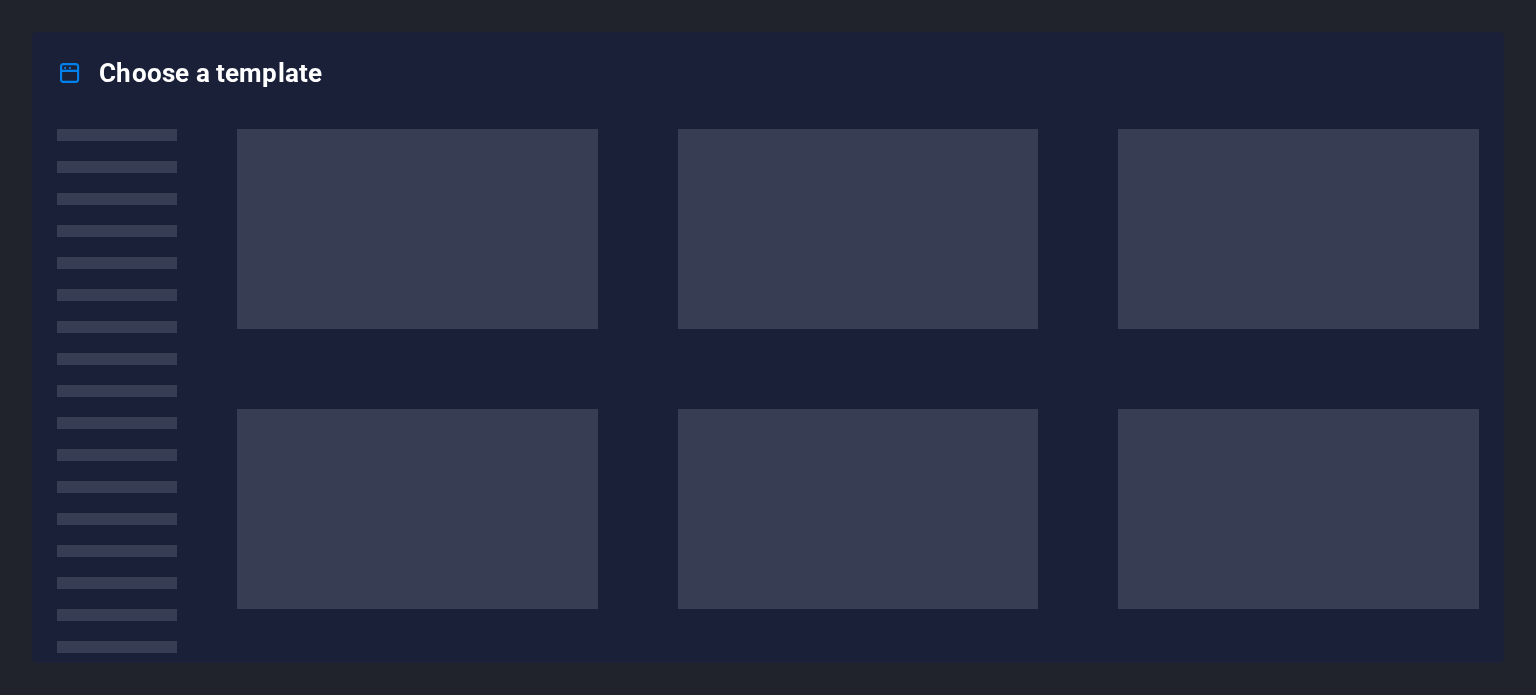 scroll, scrollTop: 0, scrollLeft: 0, axis: both 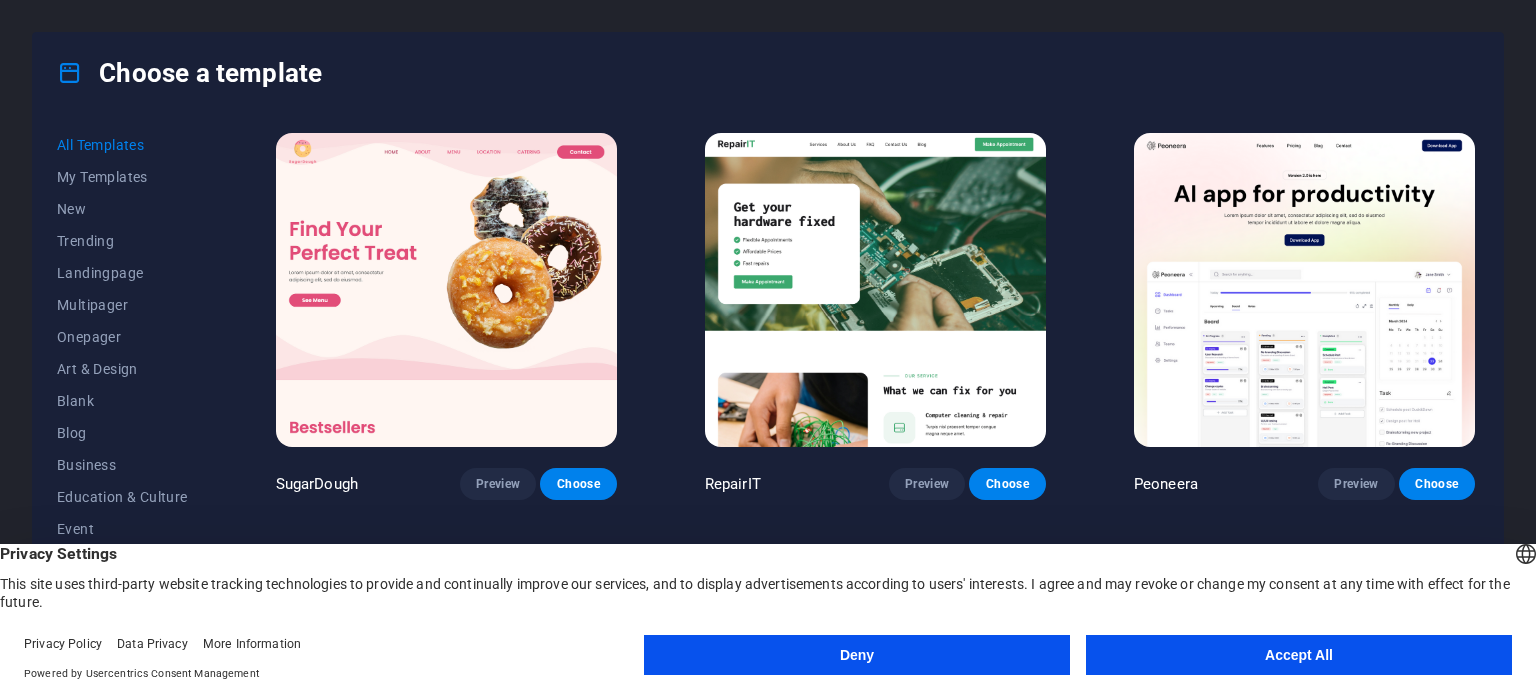 click on "Accept All" at bounding box center (1299, 655) 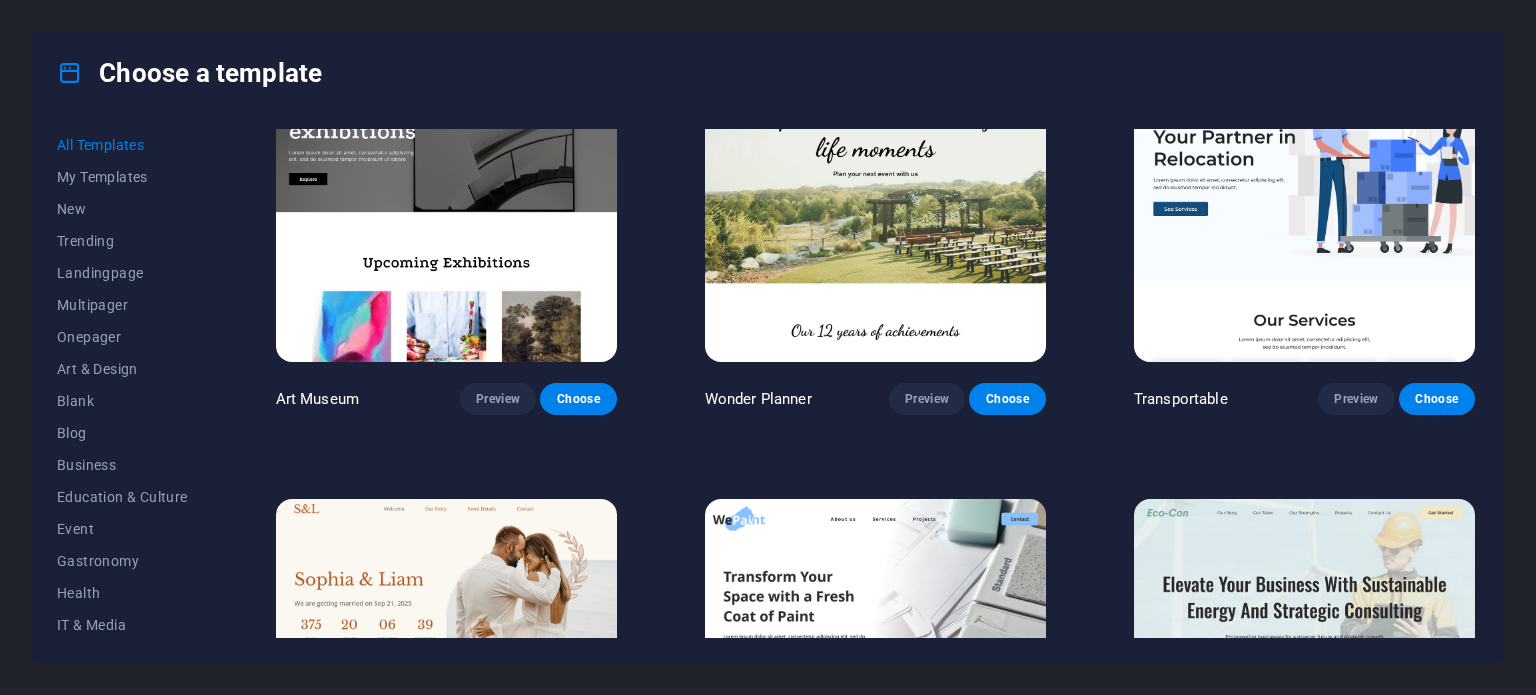 scroll, scrollTop: 600, scrollLeft: 0, axis: vertical 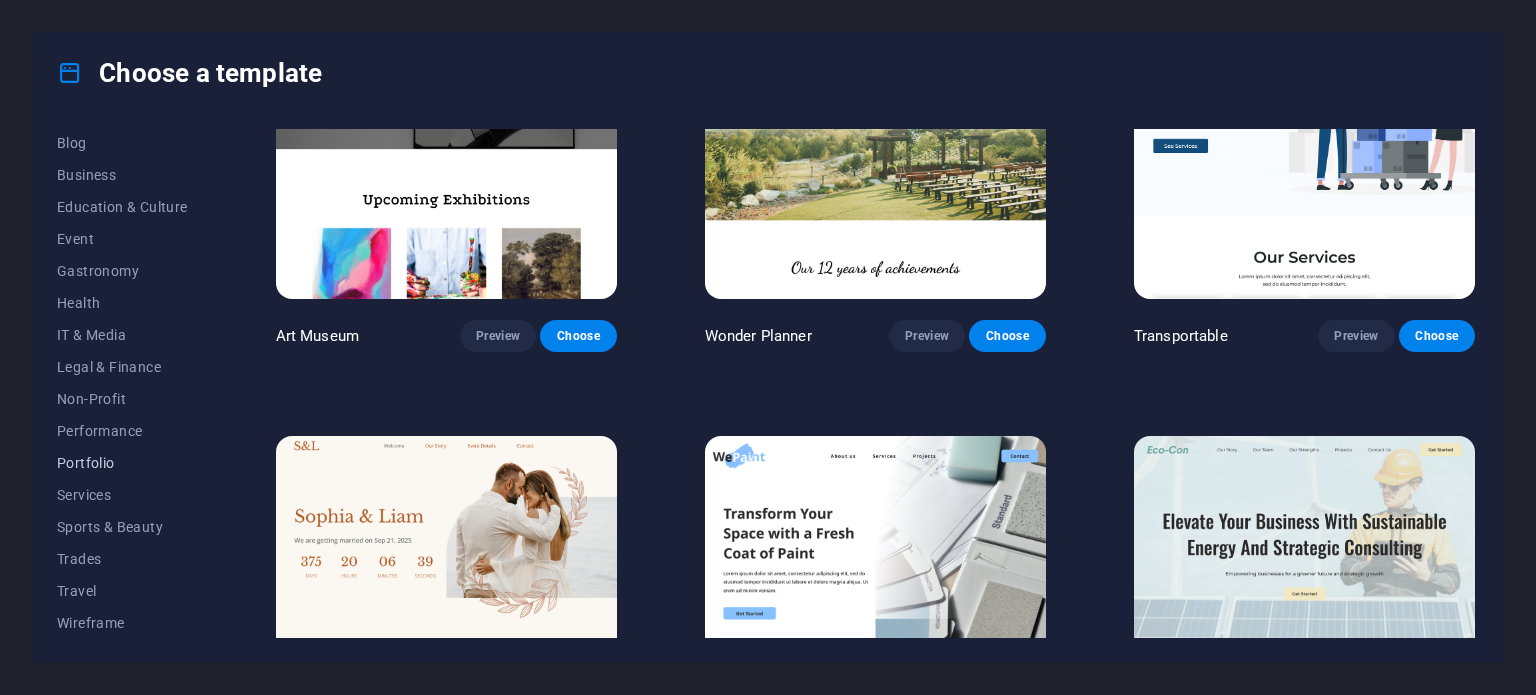 click on "Portfolio" at bounding box center (122, 463) 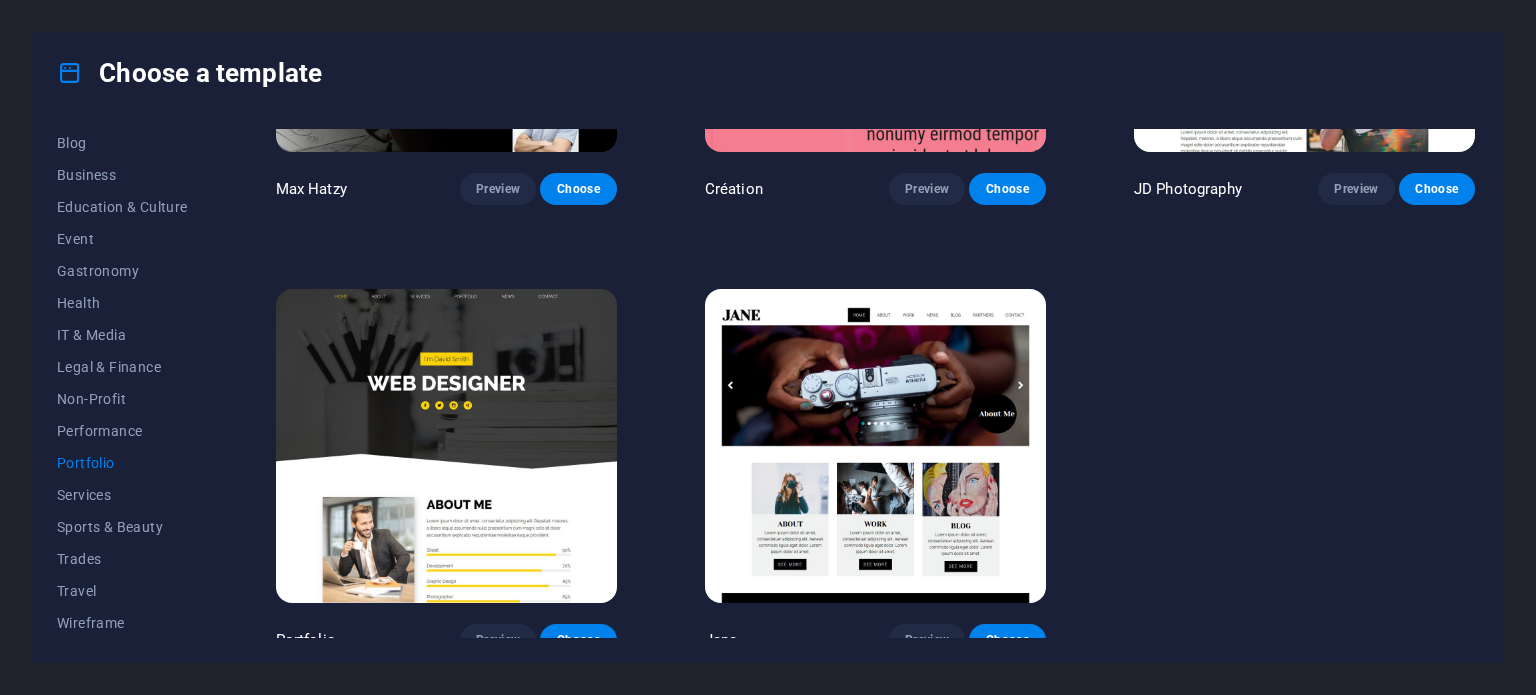 scroll, scrollTop: 758, scrollLeft: 0, axis: vertical 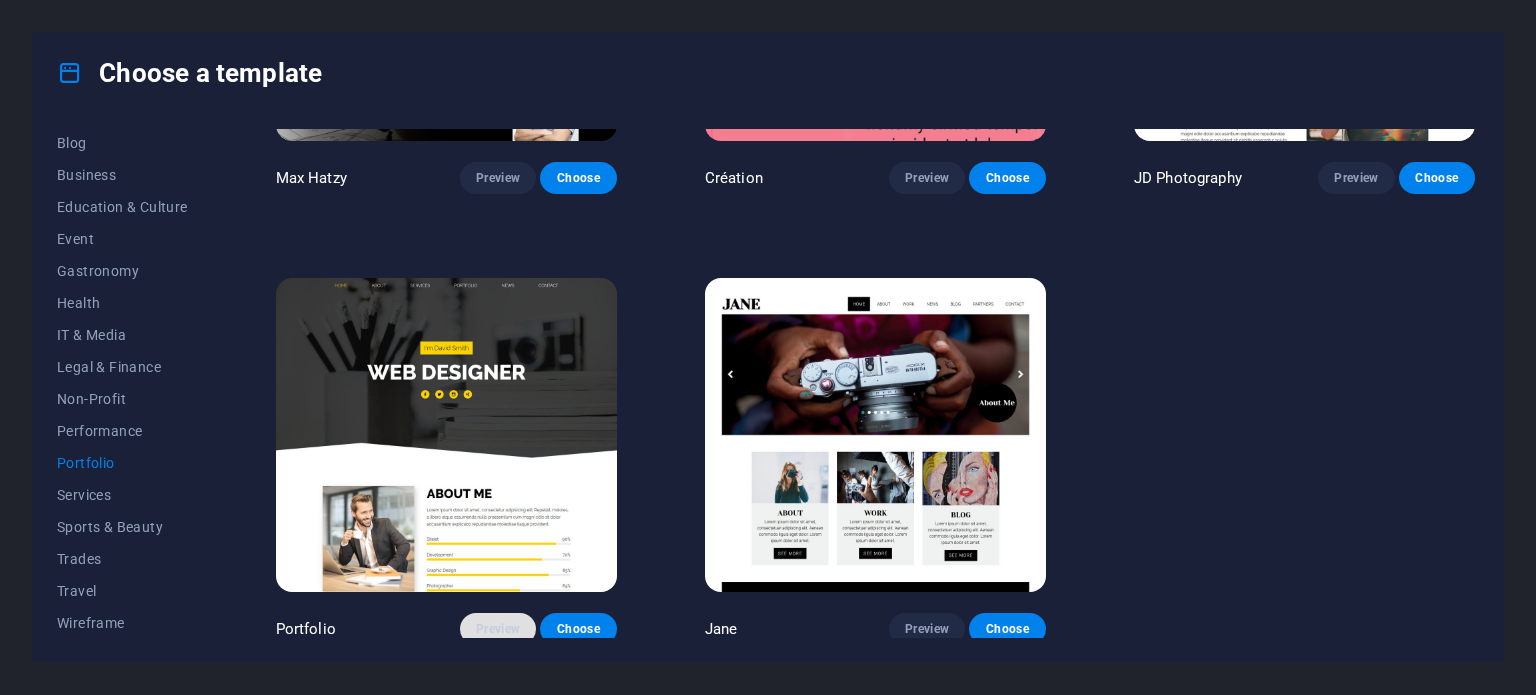 click on "Preview" at bounding box center [498, 629] 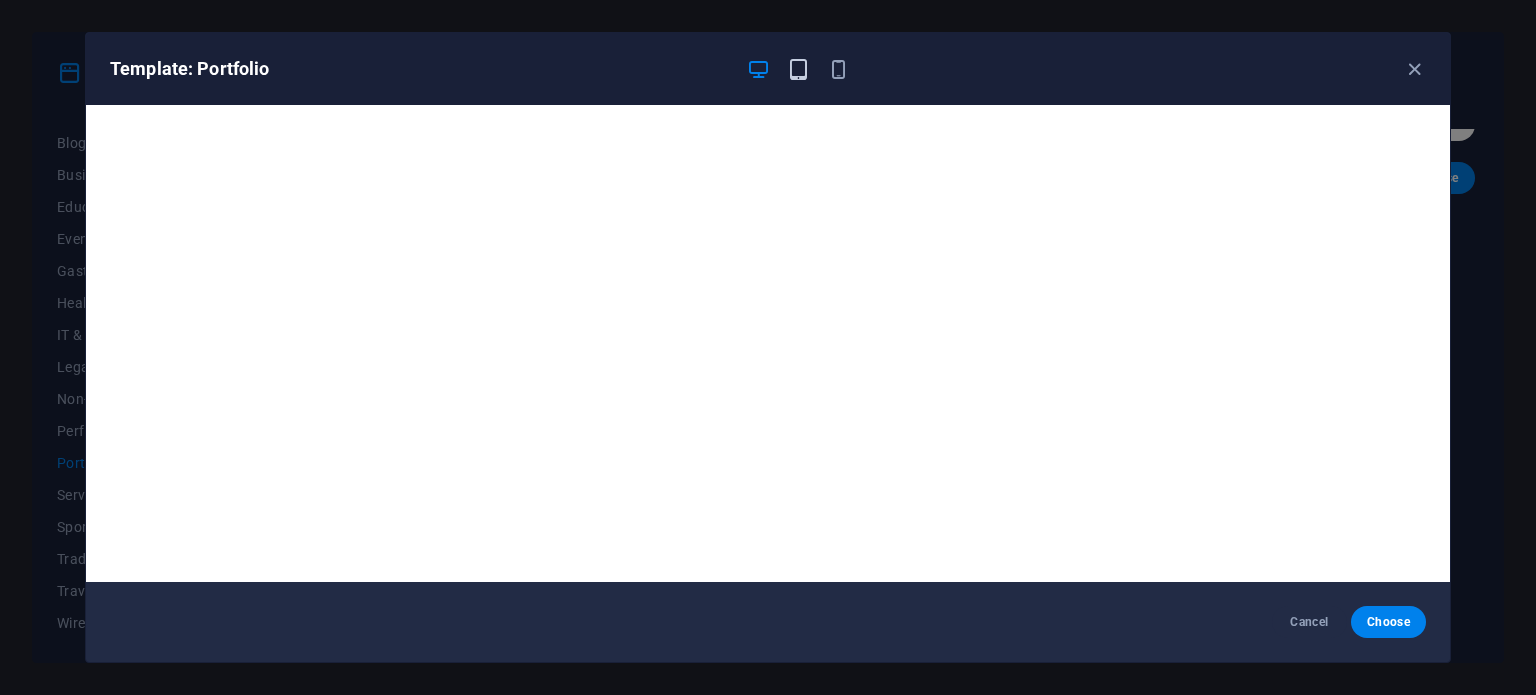 click at bounding box center (798, 69) 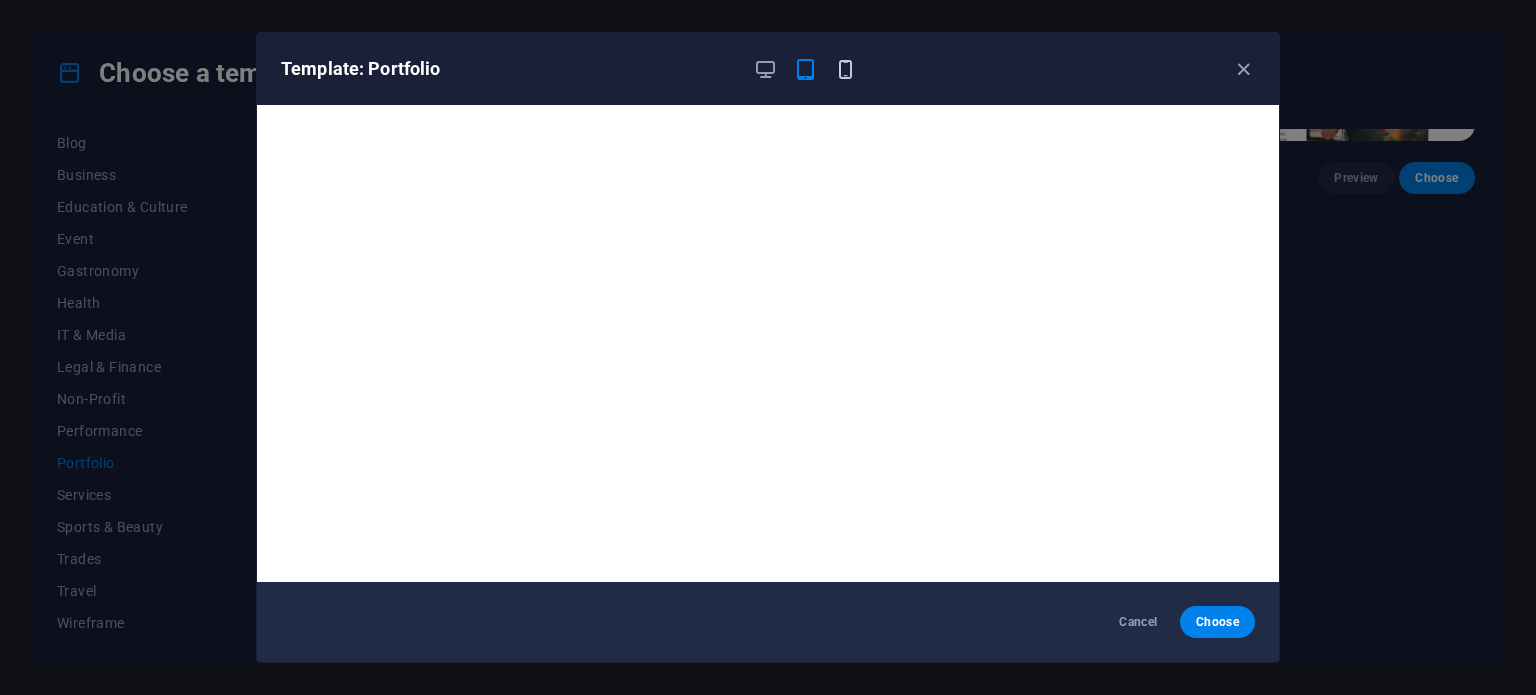 click at bounding box center [845, 69] 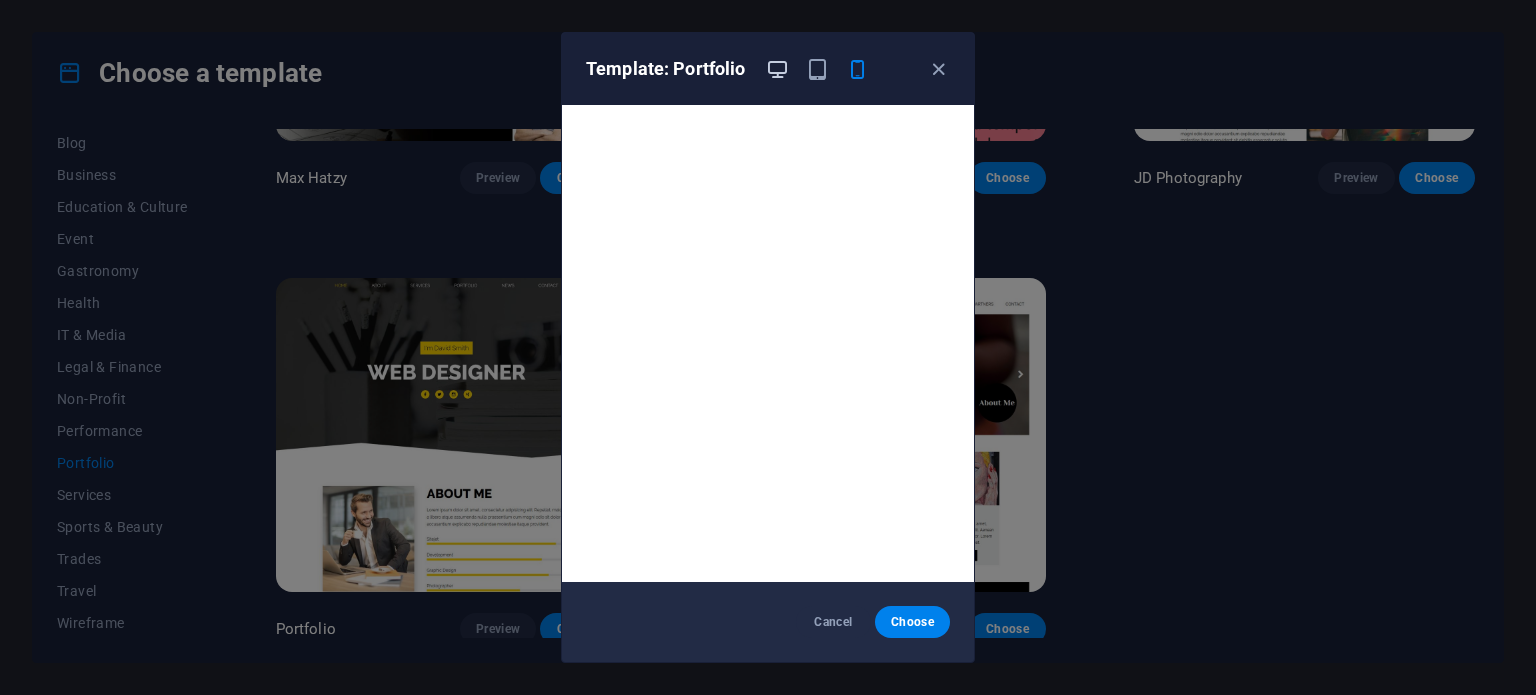 click at bounding box center (777, 69) 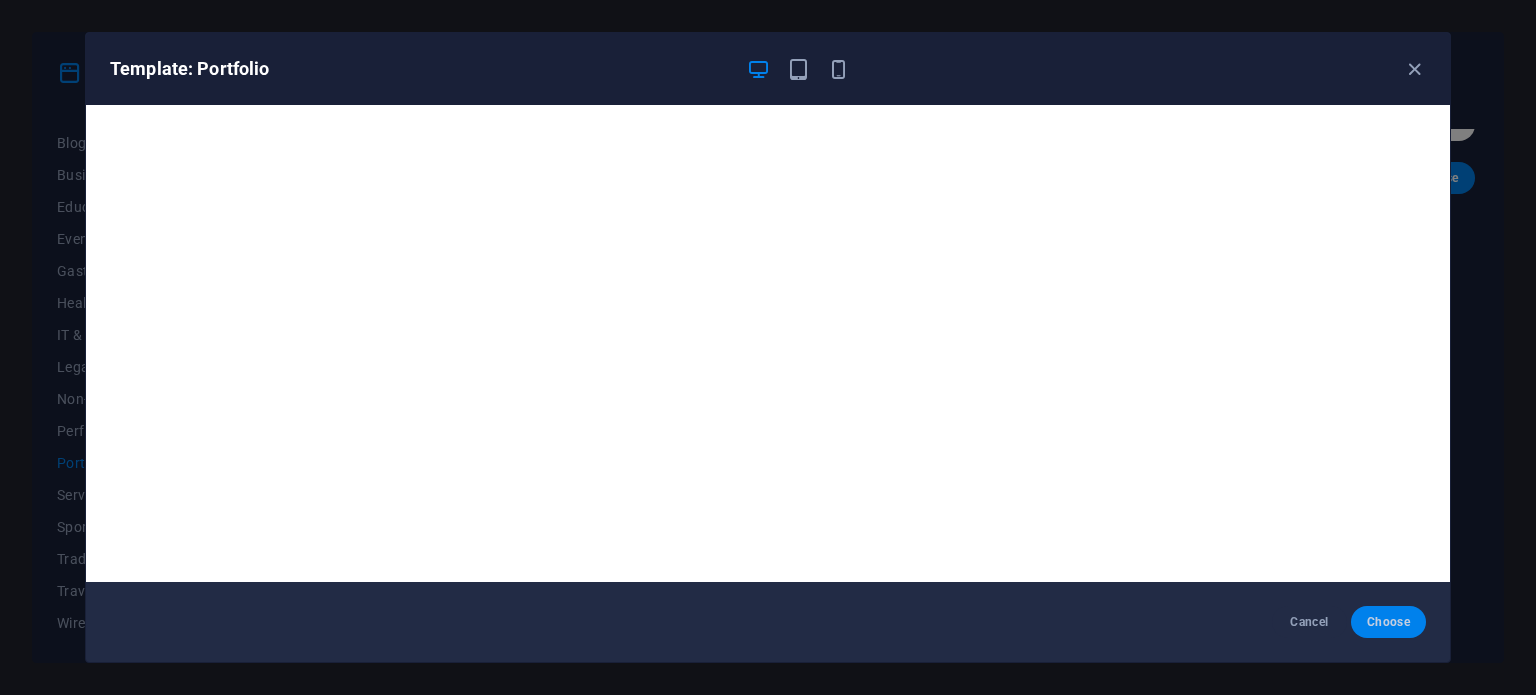 click on "Choose" at bounding box center [1388, 622] 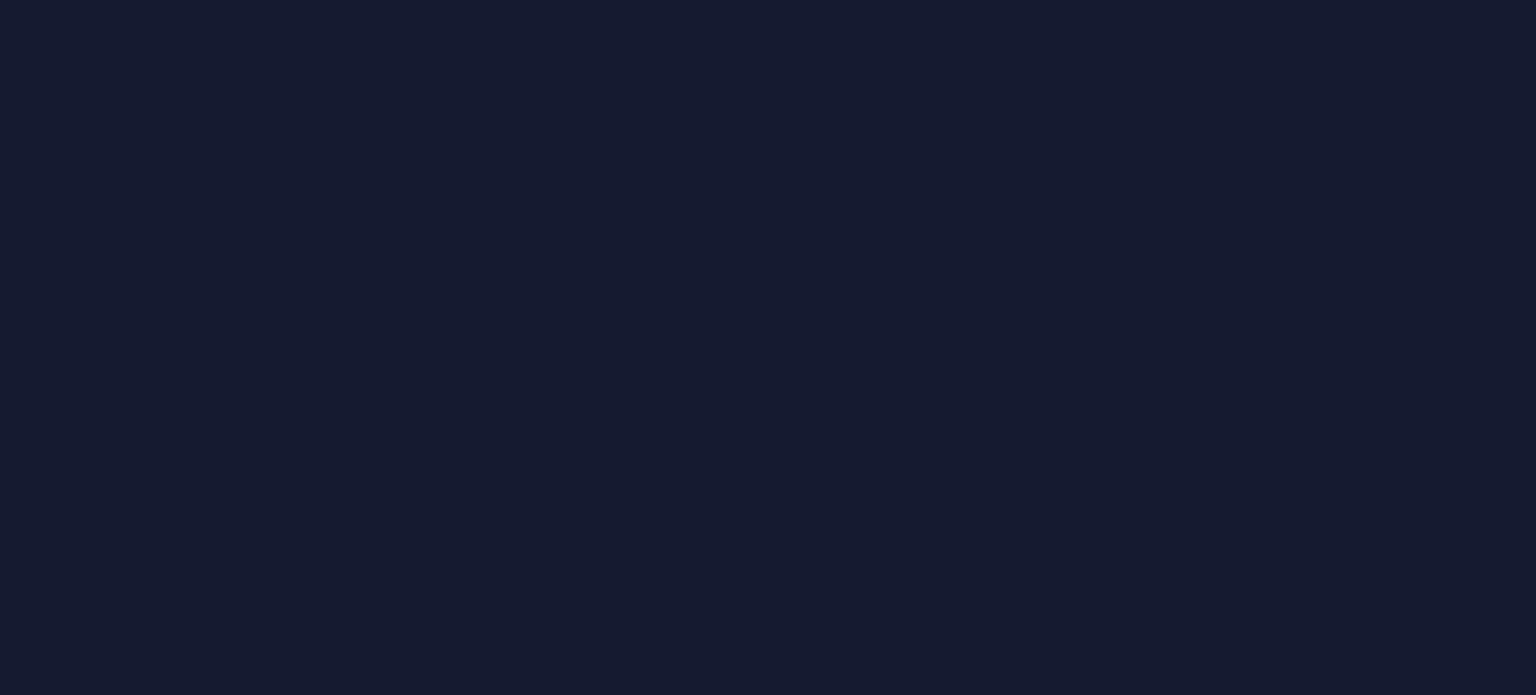 scroll, scrollTop: 0, scrollLeft: 0, axis: both 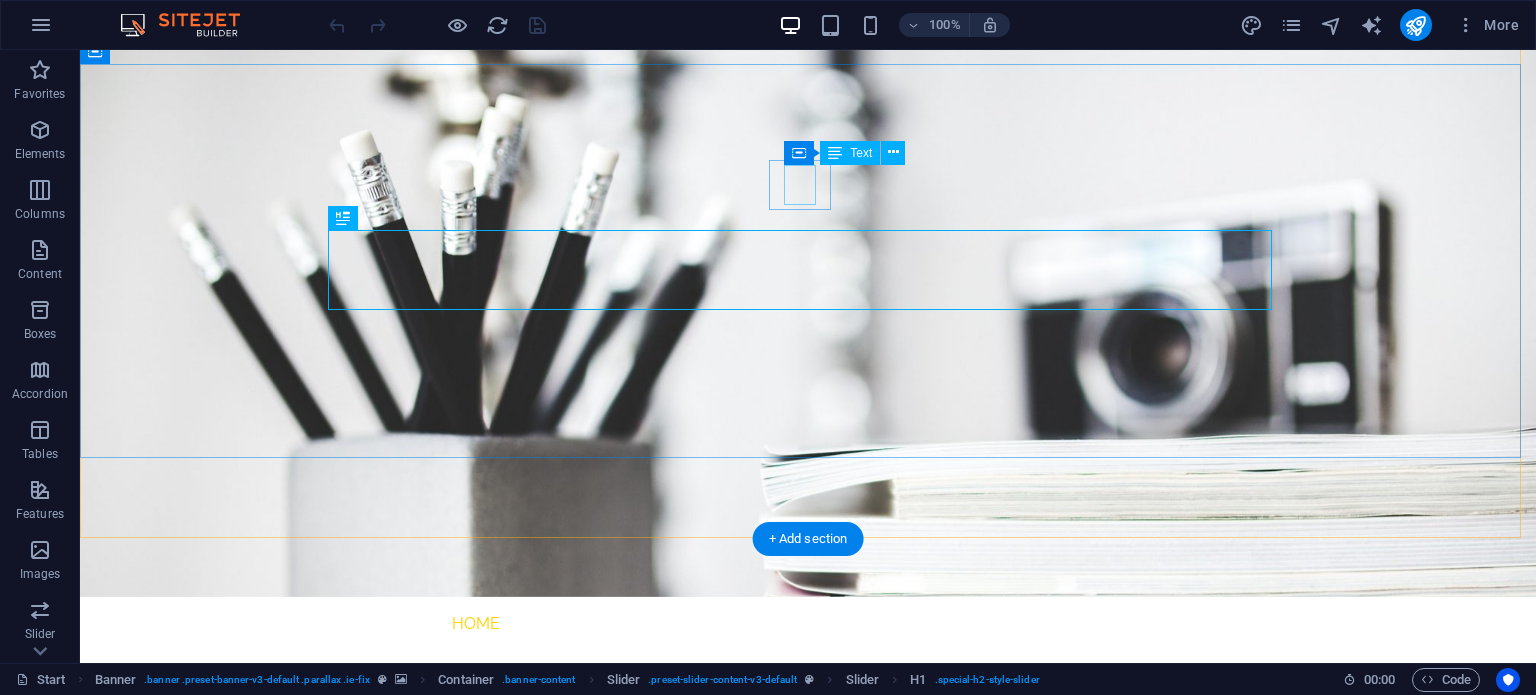 click on "Webdesigner" at bounding box center [808, 871] 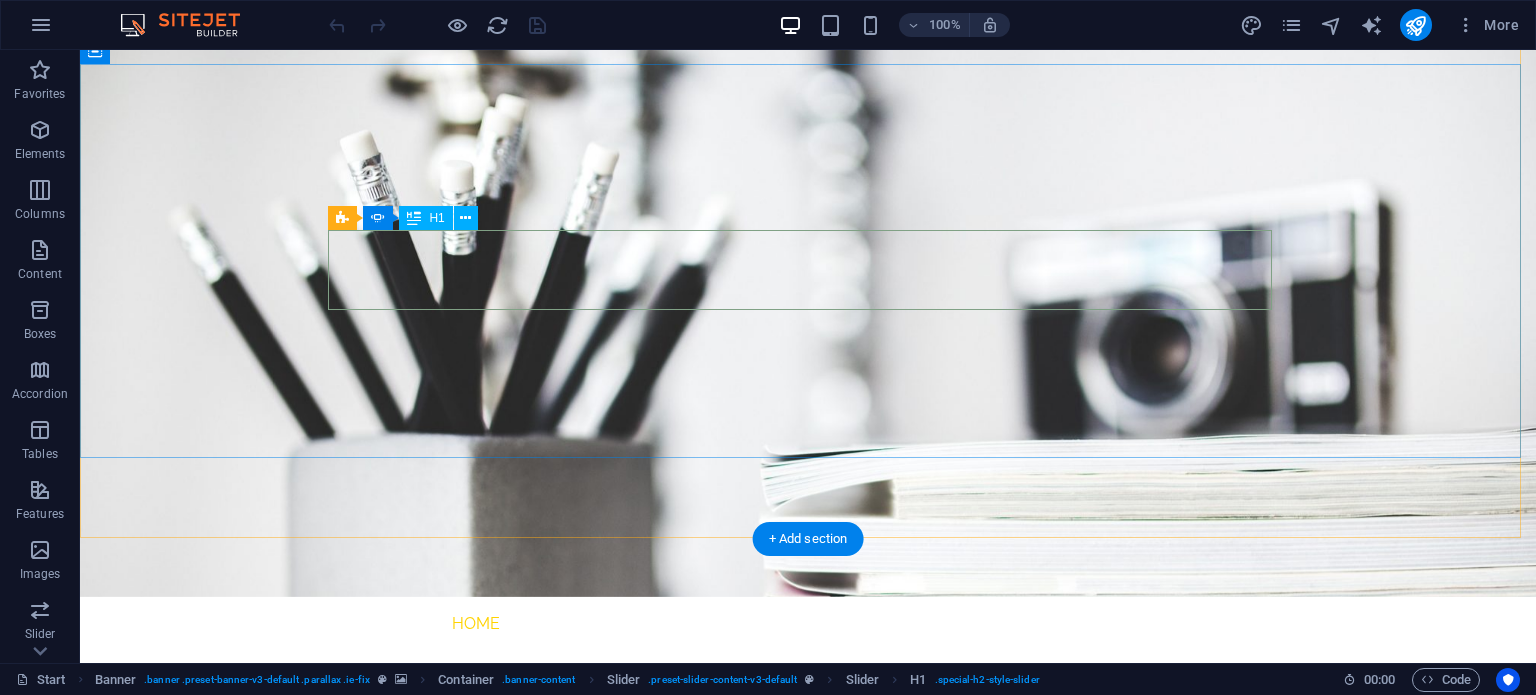 click on "Webdesigner" at bounding box center (808, 871) 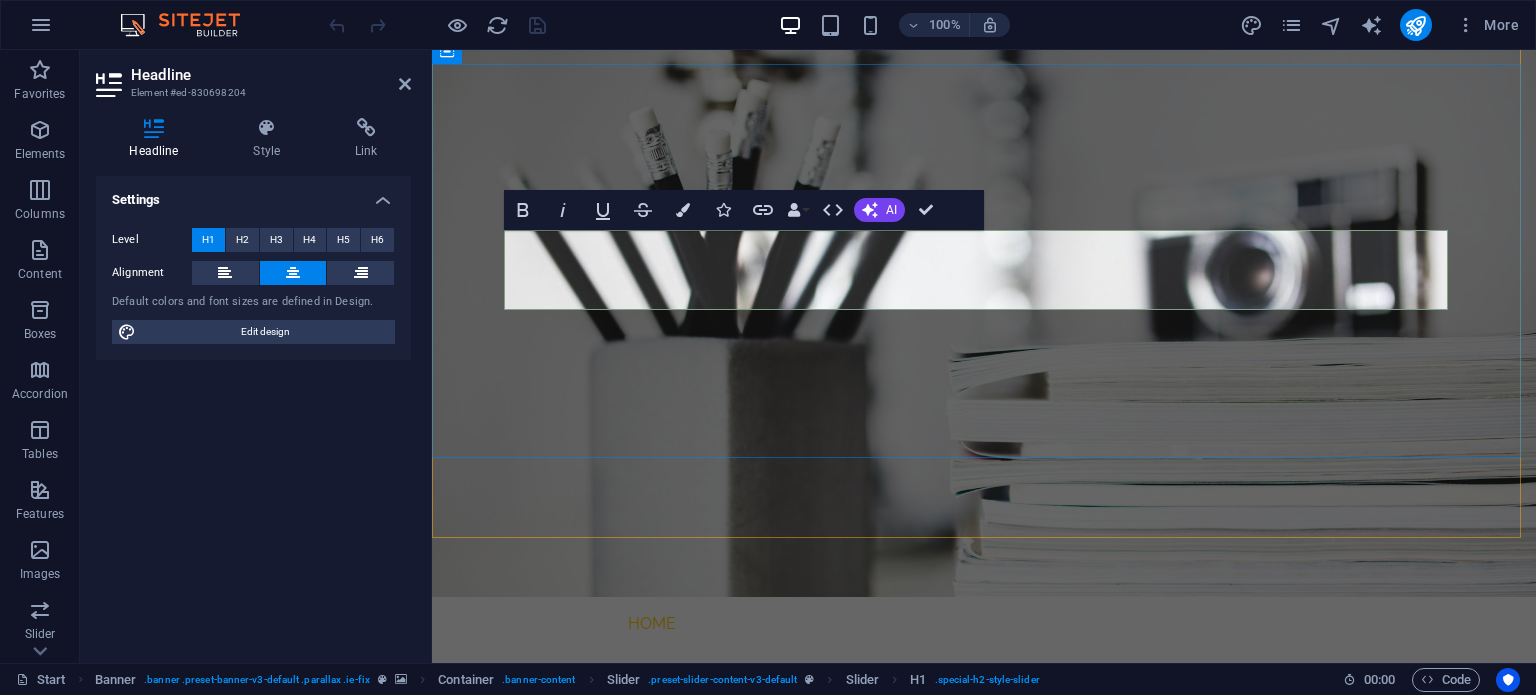 type 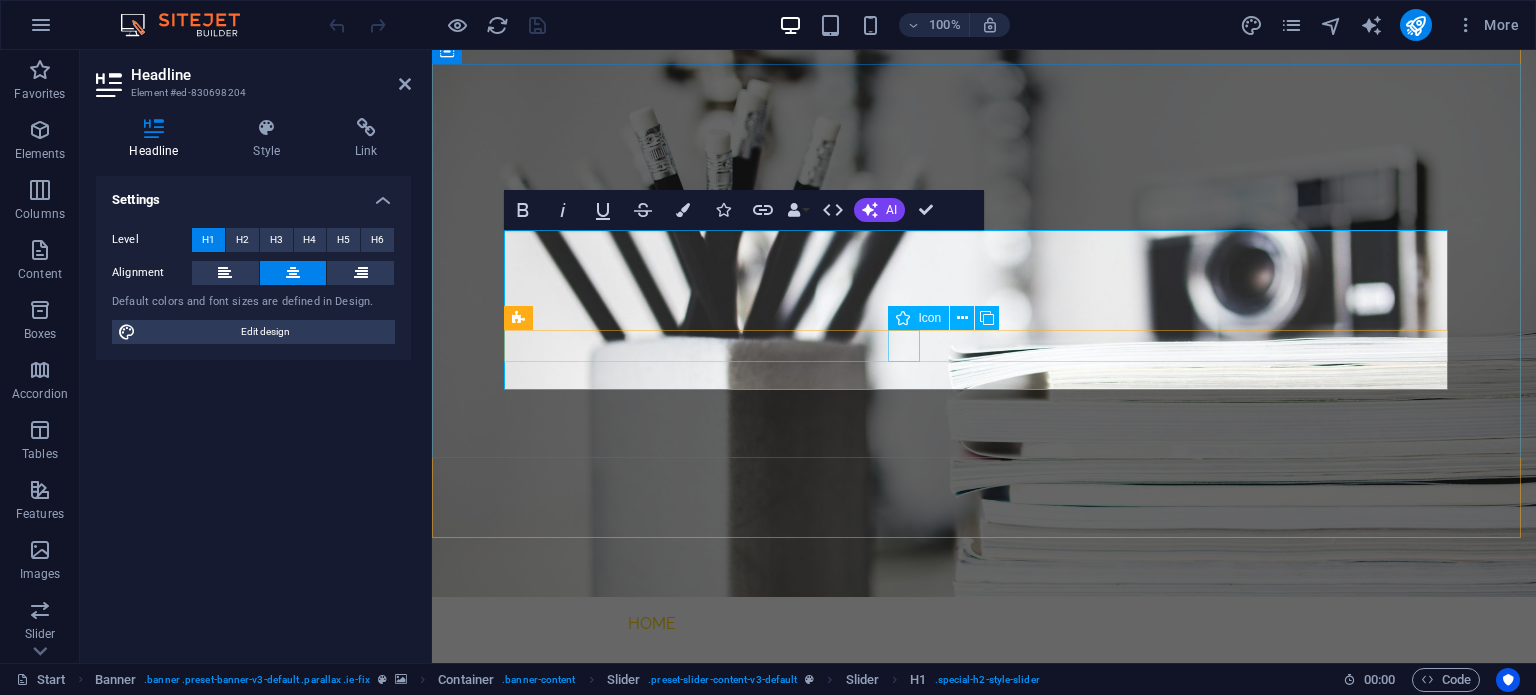 click at bounding box center (984, 947) 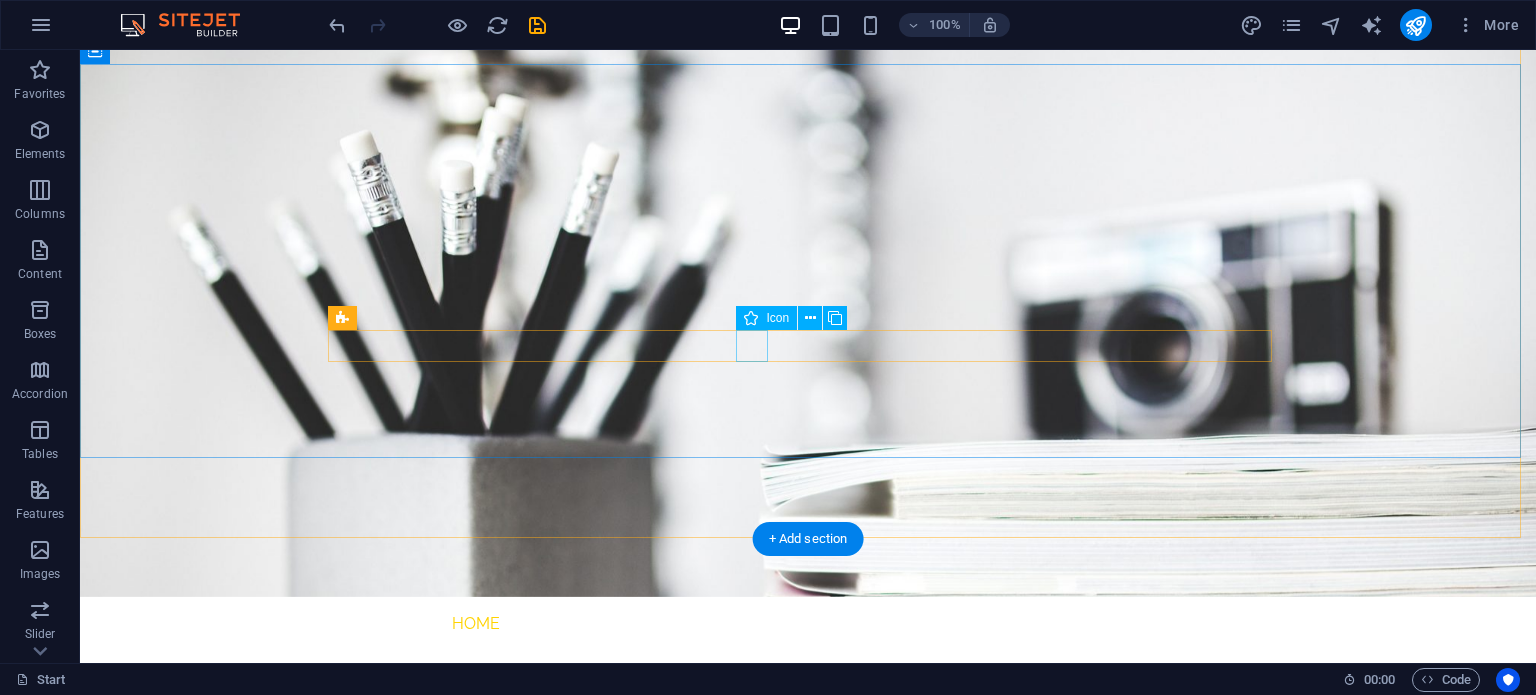 click at bounding box center [808, 947] 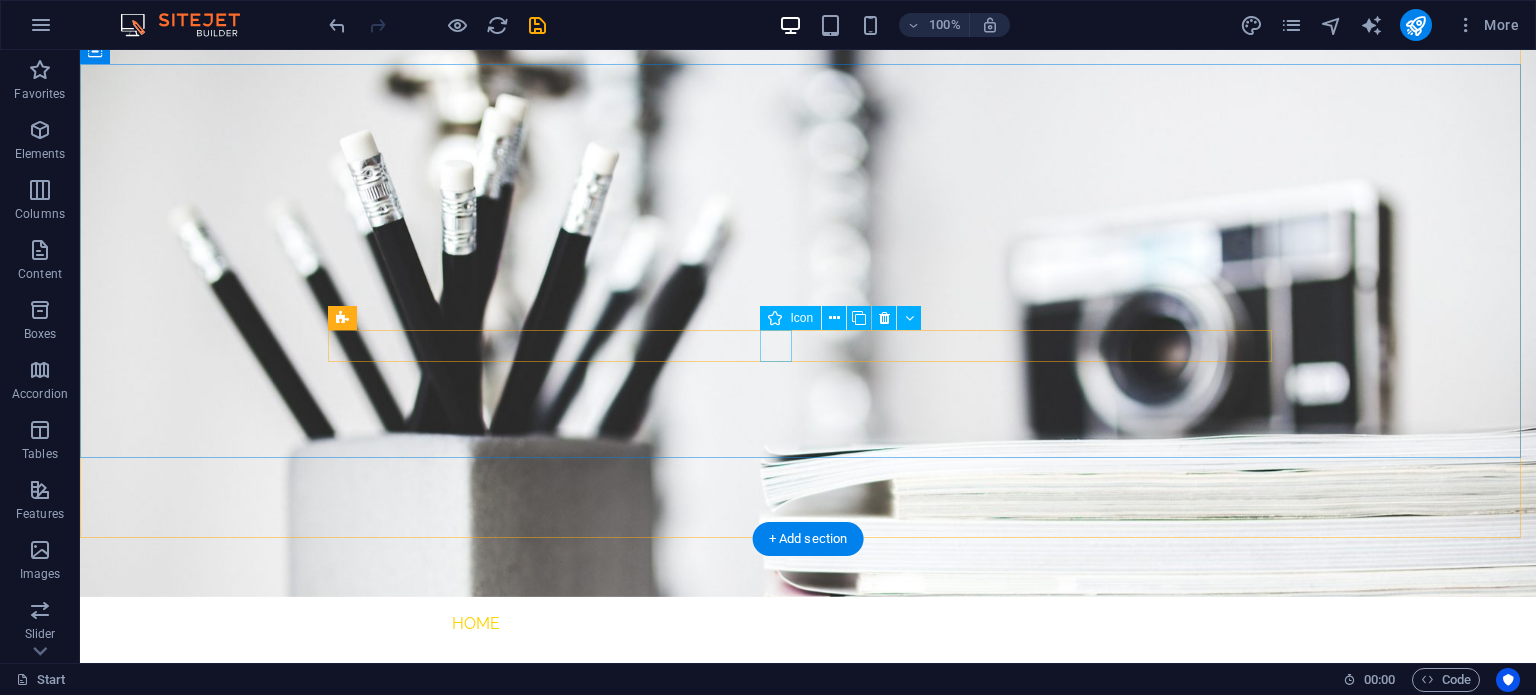 click at bounding box center [808, 947] 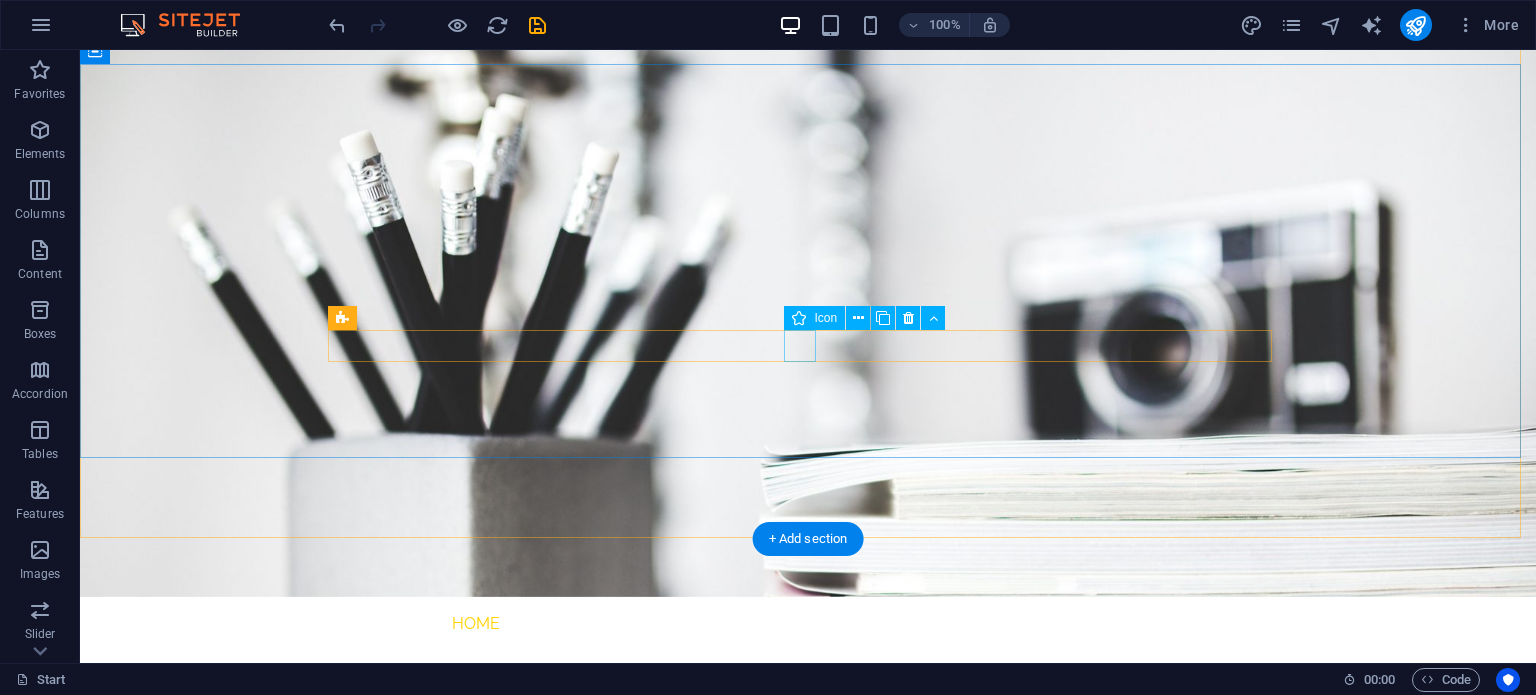 click at bounding box center (808, 947) 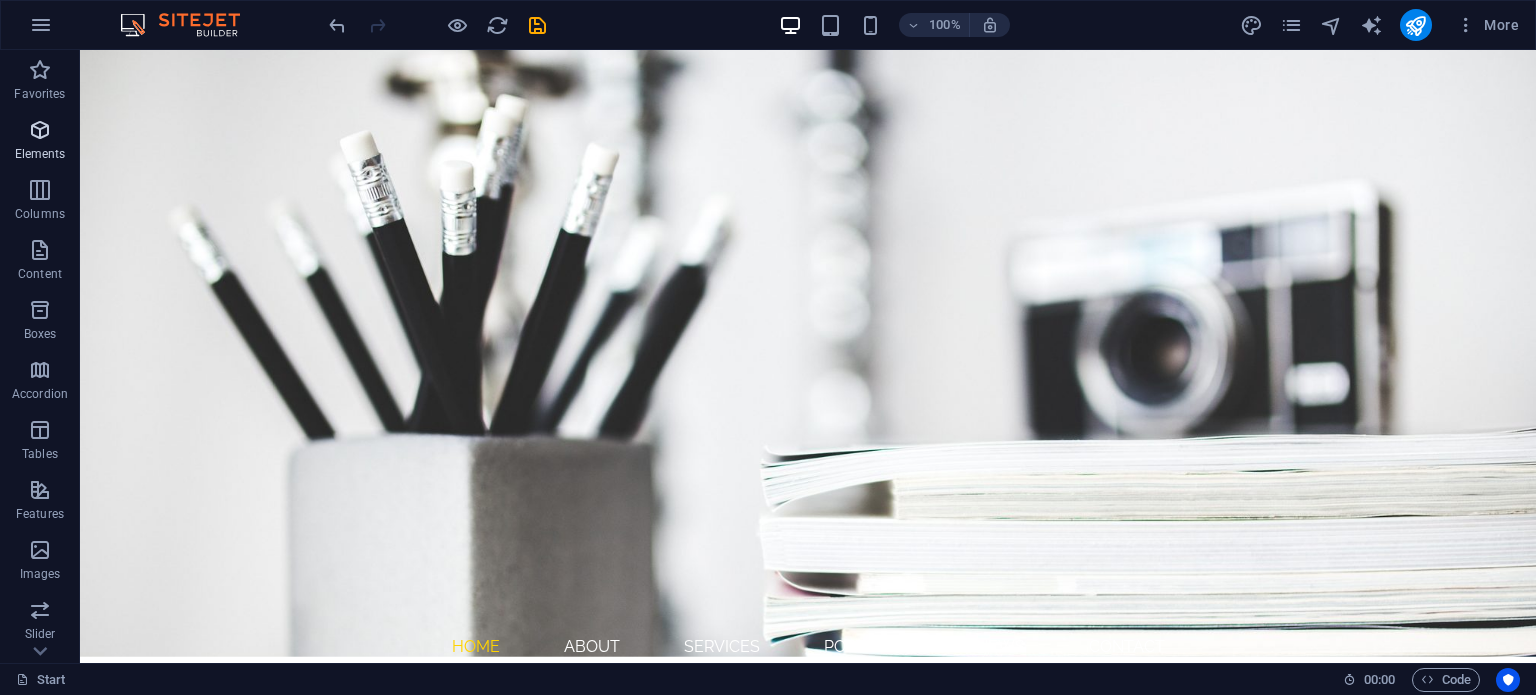click on "Elements" at bounding box center (40, 154) 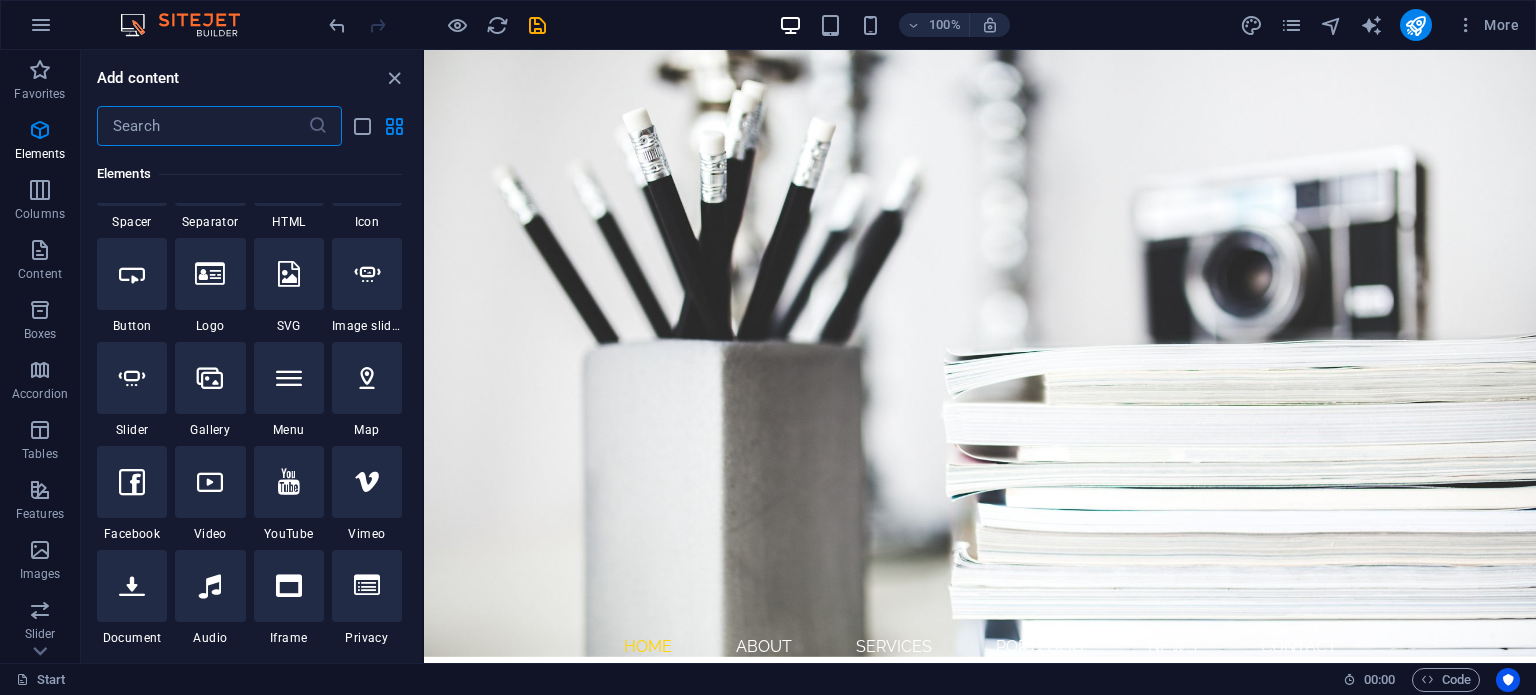 scroll, scrollTop: 412, scrollLeft: 0, axis: vertical 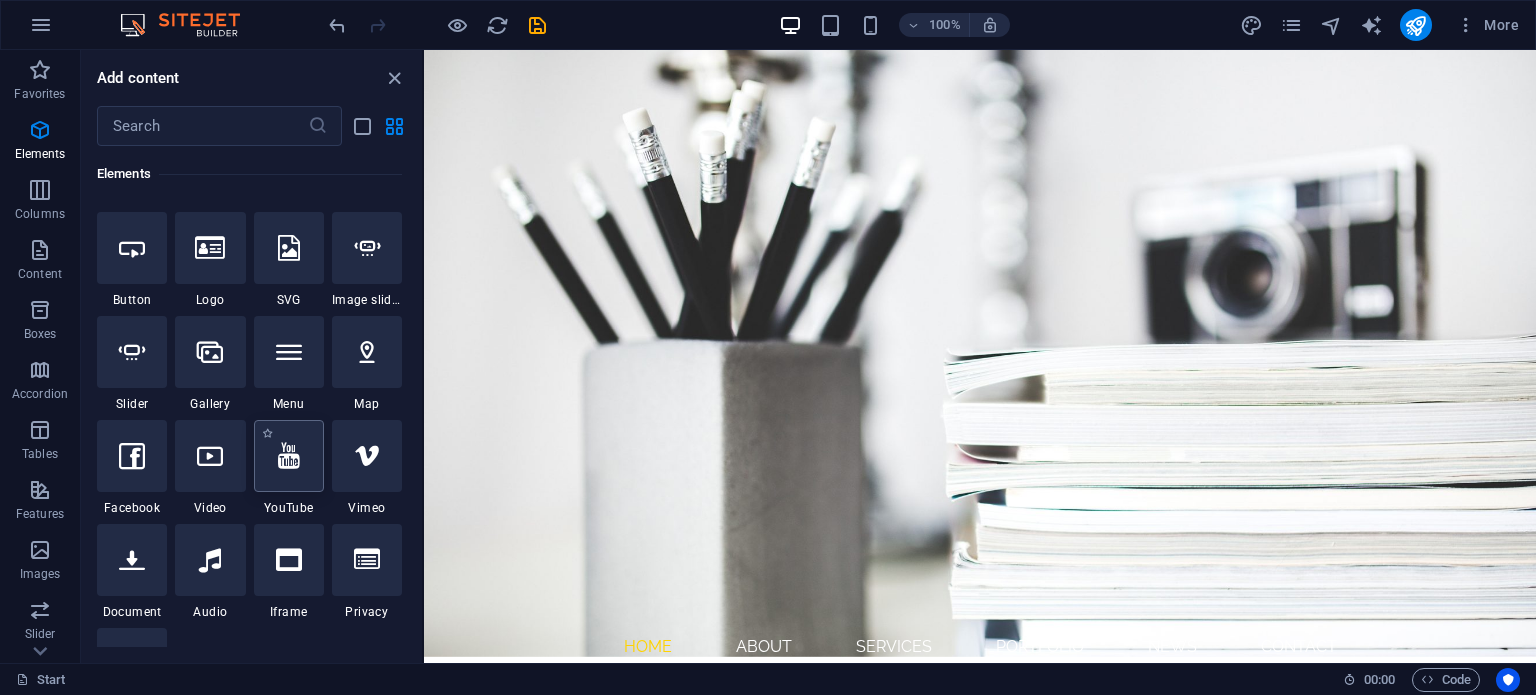 click at bounding box center [289, 456] 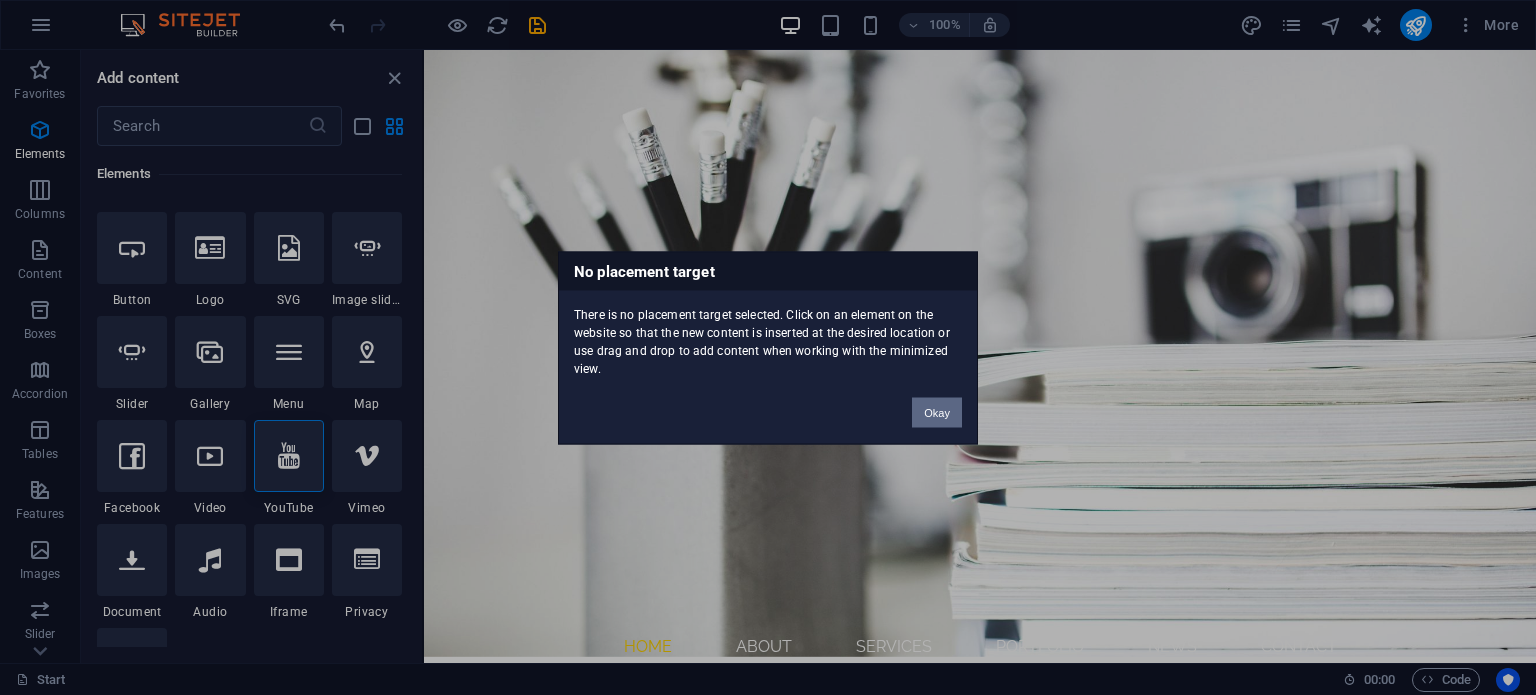 click on "Okay" at bounding box center [937, 412] 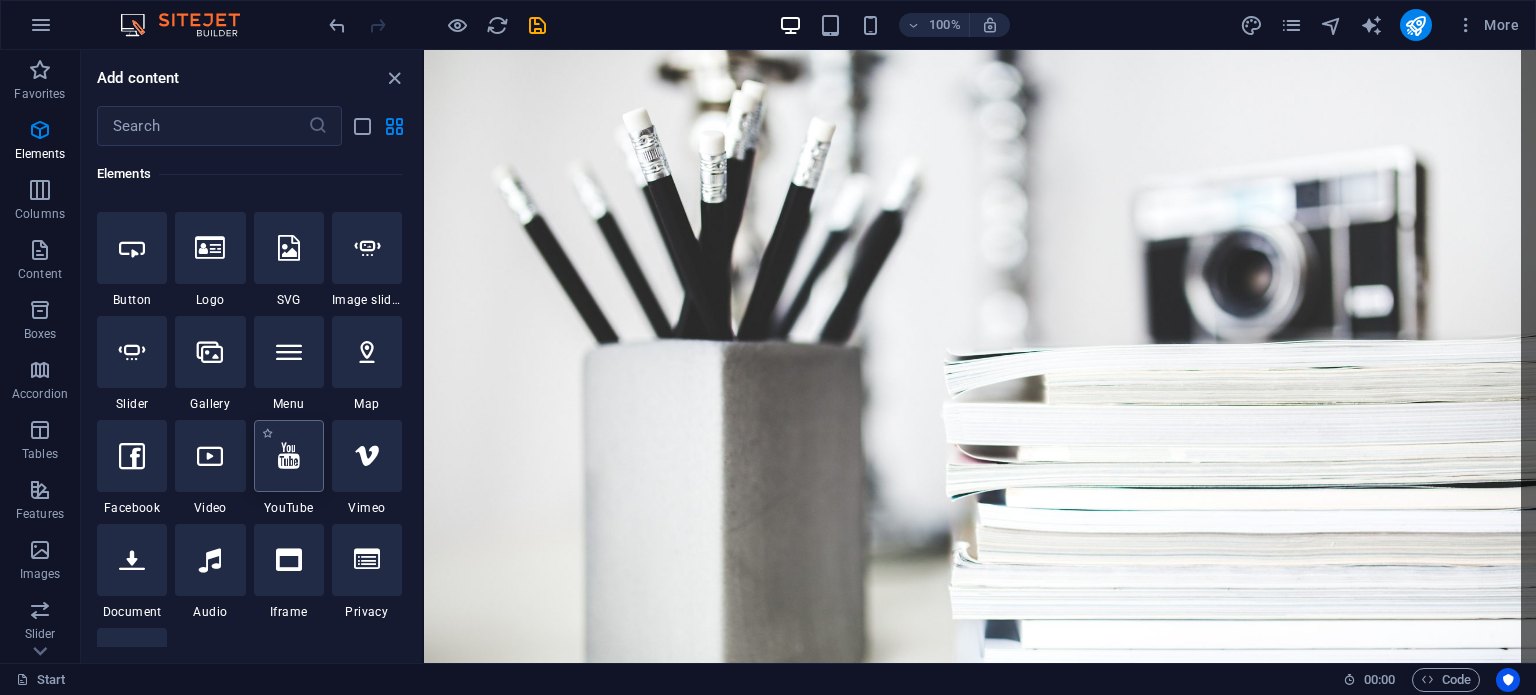 select on "ar16_9" 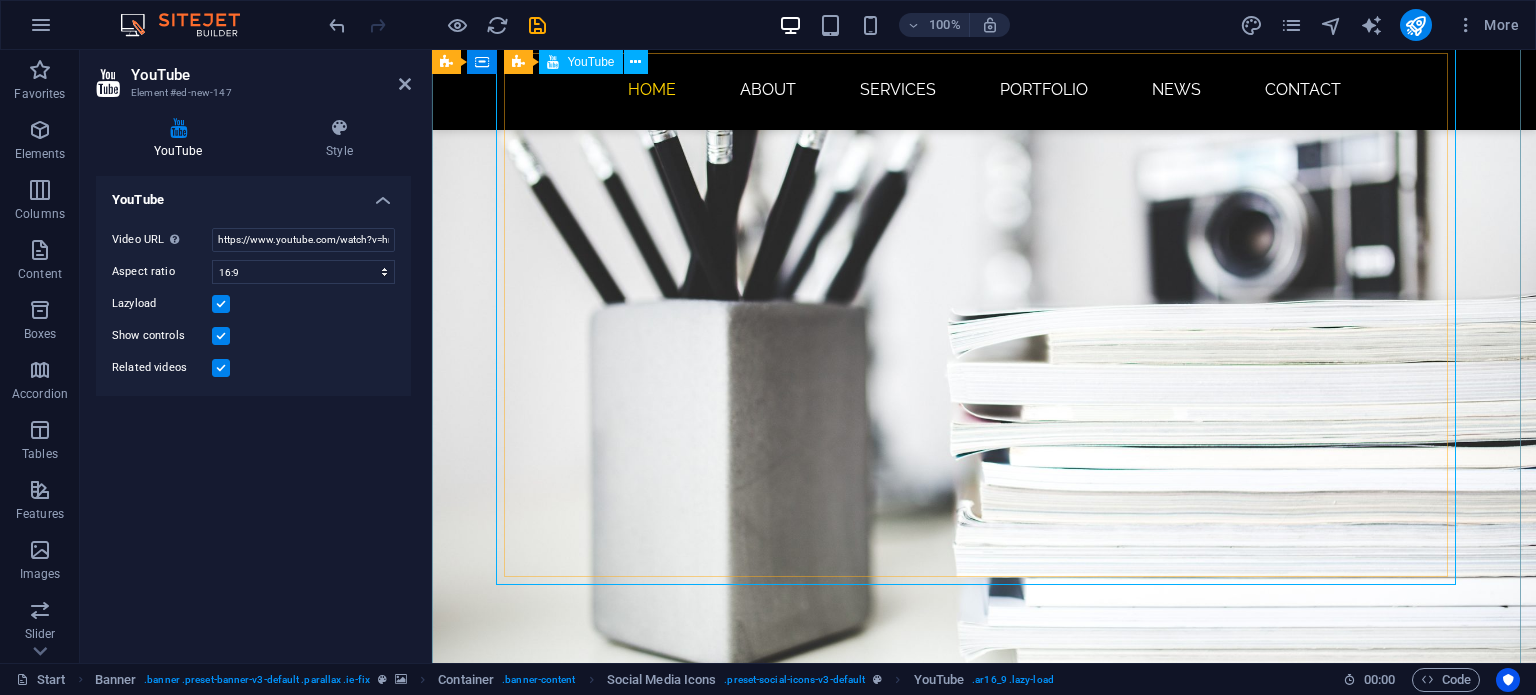 scroll, scrollTop: 200, scrollLeft: 0, axis: vertical 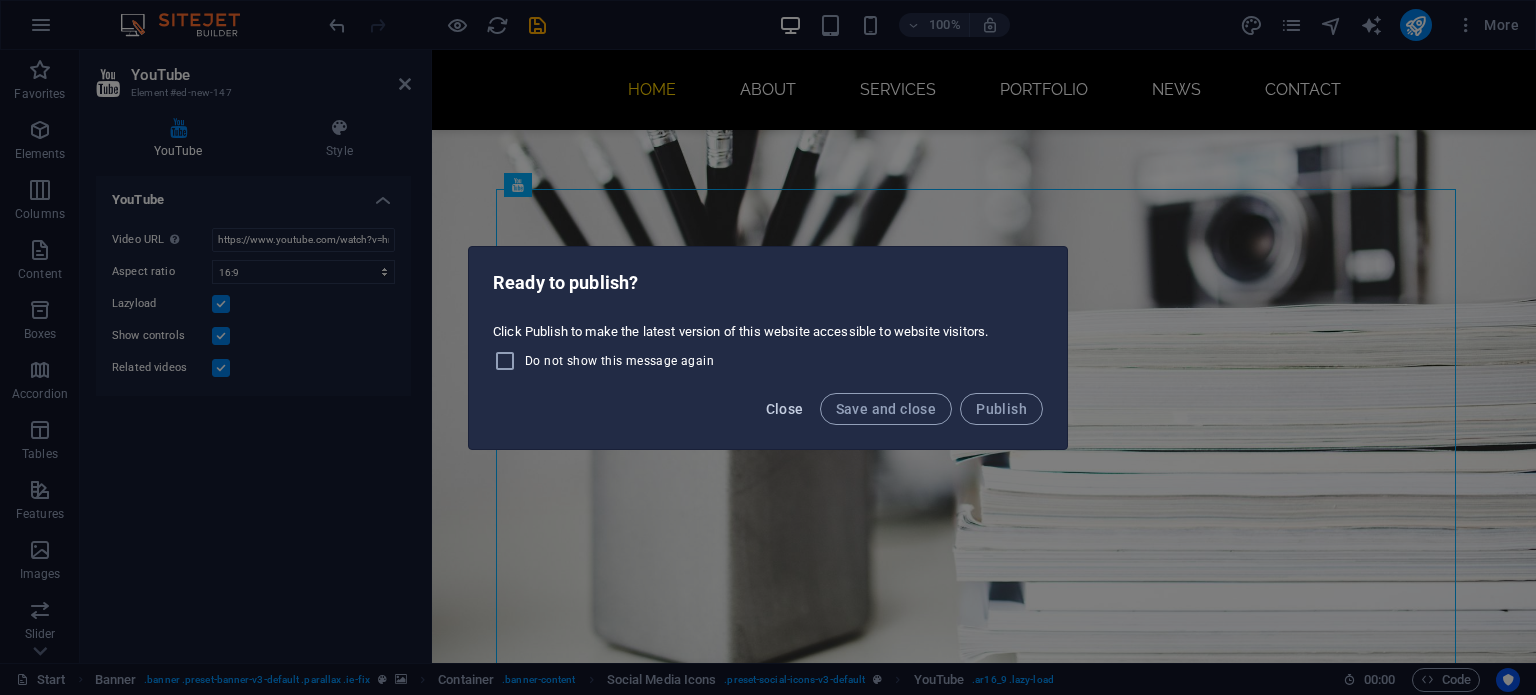 click on "Close" at bounding box center (785, 409) 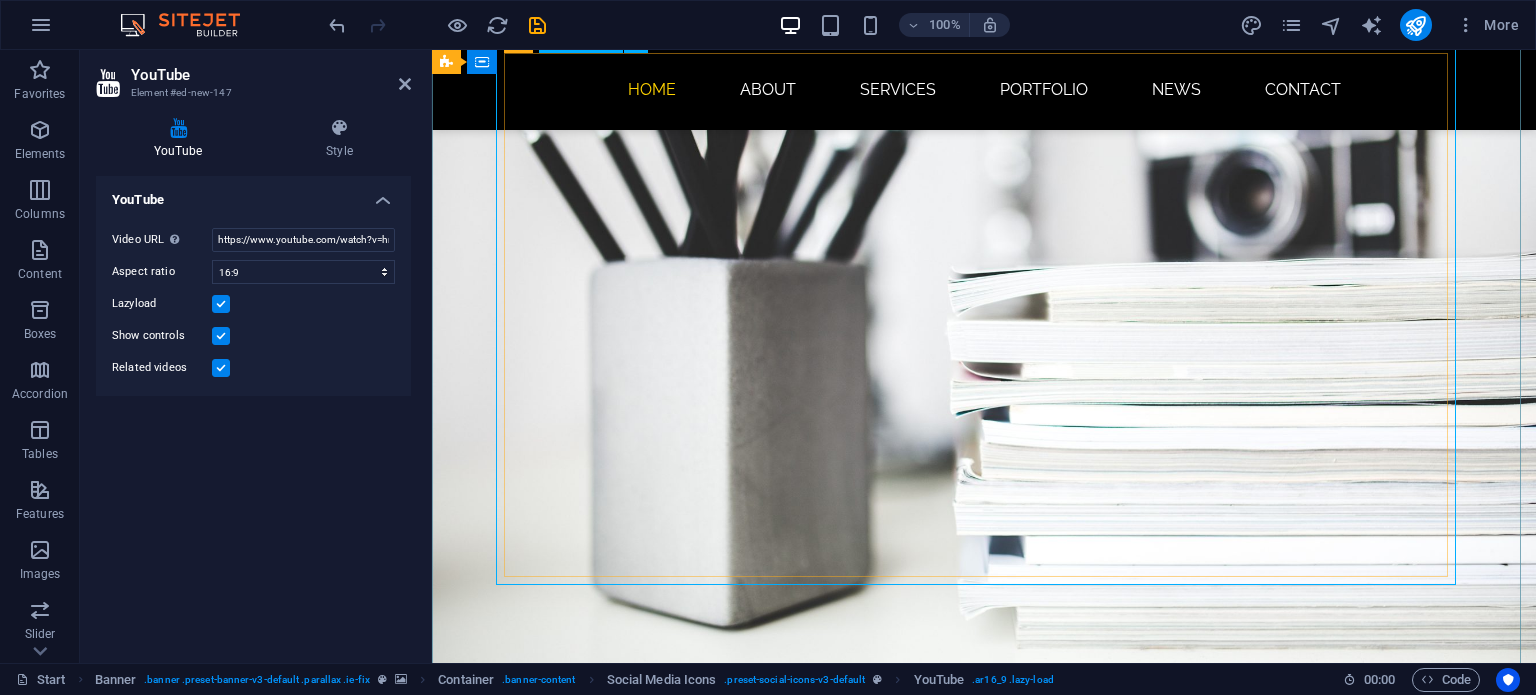 scroll, scrollTop: 400, scrollLeft: 0, axis: vertical 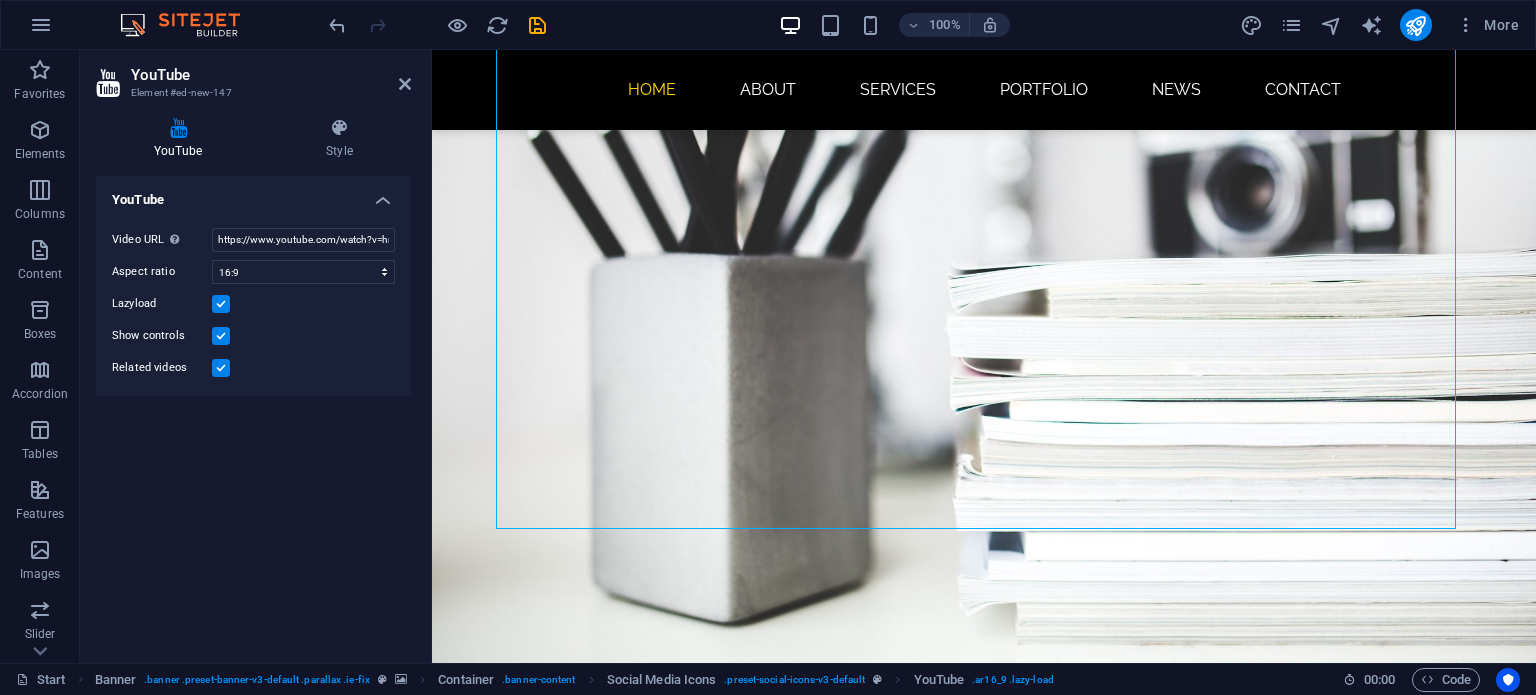 click on "YouTube Element #ed-new-147 YouTube Style YouTube Video URL Insert (or paste) a video URL. https://www.youtube.com/watch?v=hnoviHgPHkY Aspect ratio 16:10 16:9 4:3 2:1 1:1 Lazyload Show controls Related videos Social Media Icons Element Layout How this element expands within the layout (Flexbox). Size Default auto px % 1/1 1/2 1/3 1/4 1/5 1/6 1/7 1/8 1/9 1/10 Grow Shrink Order Container layout Visible Visible Opacity 100 % Overflow Spacing Margin Default auto px % rem vw vh Custom Custom auto px % rem vw vh auto px % rem vw vh auto px % rem vw vh auto px % rem vw vh Padding Default px rem % vh vw Custom Custom px rem % vh vw px rem % vh vw px rem % vh vw px rem % vh vw Border Style              - Width 1 auto px rem % vh vw Custom Custom 1 auto px rem % vh vw 1 auto px rem % vh vw 1 auto px rem % vh vw 1 auto px rem % vh vw  - Color Round corners Default px rem % vh vw Custom Custom px rem % vh vw px rem % vh vw px rem % vh vw px rem % vh vw Shadow Default None Outside Inside Color X offset 0 px rem" at bounding box center [256, 356] 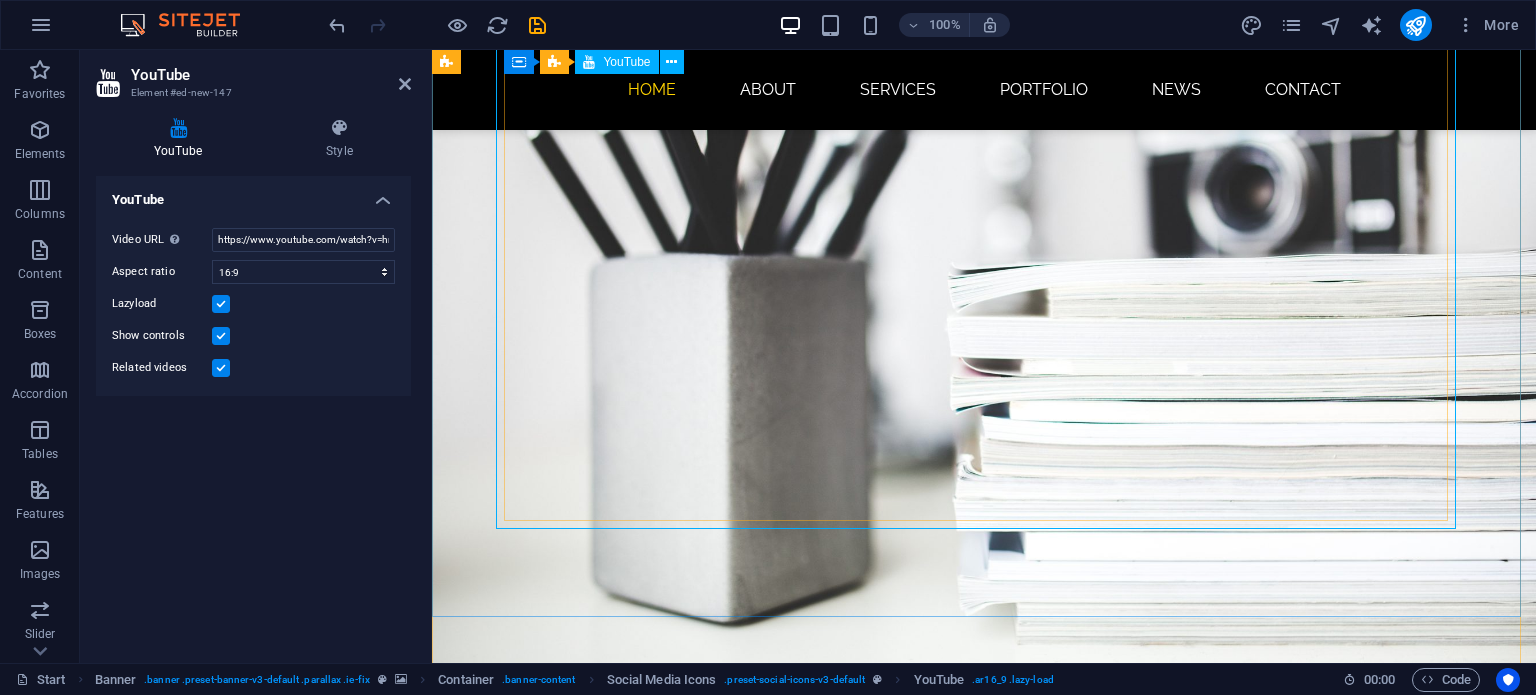 click at bounding box center (984, 982) 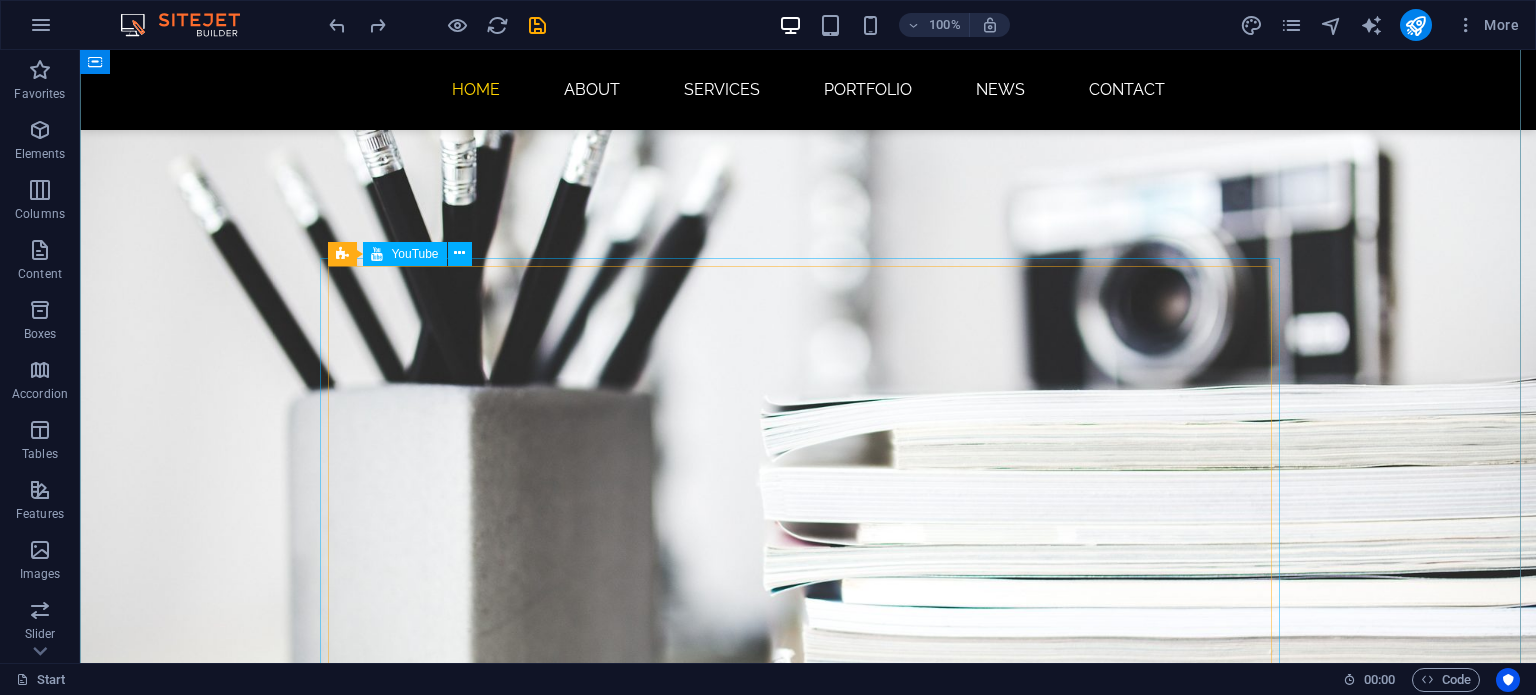 click at bounding box center [808, 1116] 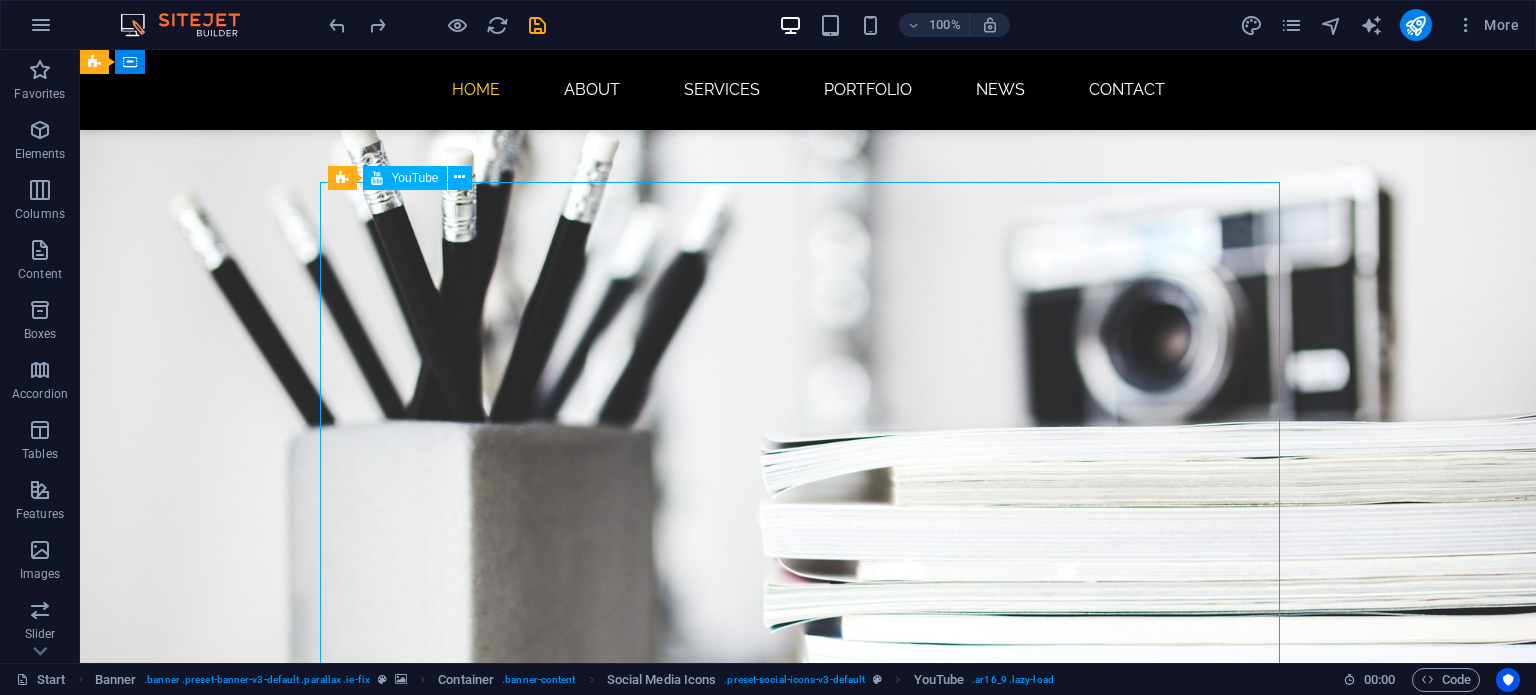 scroll, scrollTop: 133, scrollLeft: 0, axis: vertical 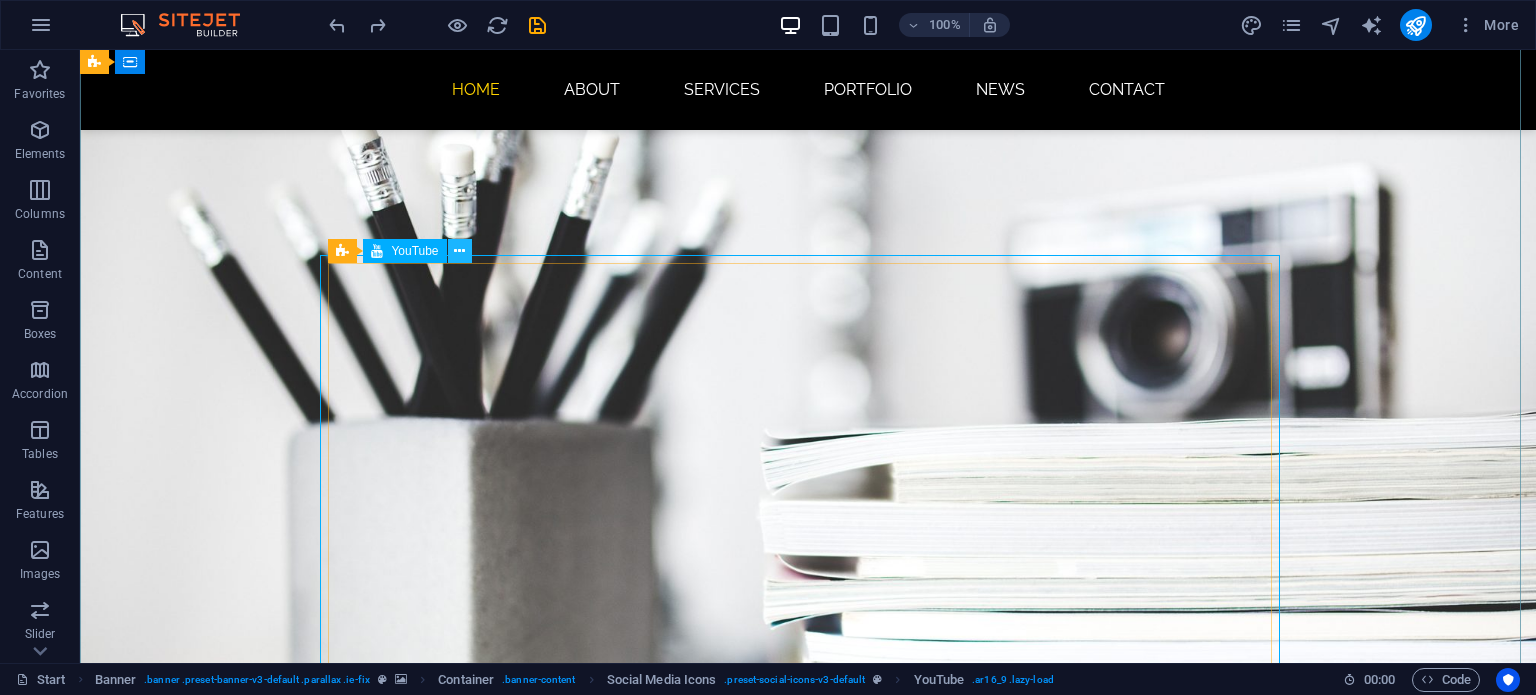 click at bounding box center [459, 251] 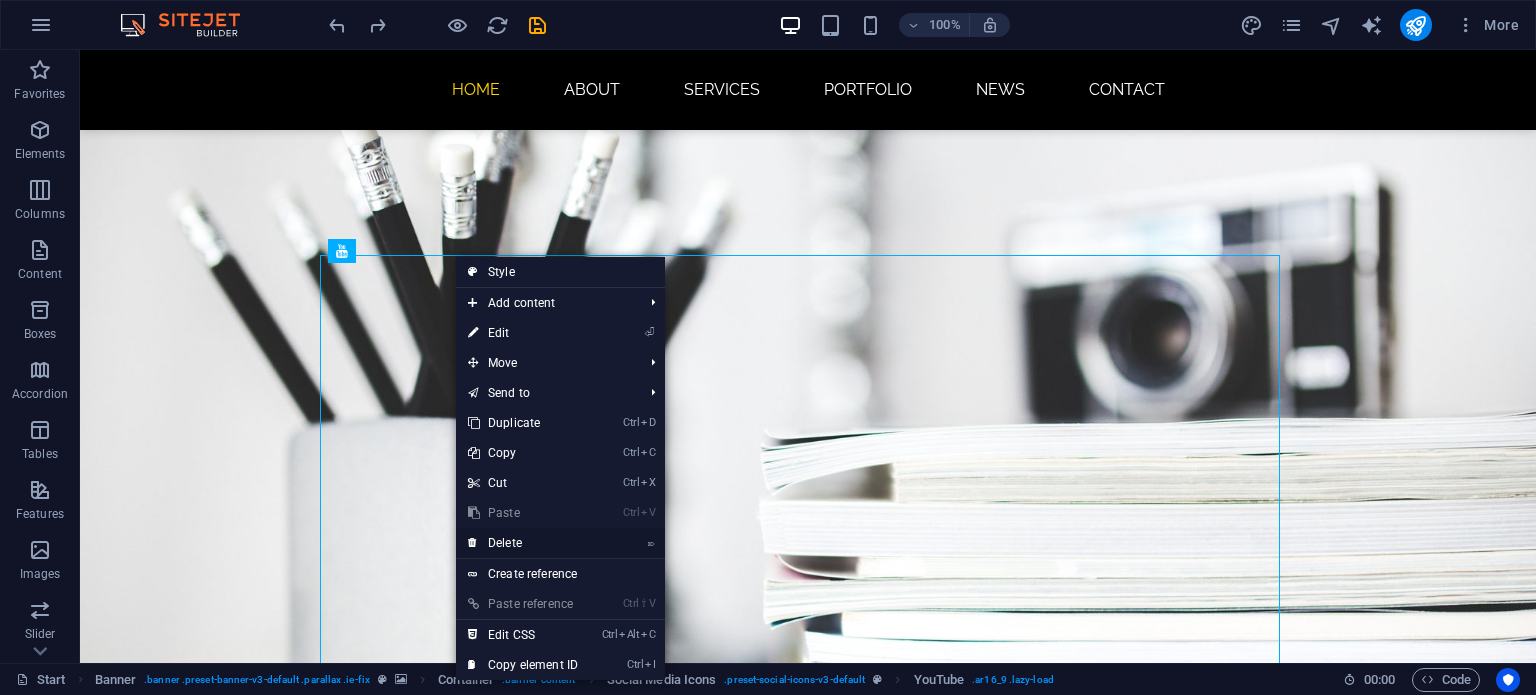 click on "⌦  Delete" at bounding box center (523, 543) 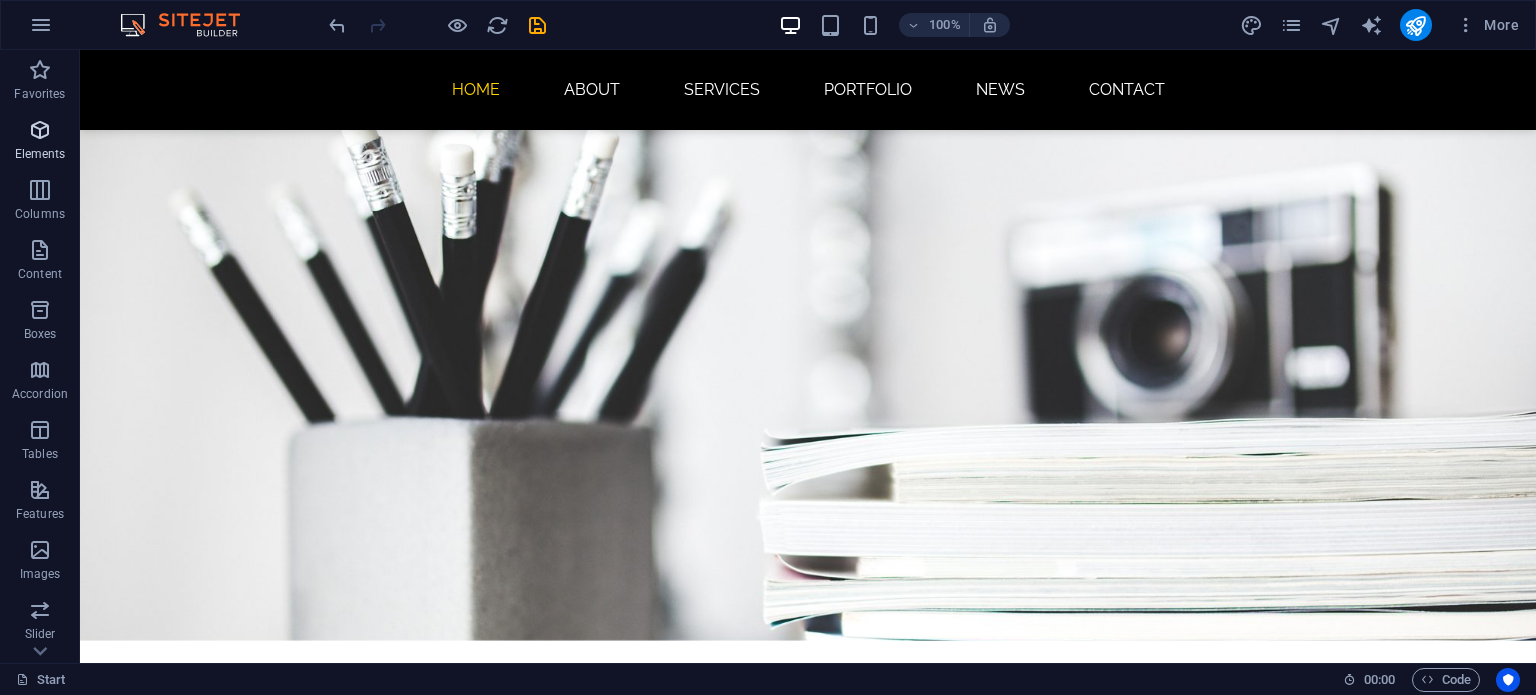 click on "Elements" at bounding box center (40, 154) 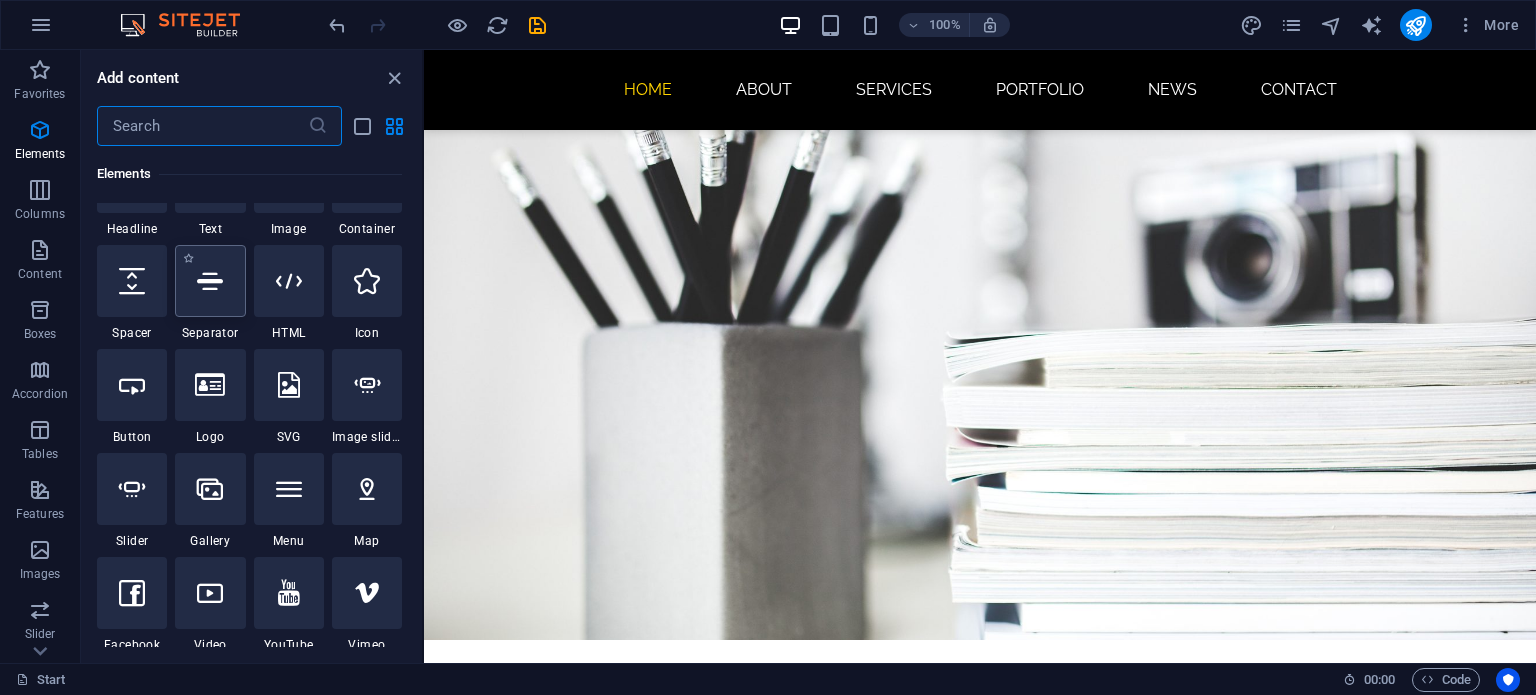 scroll, scrollTop: 279, scrollLeft: 0, axis: vertical 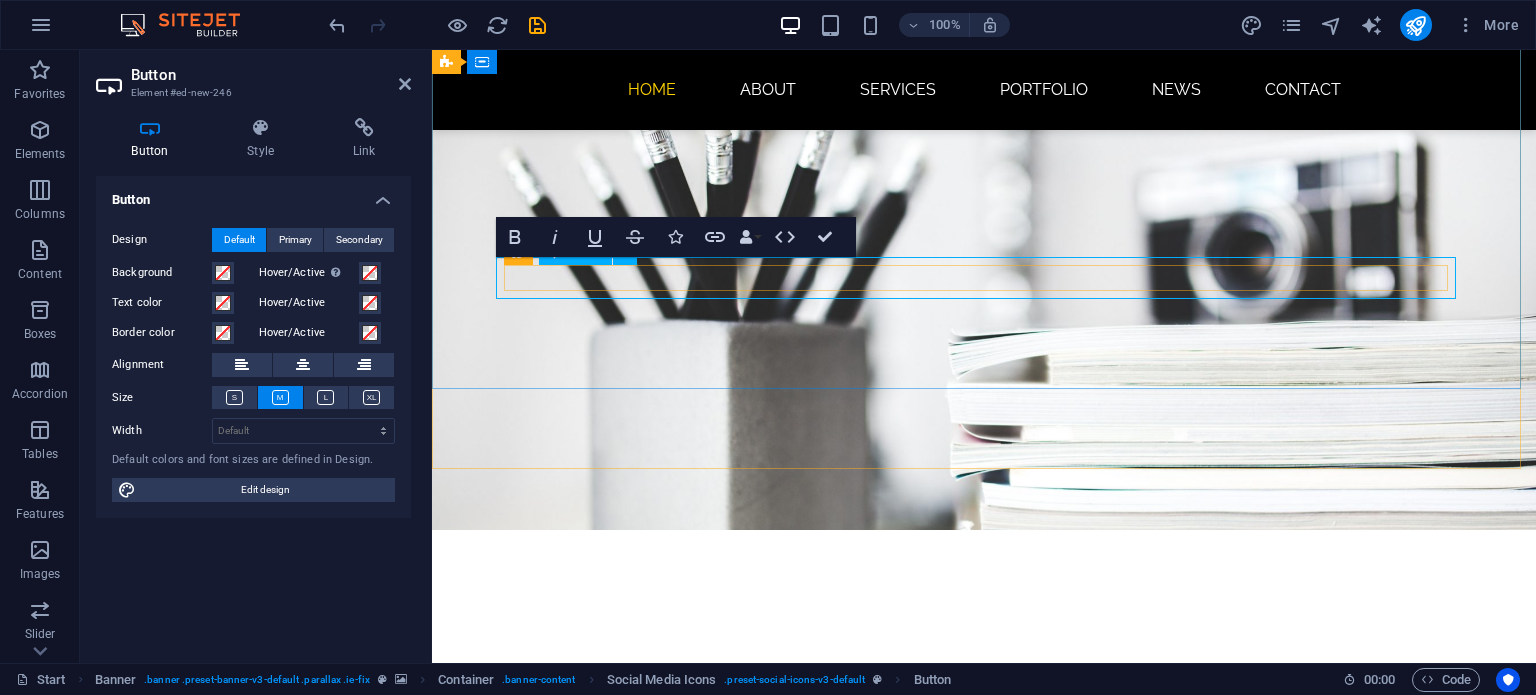 click on "Button label" at bounding box center (565, 876) 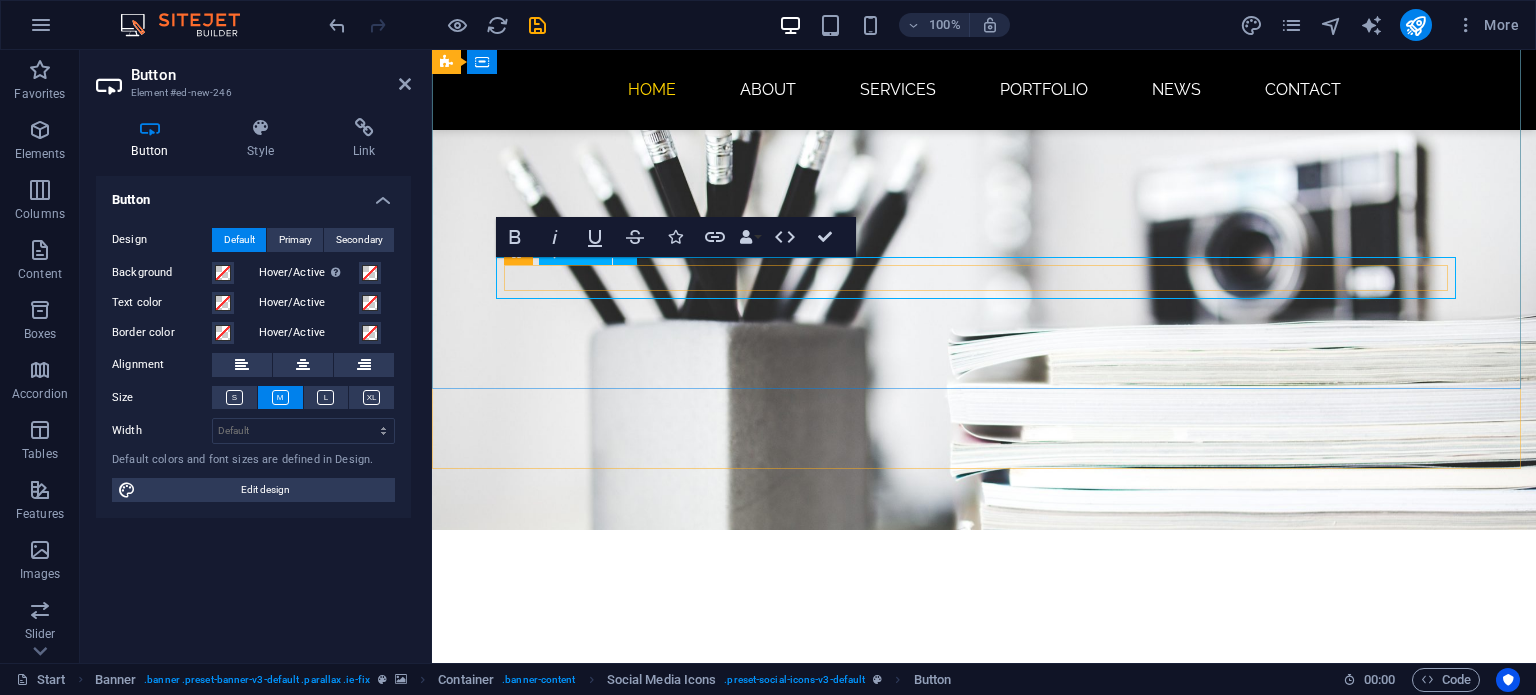 click on "Button label" at bounding box center [565, 876] 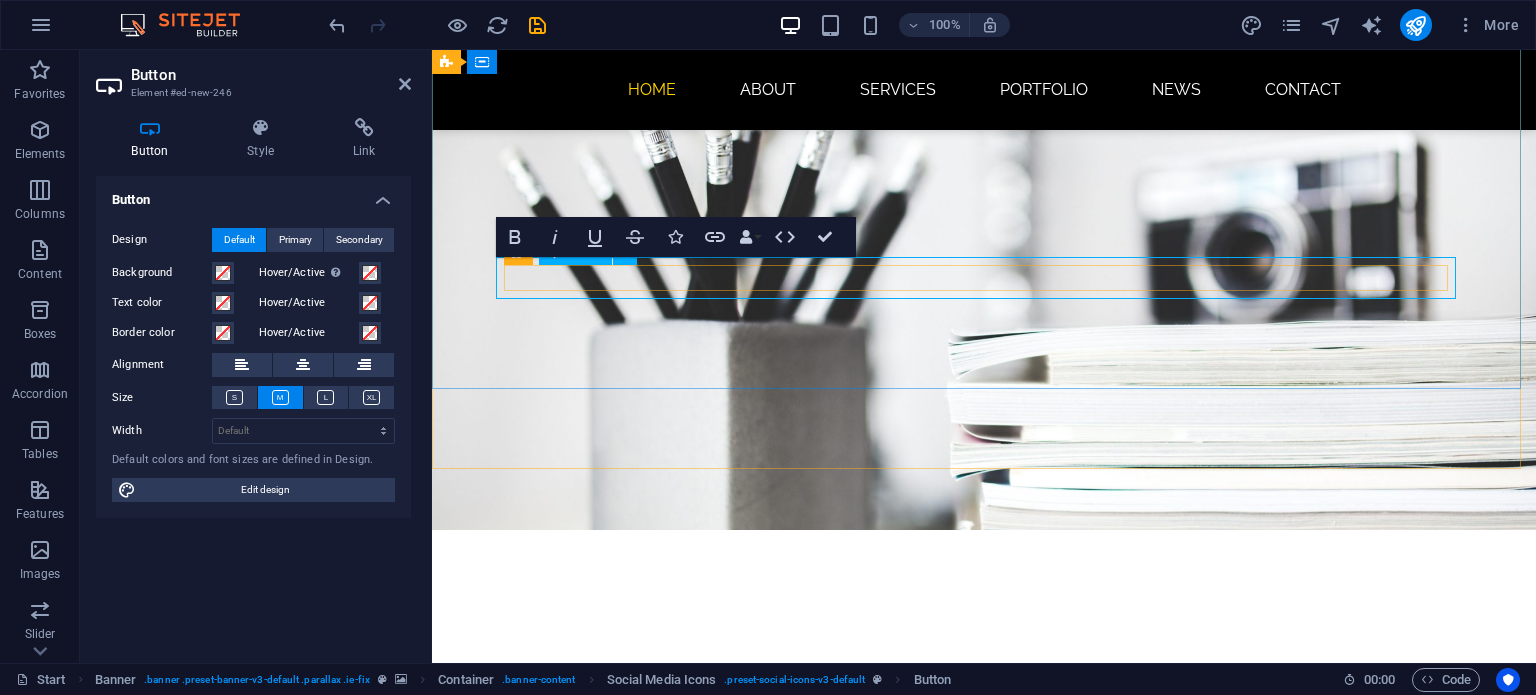 type 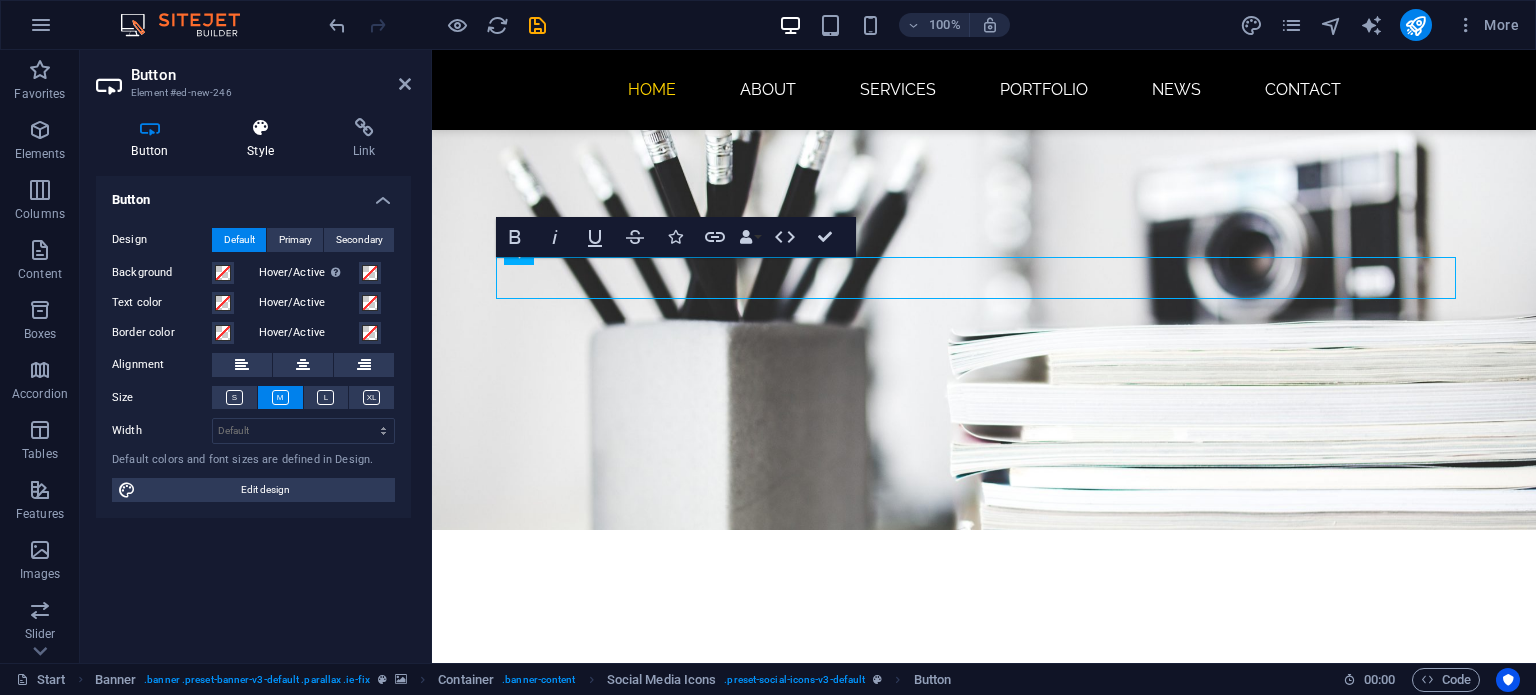 click on "Style" at bounding box center [265, 139] 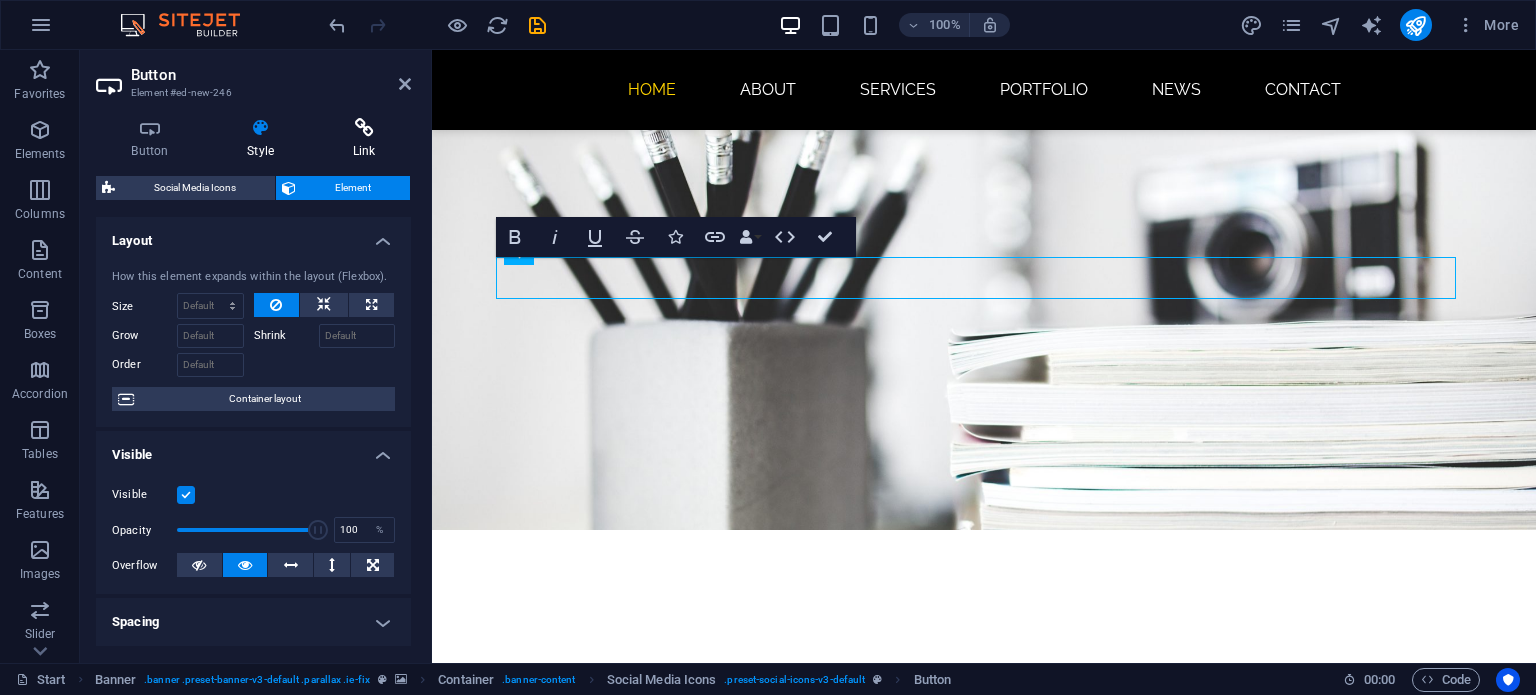 click on "Link" at bounding box center (364, 139) 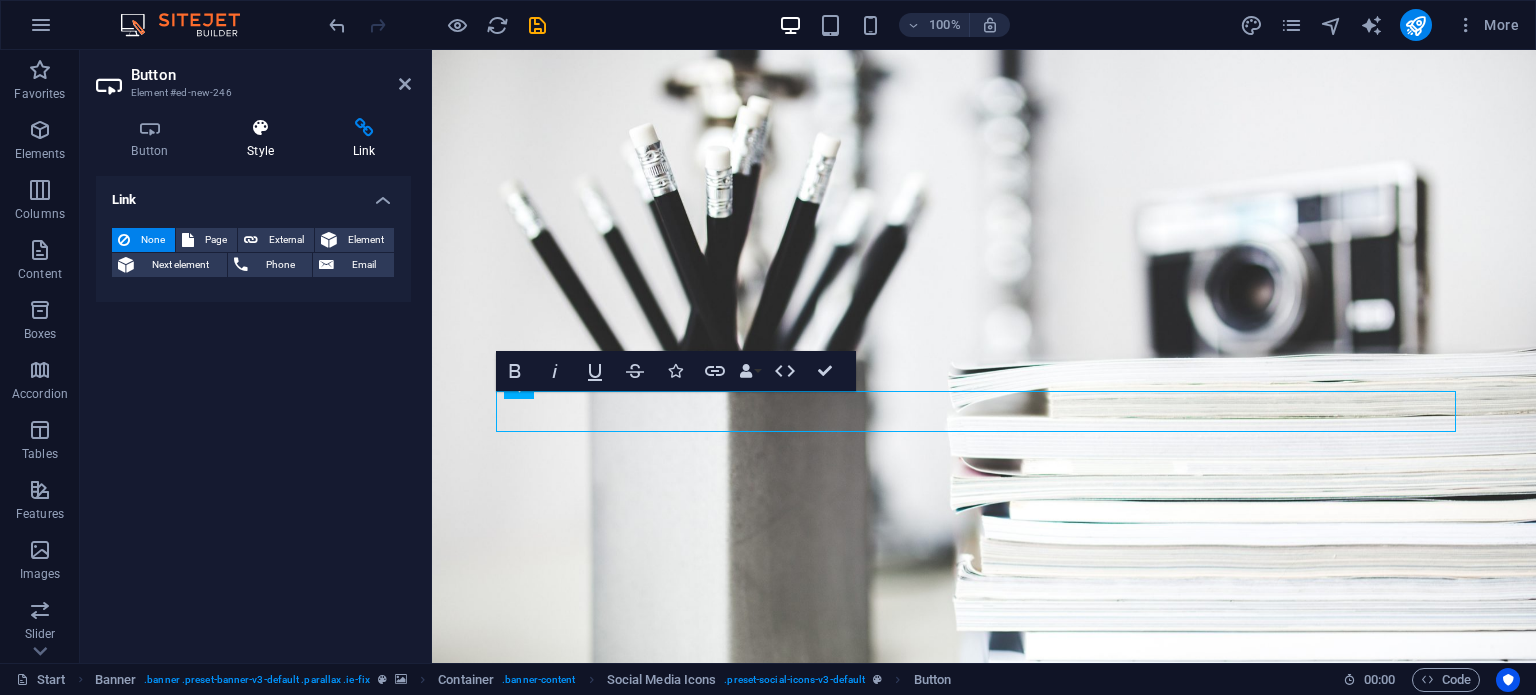 scroll, scrollTop: 0, scrollLeft: 0, axis: both 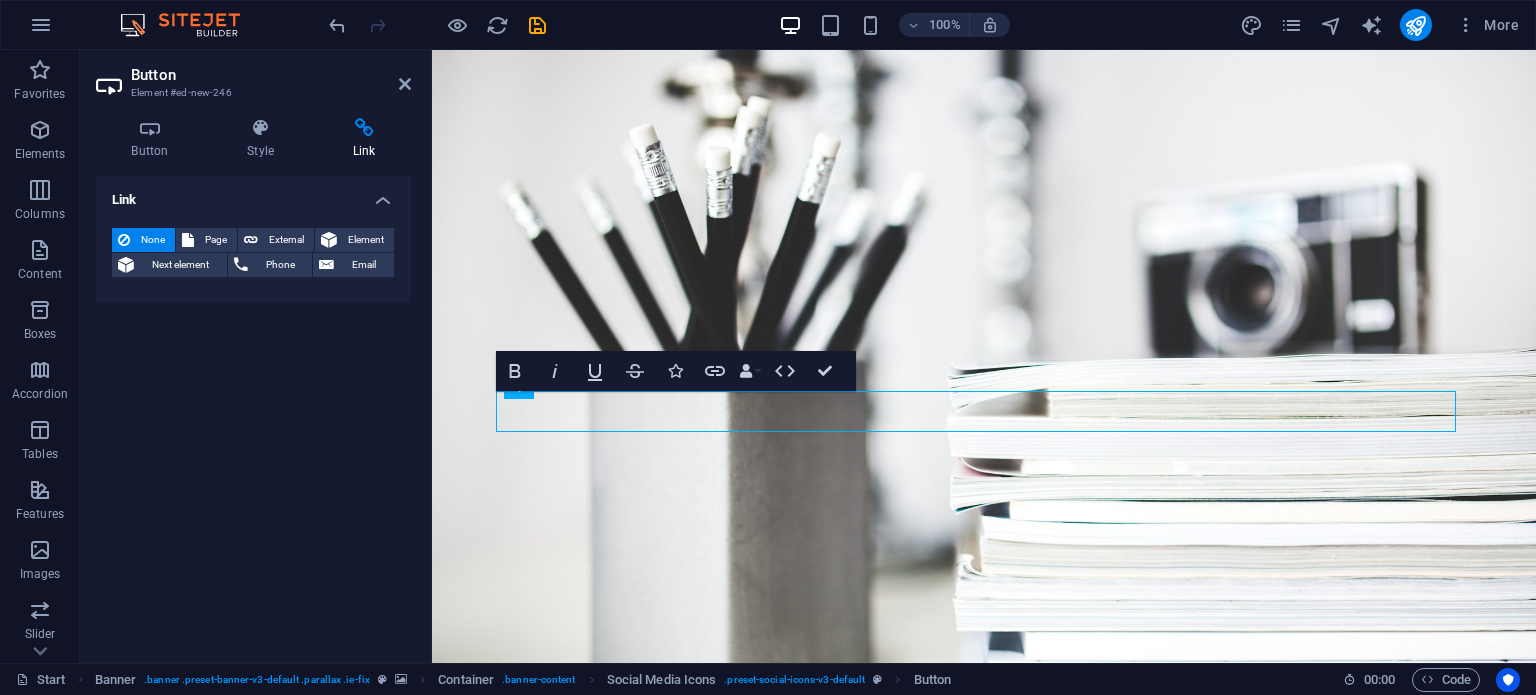 click on "Button Style Link Button Design Default Primary Secondary Background Hover/Active Switch to preview mode to test the active/hover state Text color Hover/Active Border color Hover/Active Alignment Size Width Default px rem % em vh vw Default colors and font sizes are defined in Design. Edit design Social Media Icons Element Layout How this element expands within the layout (Flexbox). Size Default auto px % 1/1 1/2 1/3 1/4 1/5 1/6 1/7 1/8 1/9 1/10 Grow Shrink Order Container layout Visible Visible Opacity 100 % Overflow Spacing Margin Default auto px % rem vw vh Custom Custom auto px % rem vw vh auto px % rem vw vh auto px % rem vw vh auto px % rem vw vh Padding Default px rem % vh vw Custom Custom px rem % vh vw px rem % vh vw px rem % vh vw px rem % vh vw Border Style              - Width 1 auto px rem % vh vw Custom Custom 1 auto px rem % vh vw 1 auto px rem % vh vw 1 auto px rem % vh vw 1 auto px rem % vh vw  - Color Round corners Default px rem % vh vw Custom Custom px rem % vh vw px rem % vh vw" at bounding box center [253, 382] 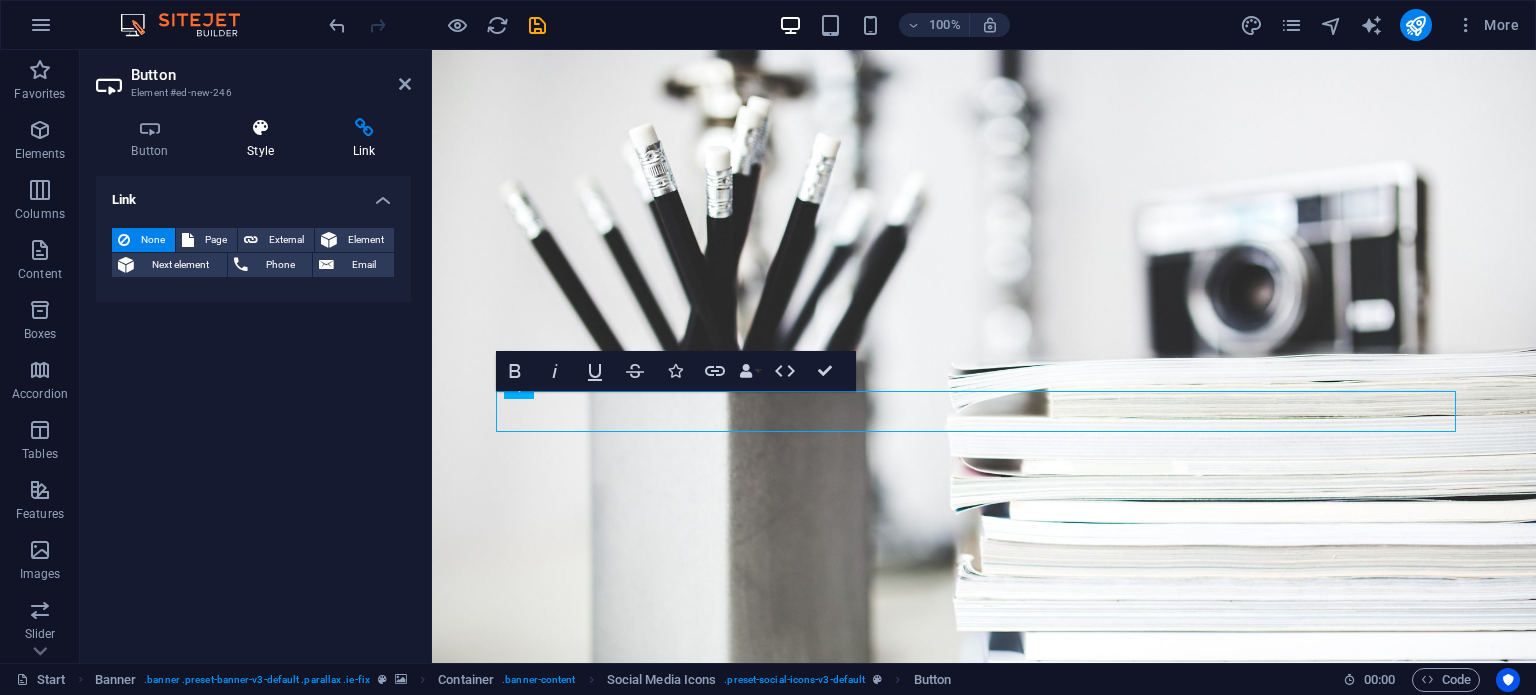 click at bounding box center (261, 128) 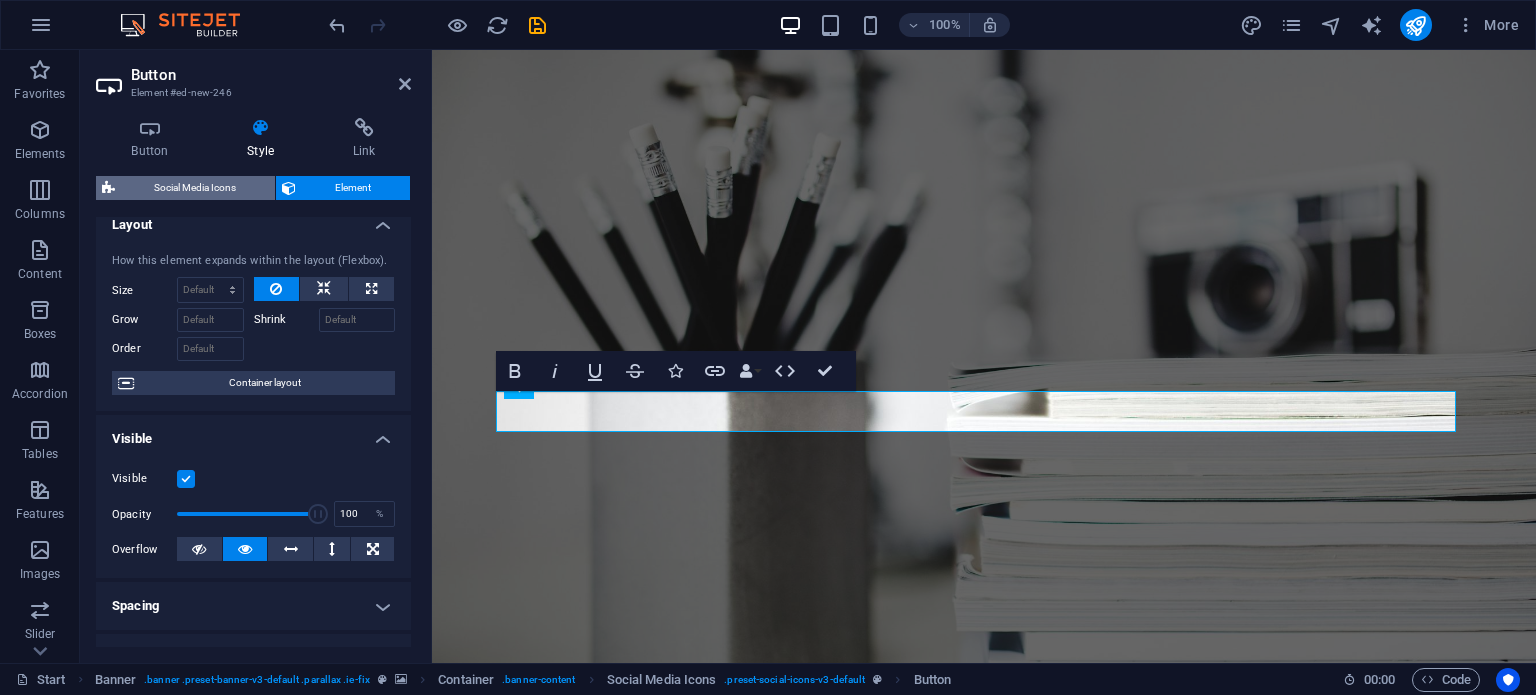 scroll, scrollTop: 0, scrollLeft: 0, axis: both 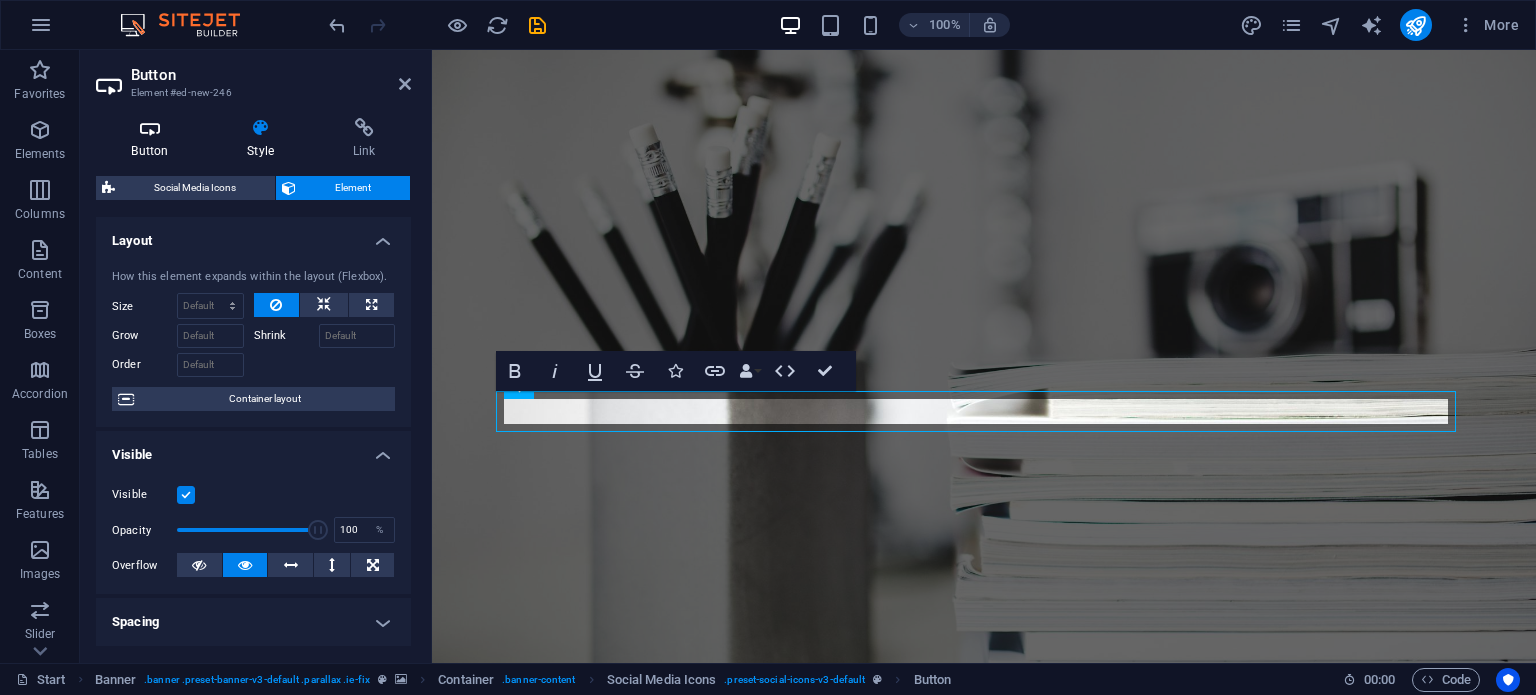 click on "Button" at bounding box center (154, 139) 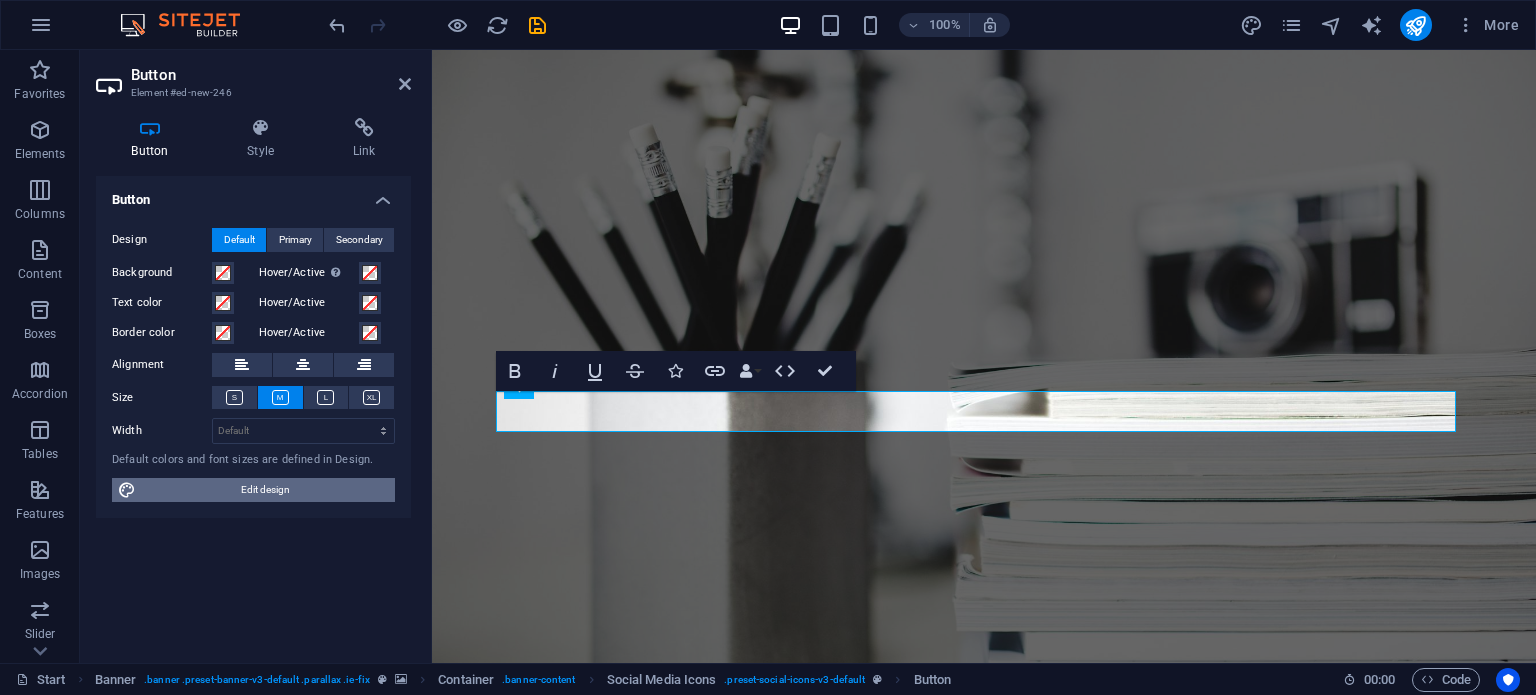 click on "Edit design" at bounding box center [265, 490] 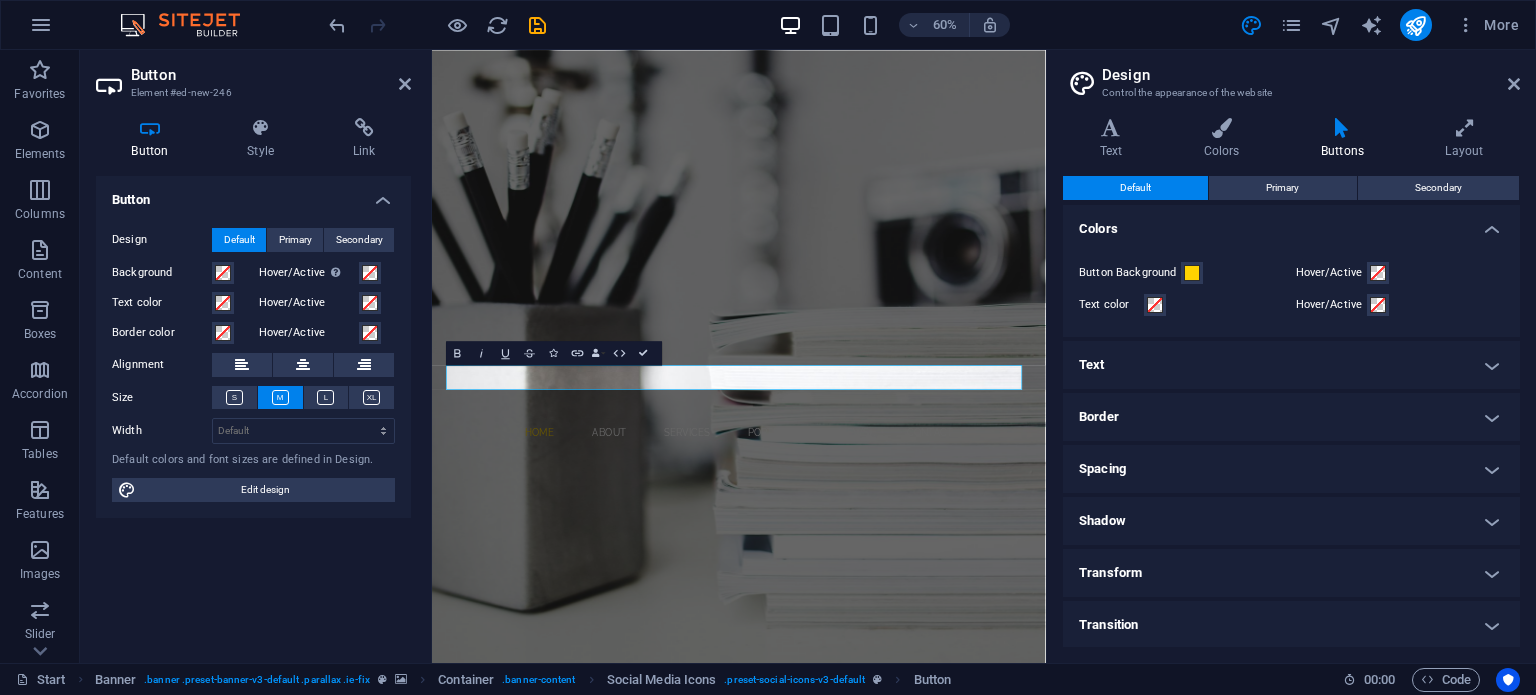 click on "Design" at bounding box center (1311, 75) 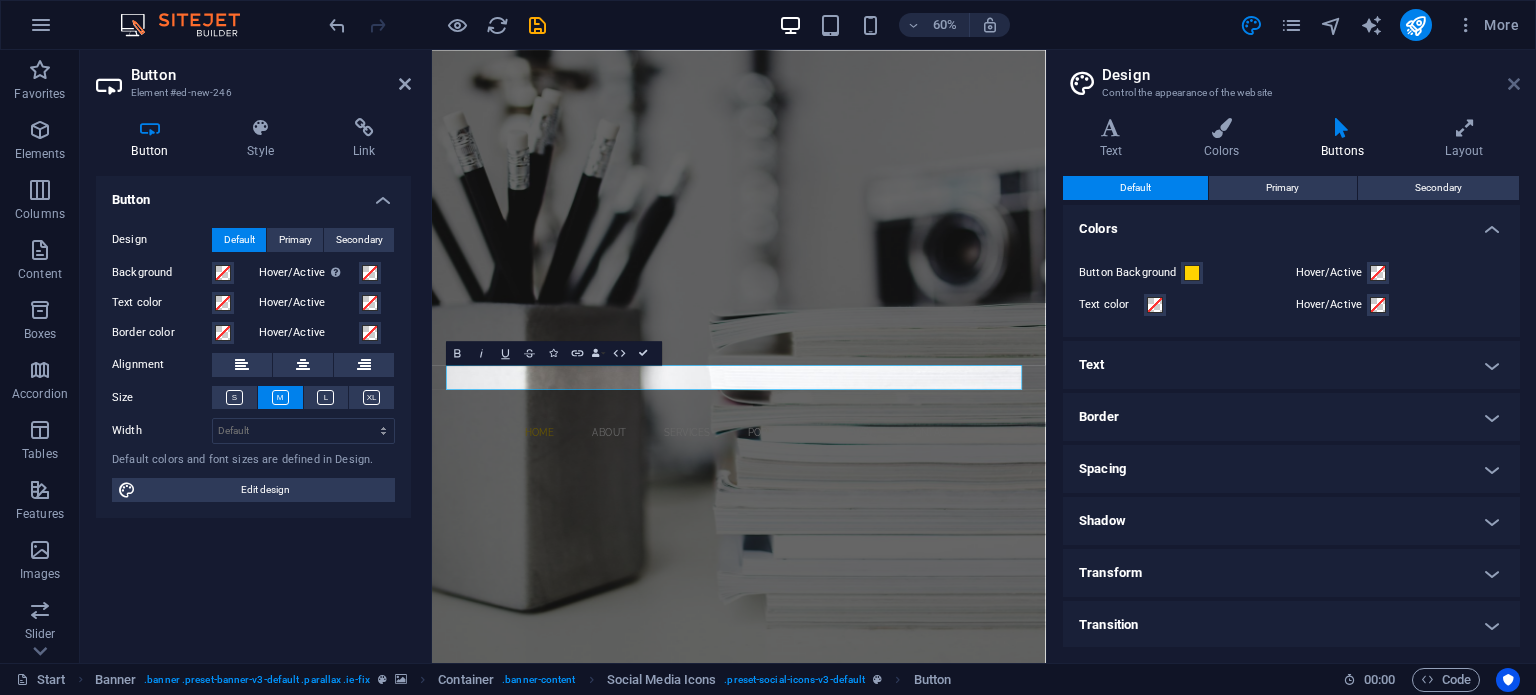 click at bounding box center (1514, 84) 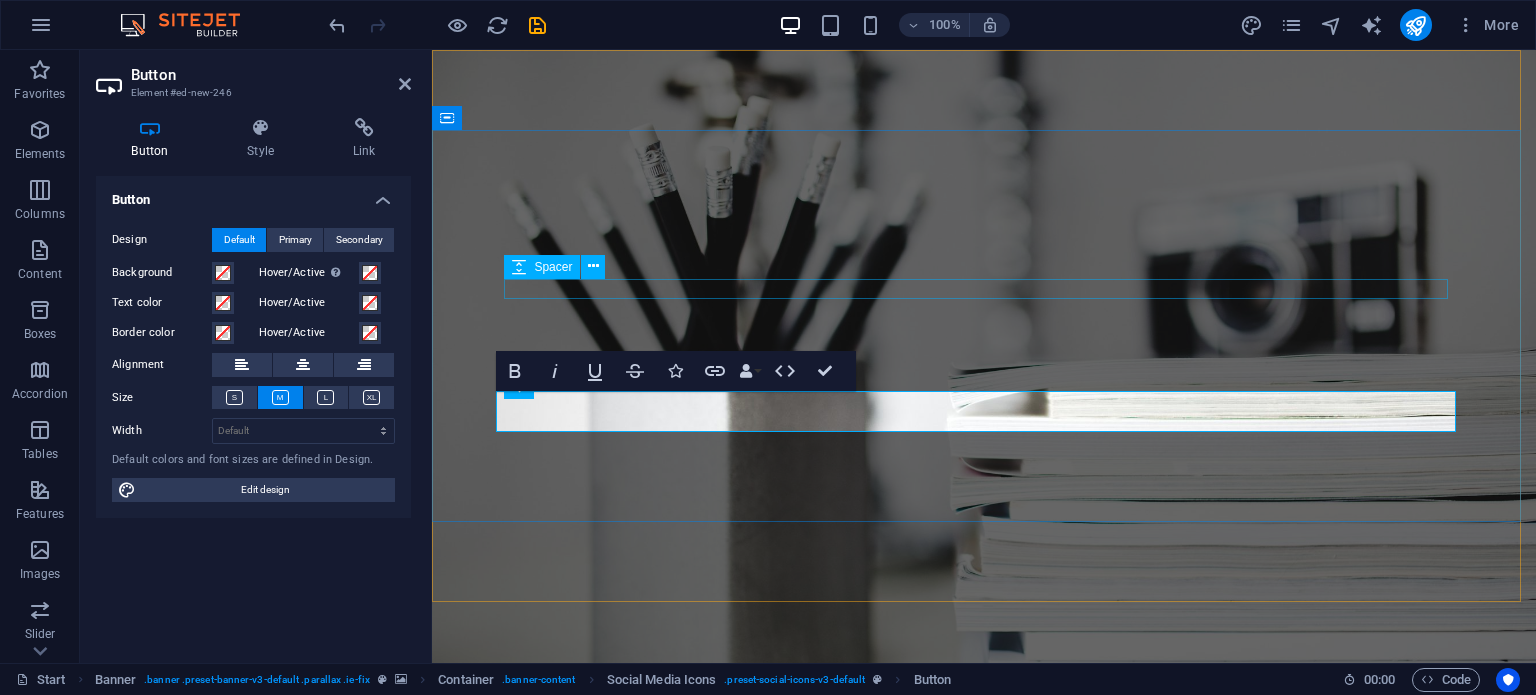 click on "I'm    Skript DEVELOPER Developer Photographer Discord" at bounding box center (984, 923) 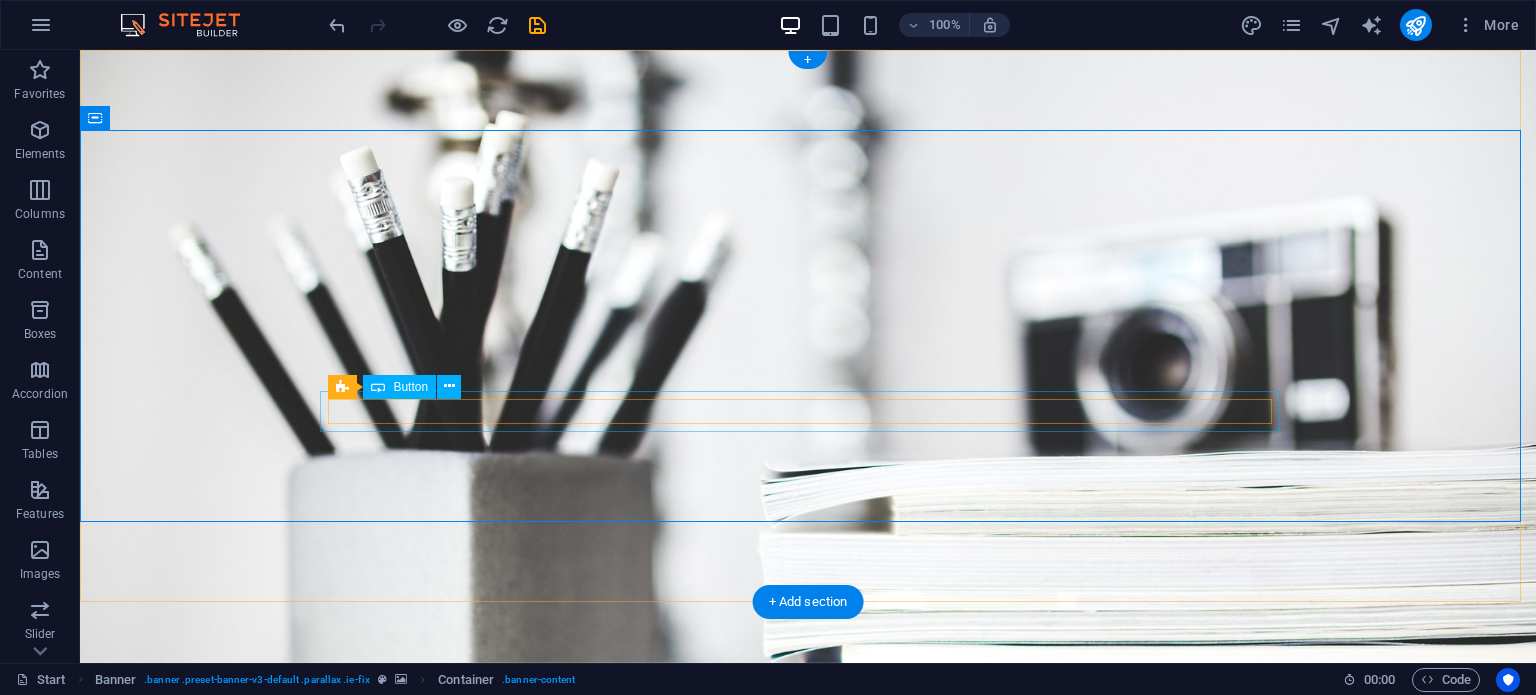 click on "Discord" at bounding box center [808, 1009] 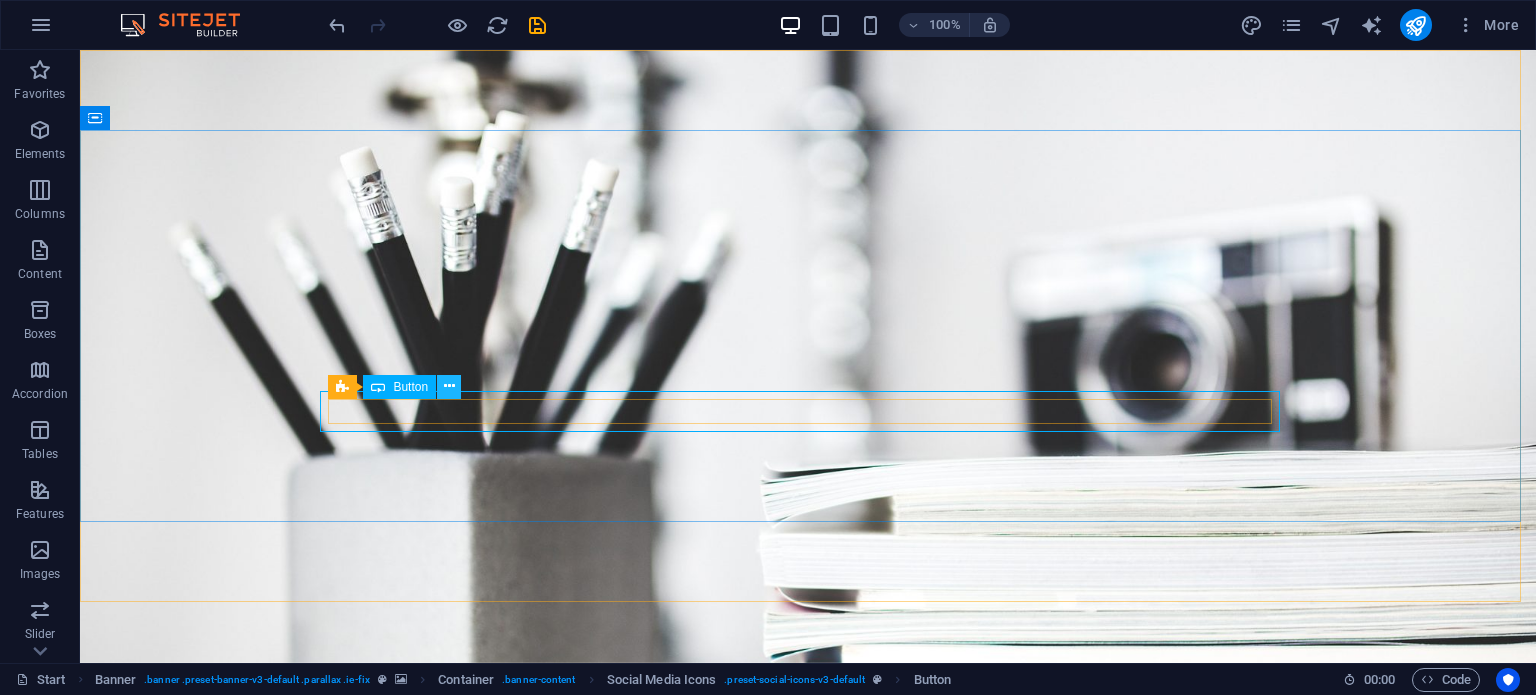 click at bounding box center [449, 386] 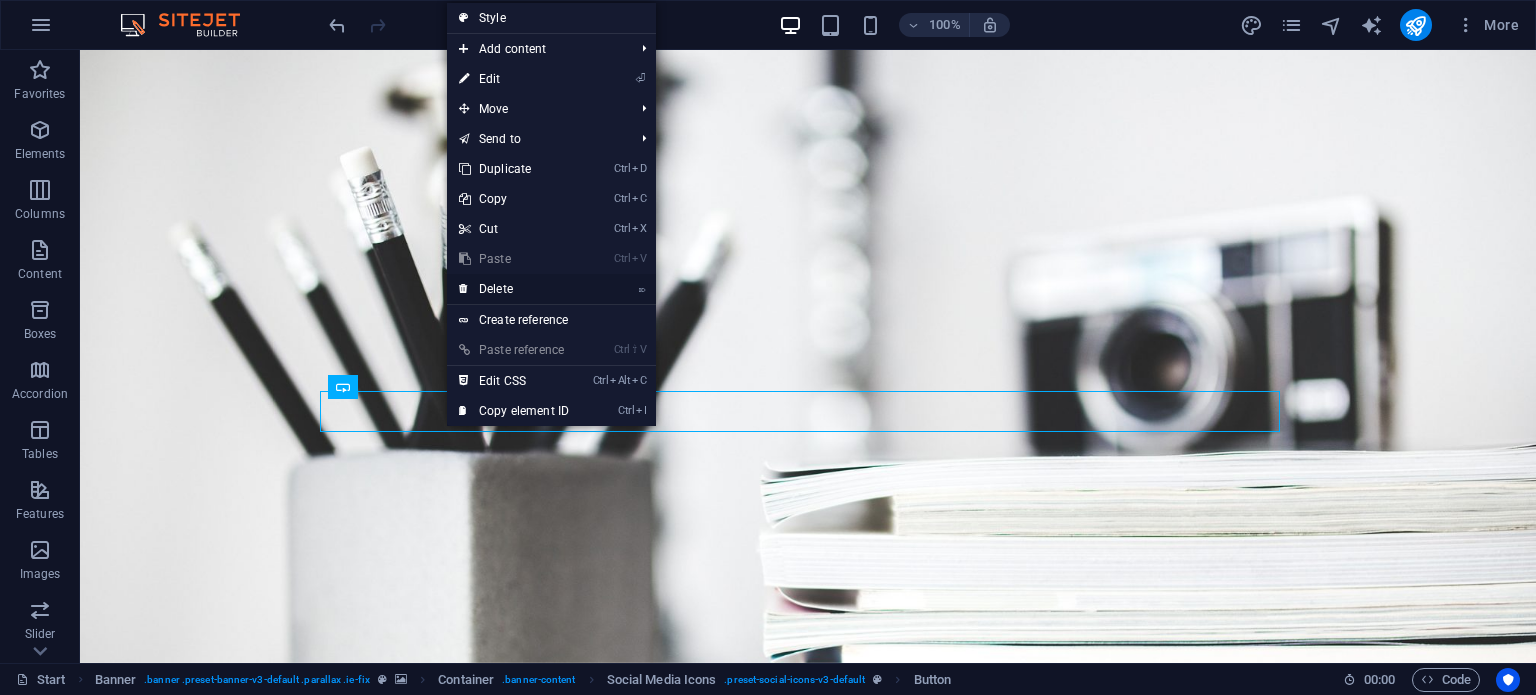 drag, startPoint x: 485, startPoint y: 289, endPoint x: 408, endPoint y: 241, distance: 90.73588 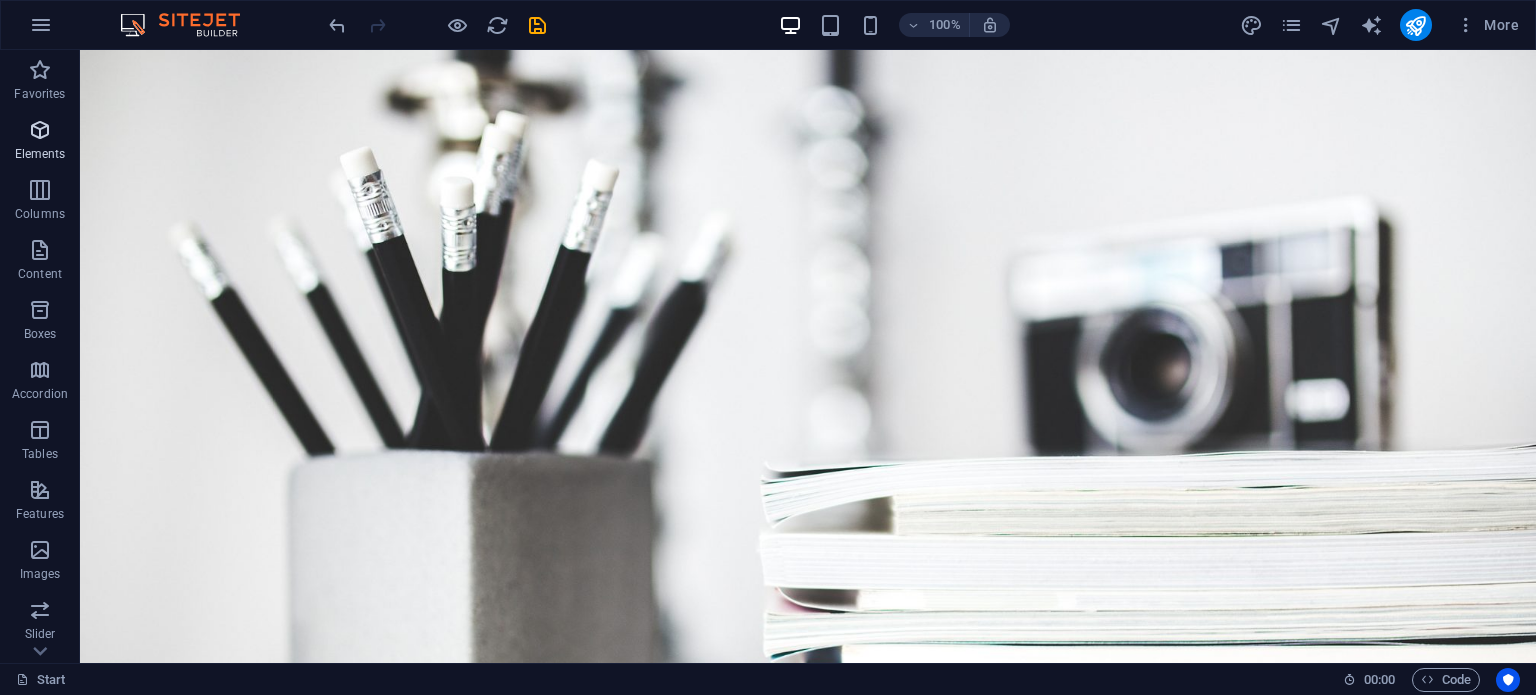 click at bounding box center [40, 130] 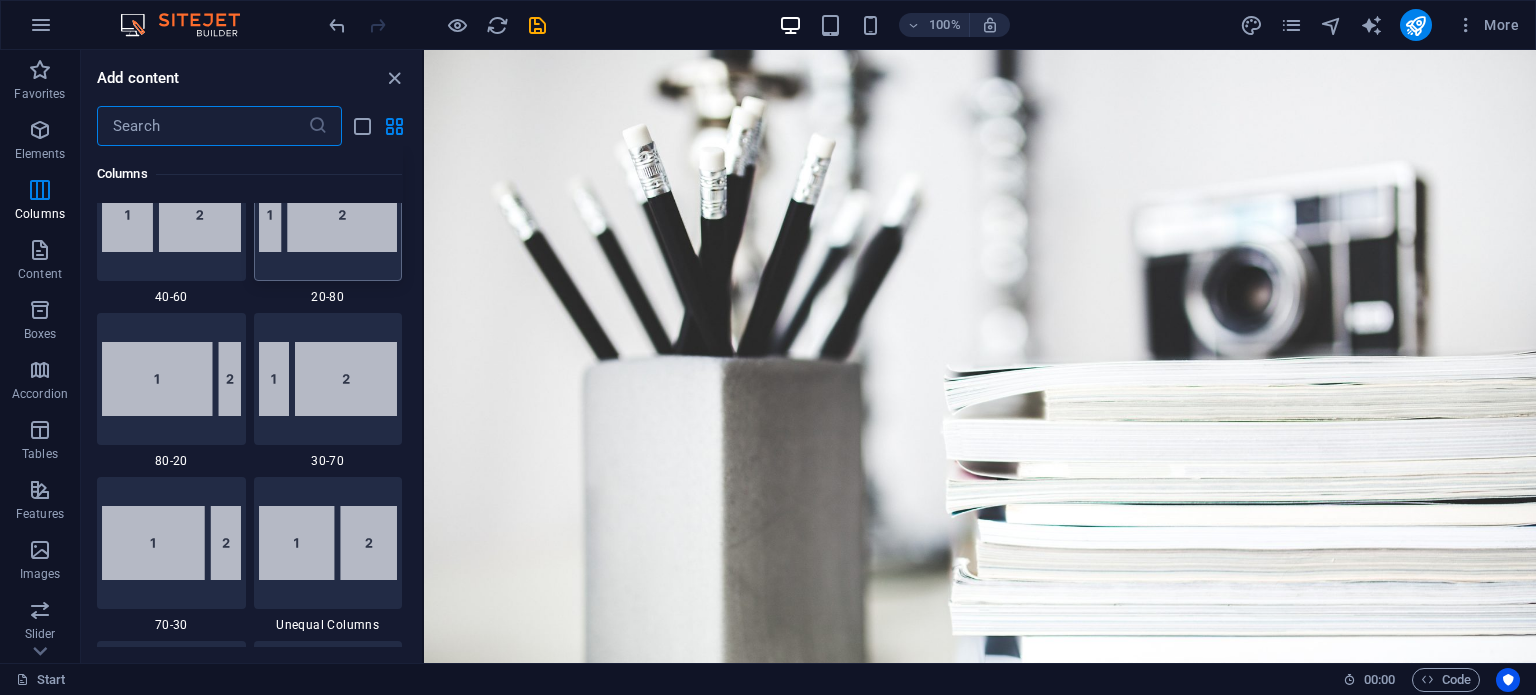 scroll, scrollTop: 1546, scrollLeft: 0, axis: vertical 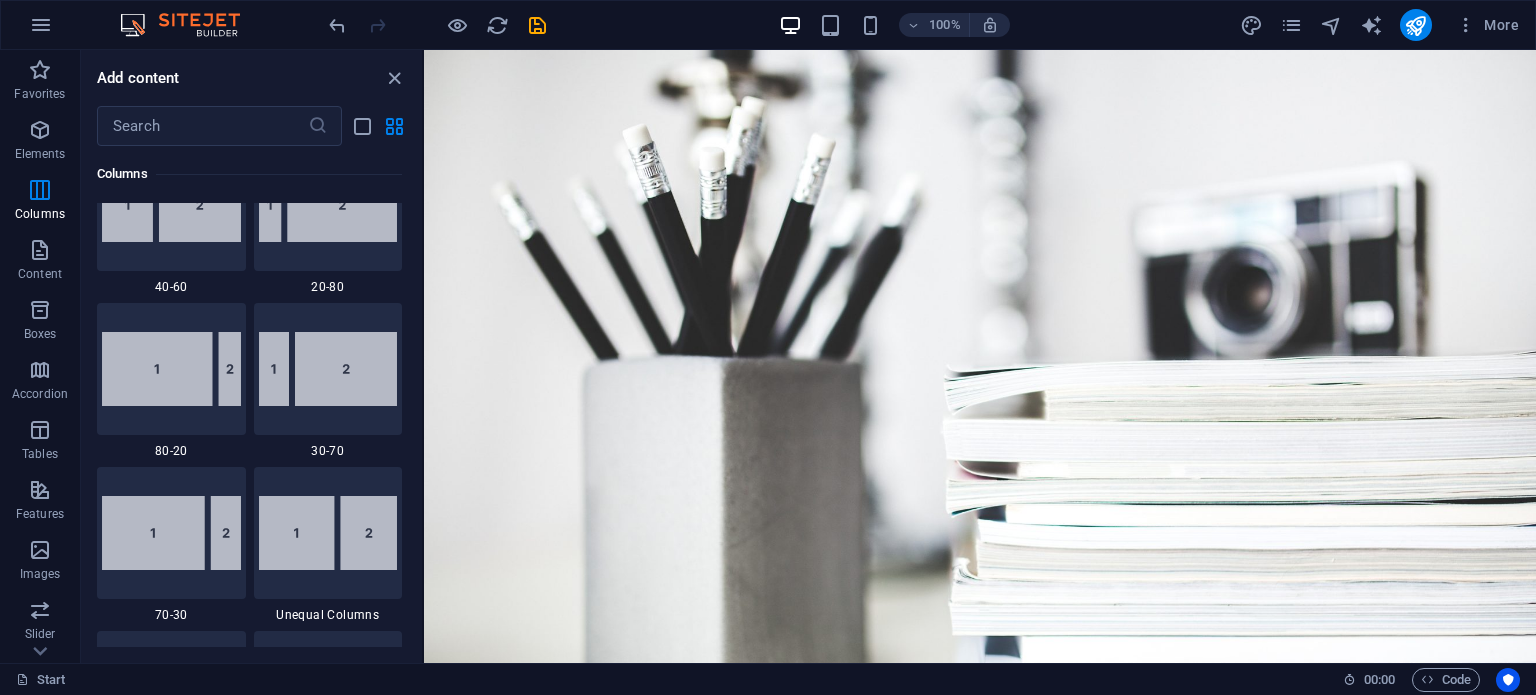 click on "Favorites 1 Star Headline 1 Star Container Elements 1 Star Headline 1 Star Text 1 Star Image 1 Star Container 1 Star Spacer 1 Star Separator 1 Star HTML 1 Star Icon 1 Star Button 1 Star Logo 1 Star SVG 1 Star Image slider 1 Star Slider 1 Star Gallery 1 Star Menu 1 Star Map 1 Star Facebook 1 Star Video 1 Star YouTube 1 Star Vimeo 1 Star Document 1 Star Audio 1 Star Iframe 1 Star Privacy 1 Star Languages Columns 1 Star Container 1 Star 2 columns 1 Star 3 columns 1 Star 4 columns 1 Star 5 columns 1 Star 6 columns 1 Star 40-60 1 Star 20-80 1 Star 80-20 1 Star 30-70 1 Star 70-30 1 Star Unequal Columns 1 Star 25-25-50 1 Star 25-50-25 1 Star 50-25-25 1 Star 20-60-20 1 Star 50-16-16-16 1 Star 16-16-16-50 1 Star Grid 2-1 1 Star Grid 1-2 1 Star Grid 3-1 1 Star Grid 1-3 1 Star Grid 4-1 1 Star Grid 1-4 1 Star Grid 1-2-1 1 Star Grid 1-1-2 1 Star Grid 2h-2v 1 Star Grid 2v-2h 1 Star Grid 2-1-2 1 Star Grid 3-4 Content 1 Star Text in columns 1 Star Text 1 Star Text with separator 1 Star Image with text box 1 Star 1 Star Boxes" at bounding box center (251, 396) 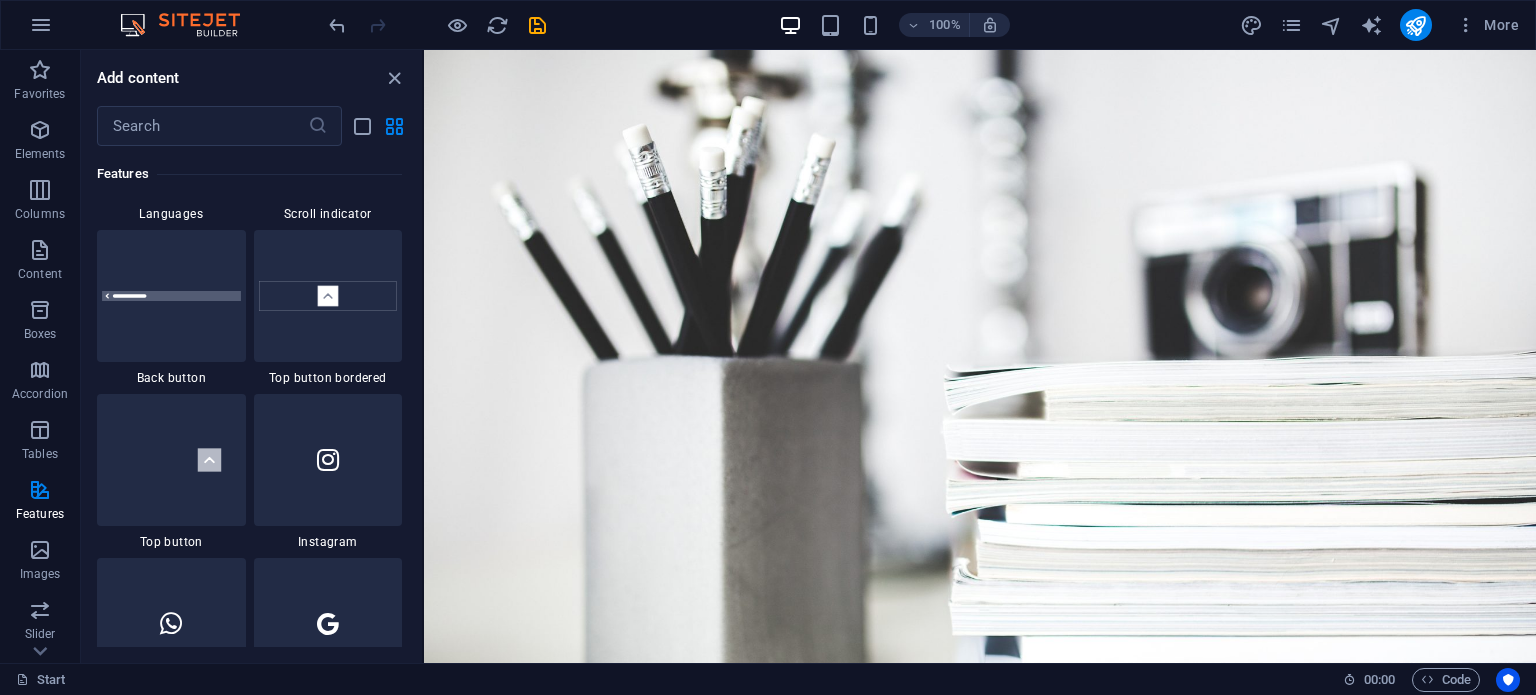 scroll, scrollTop: 9819, scrollLeft: 0, axis: vertical 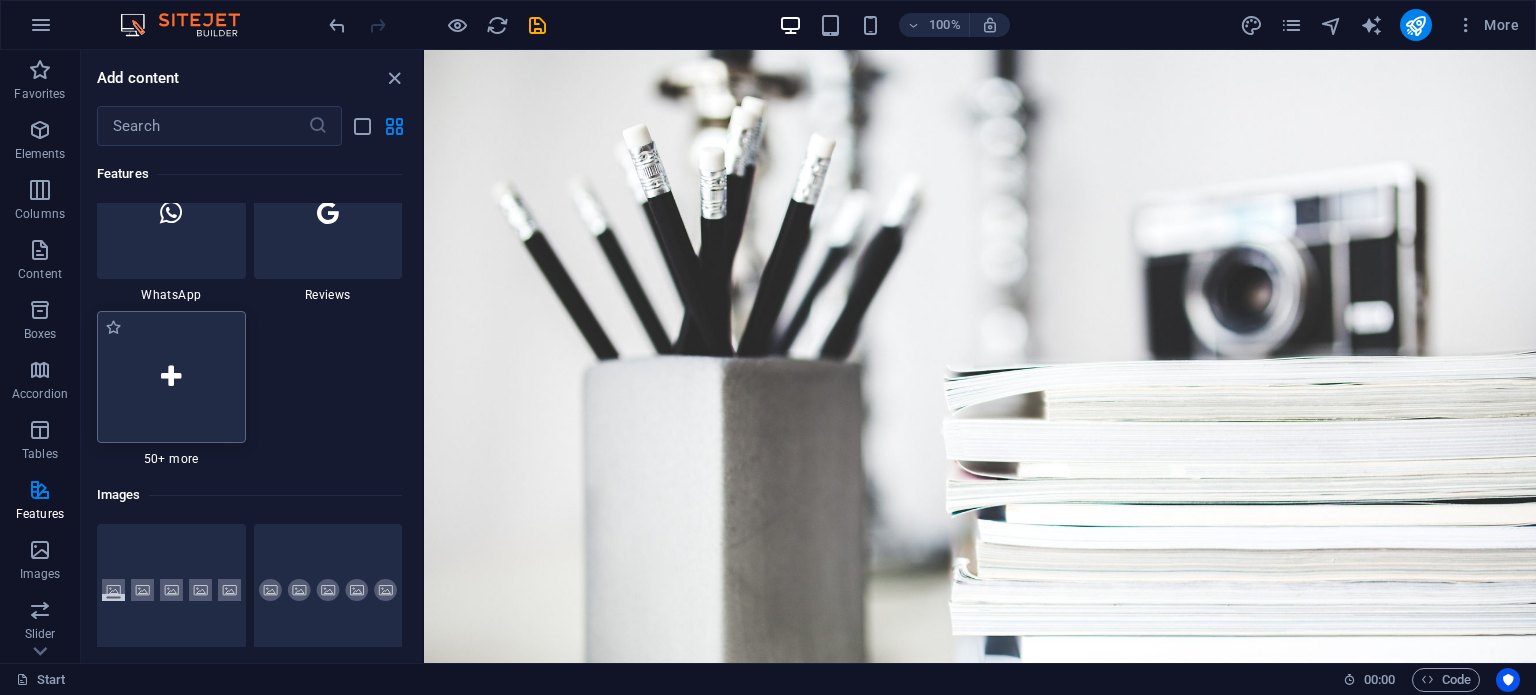 click at bounding box center (171, 377) 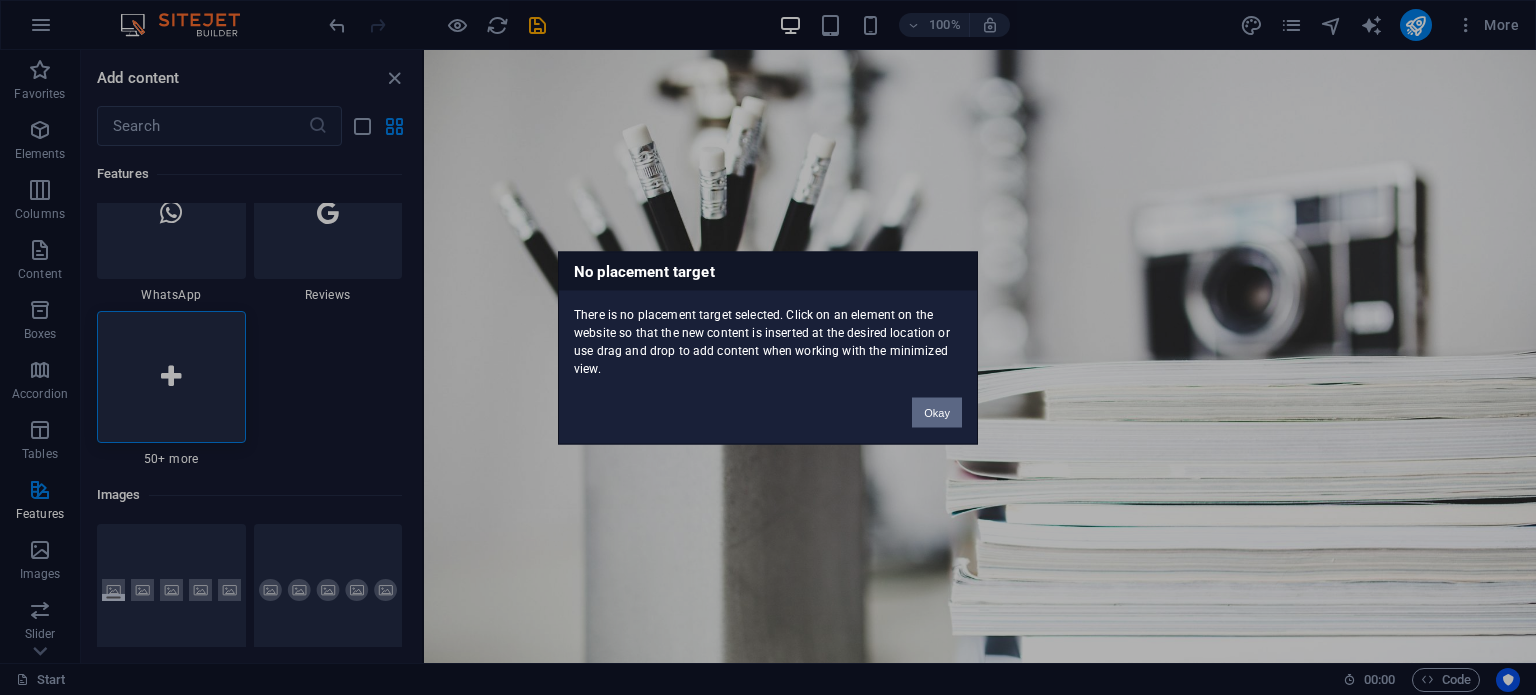 drag, startPoint x: 936, startPoint y: 415, endPoint x: 44, endPoint y: 316, distance: 897.477 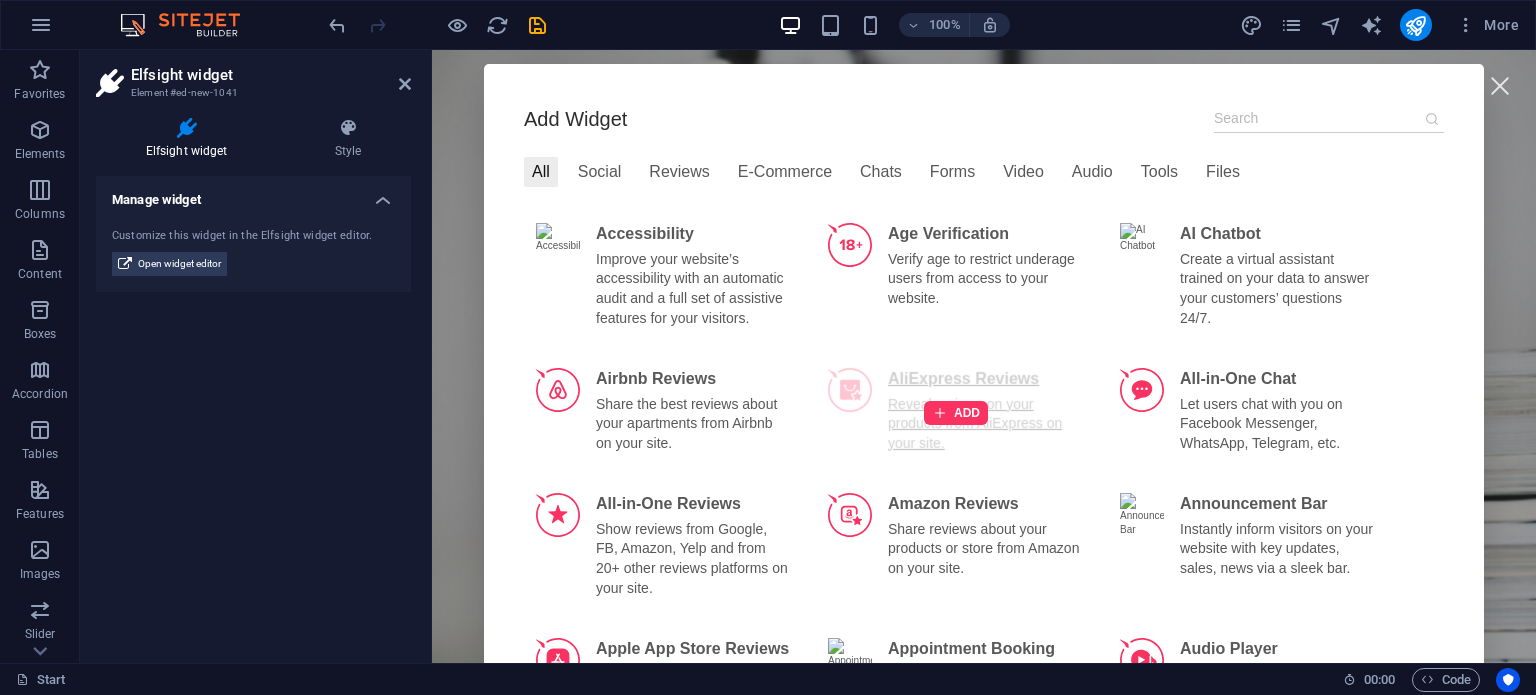 scroll, scrollTop: 66, scrollLeft: 0, axis: vertical 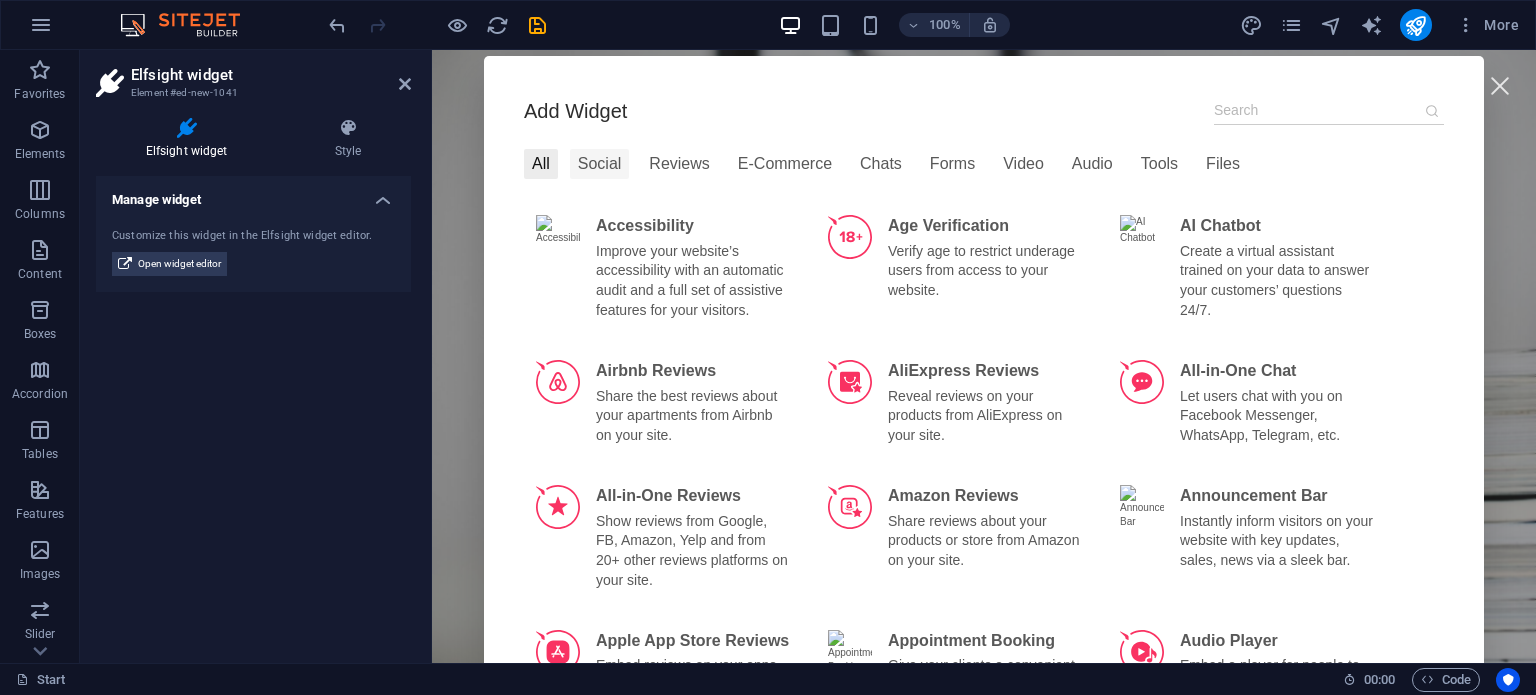 click on "Social" at bounding box center [600, 164] 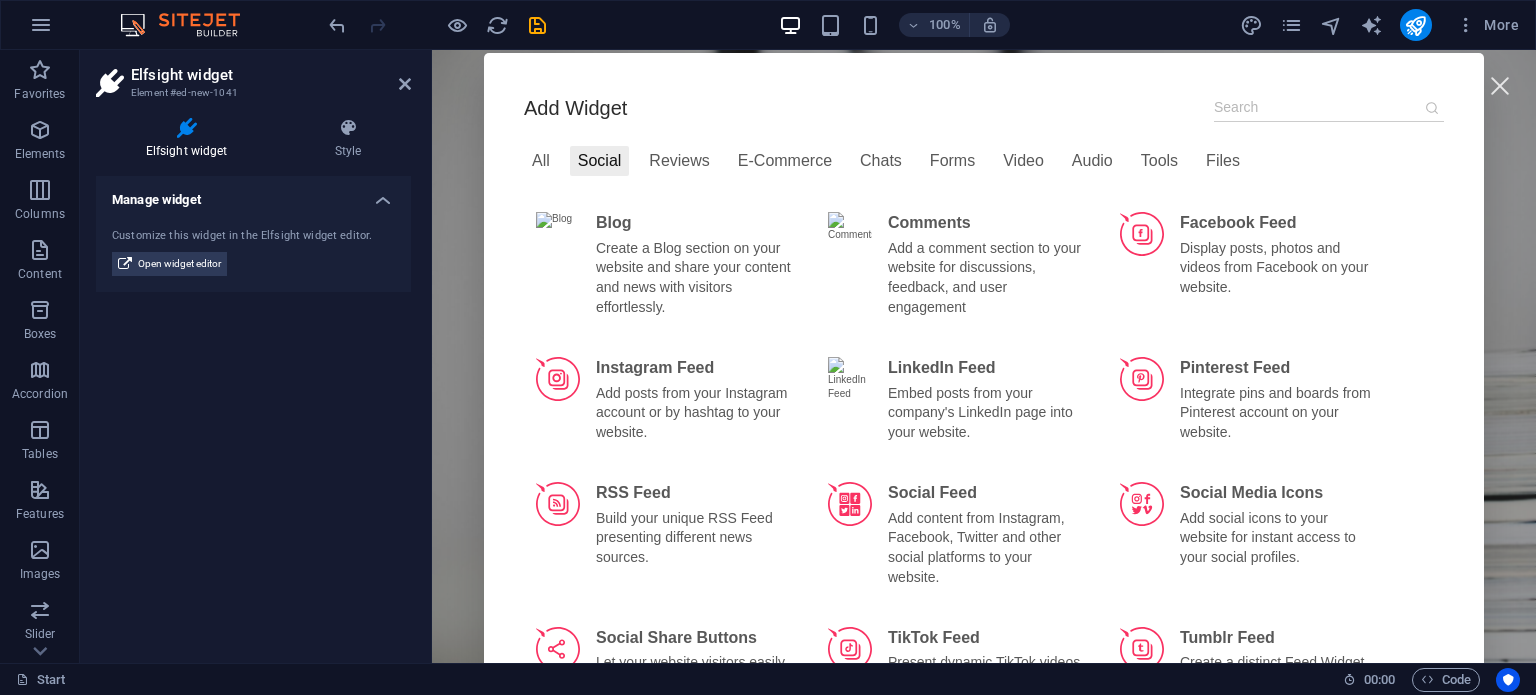 scroll, scrollTop: 0, scrollLeft: 0, axis: both 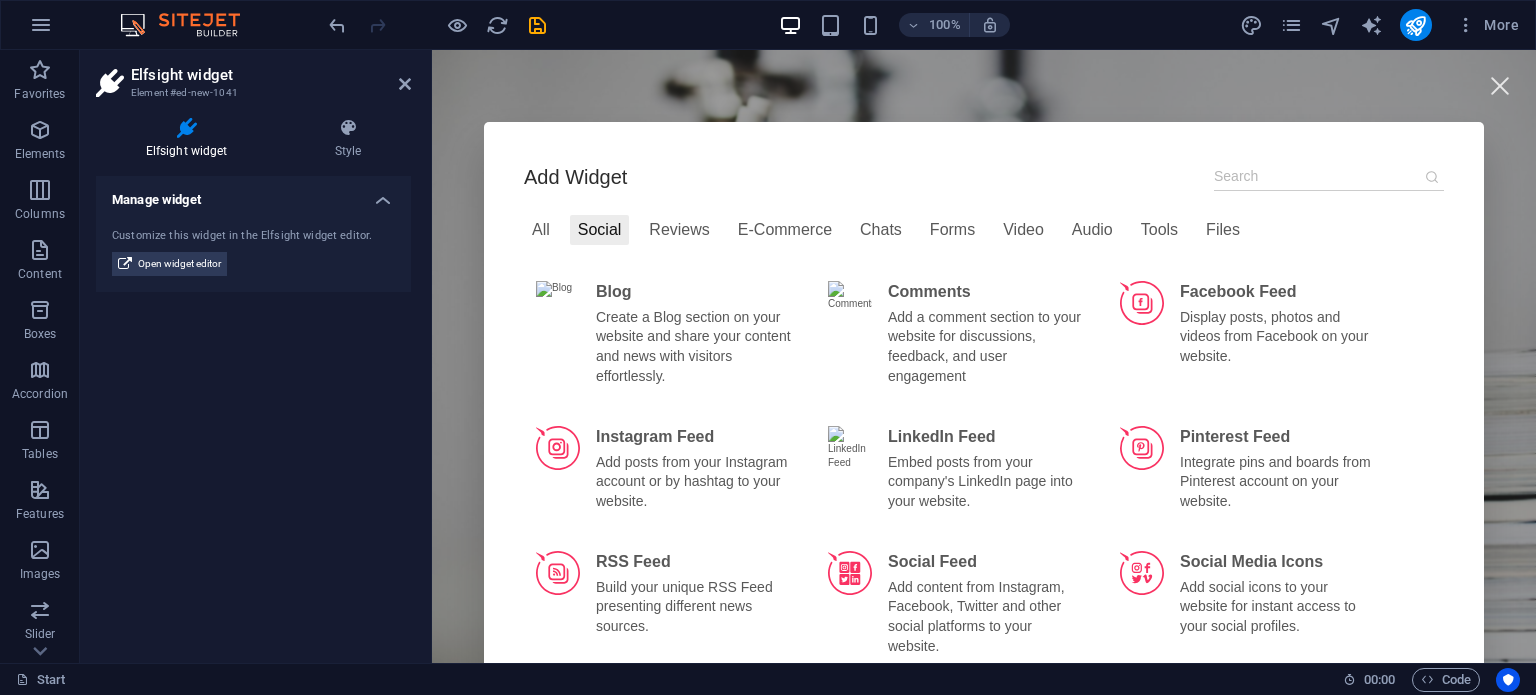 click at bounding box center (1329, 176) 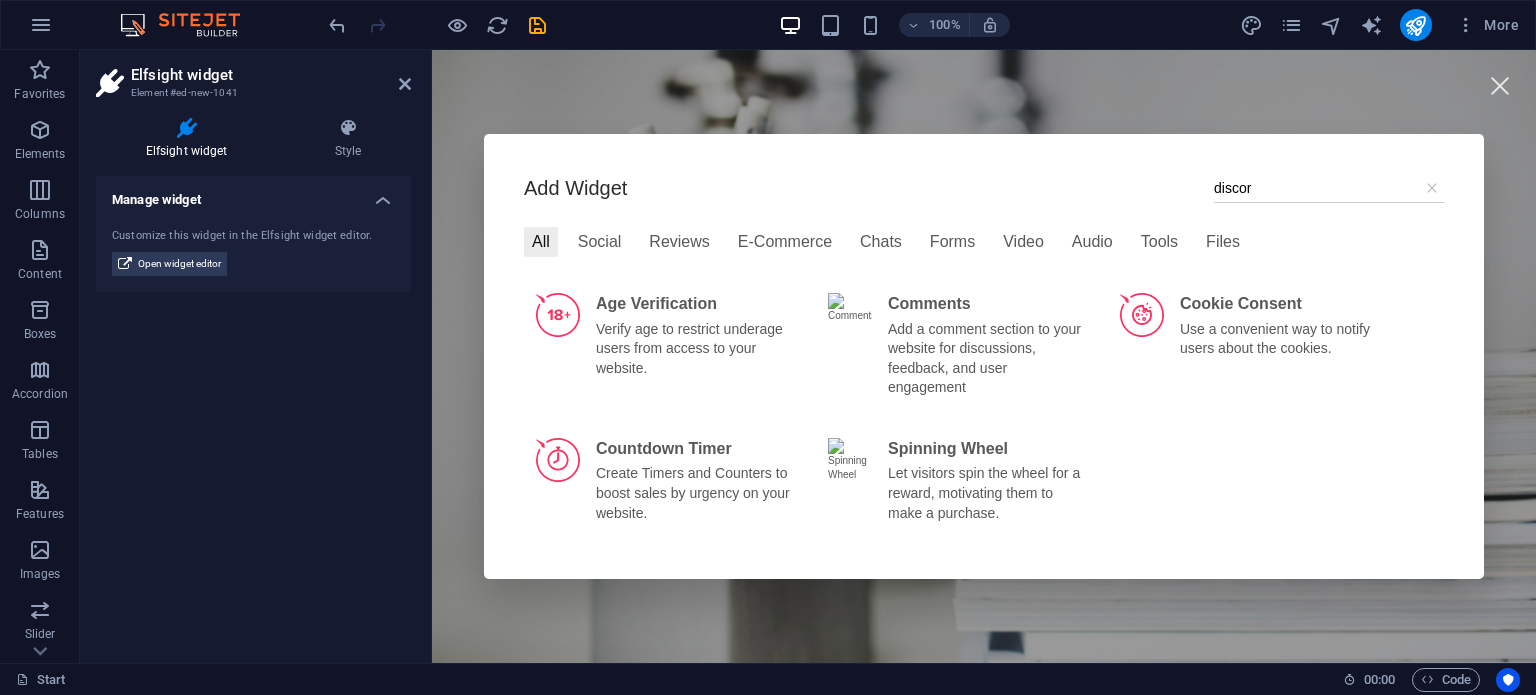 type on "discord" 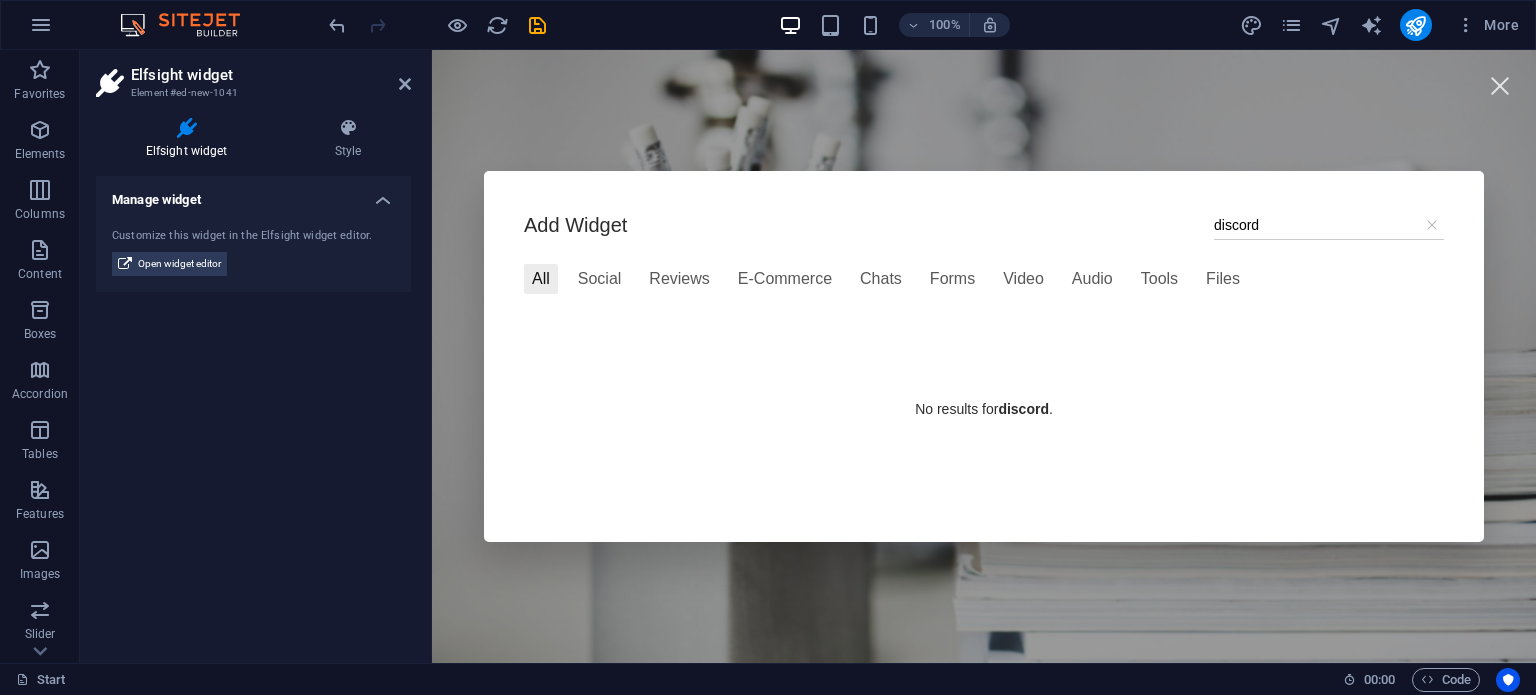 type 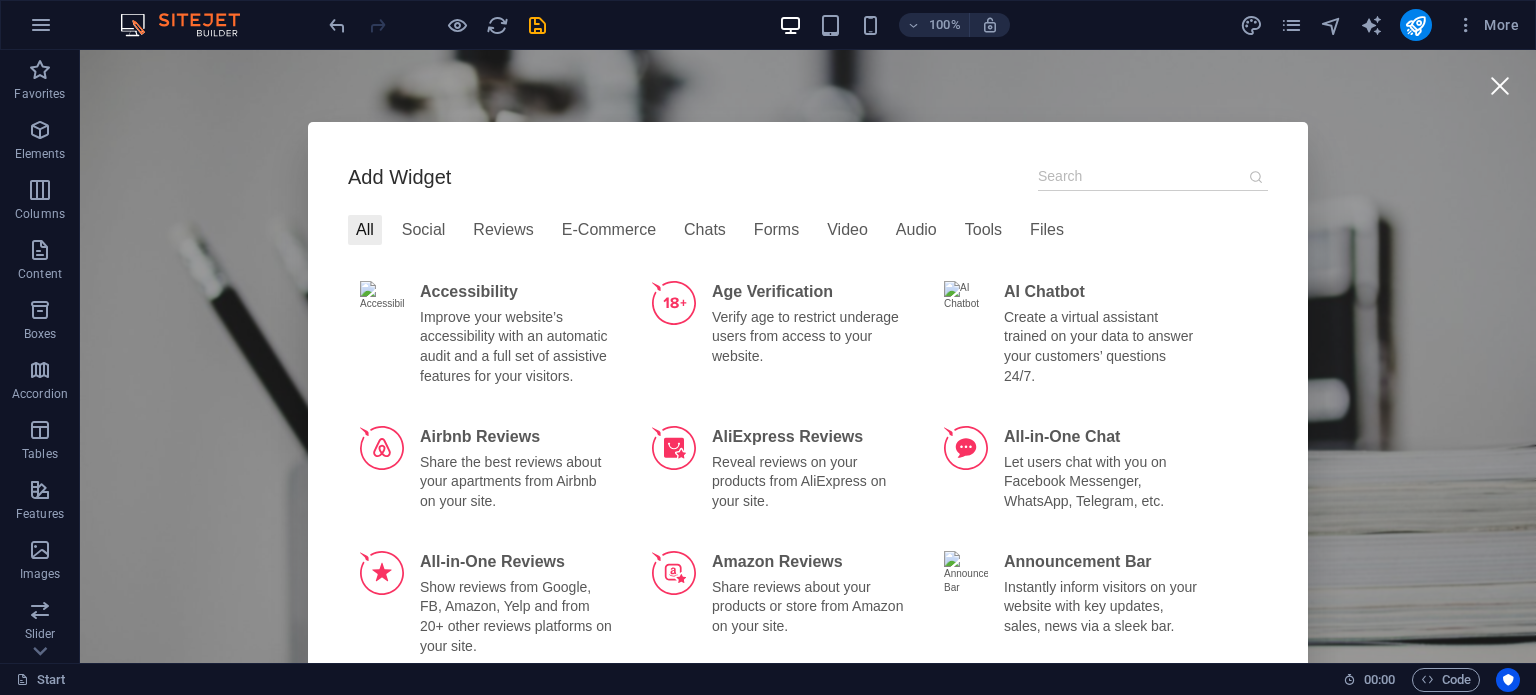 click at bounding box center [1499, 85] 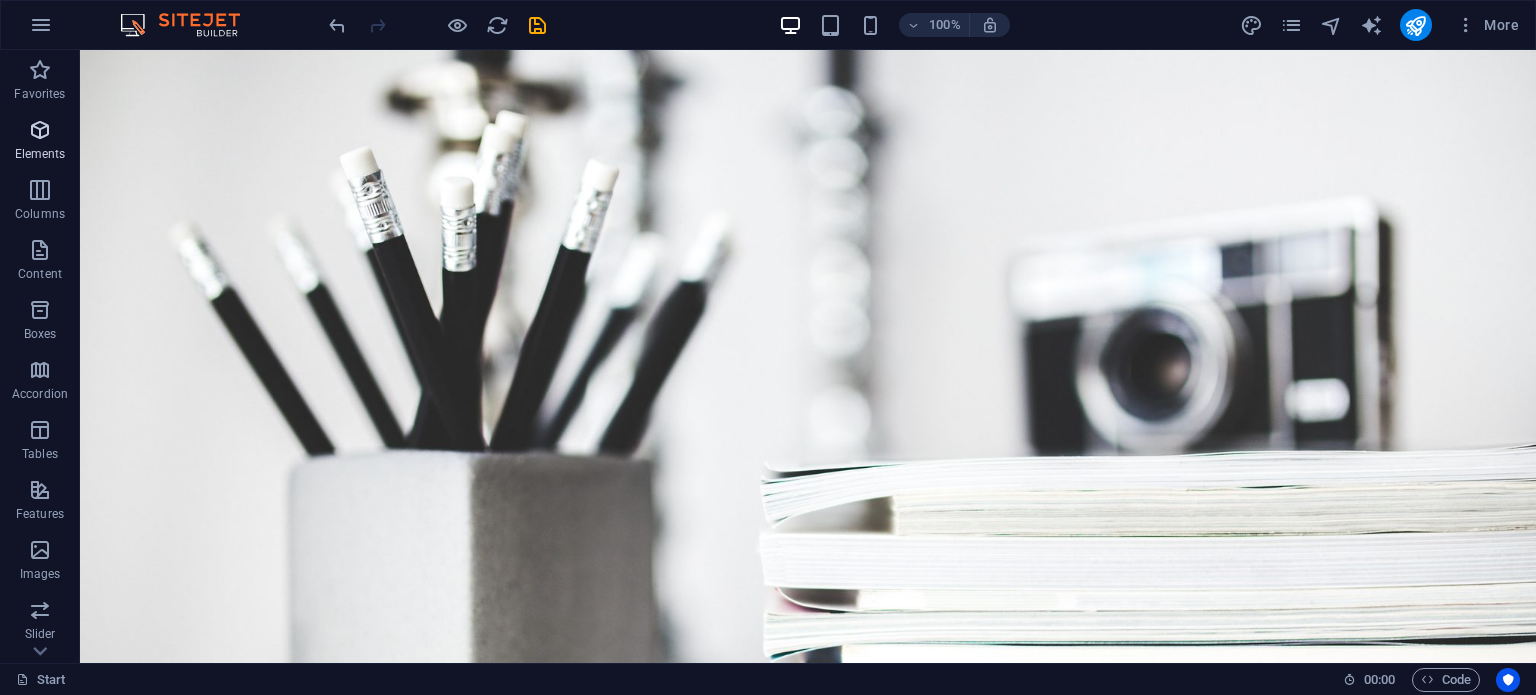 click at bounding box center [40, 130] 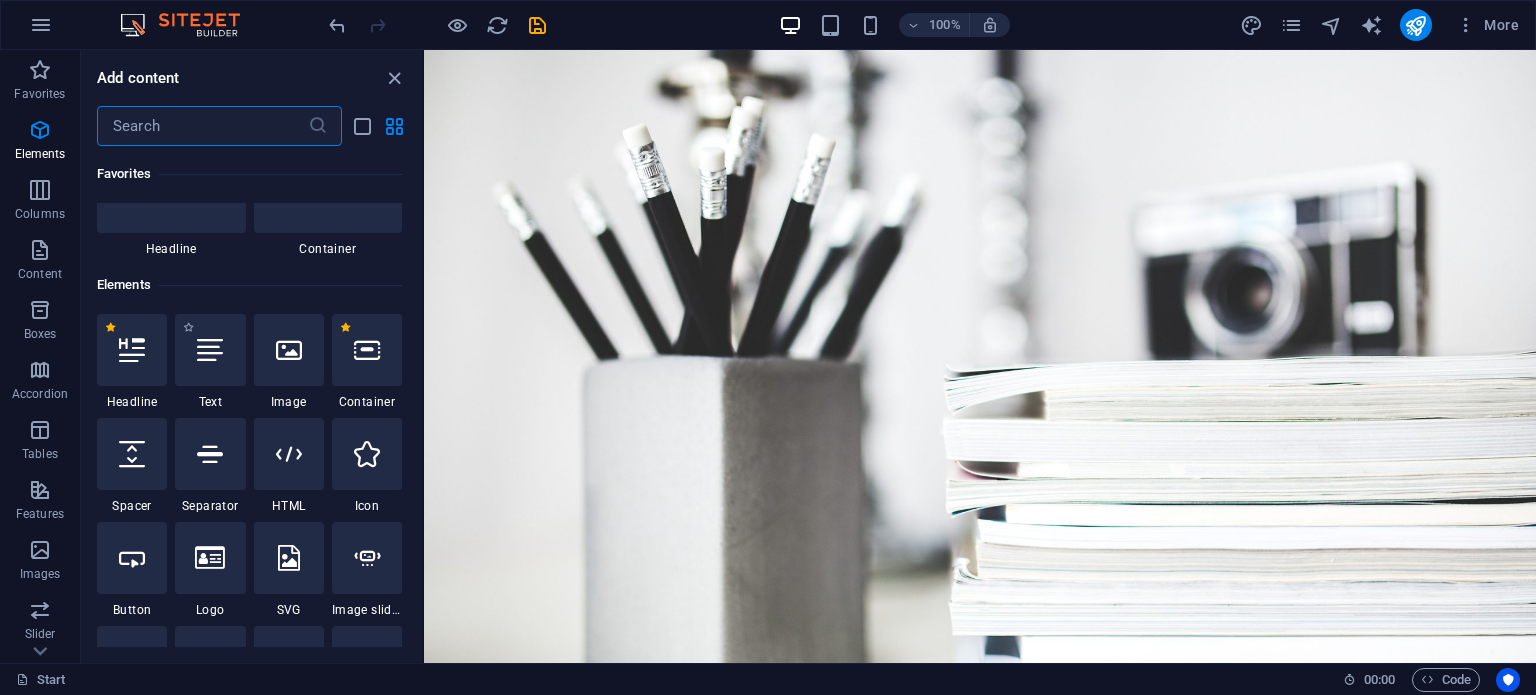 scroll, scrollTop: 66, scrollLeft: 0, axis: vertical 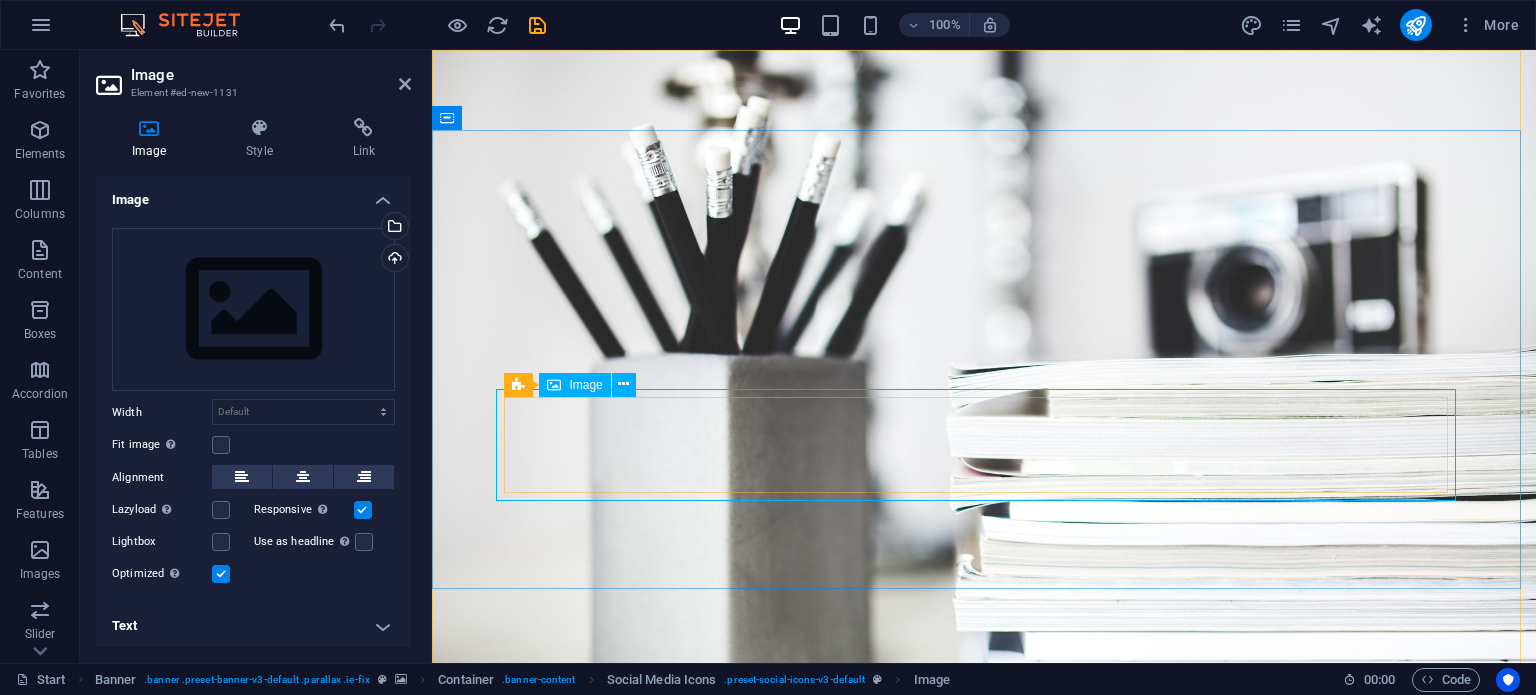 click at bounding box center [984, 1100] 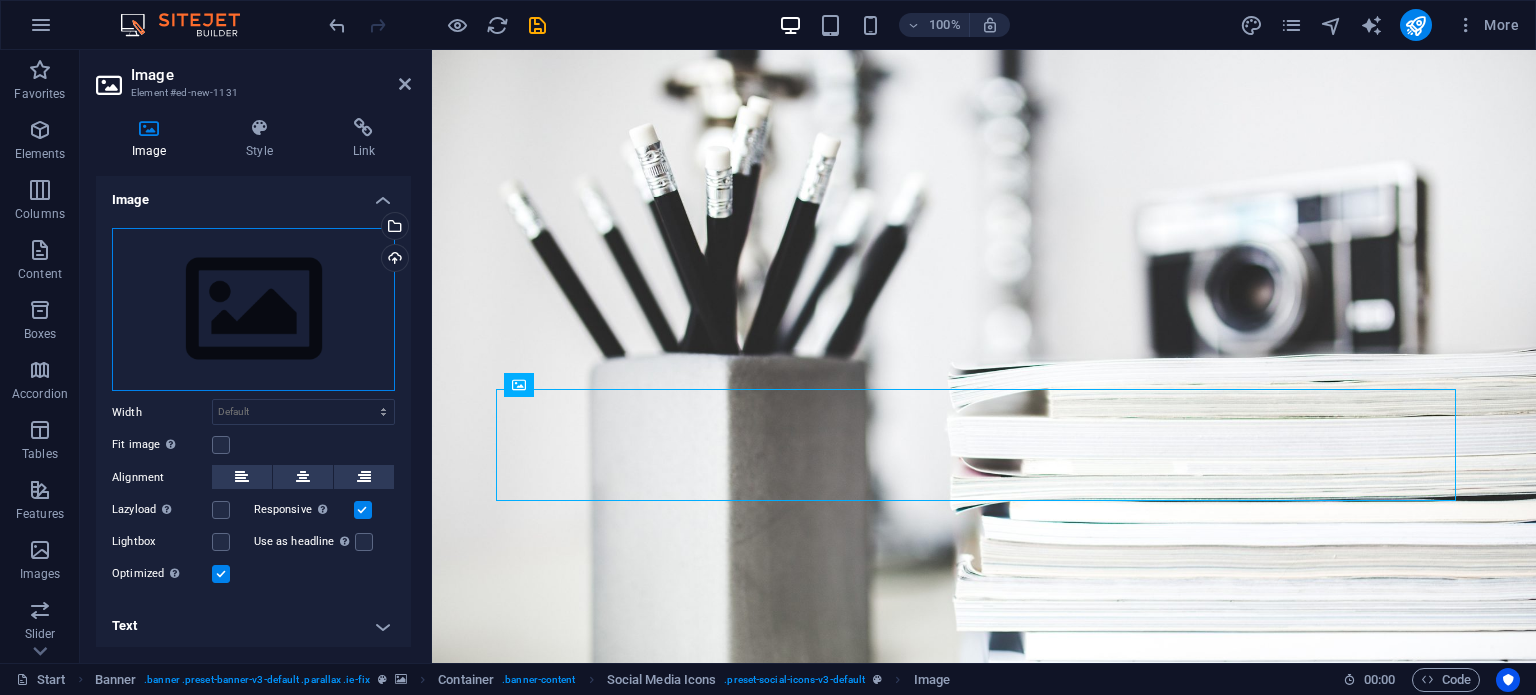 click on "Drag files here, click to choose files or select files from Files or our free stock photos & videos" at bounding box center [253, 310] 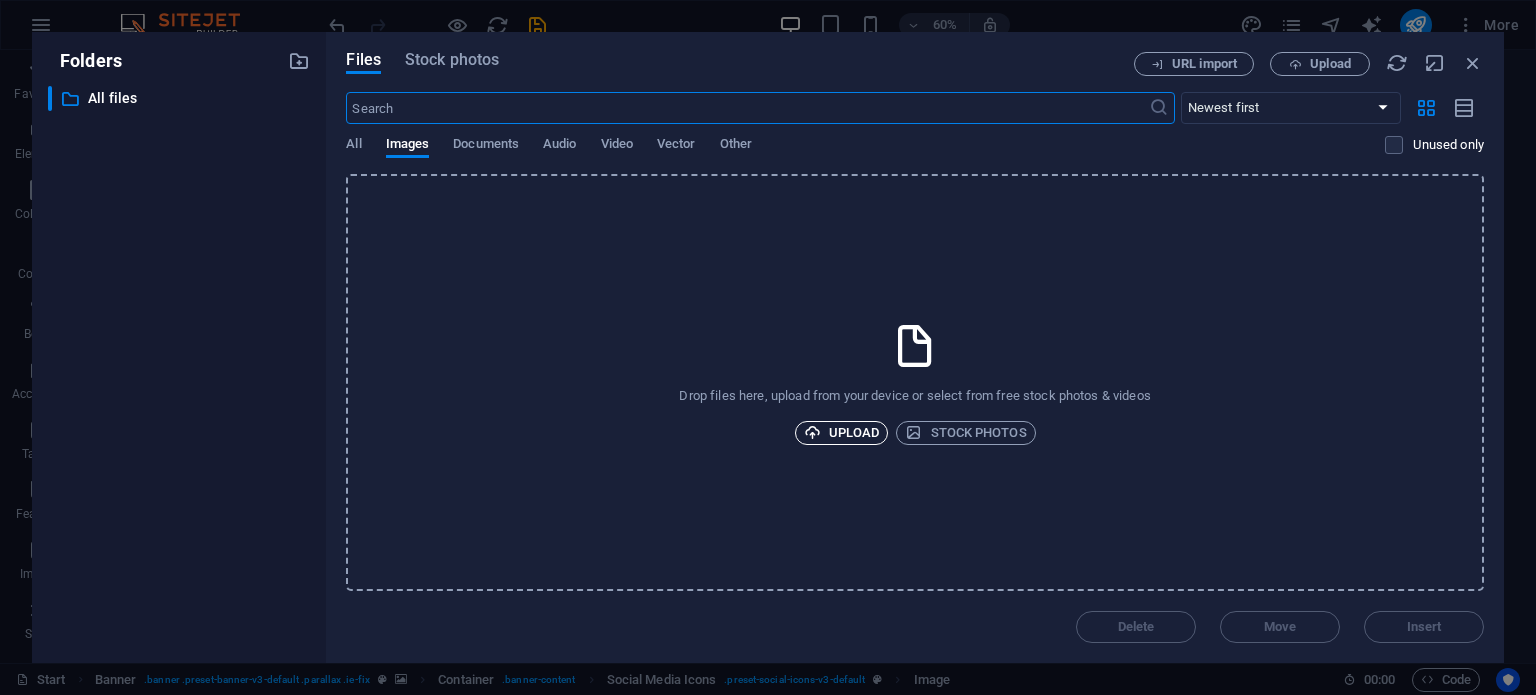click on "Upload" at bounding box center (842, 433) 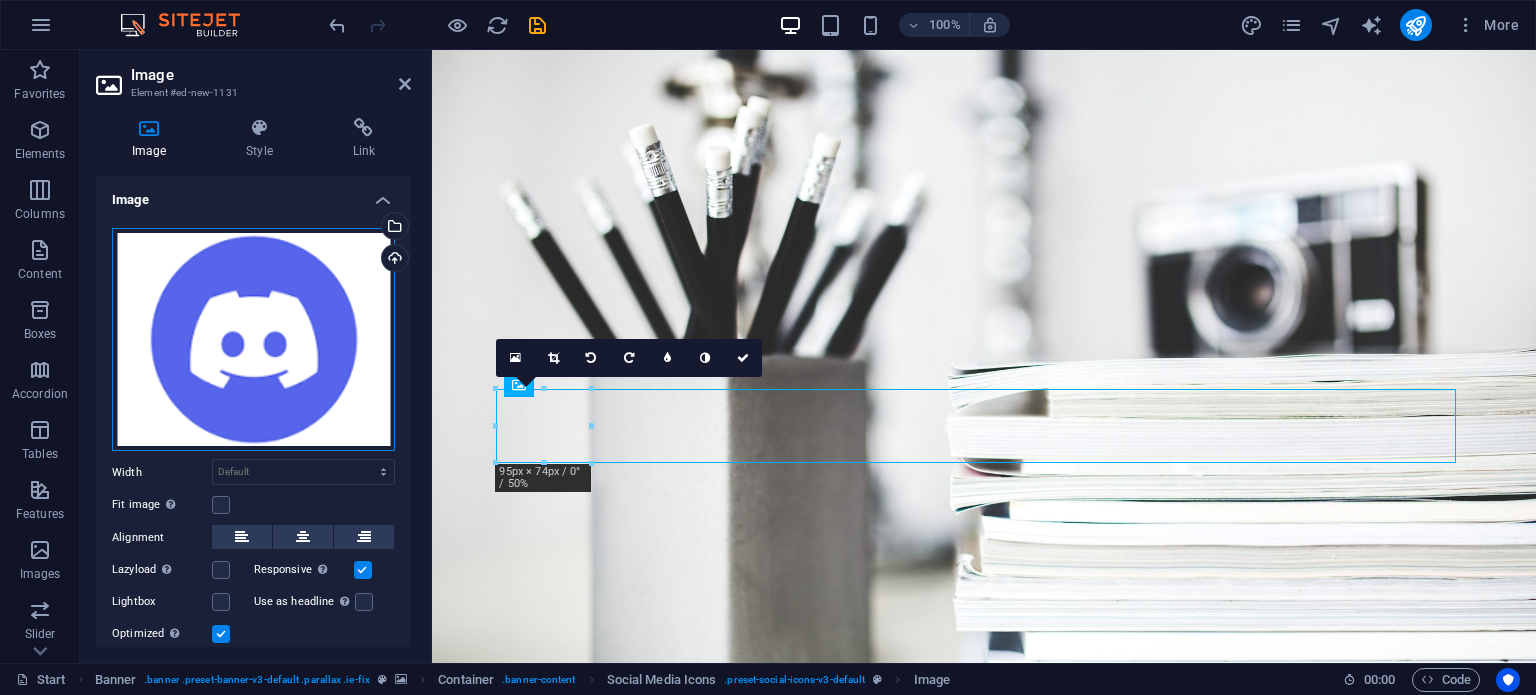 click on "Drag files here, click to choose files or select files from Files or our free stock photos & videos" at bounding box center (253, 340) 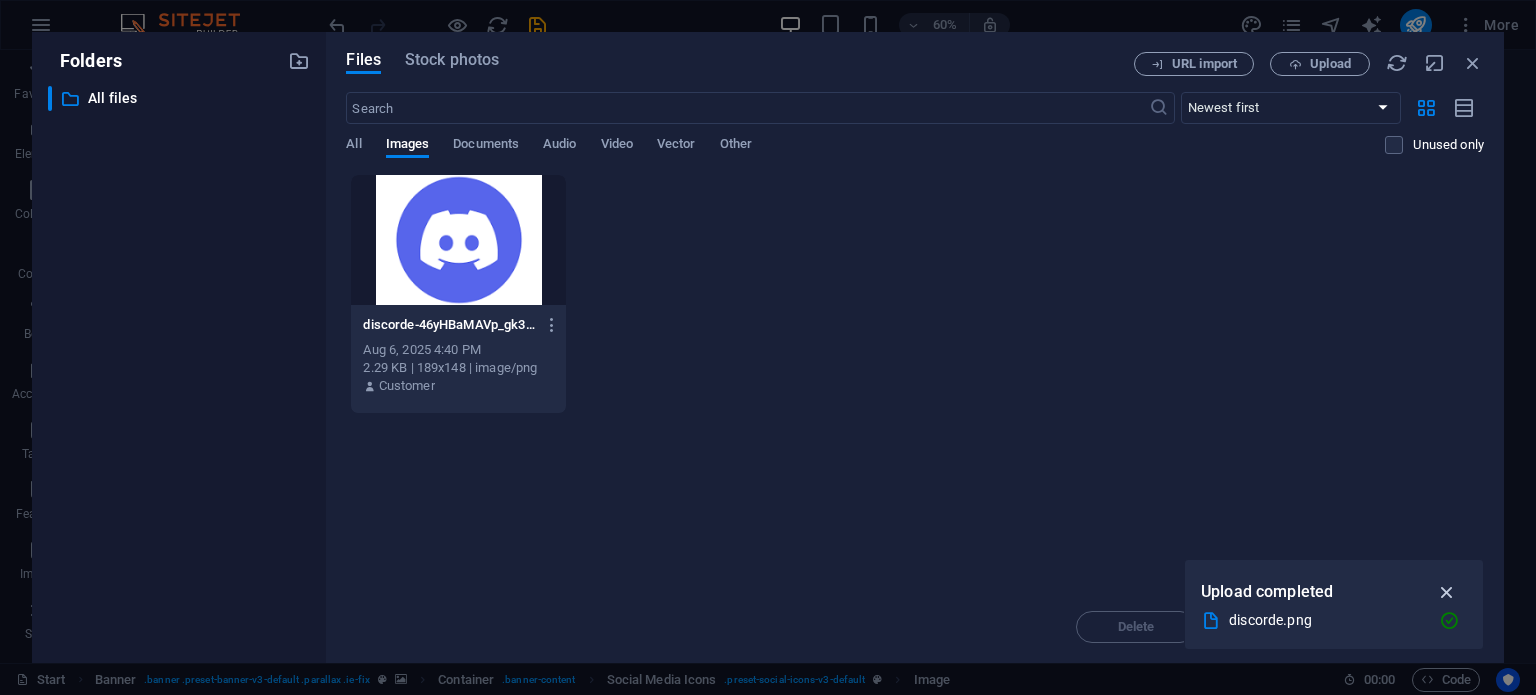 click at bounding box center [1447, 592] 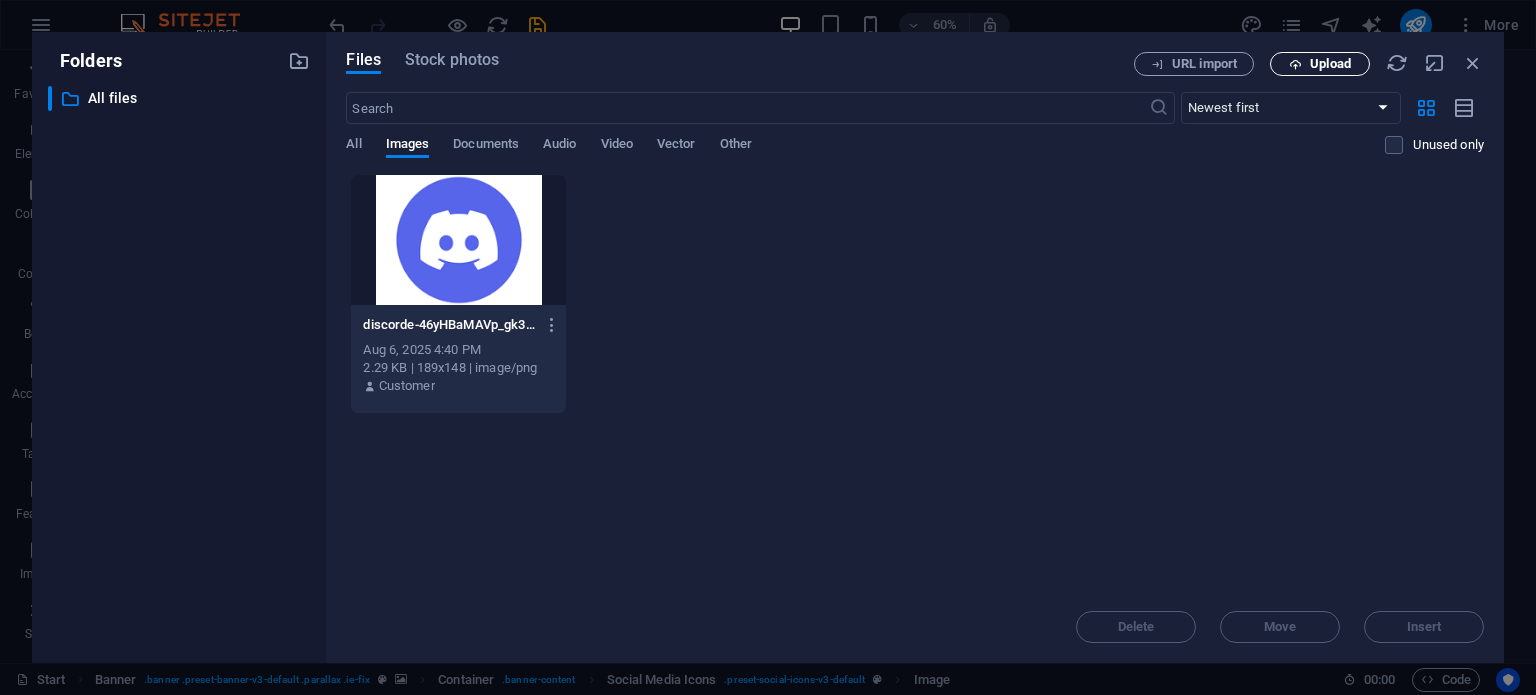 click on "Upload" at bounding box center (1330, 64) 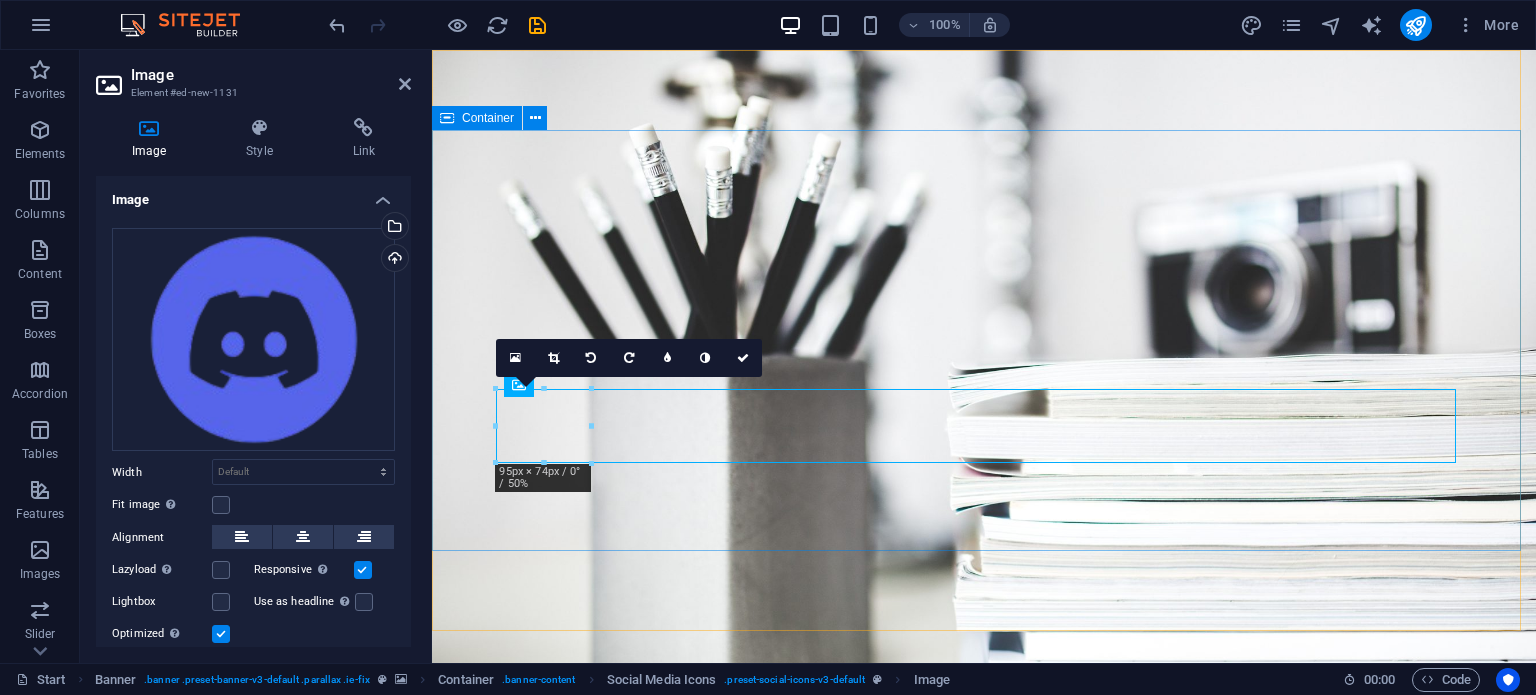 click on "I'm    Skript DEVELOPER Developer Photographer" at bounding box center [984, 983] 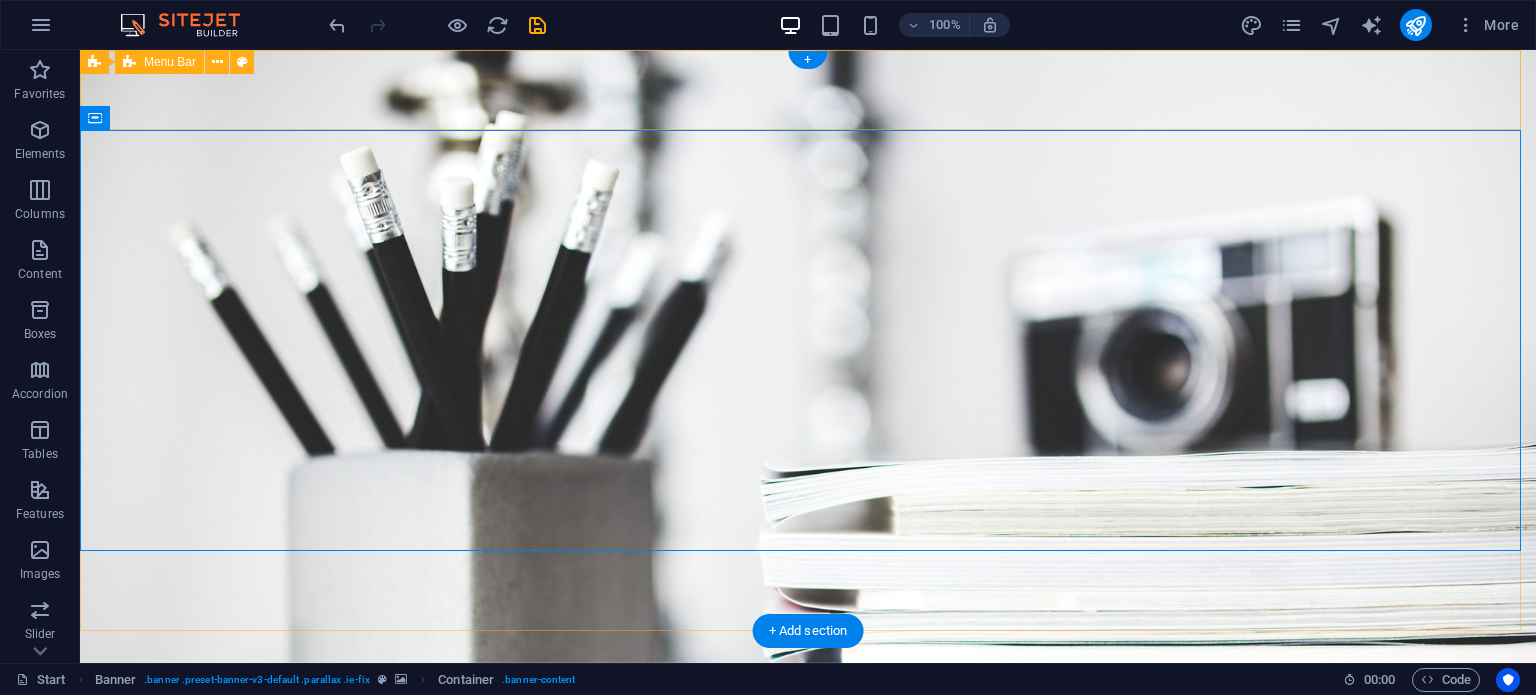 click on "Home About Services Portfolio News Contact" at bounding box center [808, 696] 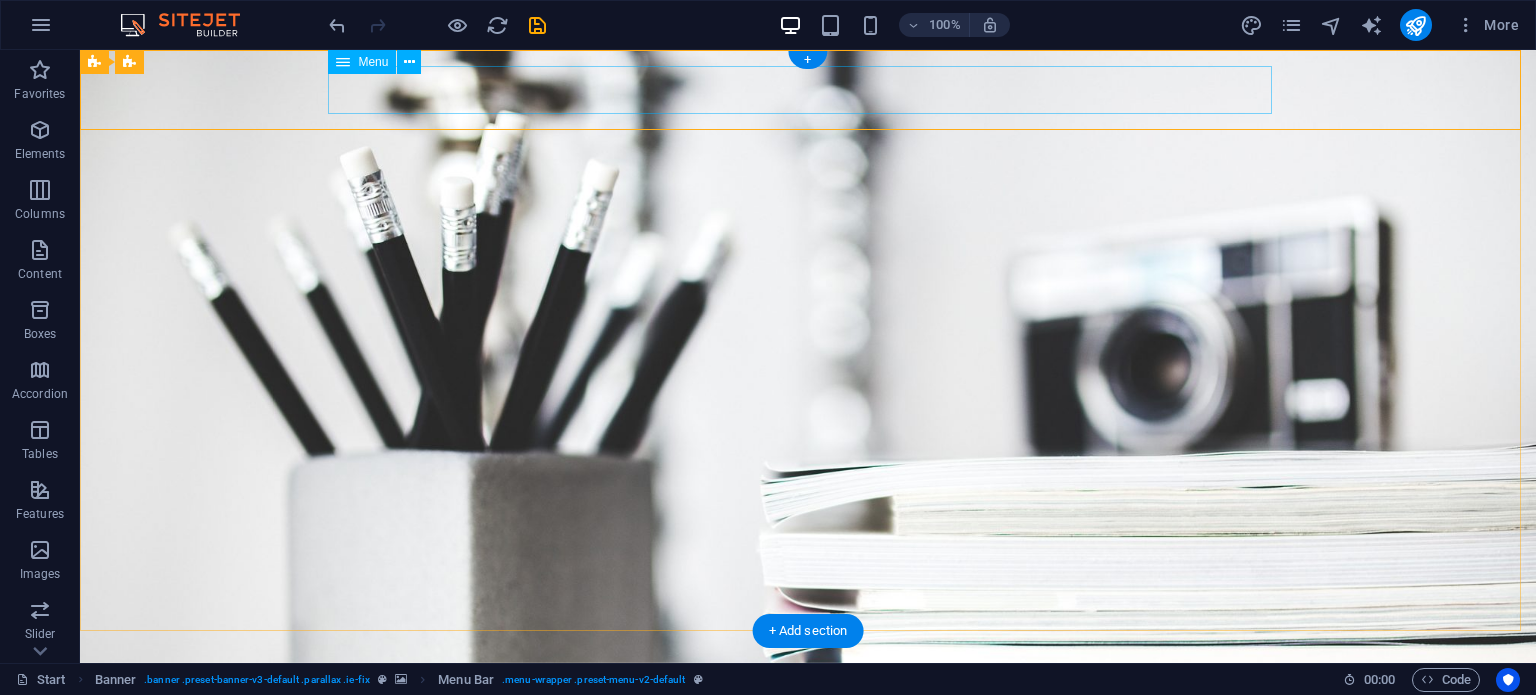 click on "Home About Services Portfolio News Contact" at bounding box center (808, 696) 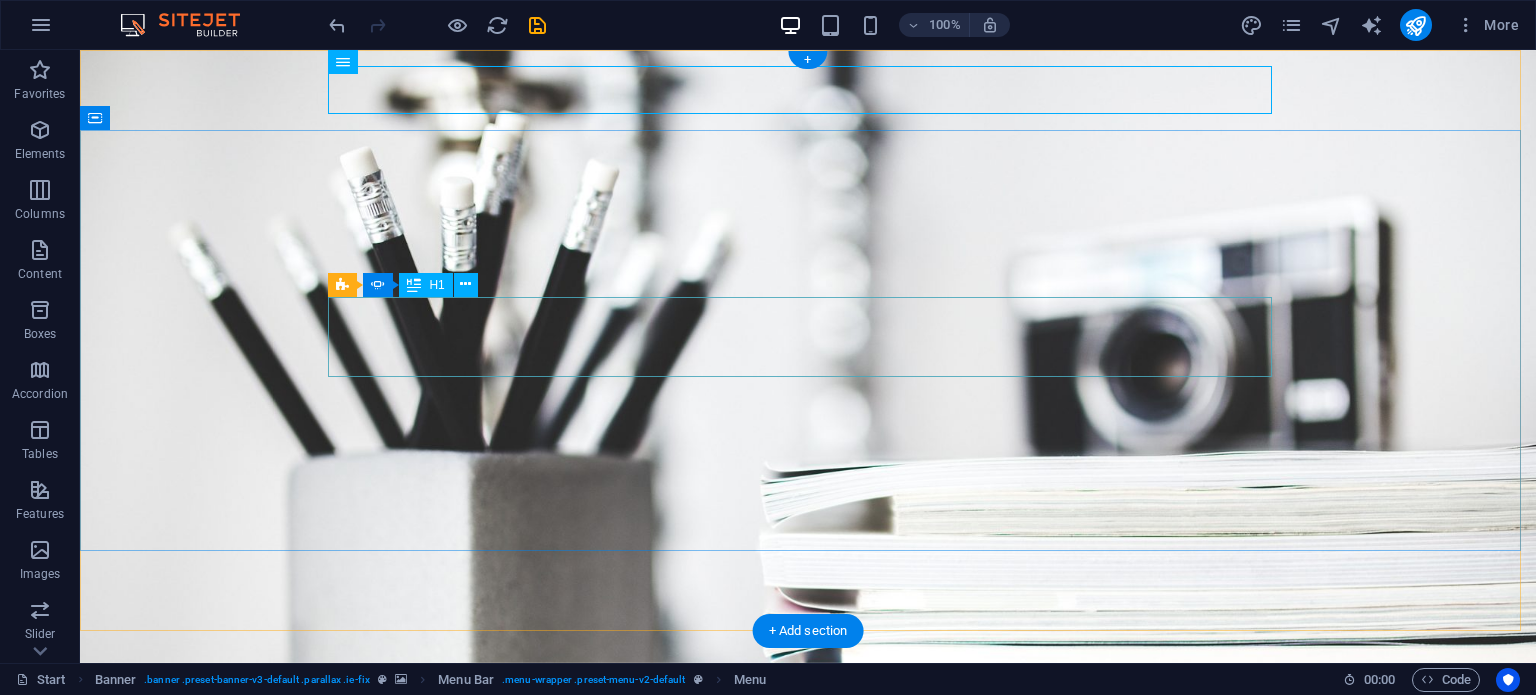 click on "Photographer" at bounding box center [-1080, 1103] 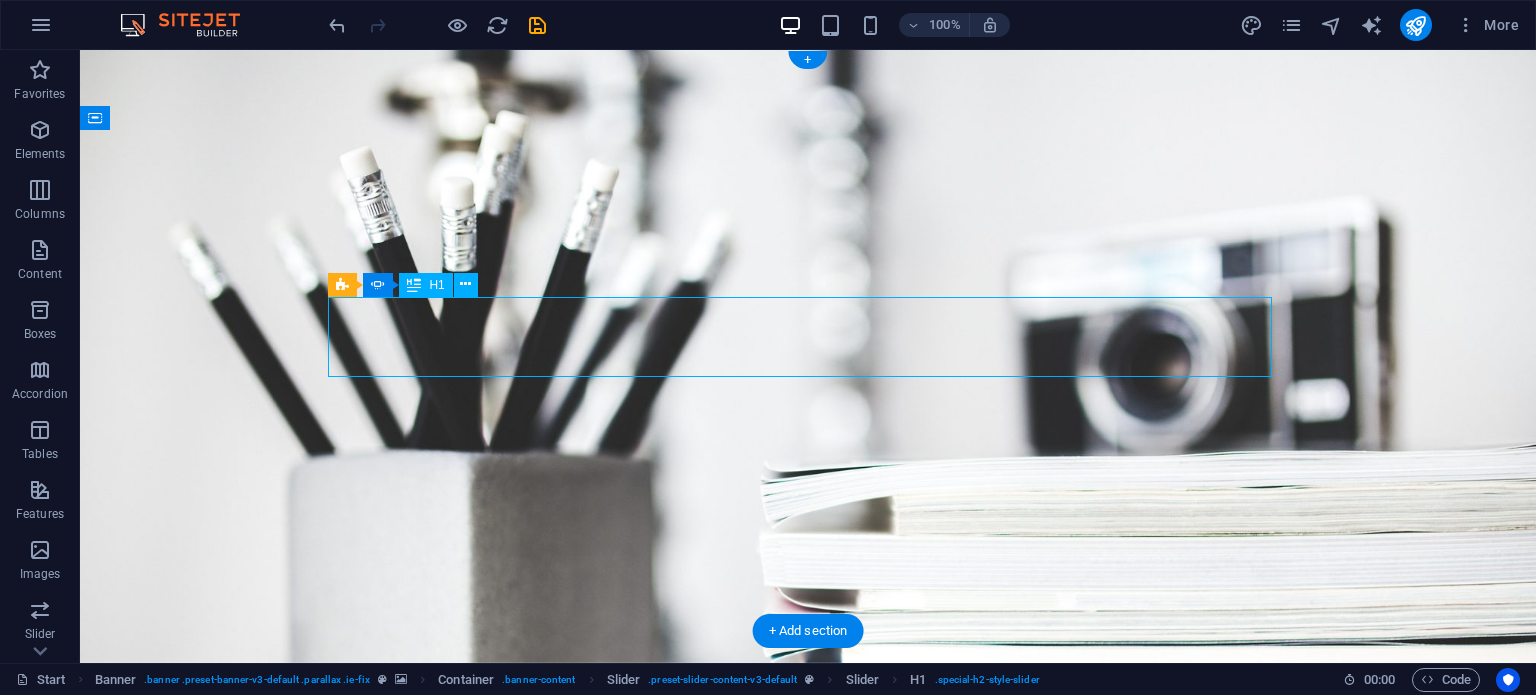 click at bounding box center (808, 1069) 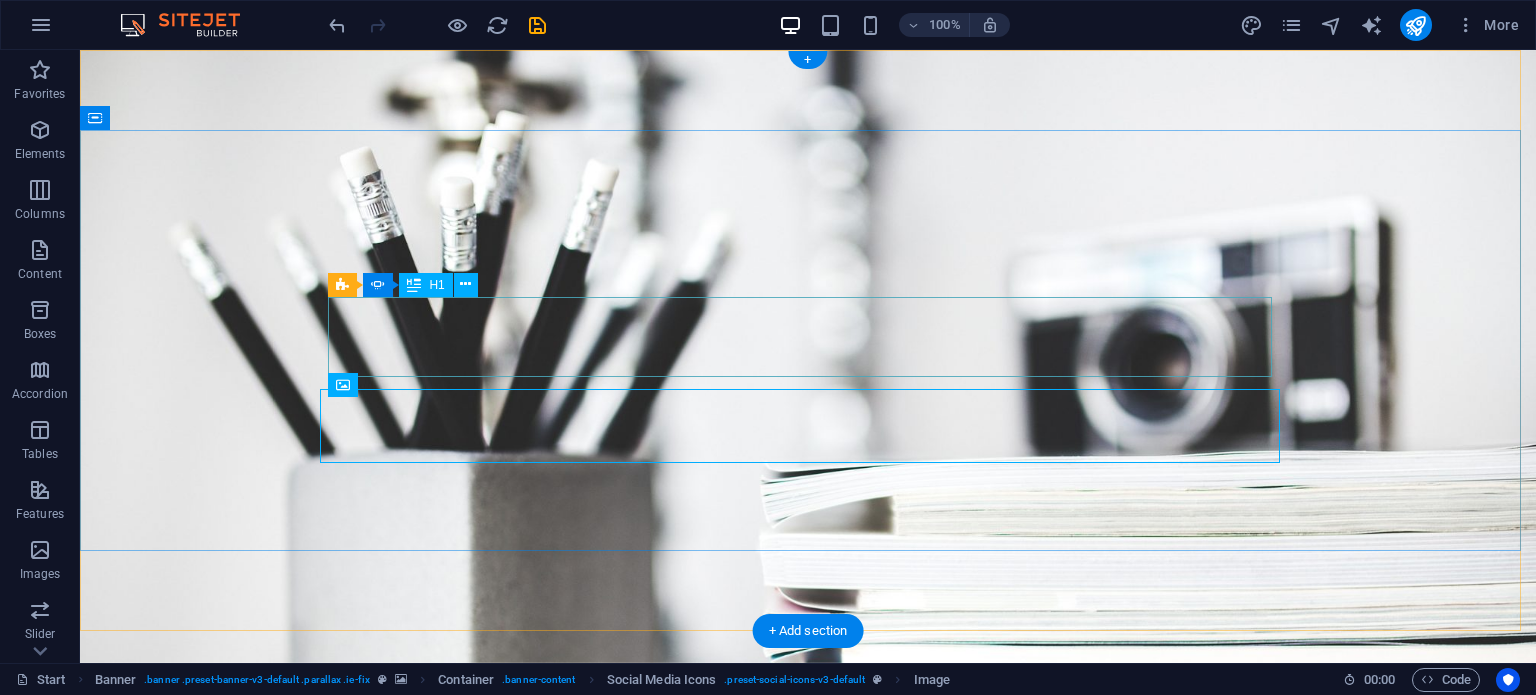 click on "Photographer" at bounding box center [-1080, 1103] 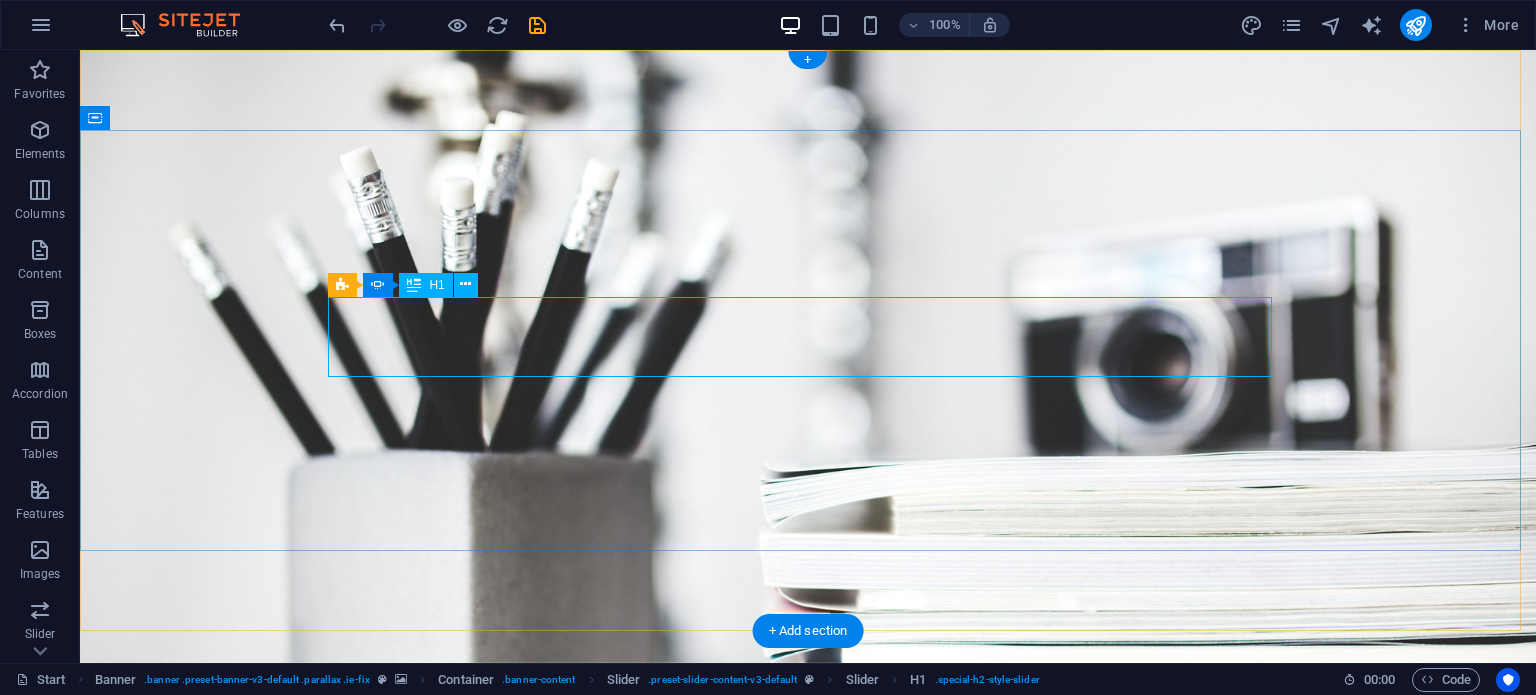 click on "Photographer" at bounding box center (-1080, 1103) 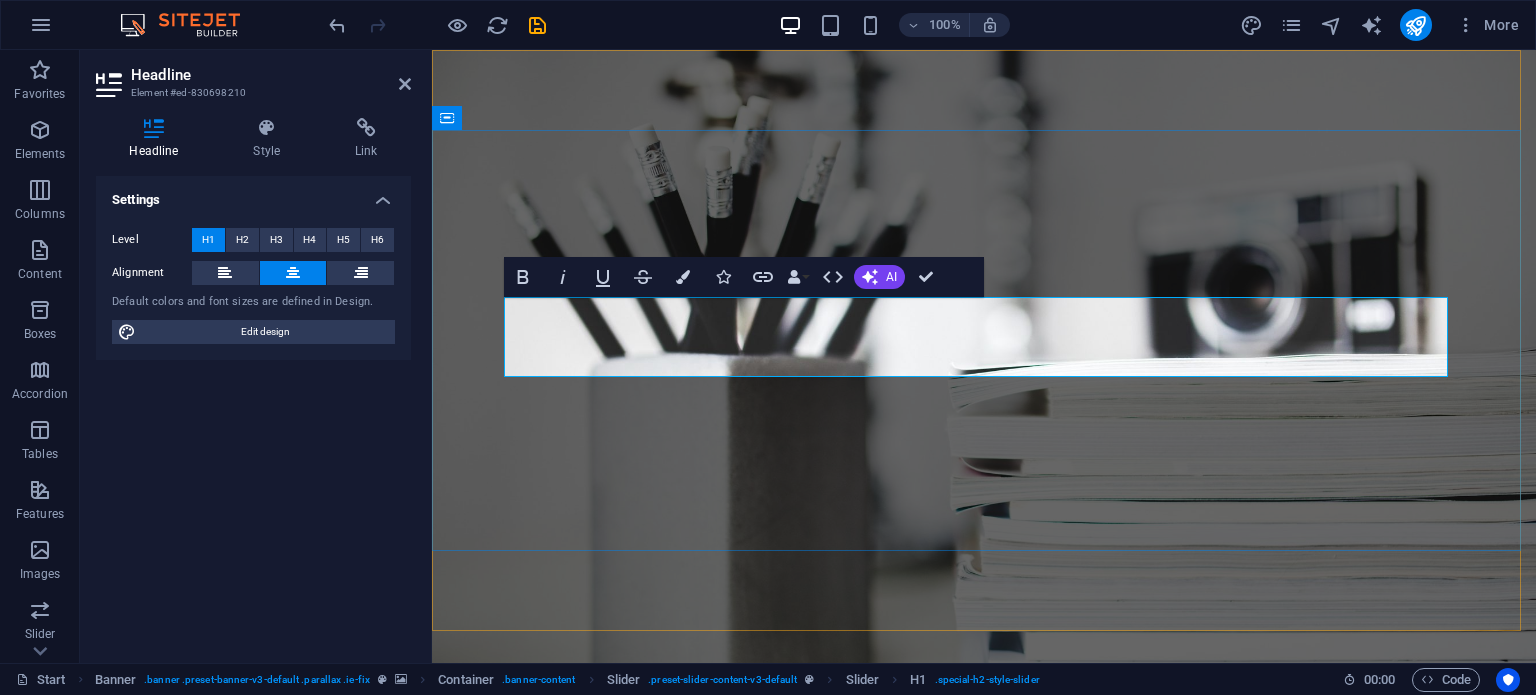 type 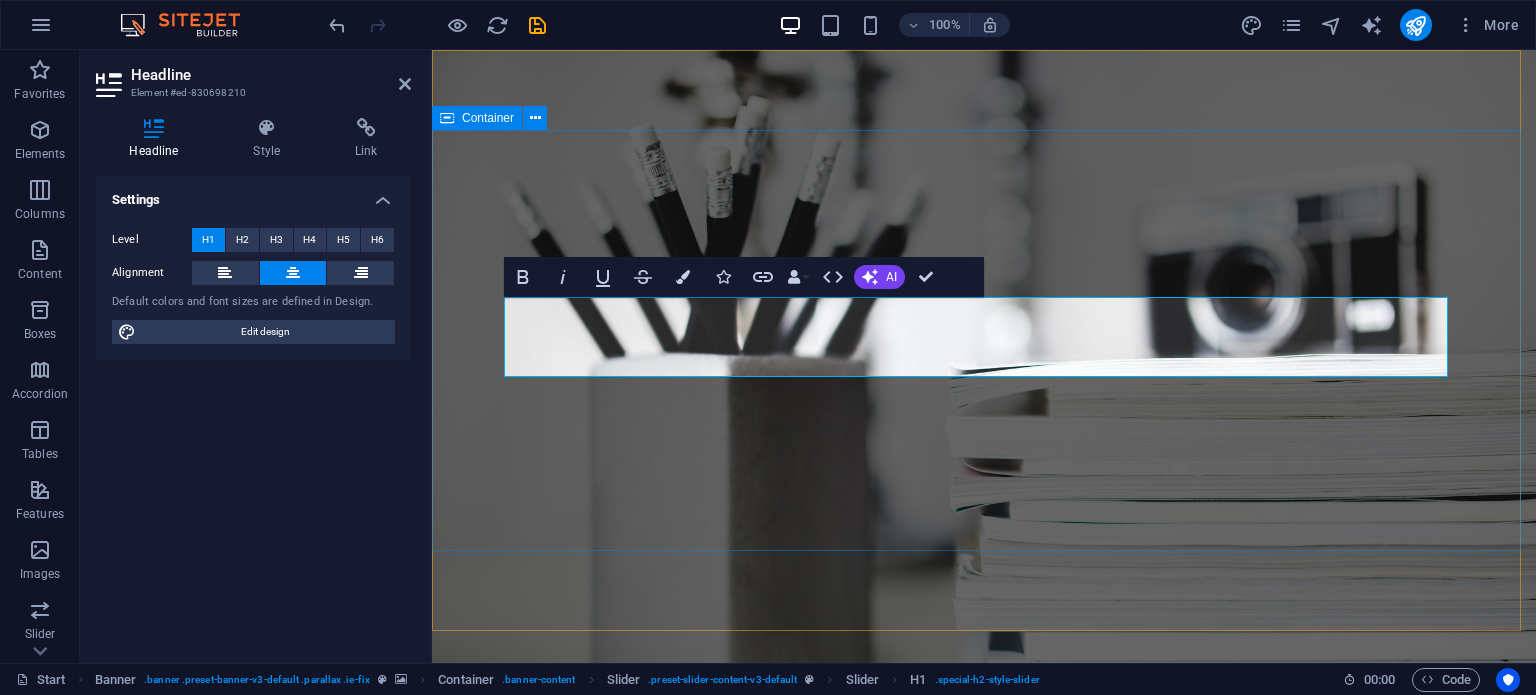 click on "I'm    Skript DEVELOPER Developer SKRIPT DEVELOPER" at bounding box center [984, 983] 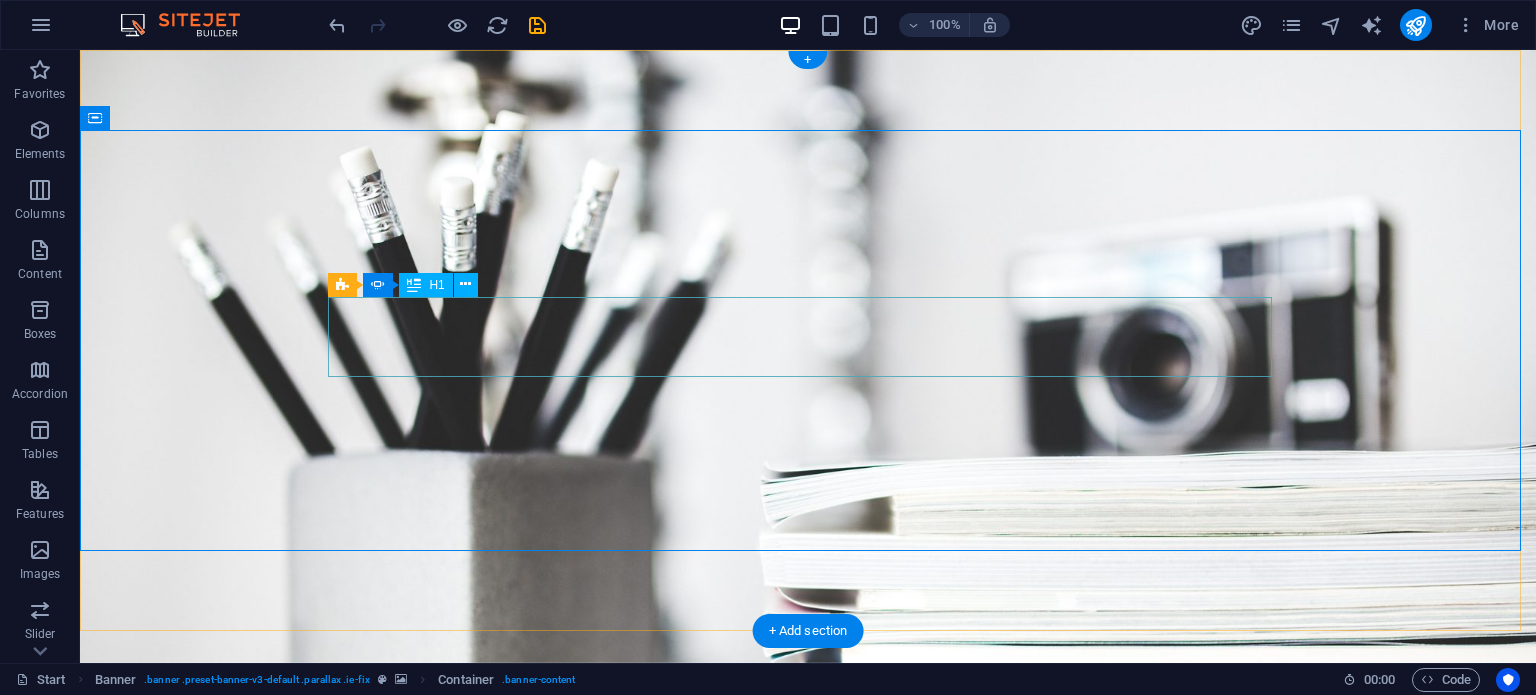click on "SKRIPT DEVELOPER" at bounding box center [-1080, 1103] 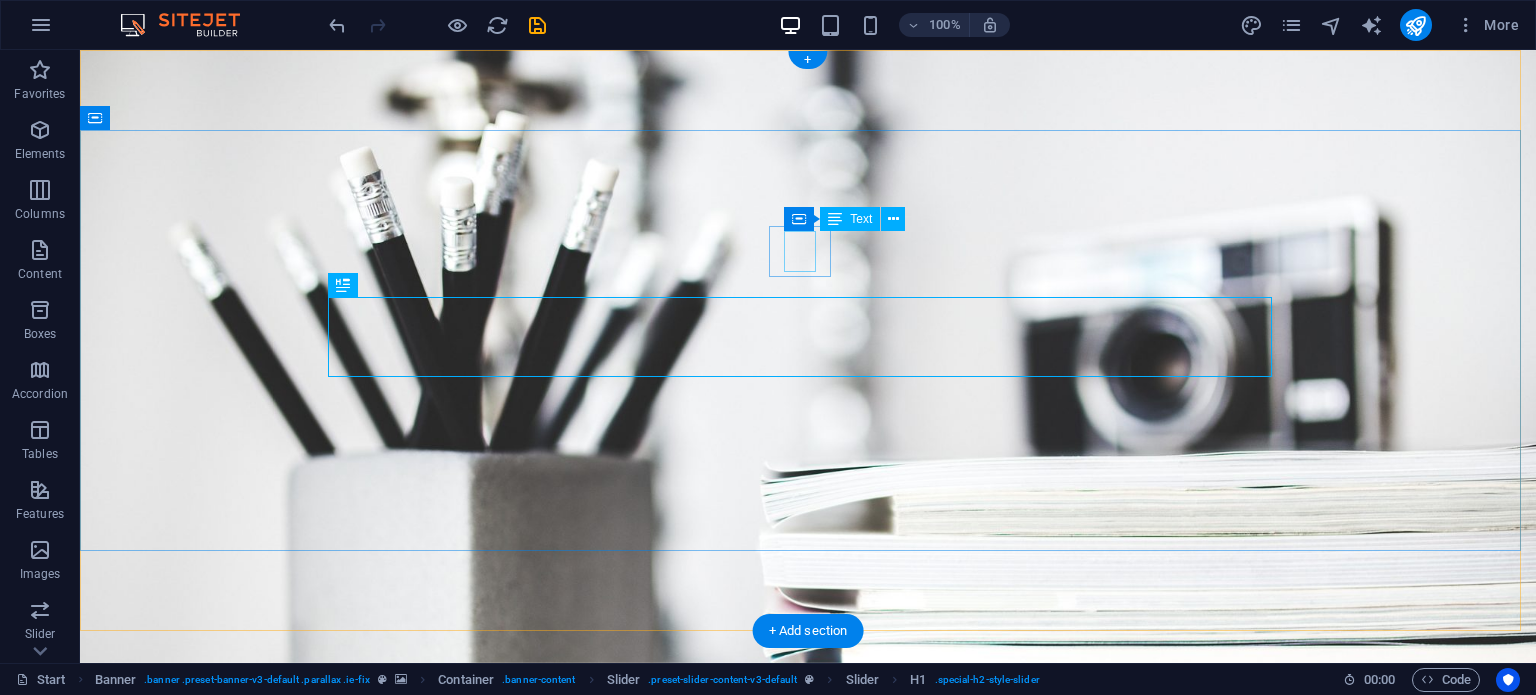 click on "I'm" at bounding box center [808, 857] 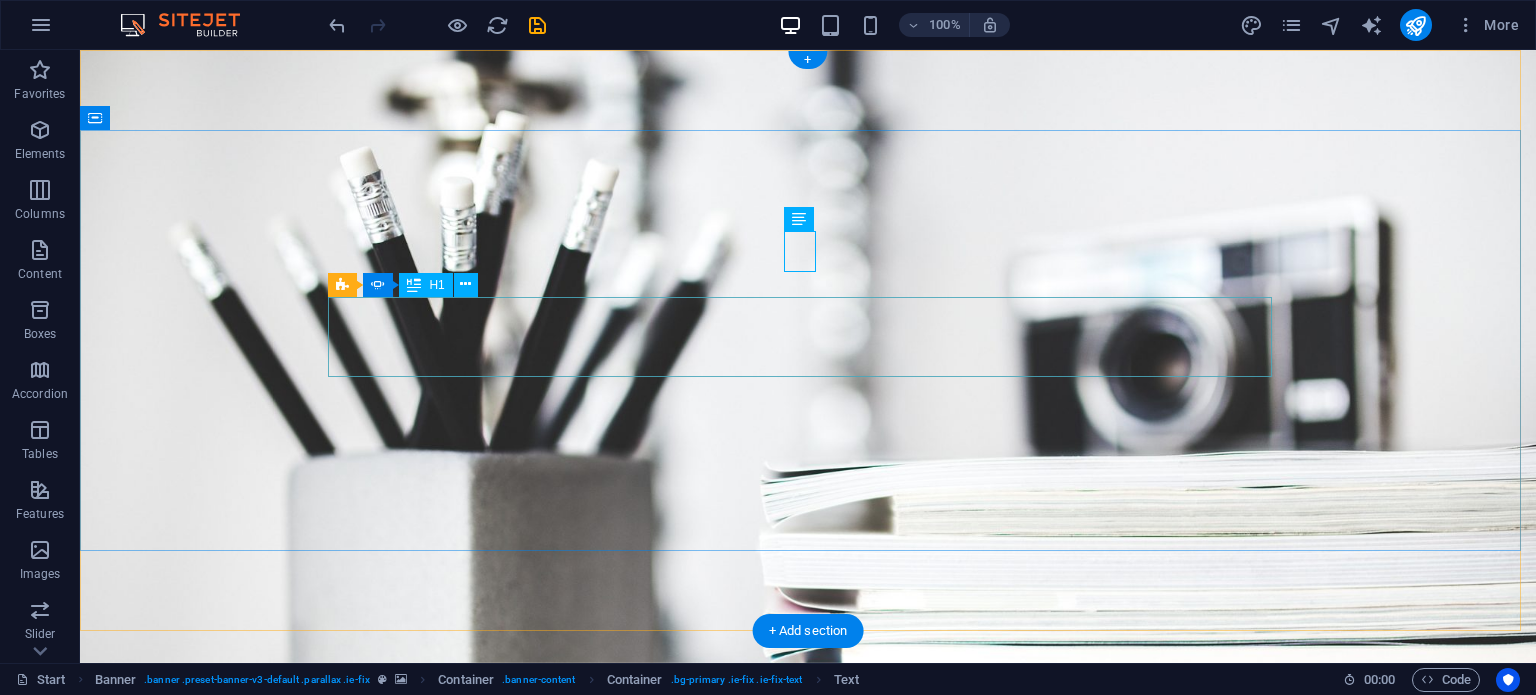 click on "SKRIPT DEVELOPER" at bounding box center (-1080, 1103) 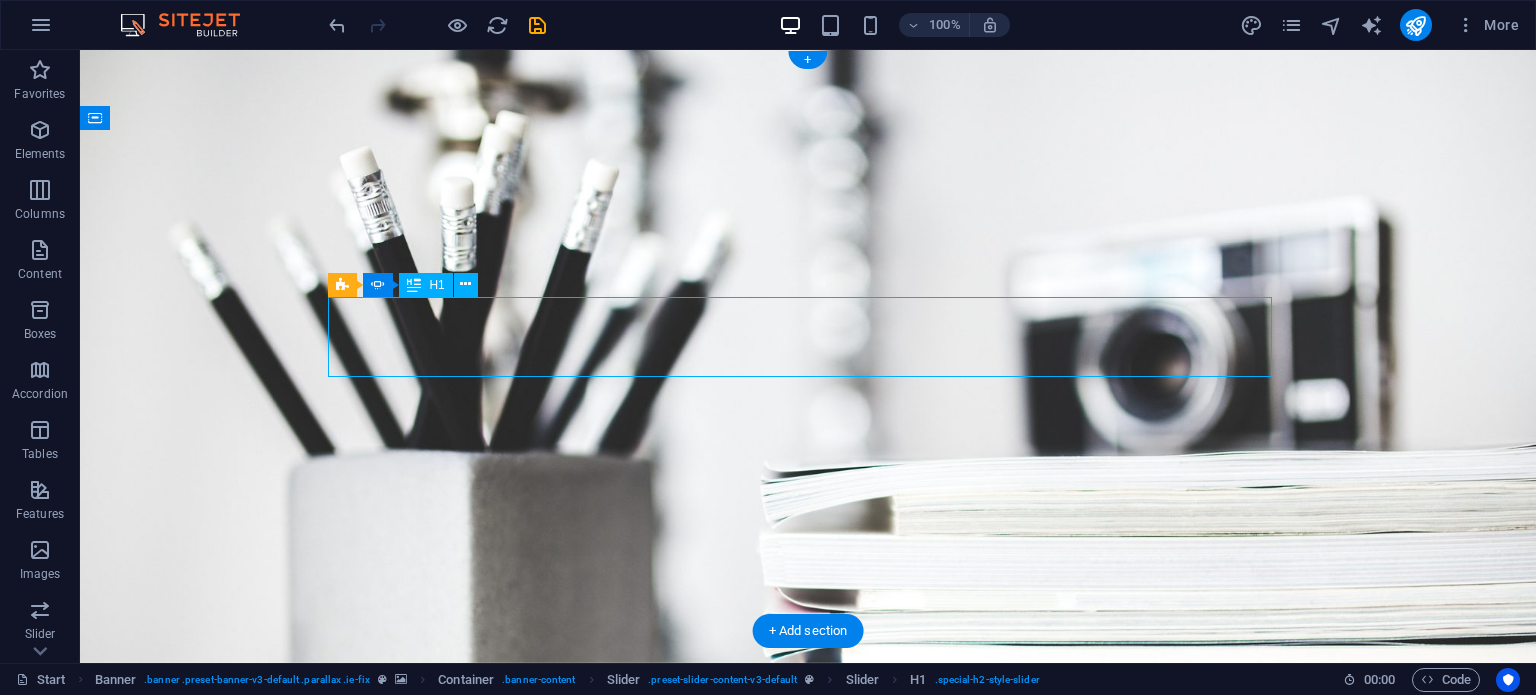 click on "SKRIPT DEVELOPER" at bounding box center [-1080, 1103] 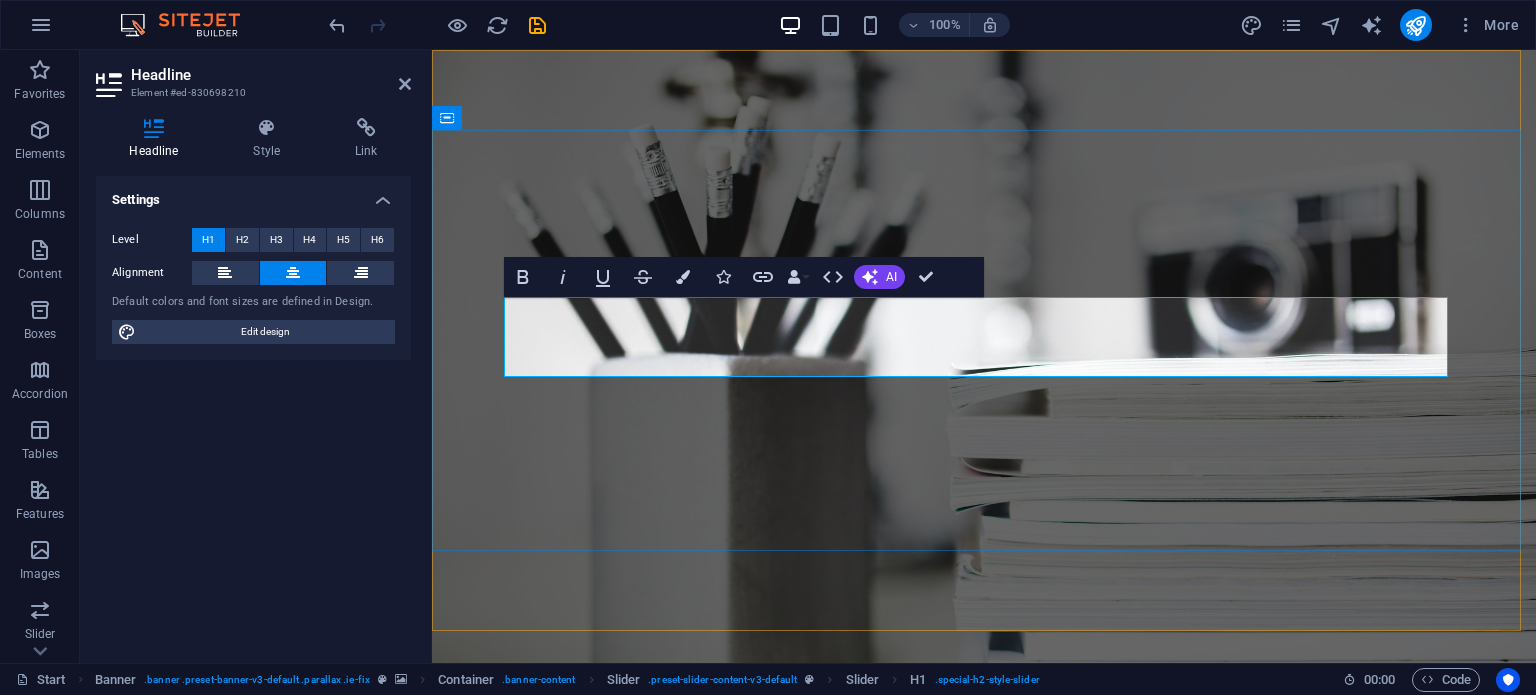 click at bounding box center [984, 1069] 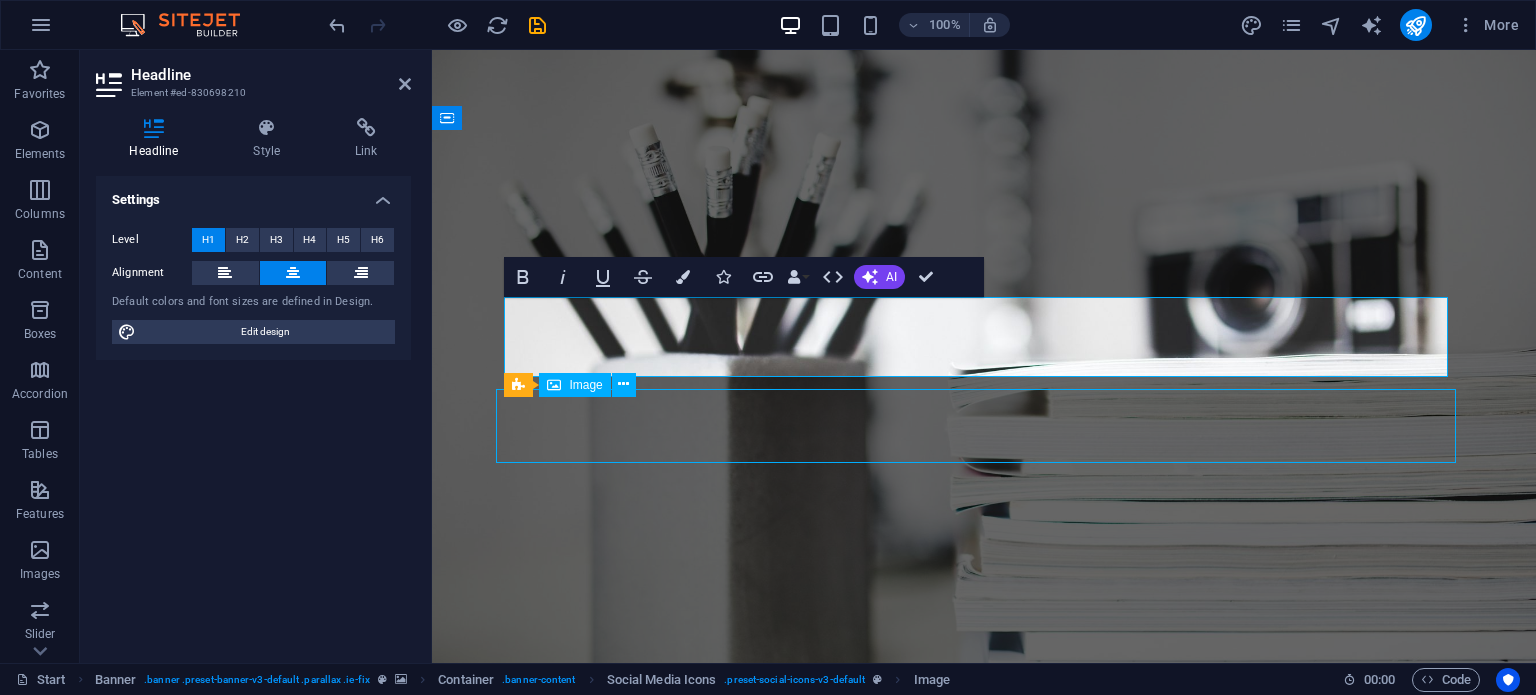click on "SKRIPT DEVELOPER" at bounding box center [-904, 1103] 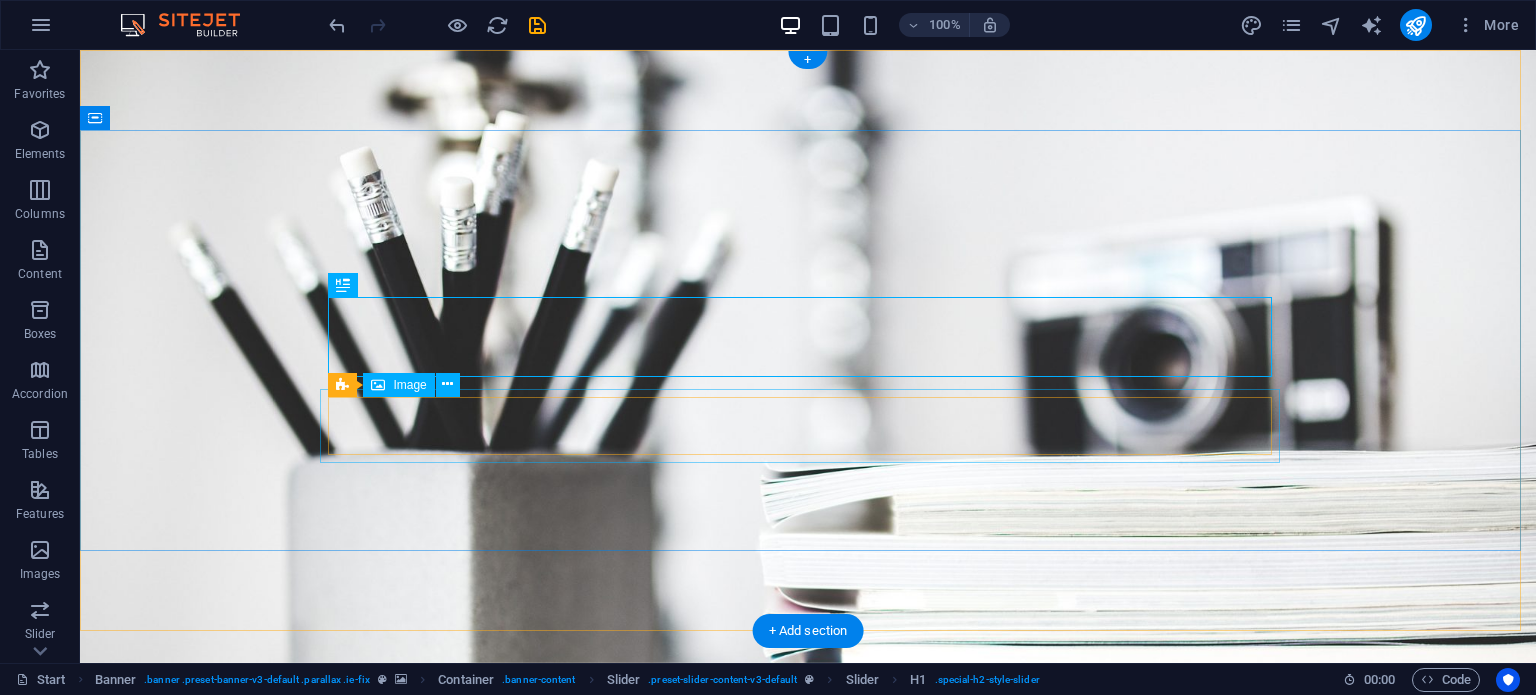 click at bounding box center (808, 1069) 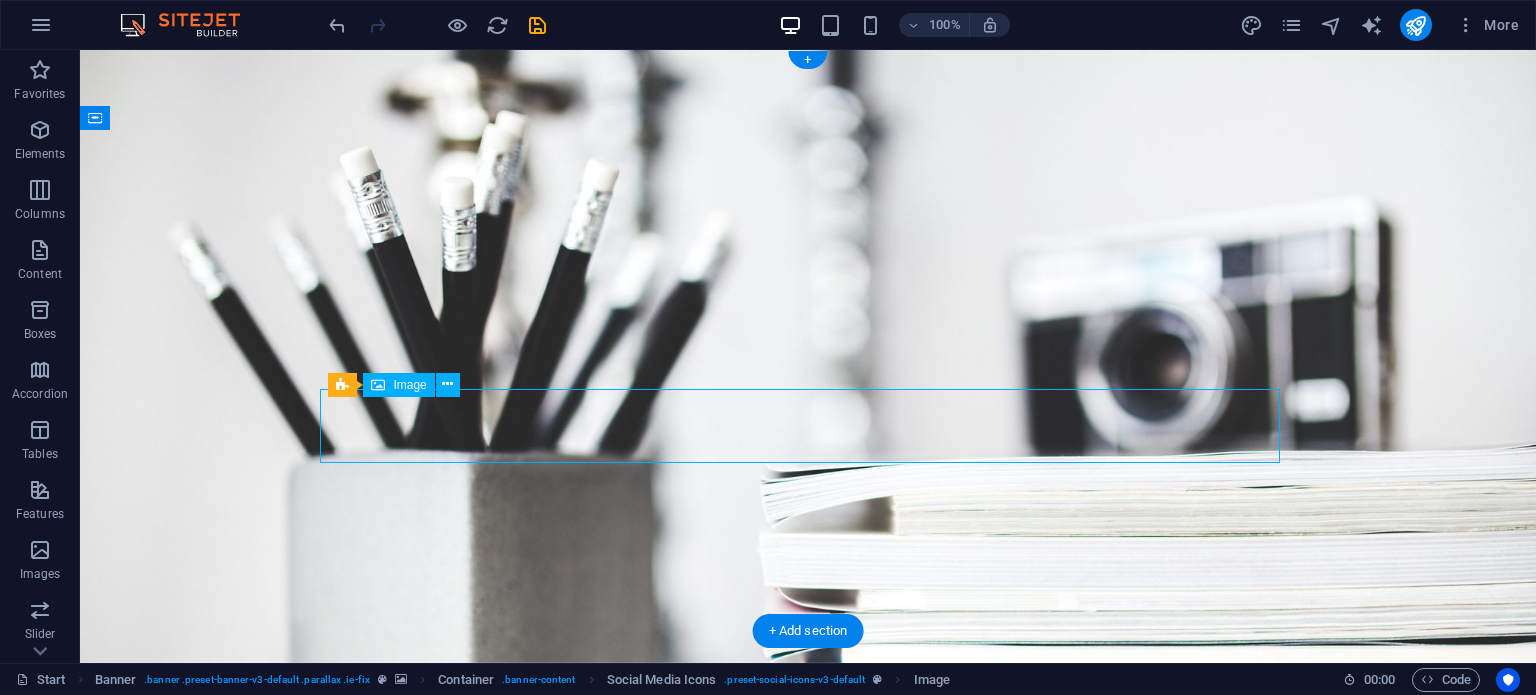 click at bounding box center (808, 1069) 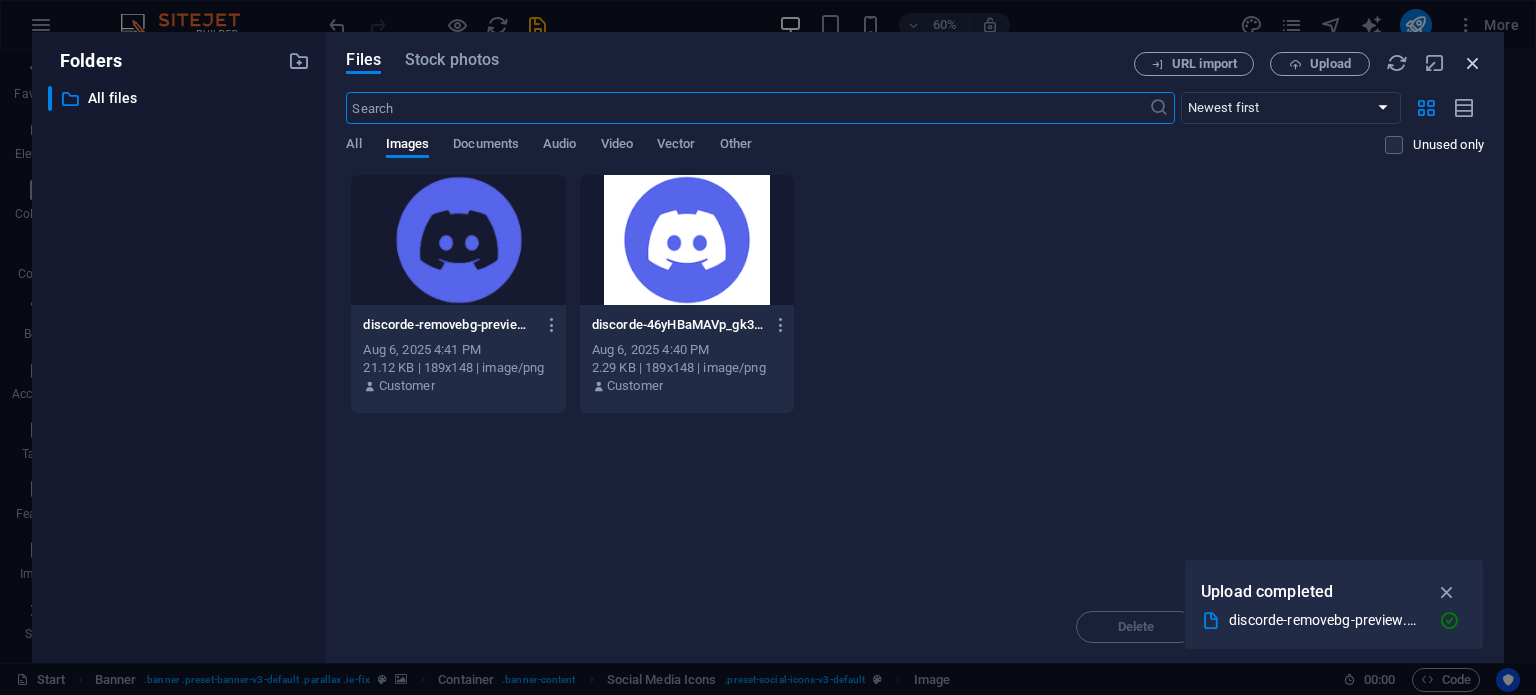 drag, startPoint x: 1479, startPoint y: 60, endPoint x: 1046, endPoint y: 10, distance: 435.8773 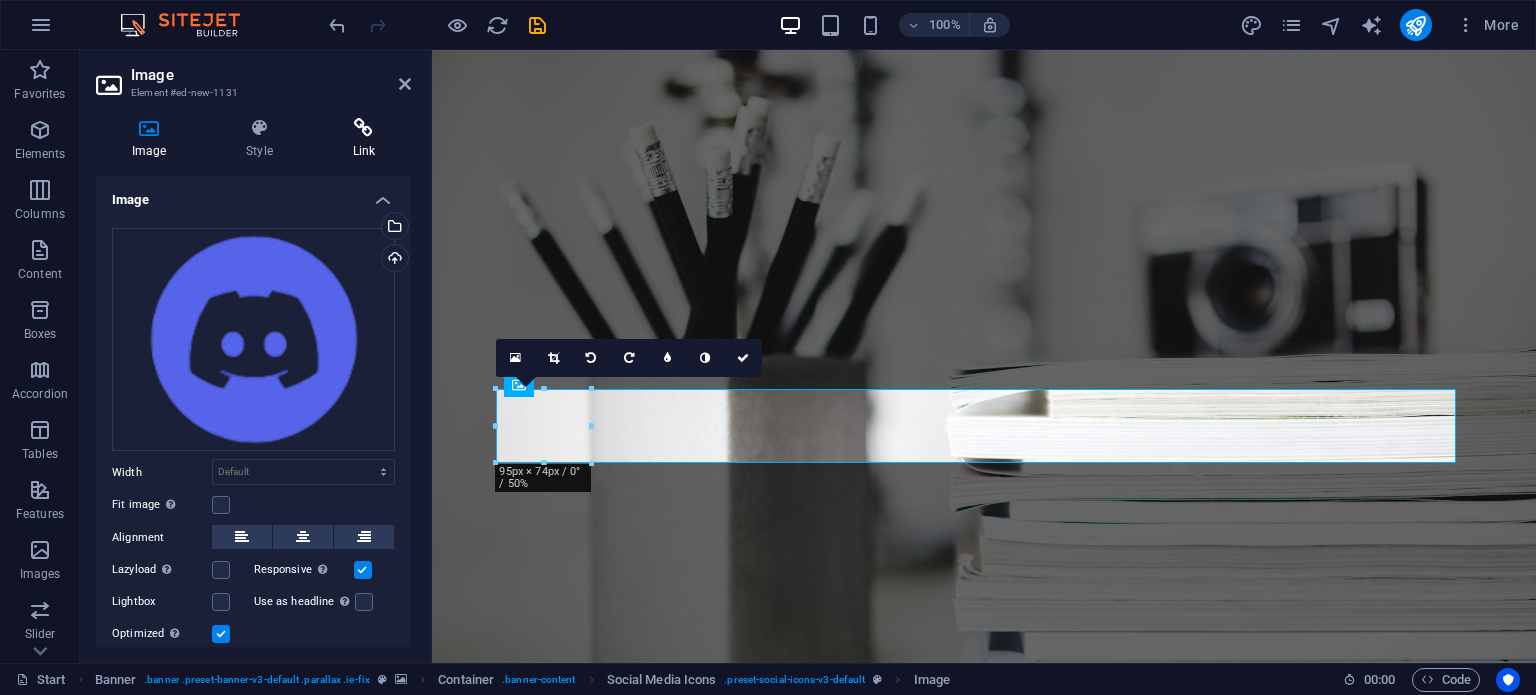 click at bounding box center (364, 128) 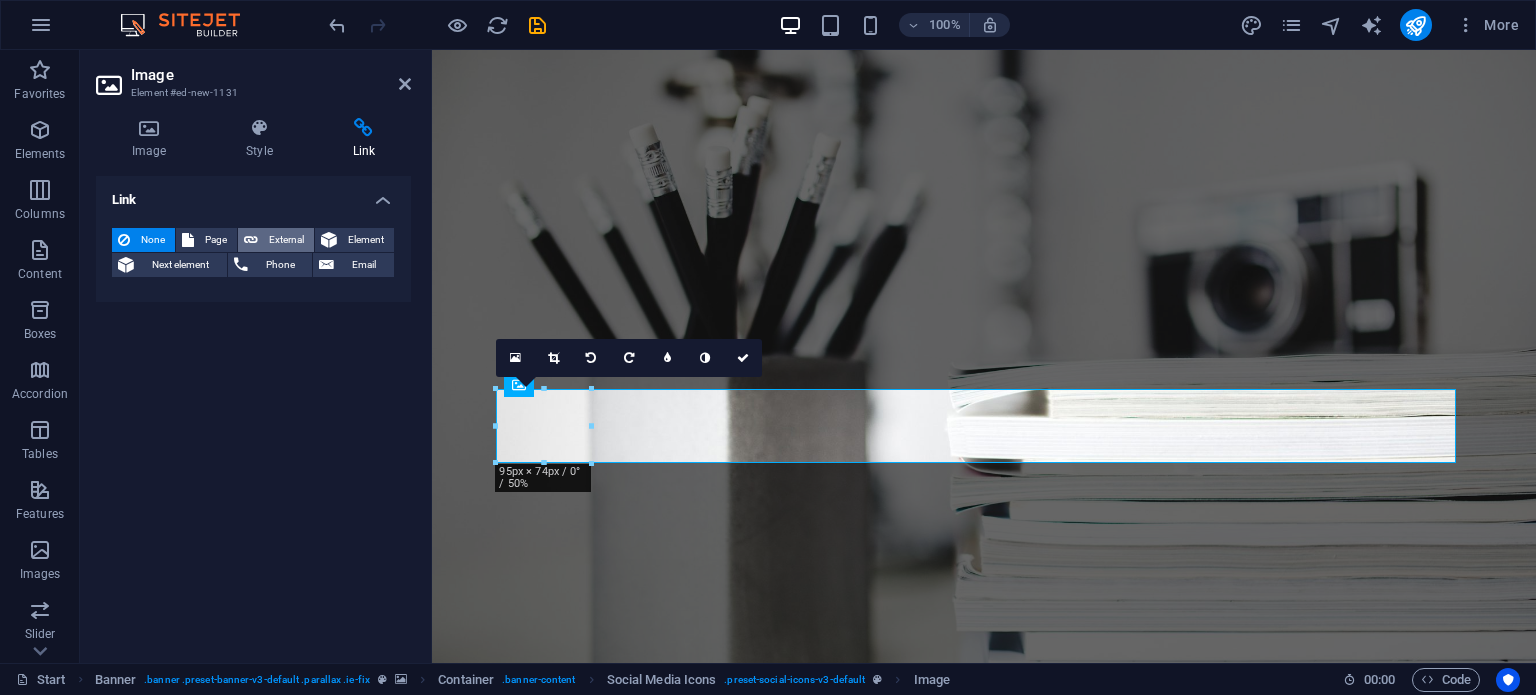 click on "External" at bounding box center (276, 240) 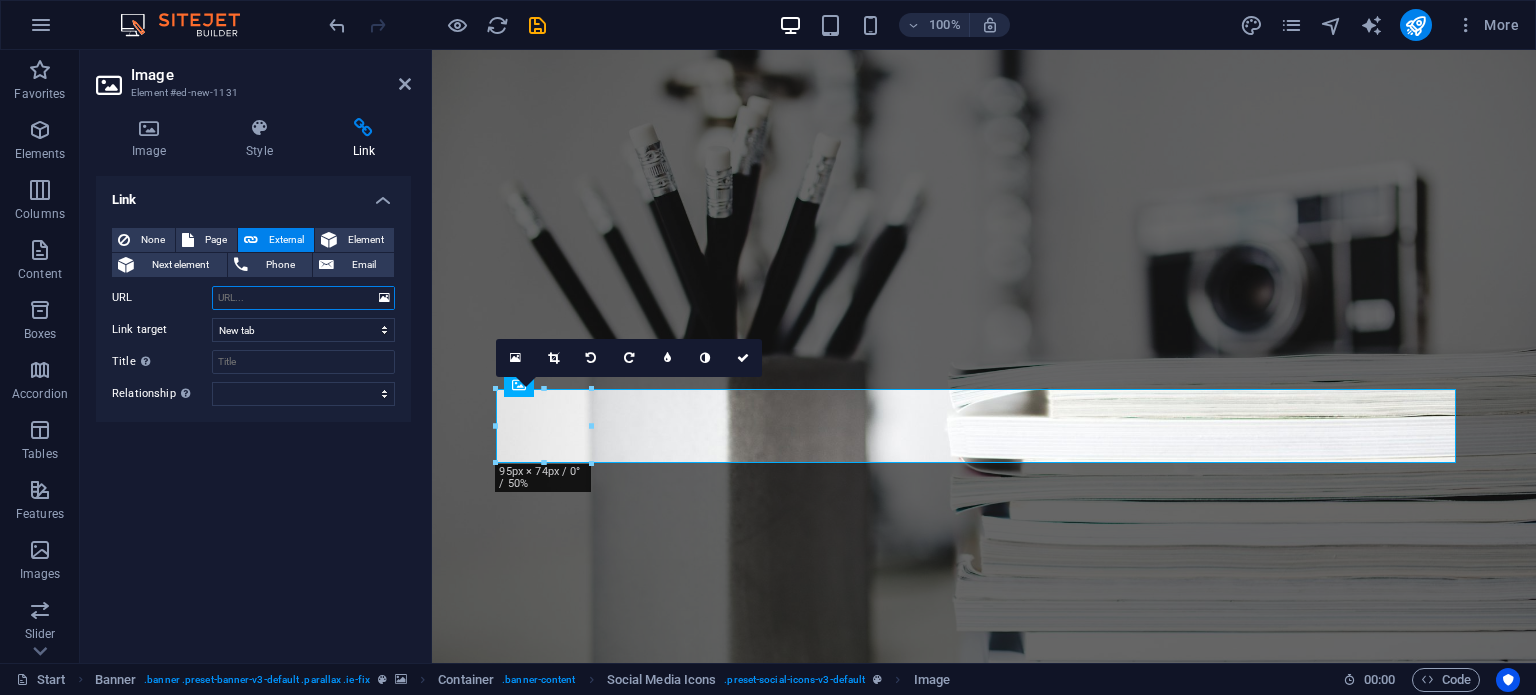 click on "URL" at bounding box center [303, 298] 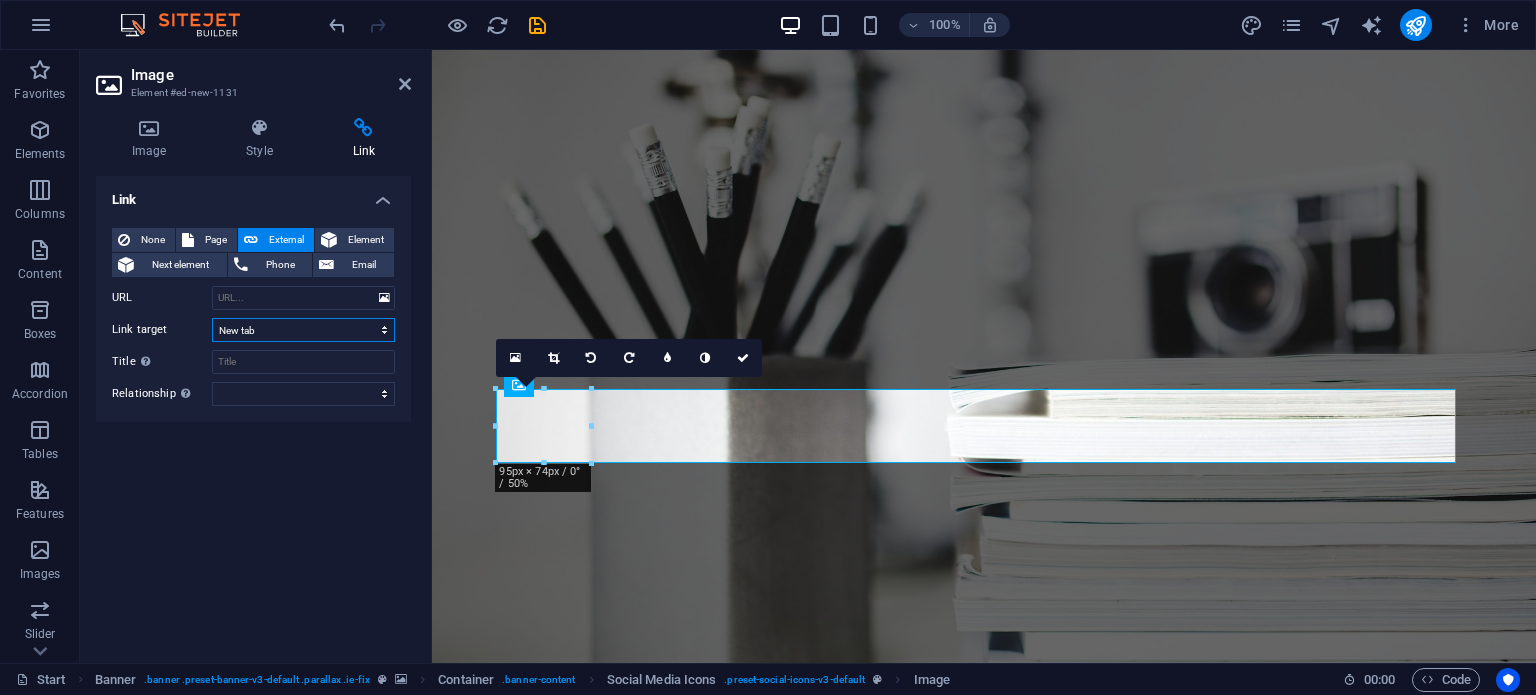 click on "New tab Same tab Overlay" at bounding box center (303, 330) 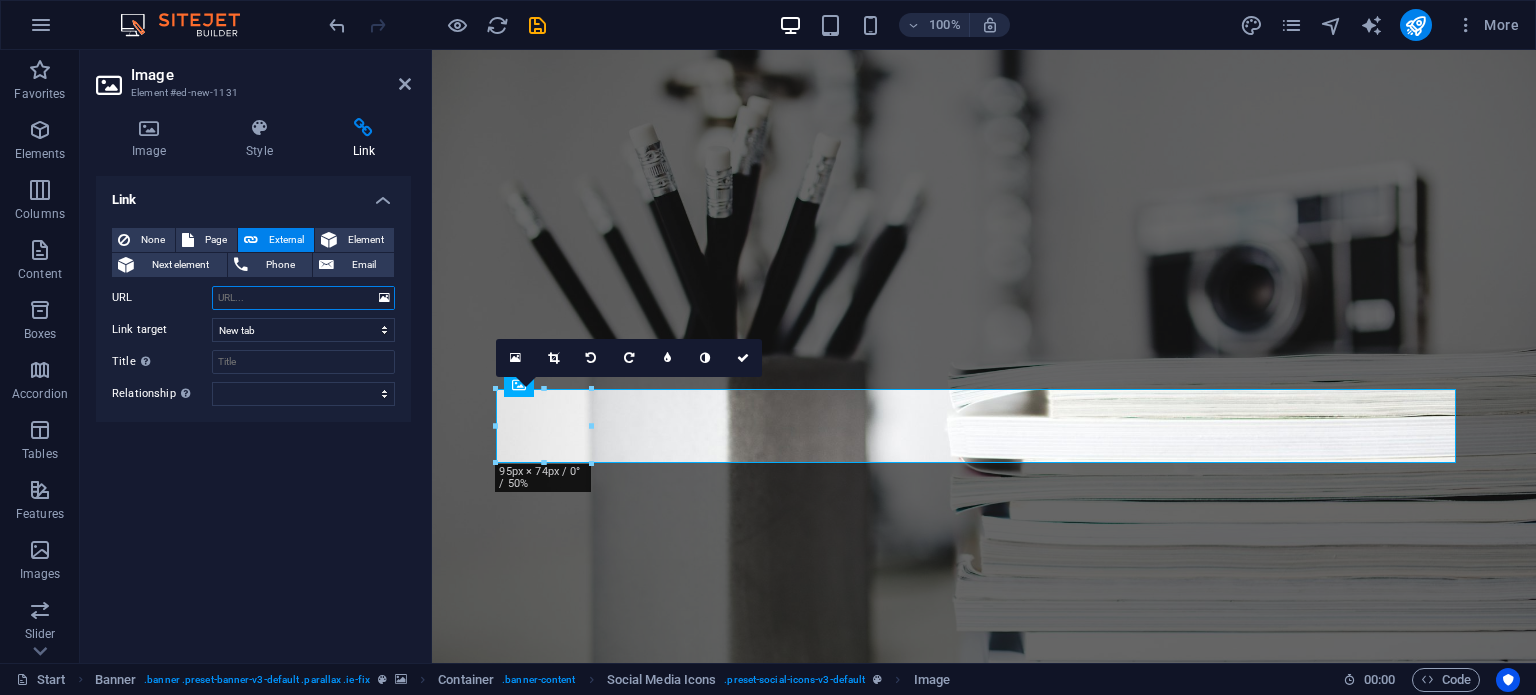 click on "URL" at bounding box center (303, 298) 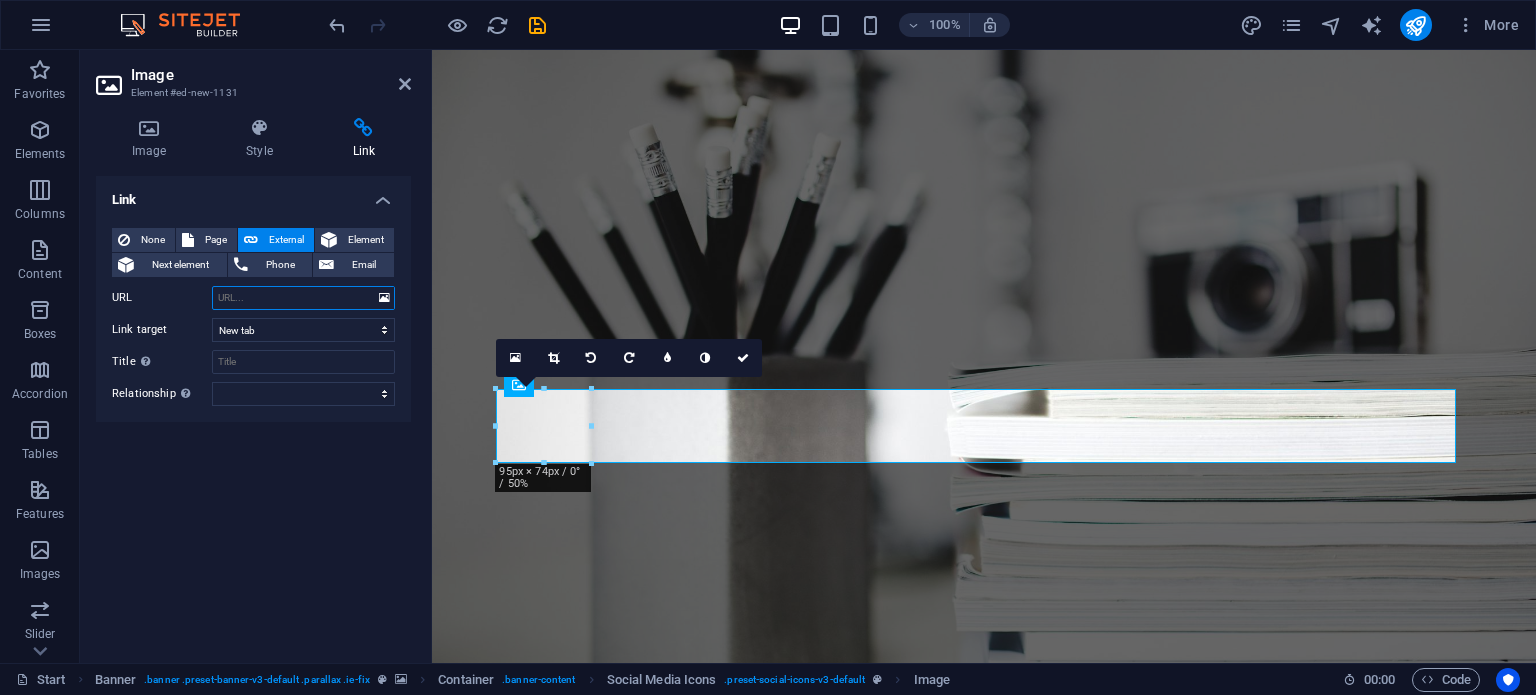 click on "URL" at bounding box center [303, 298] 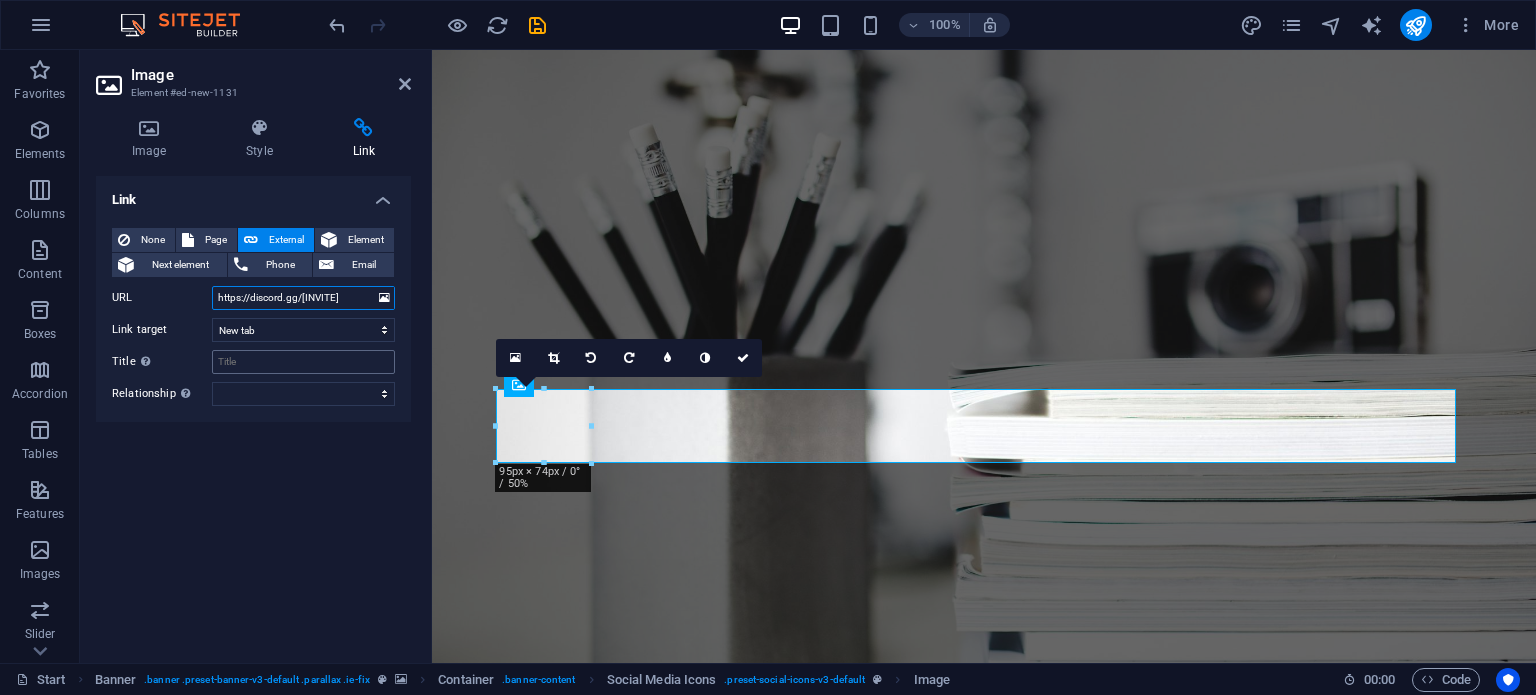 type on "https://discord.gg/9jvNrp2ZVv" 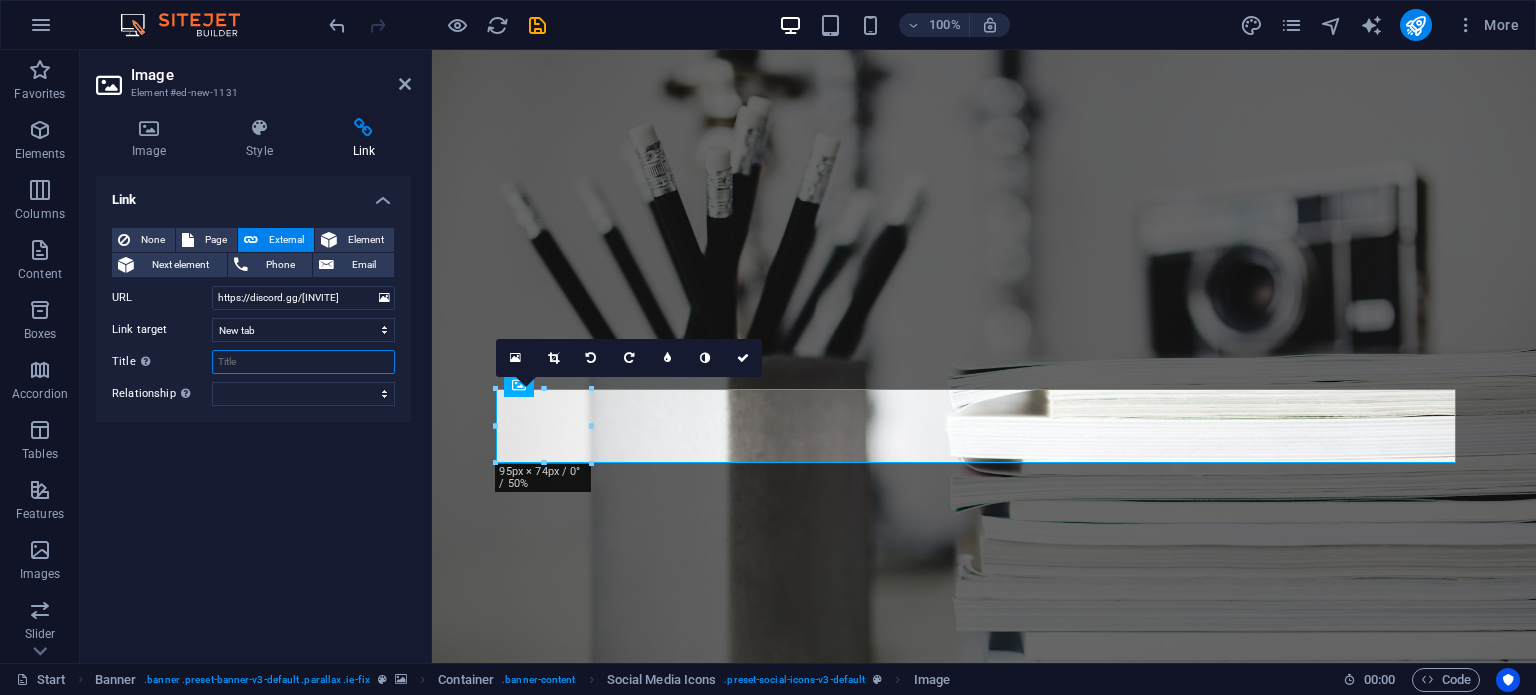 click on "Title Additional link description, should not be the same as the link text. The title is most often shown as a tooltip text when the mouse moves over the element. Leave empty if uncertain." at bounding box center [303, 362] 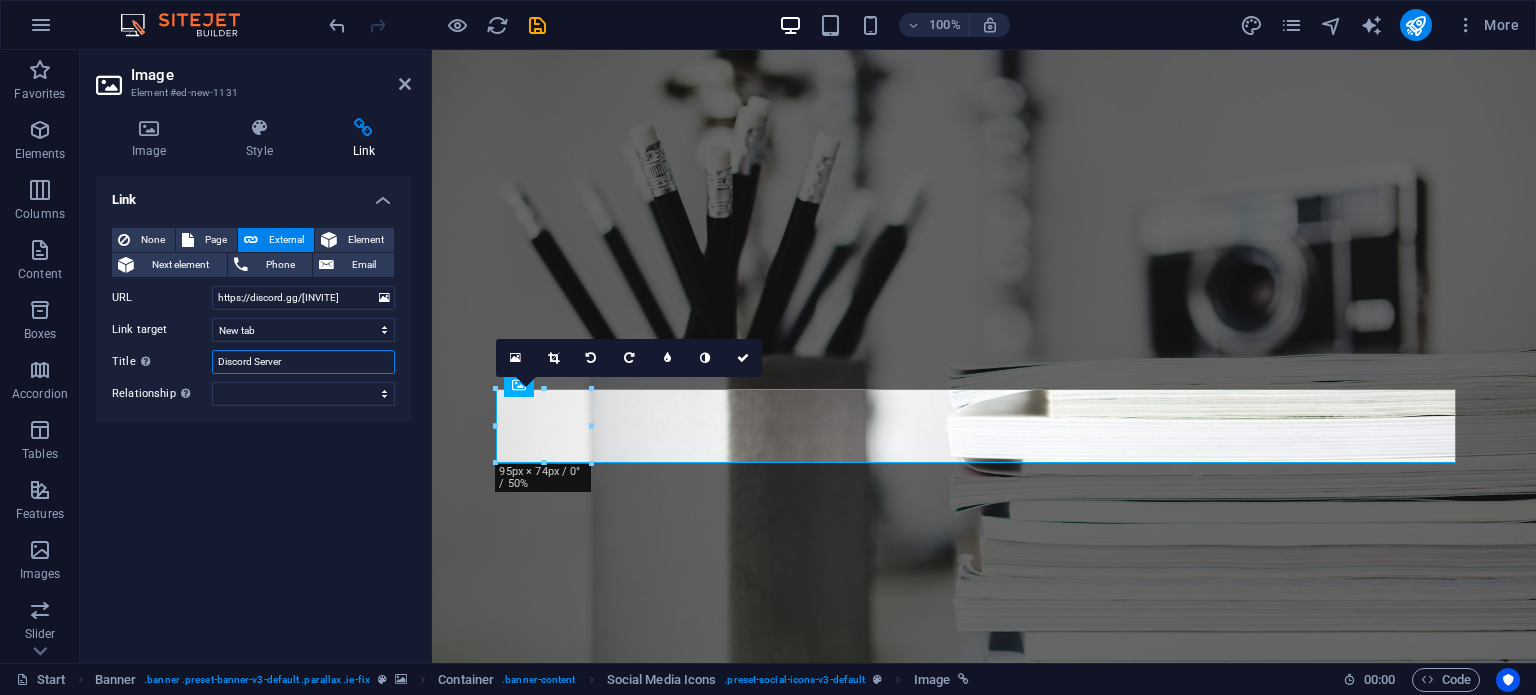 type on "Discord Server" 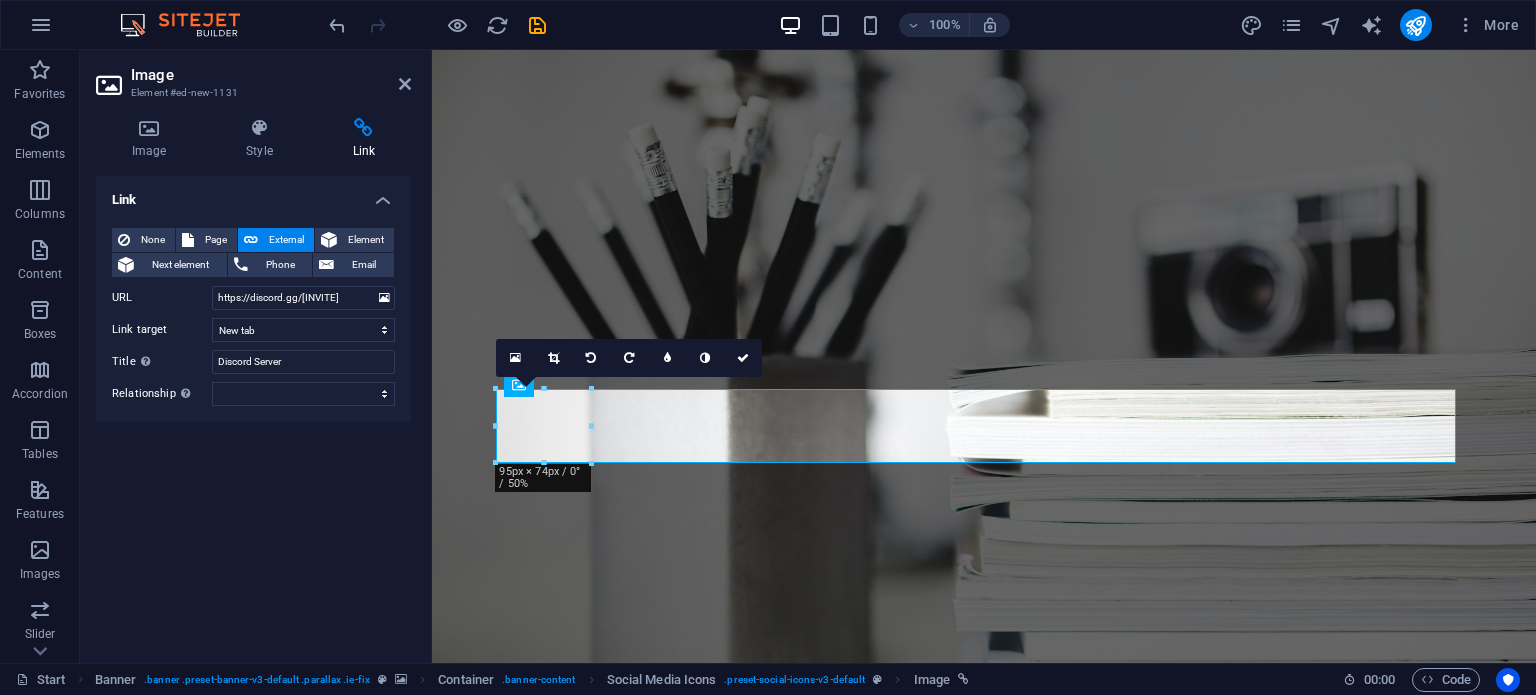 click on "Image" at bounding box center [271, 75] 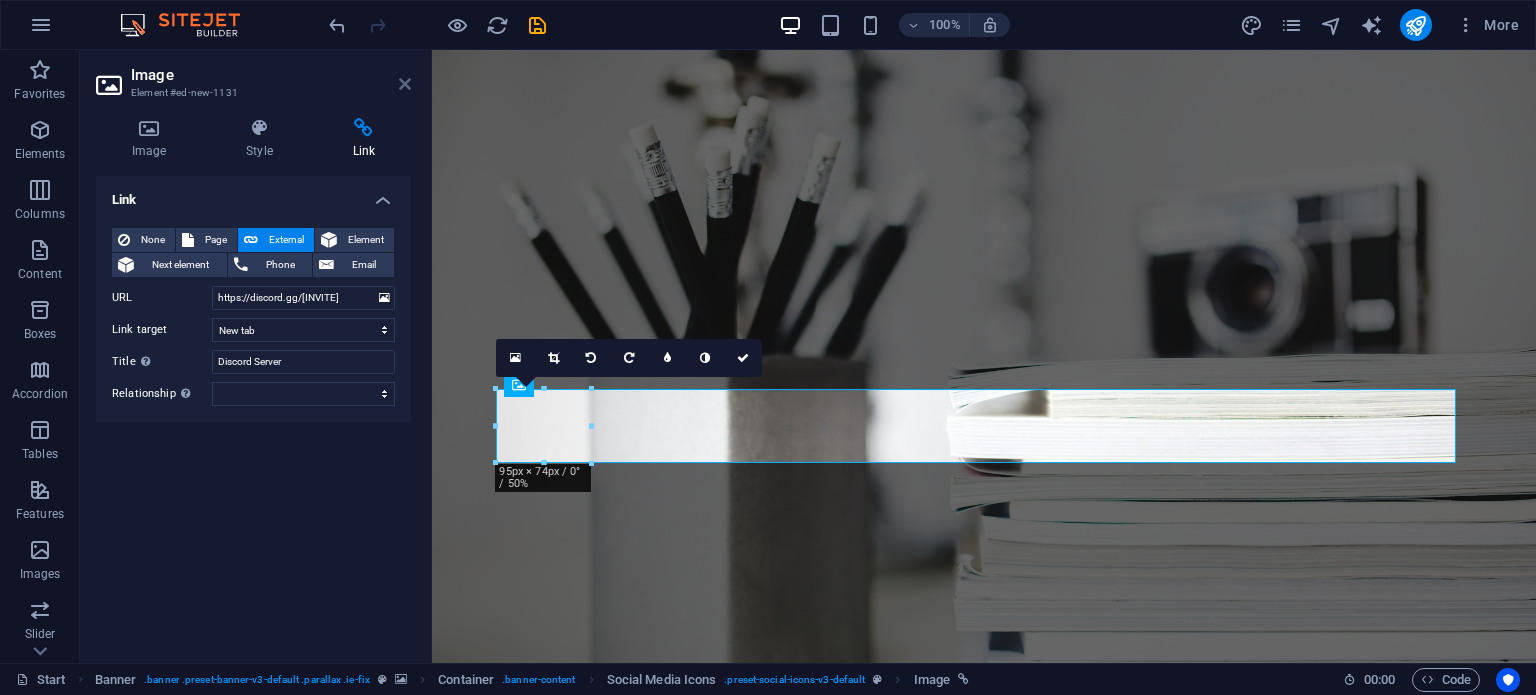 click at bounding box center [405, 84] 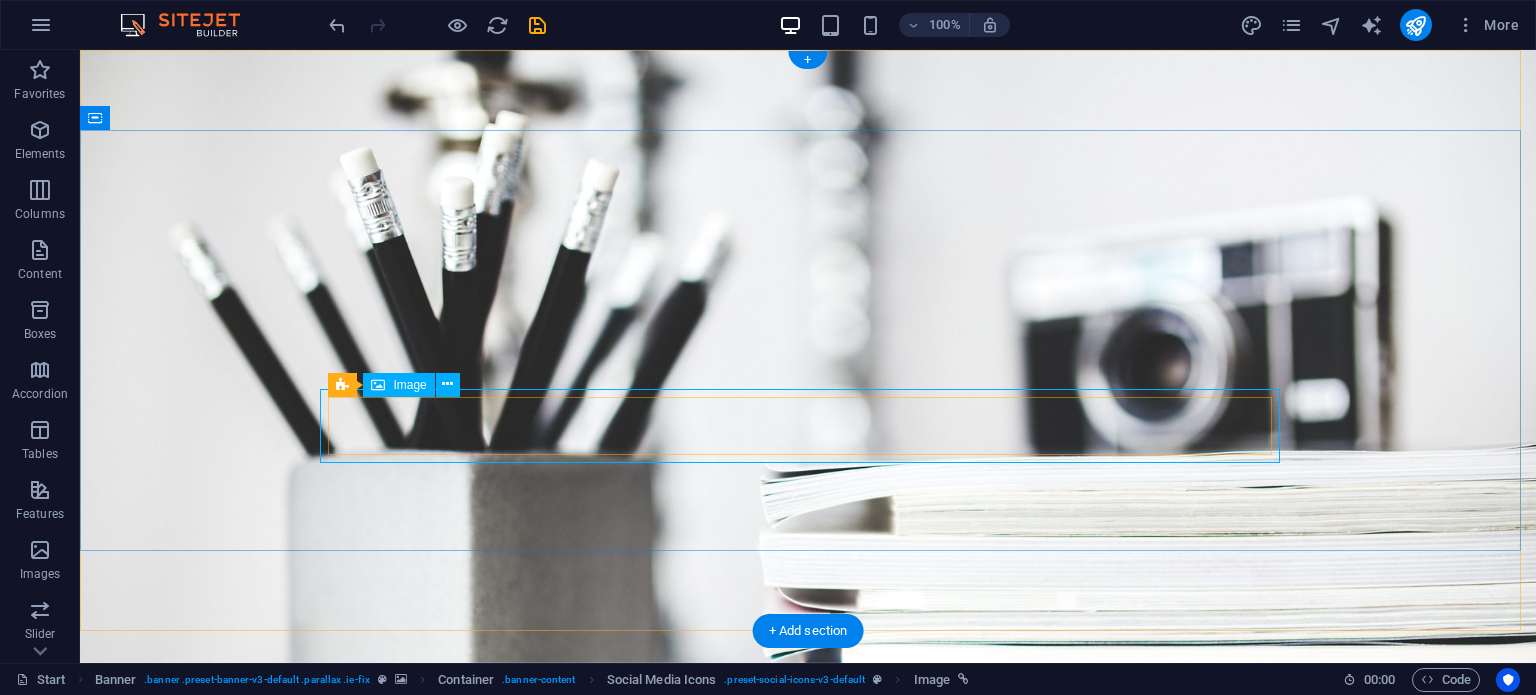 click at bounding box center (808, 1069) 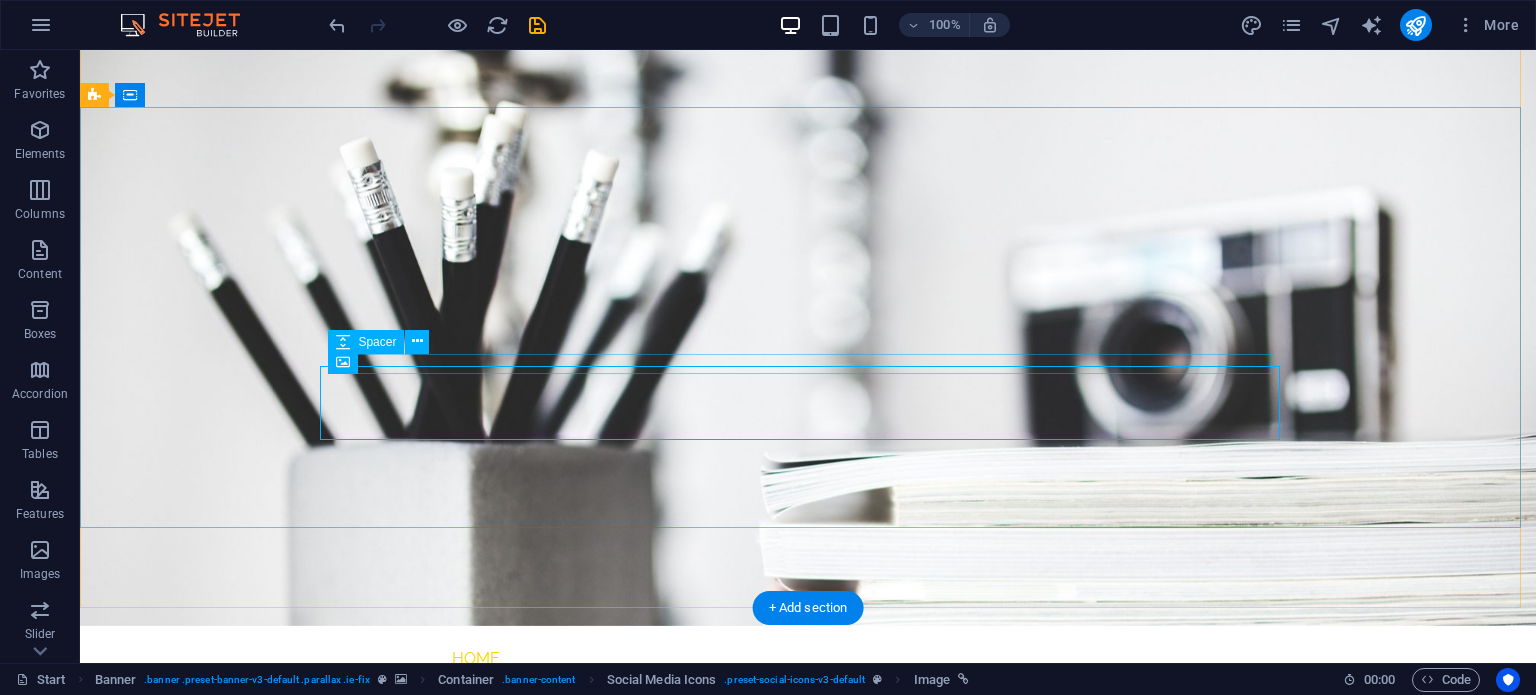 scroll, scrollTop: 0, scrollLeft: 0, axis: both 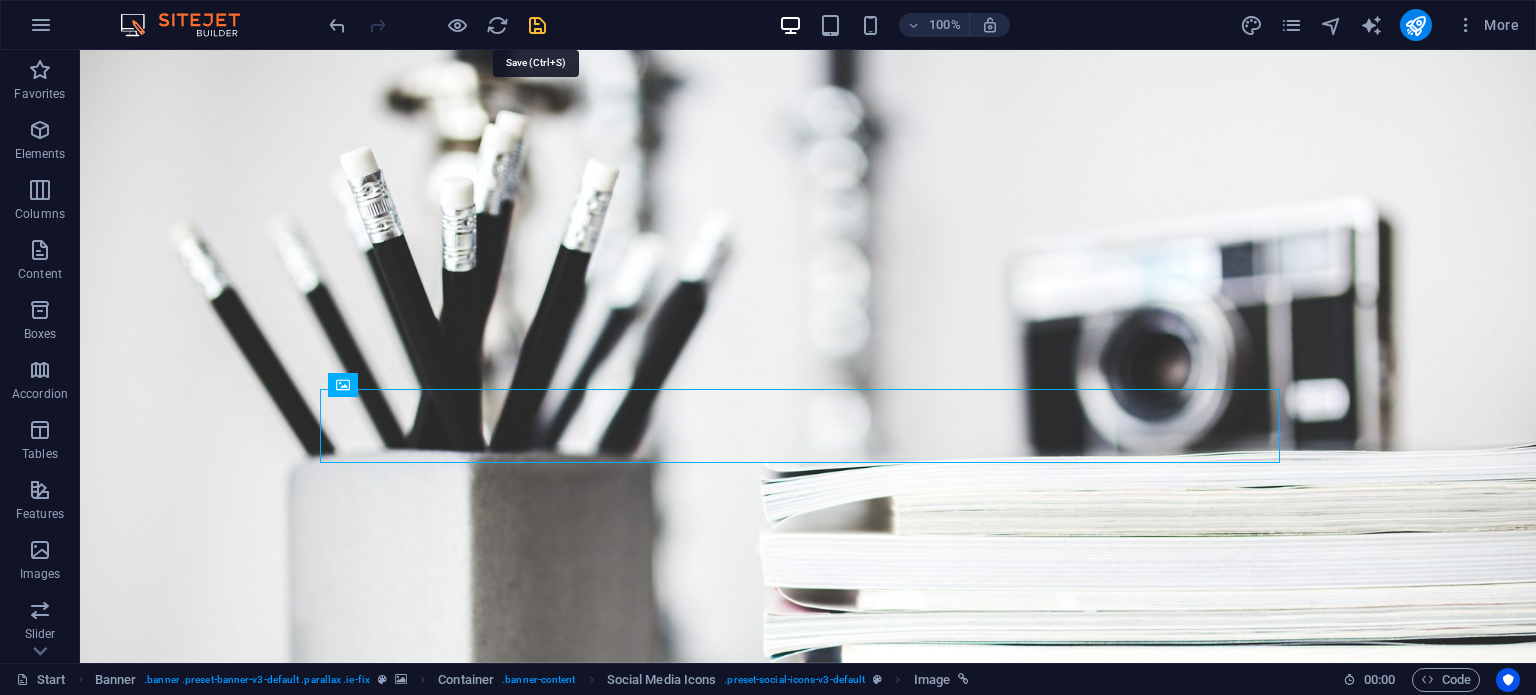 click at bounding box center [537, 25] 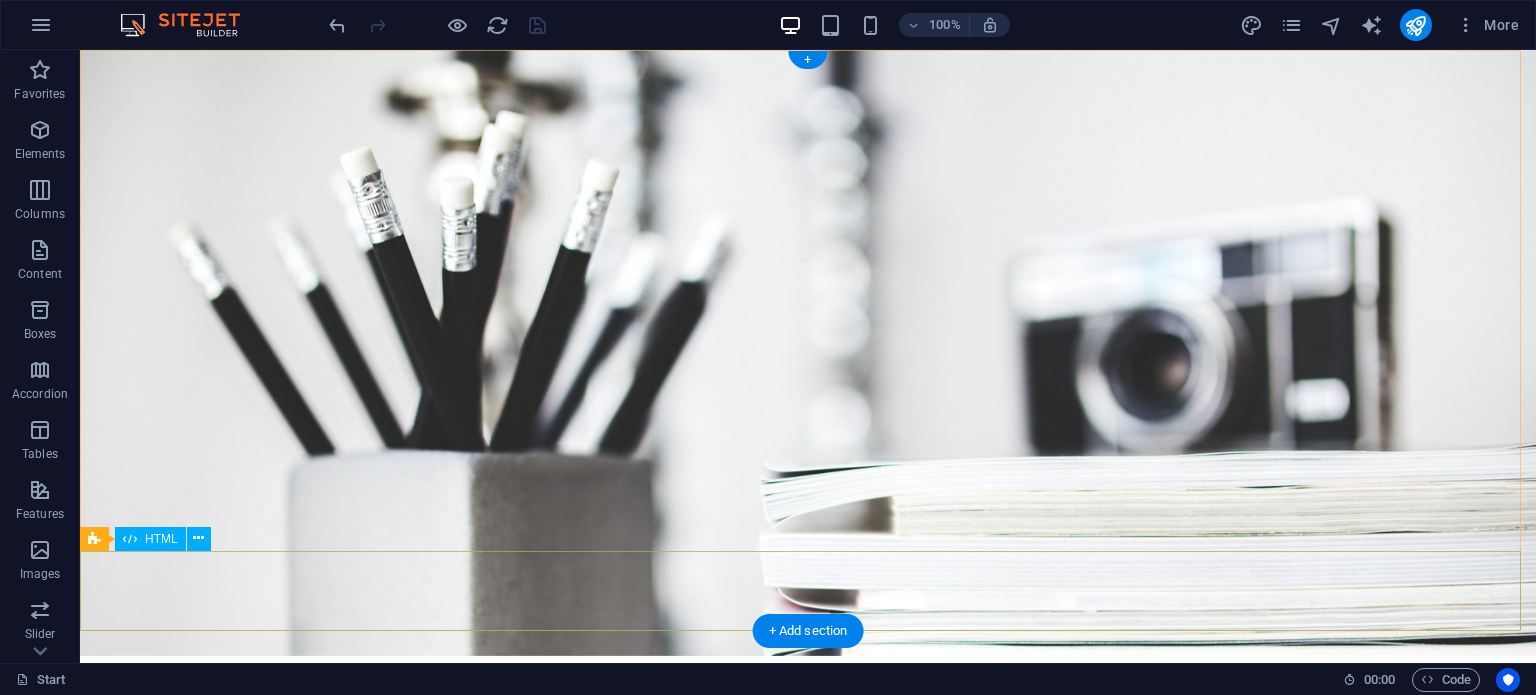 scroll, scrollTop: 0, scrollLeft: 0, axis: both 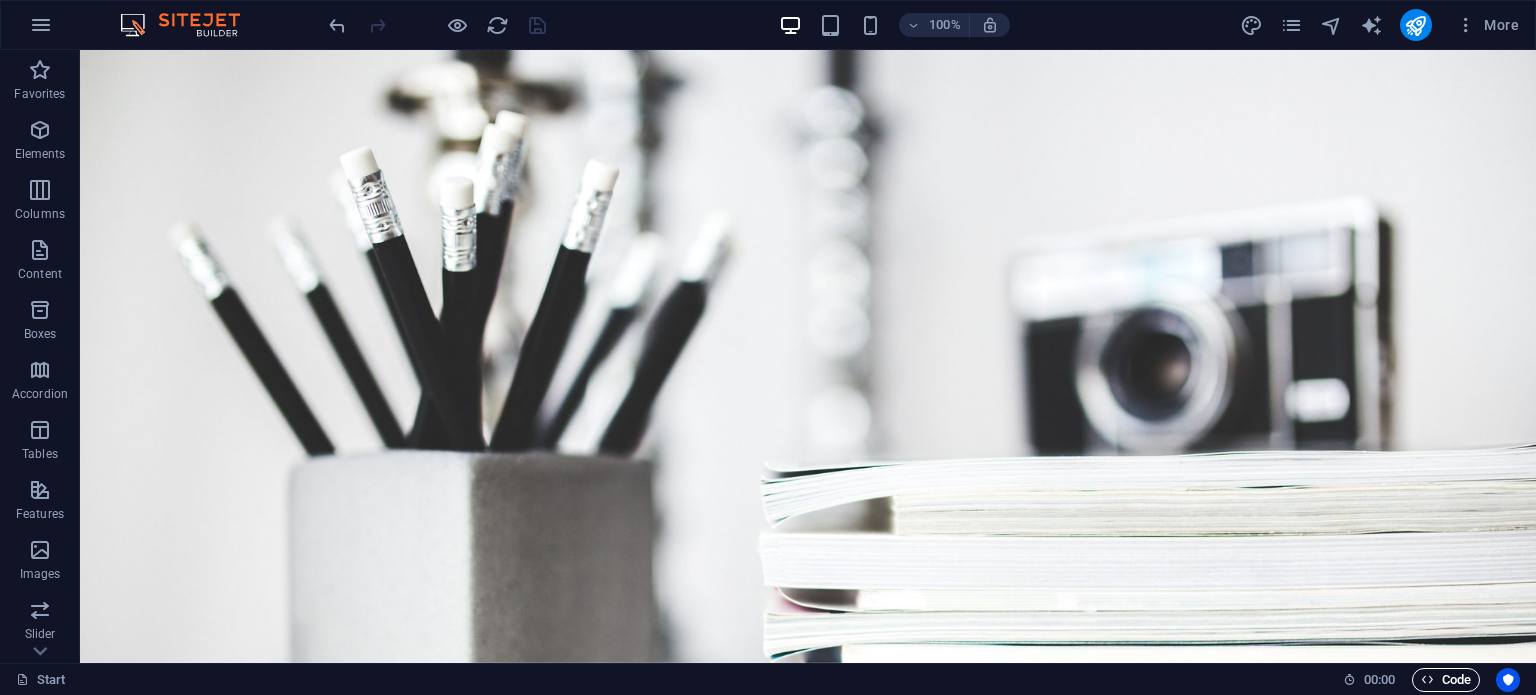 click on "Code" at bounding box center [1446, 680] 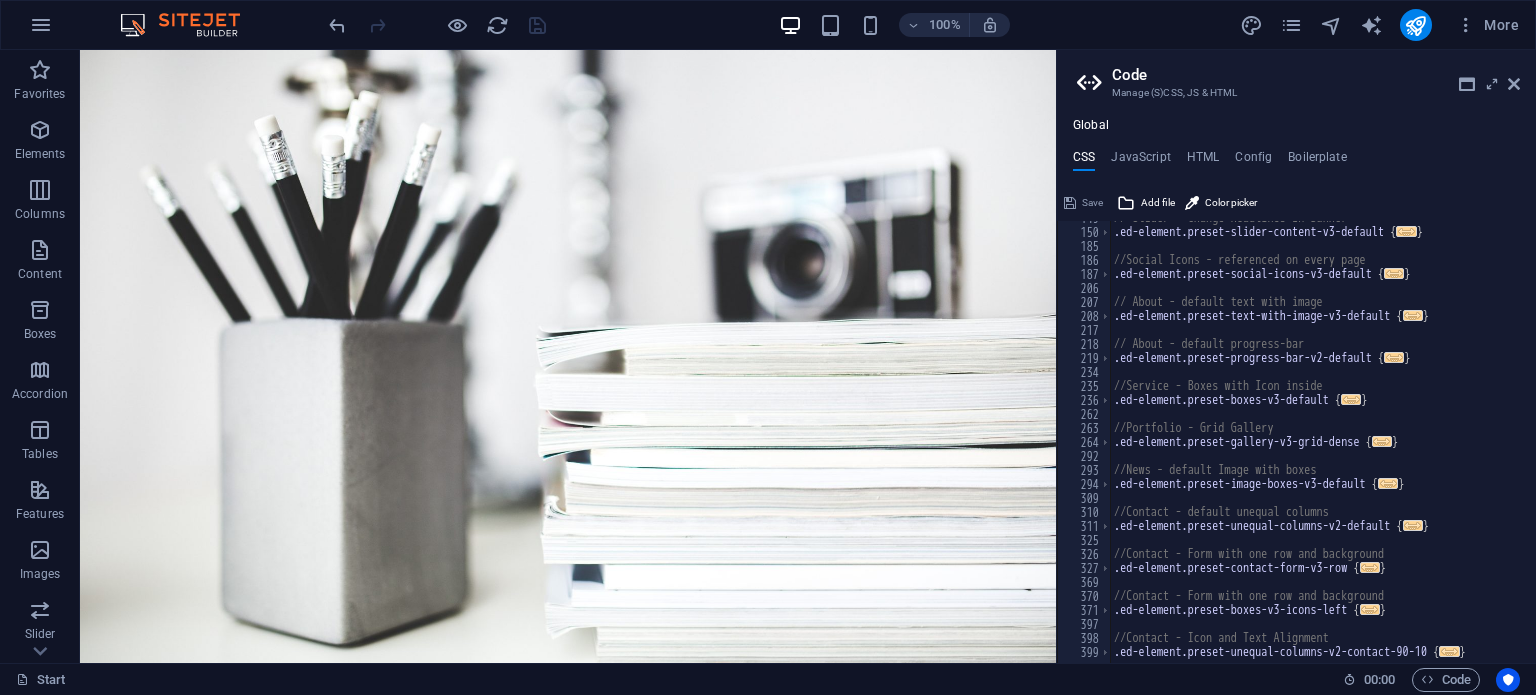 scroll, scrollTop: 539, scrollLeft: 0, axis: vertical 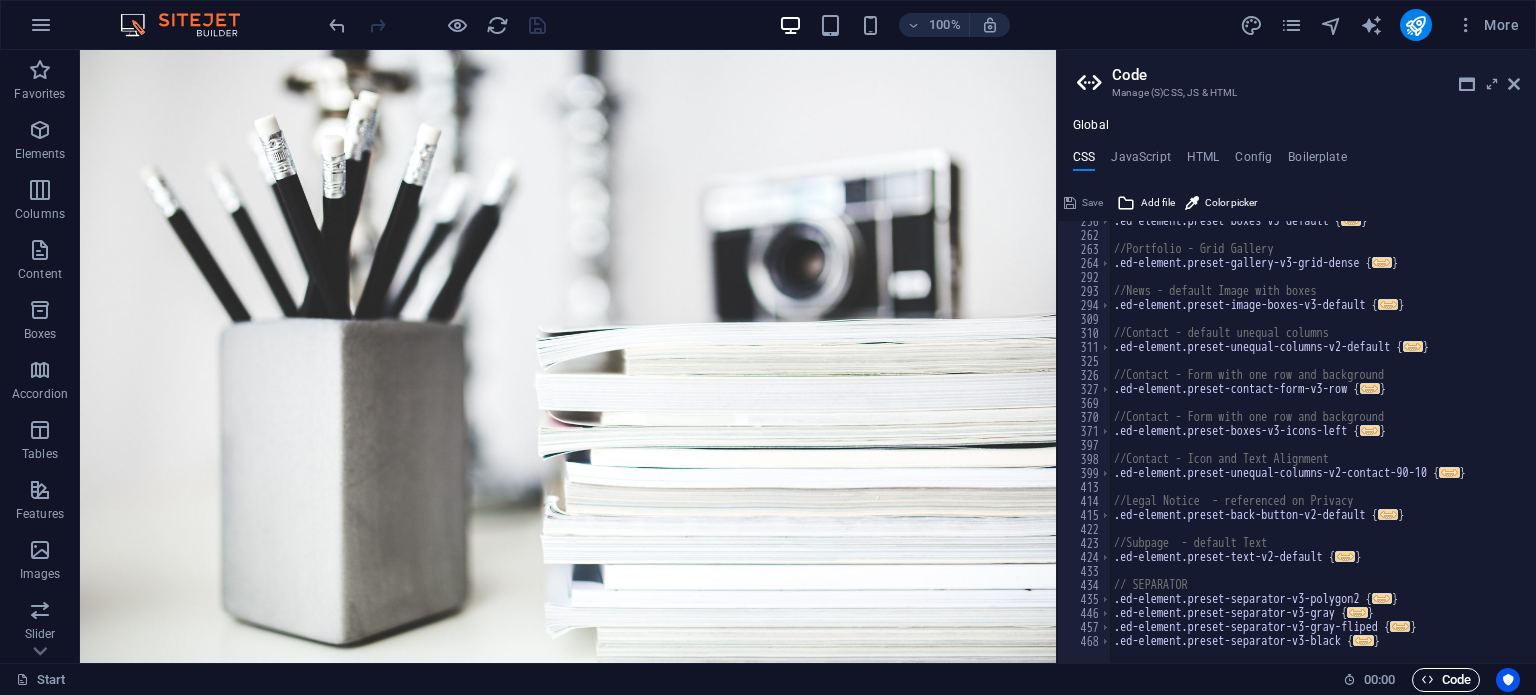 click on "Code" at bounding box center [1446, 680] 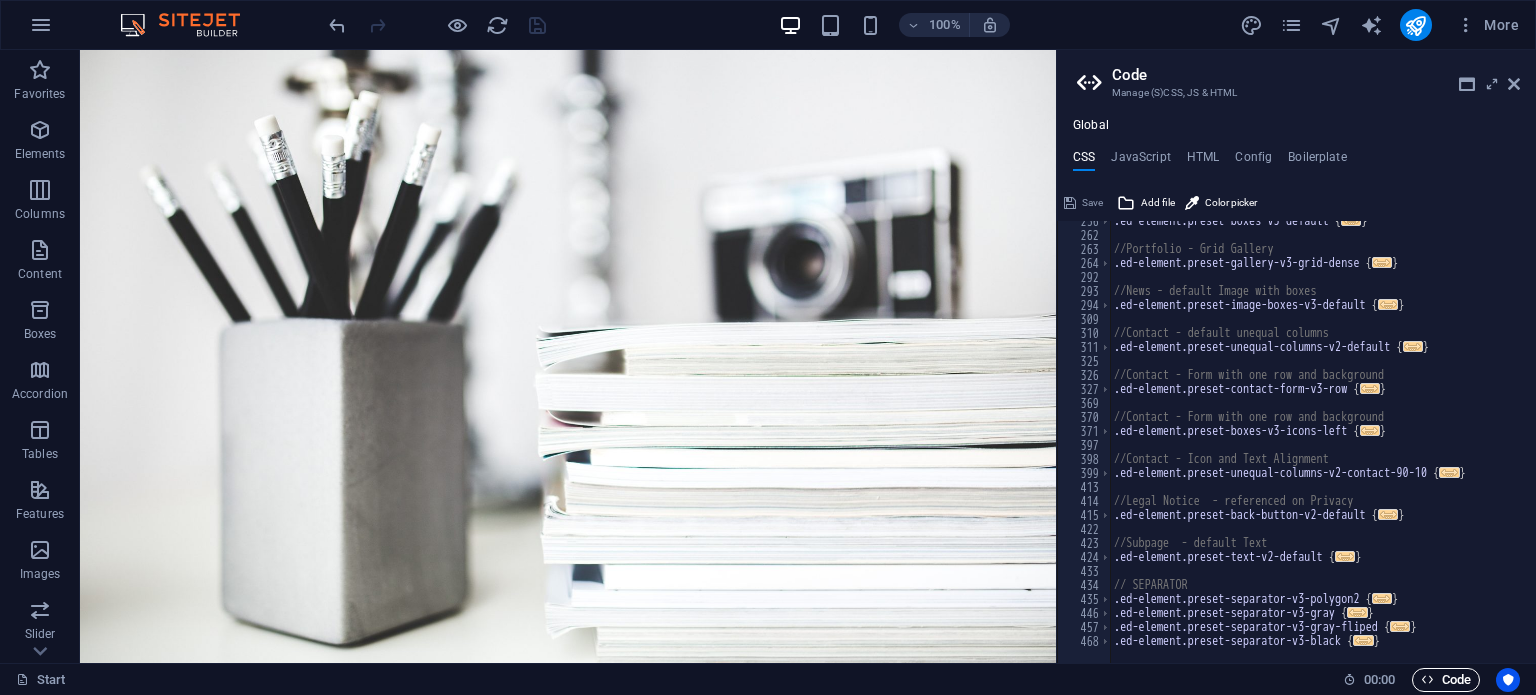 click on "Code" at bounding box center [1446, 680] 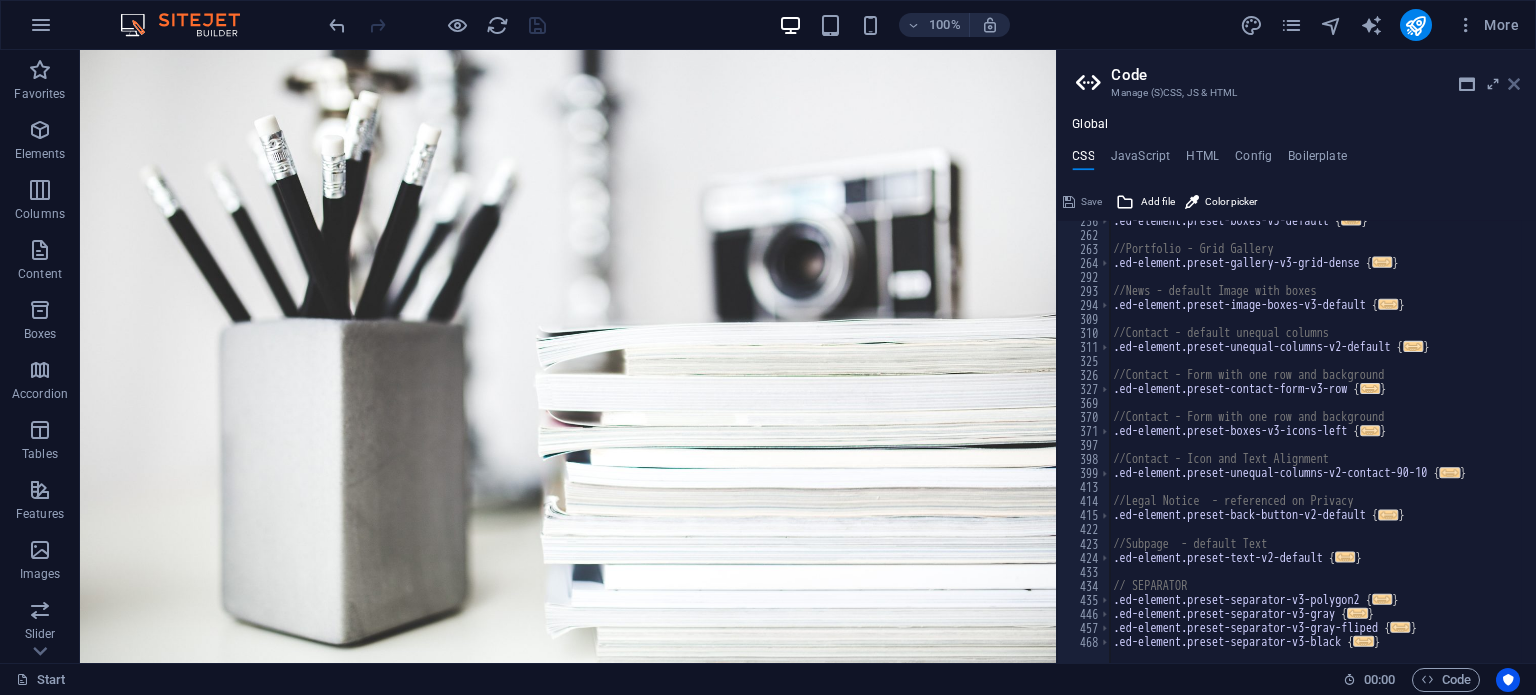 click at bounding box center (1514, 84) 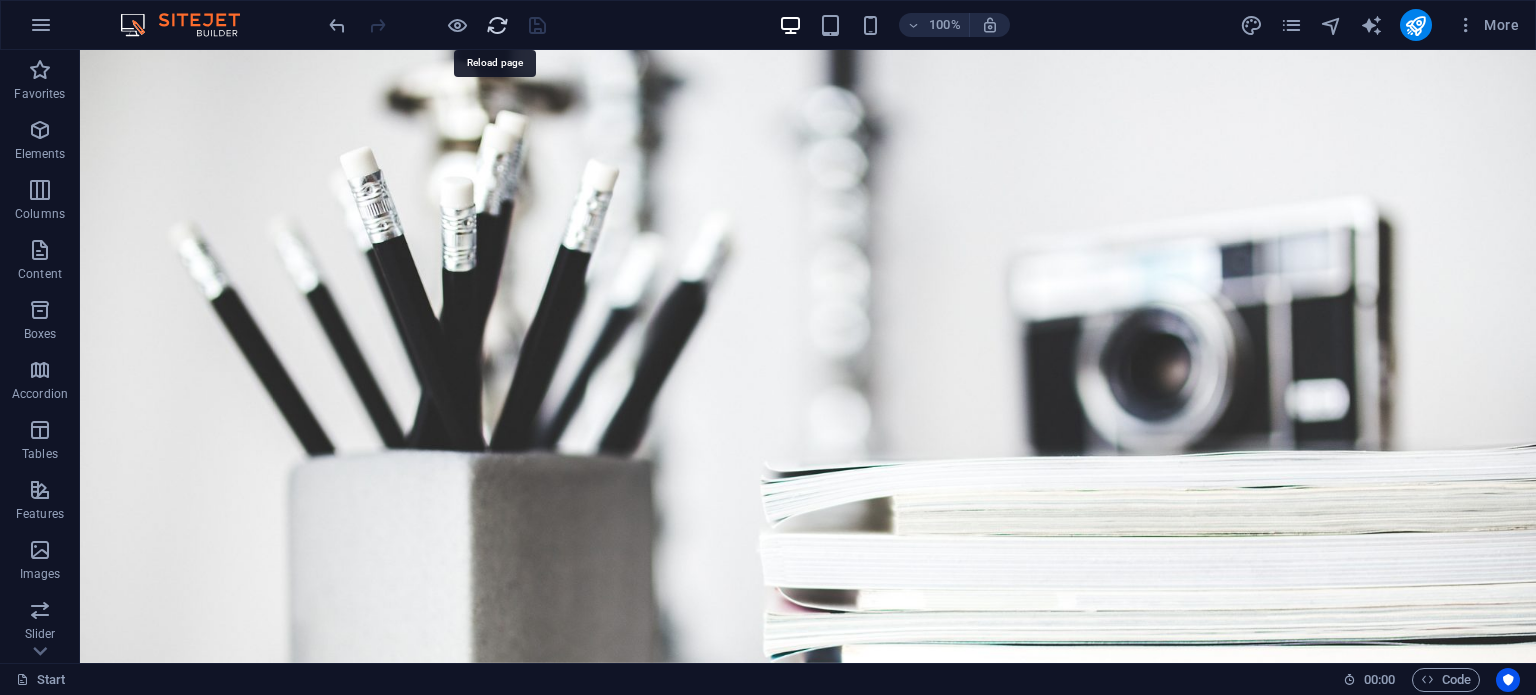 click at bounding box center (497, 25) 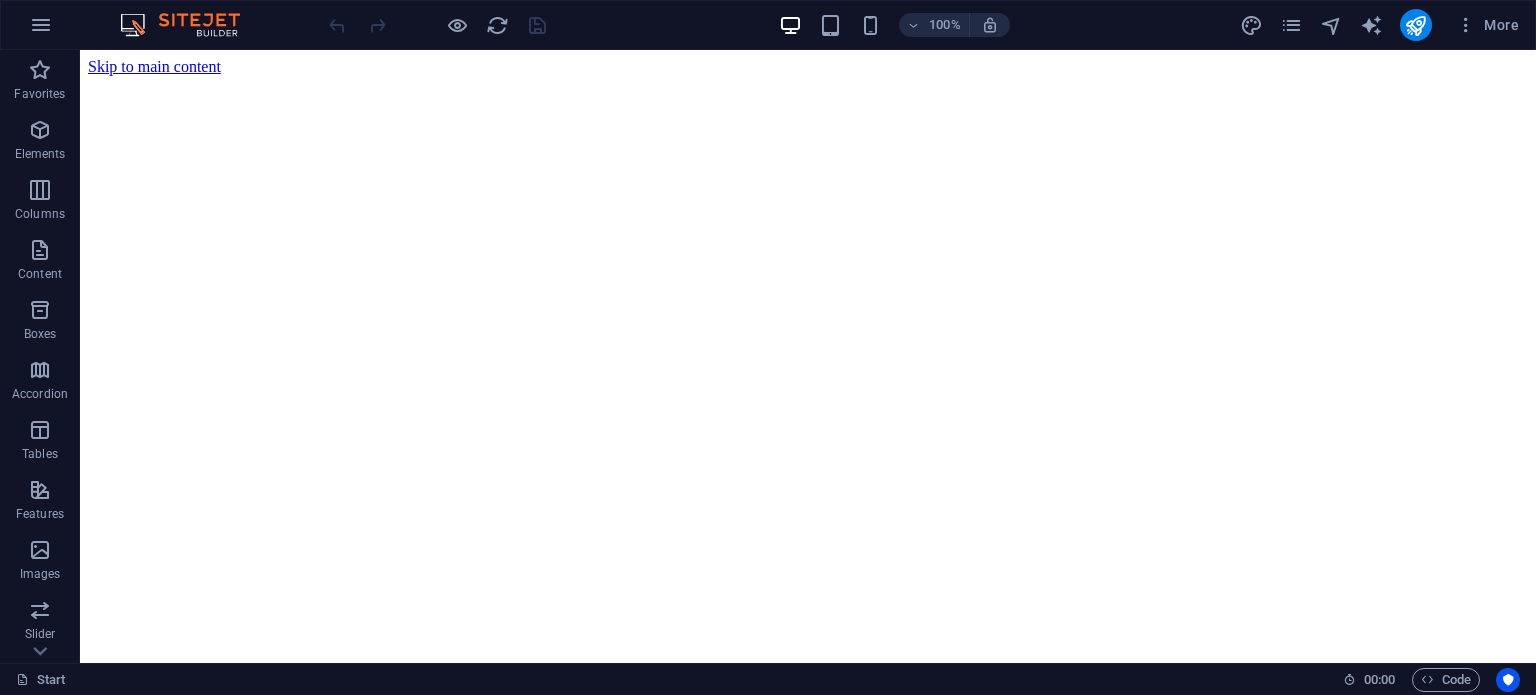 scroll, scrollTop: 0, scrollLeft: 0, axis: both 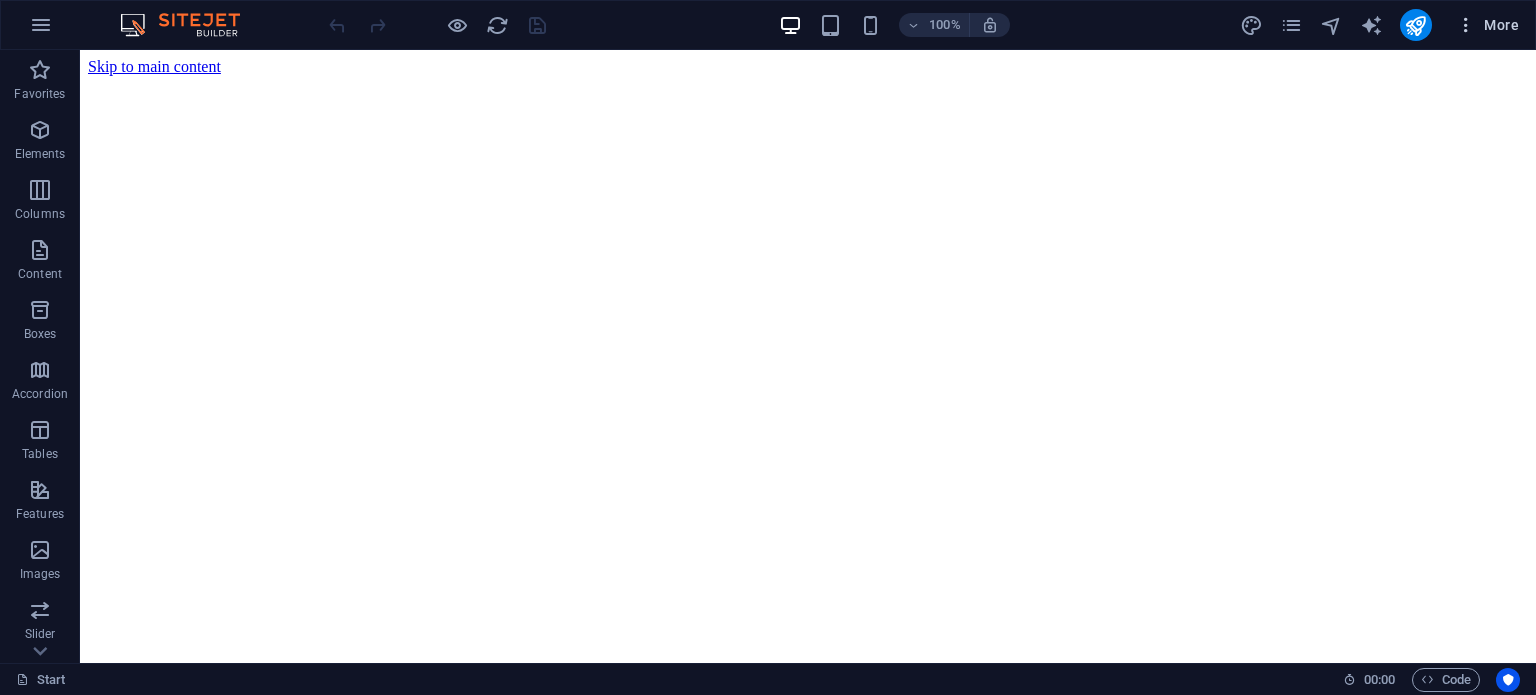 click on "More" at bounding box center [1487, 25] 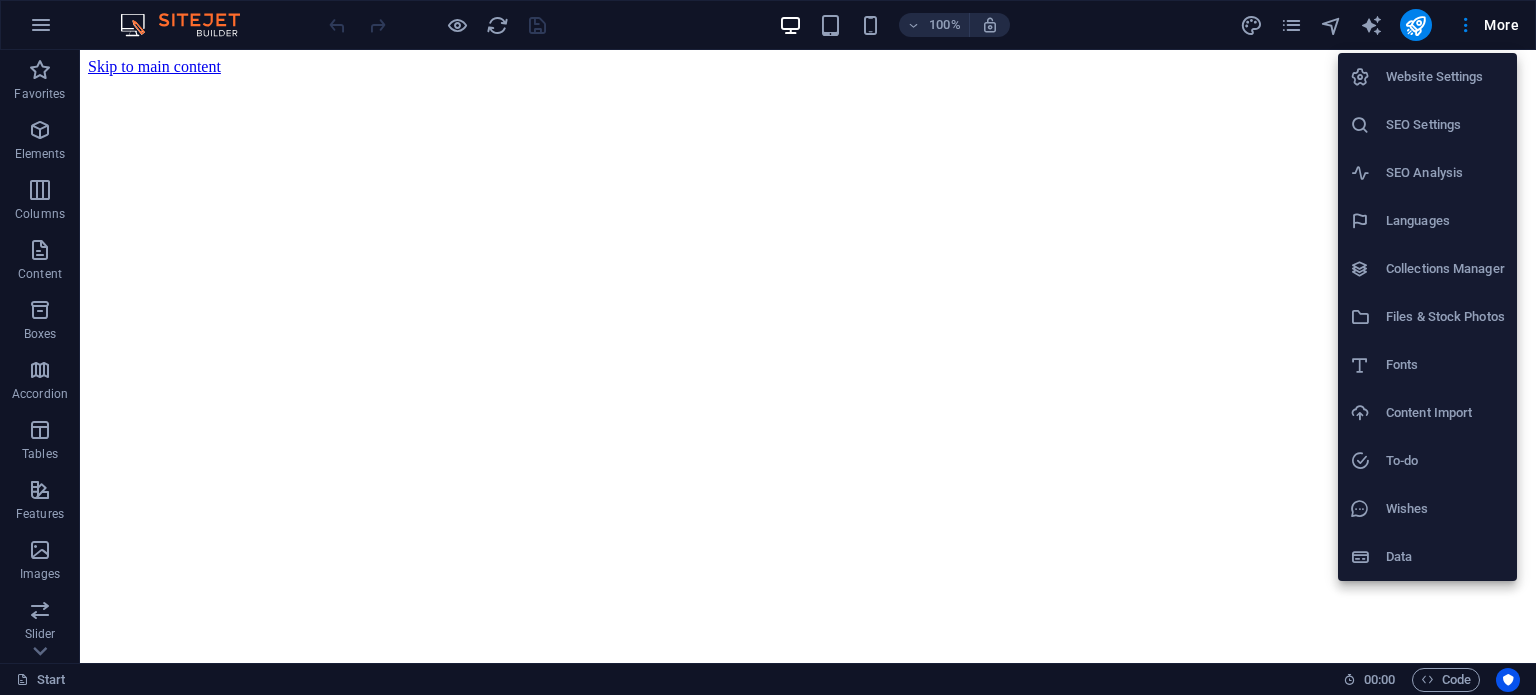 click on "Website Settings" at bounding box center (1427, 77) 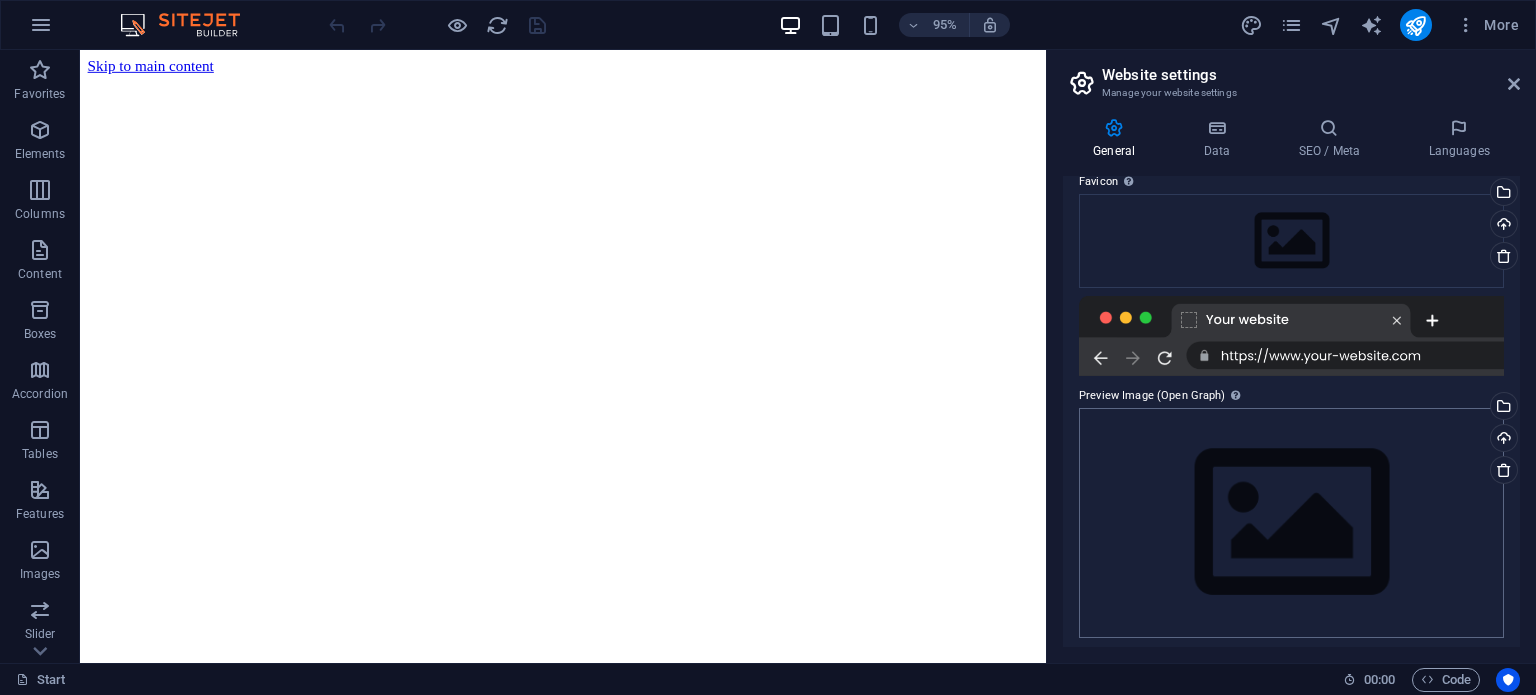 scroll, scrollTop: 210, scrollLeft: 0, axis: vertical 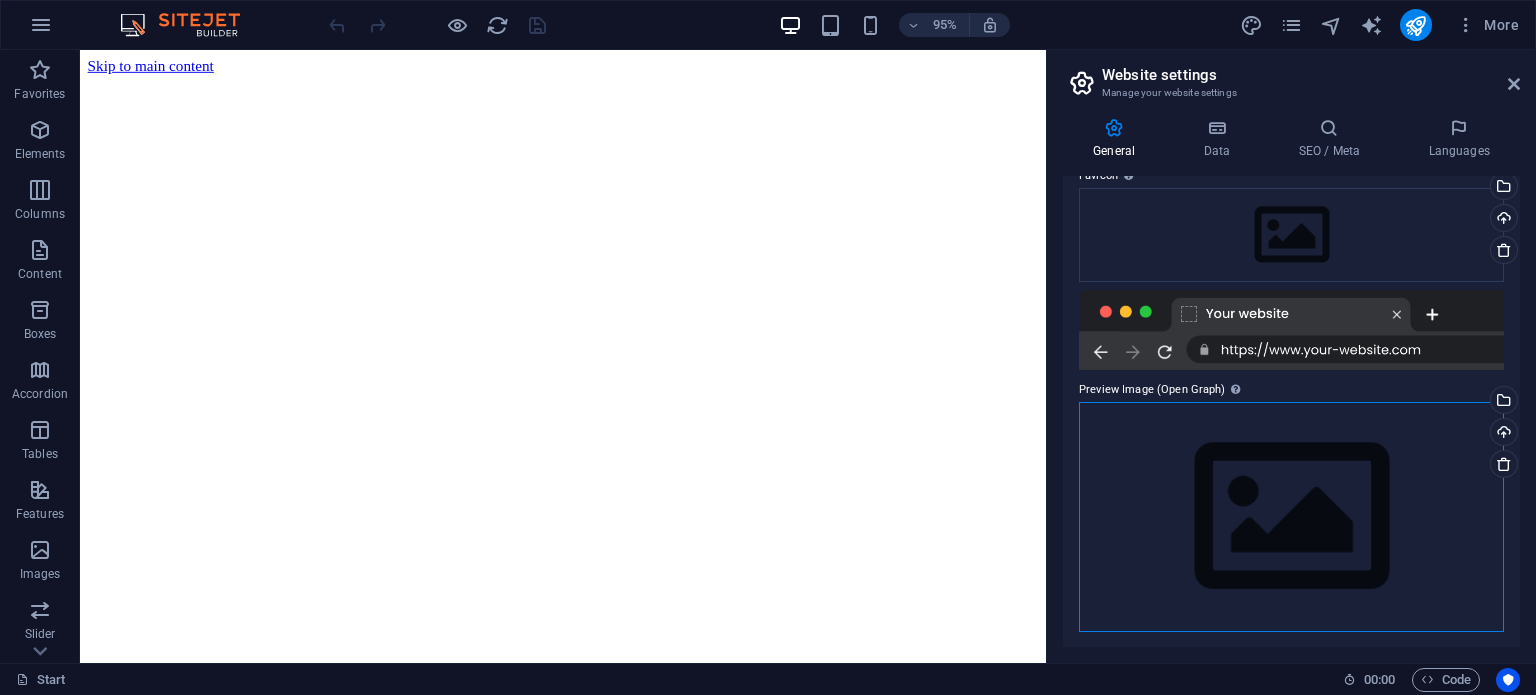 click on "Drag files here, click to choose files or select files from Files or our free stock photos & videos" at bounding box center (1291, 516) 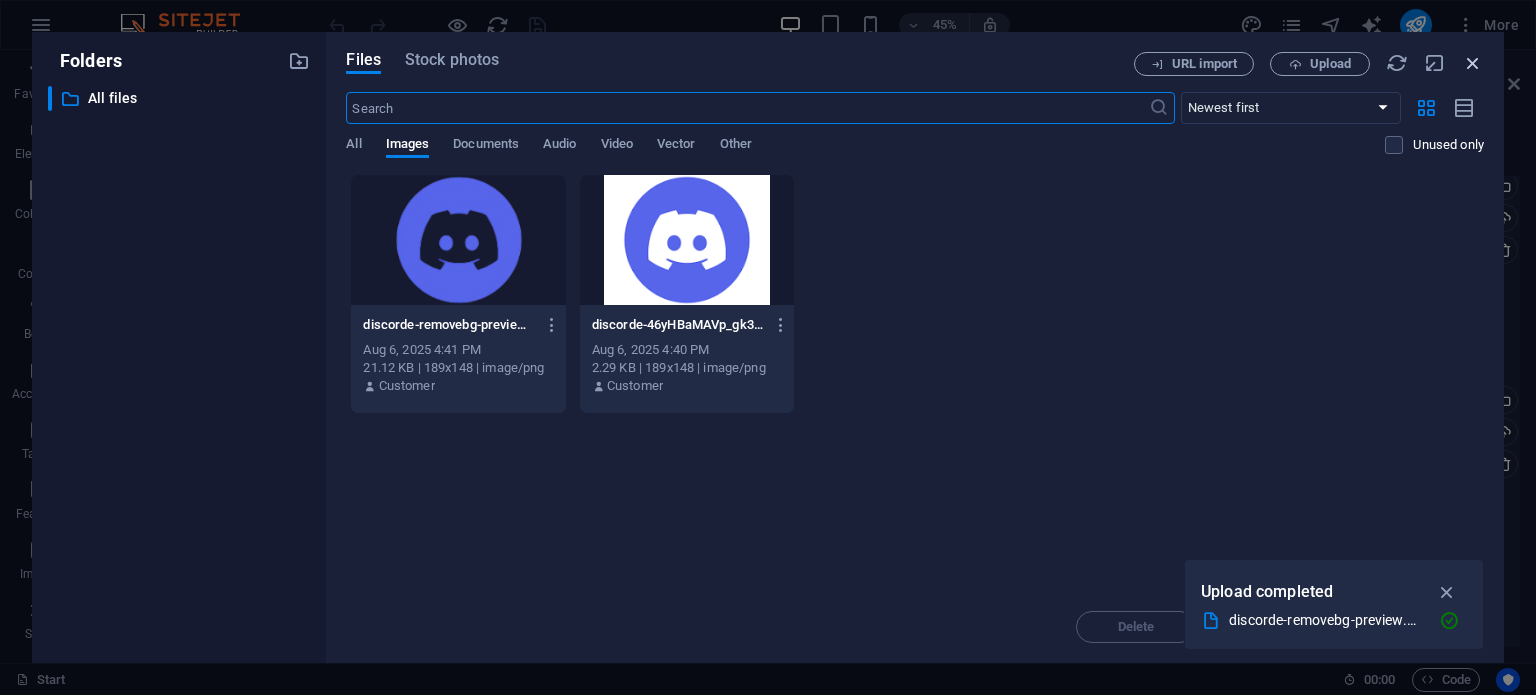 click at bounding box center [1473, 63] 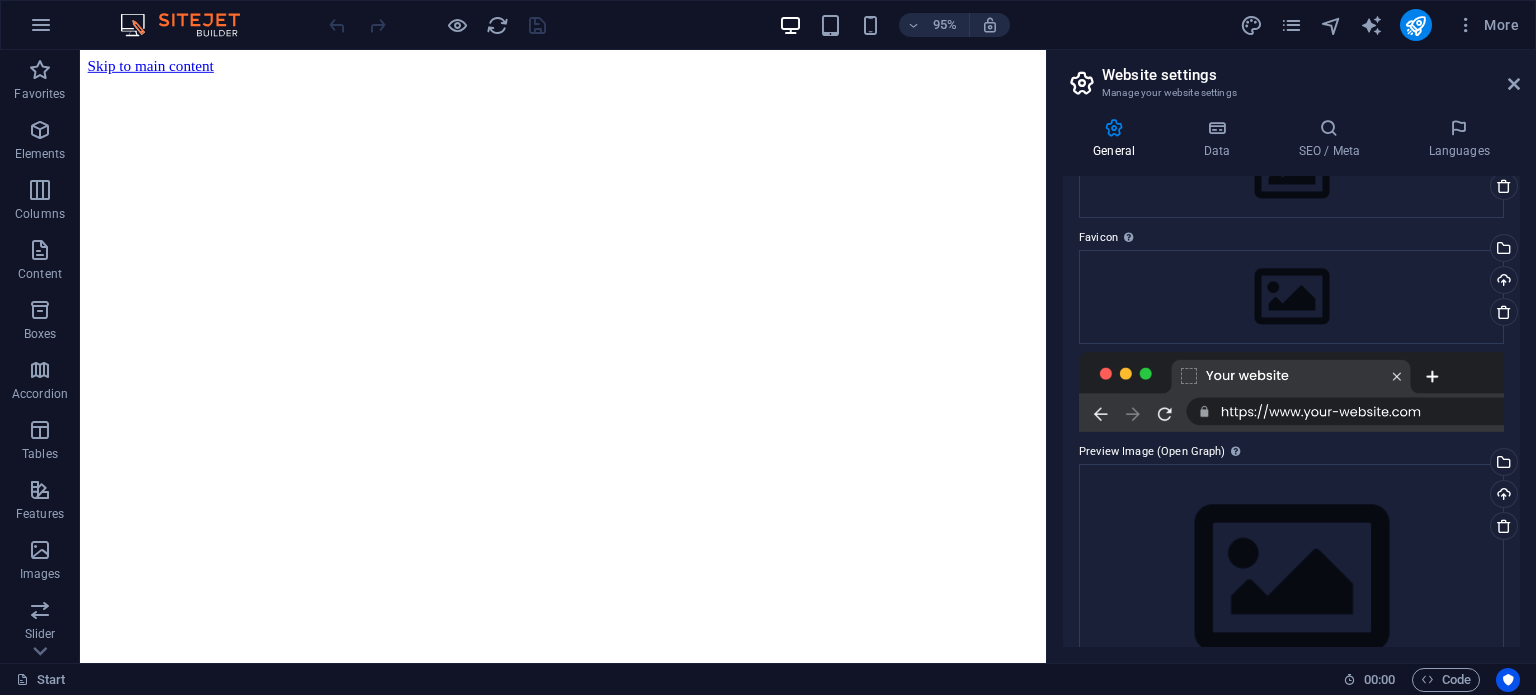 scroll, scrollTop: 144, scrollLeft: 0, axis: vertical 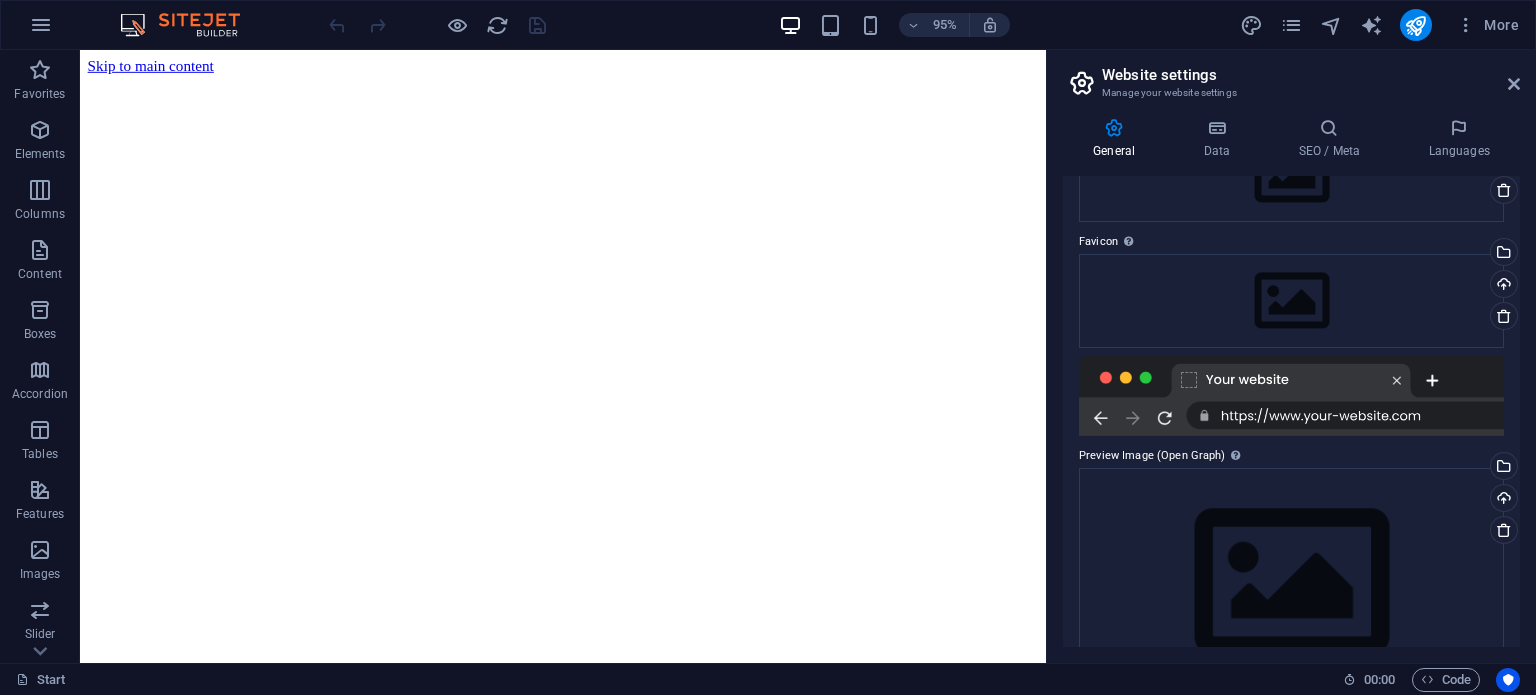drag, startPoint x: 1522, startPoint y: 432, endPoint x: 1520, endPoint y: 465, distance: 33.06055 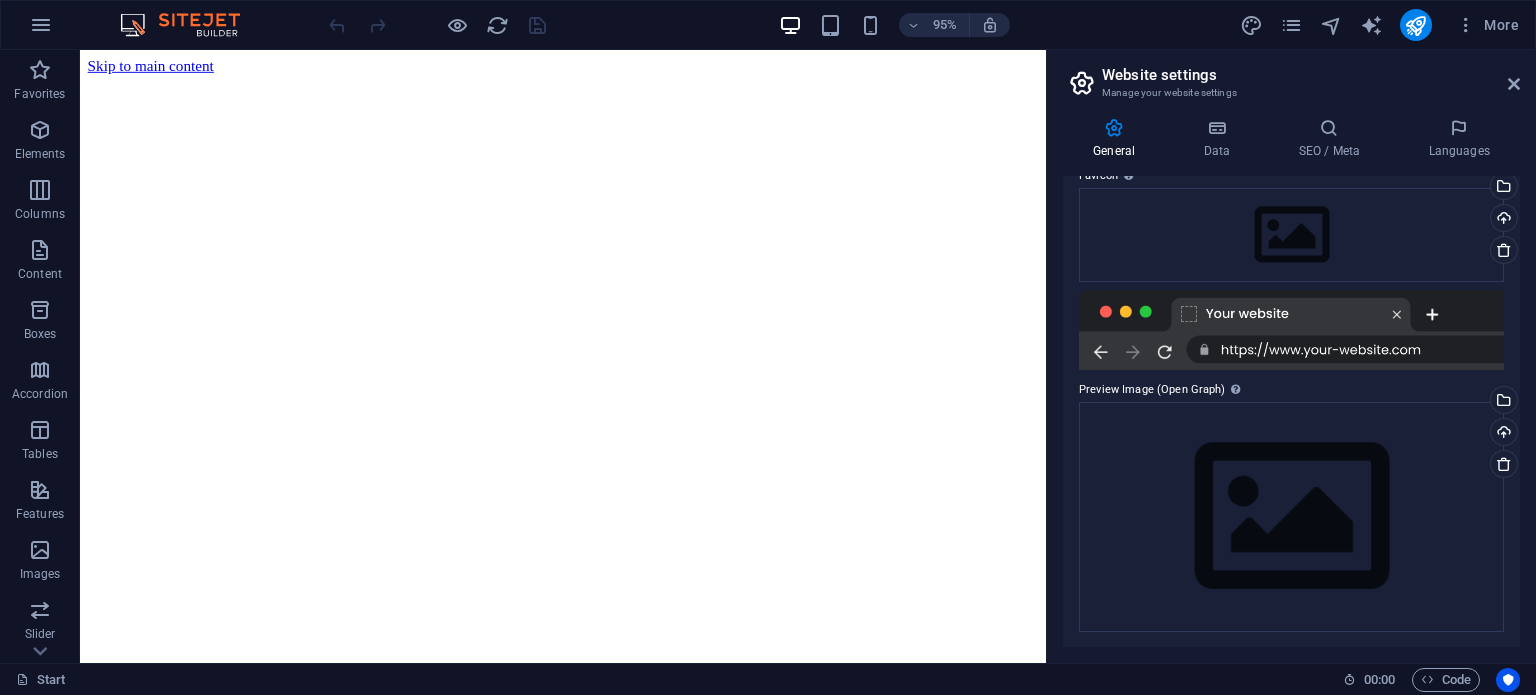 scroll, scrollTop: 0, scrollLeft: 0, axis: both 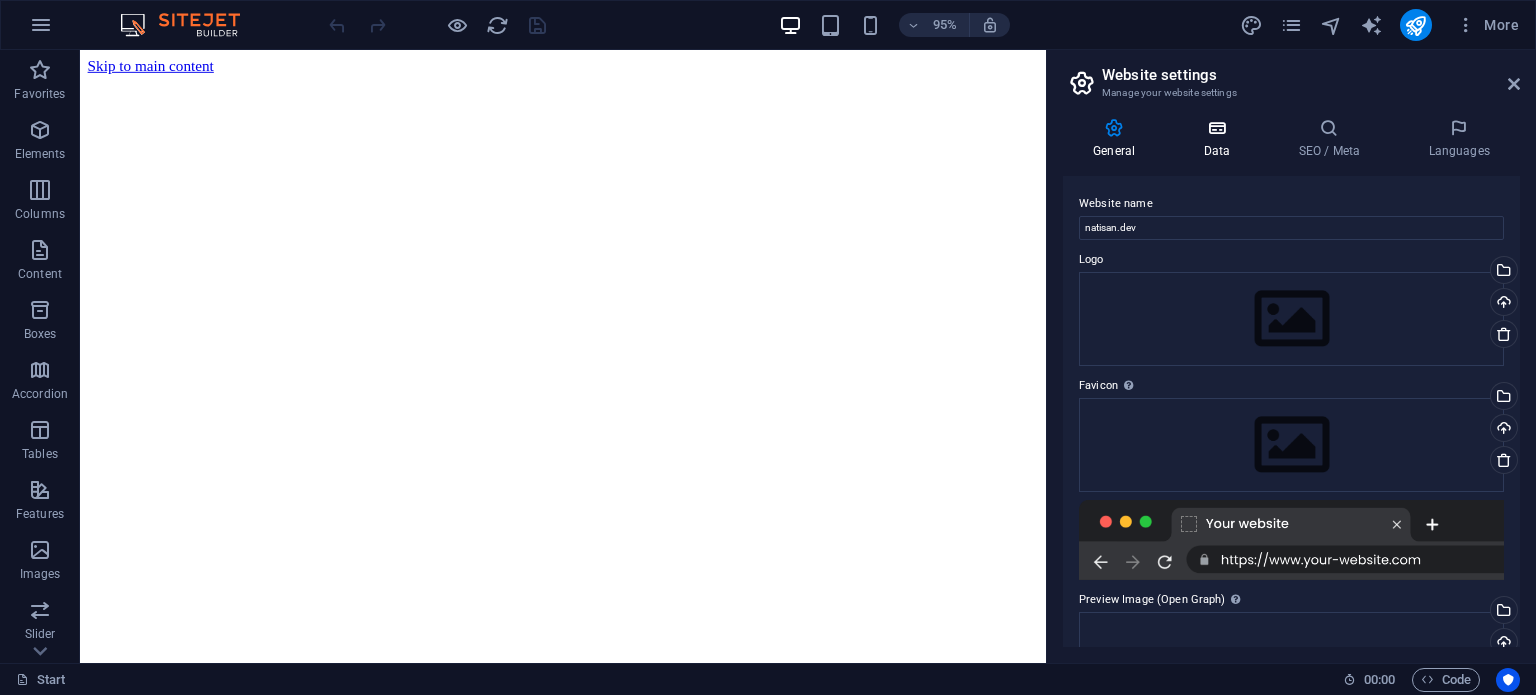 click at bounding box center [1216, 128] 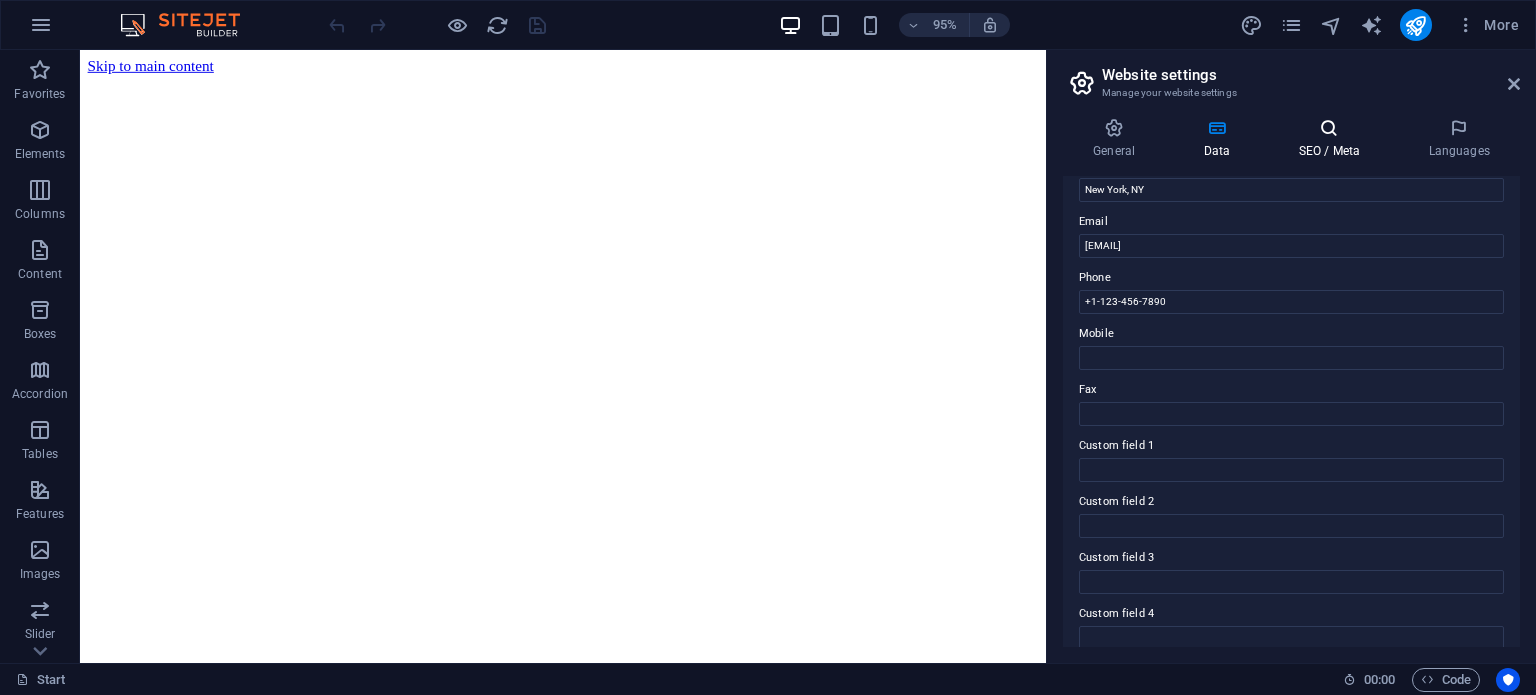 scroll, scrollTop: 356, scrollLeft: 0, axis: vertical 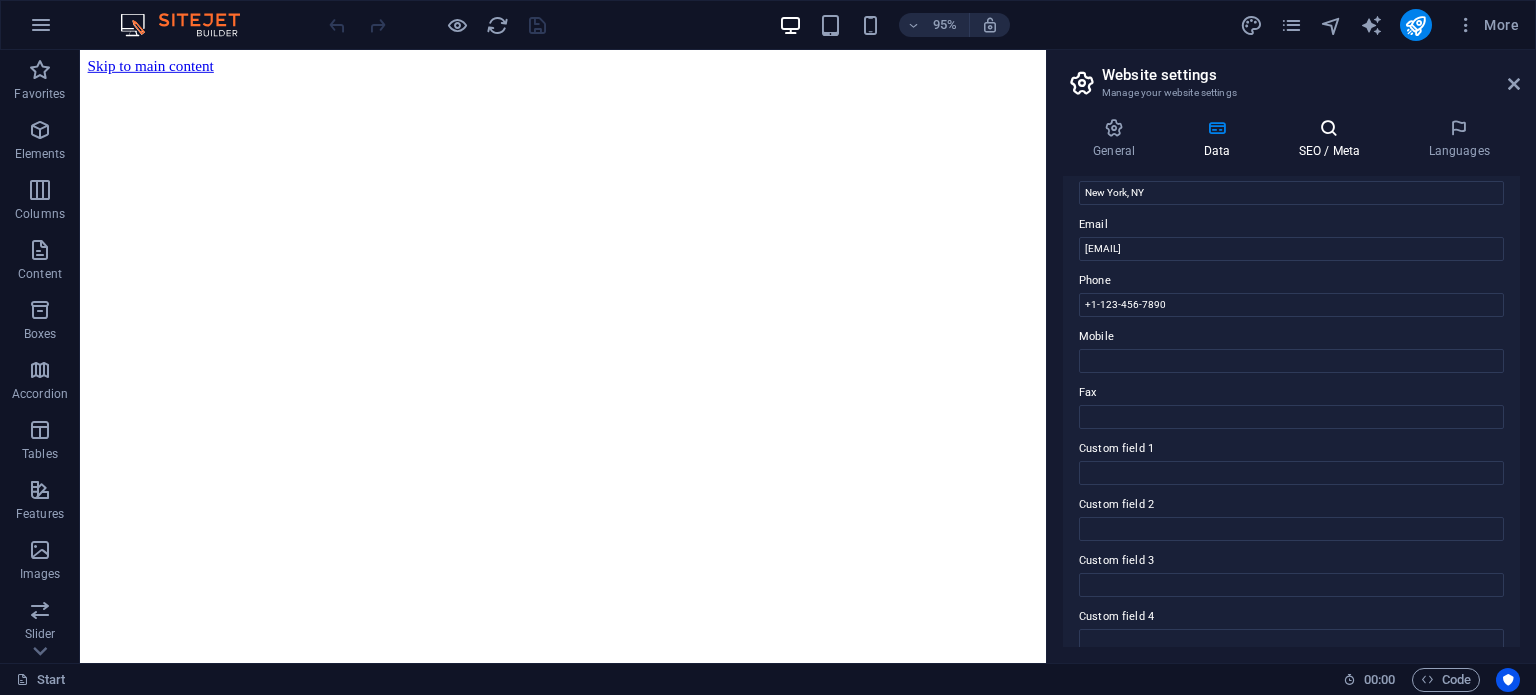 click on "SEO / Meta" at bounding box center (1333, 139) 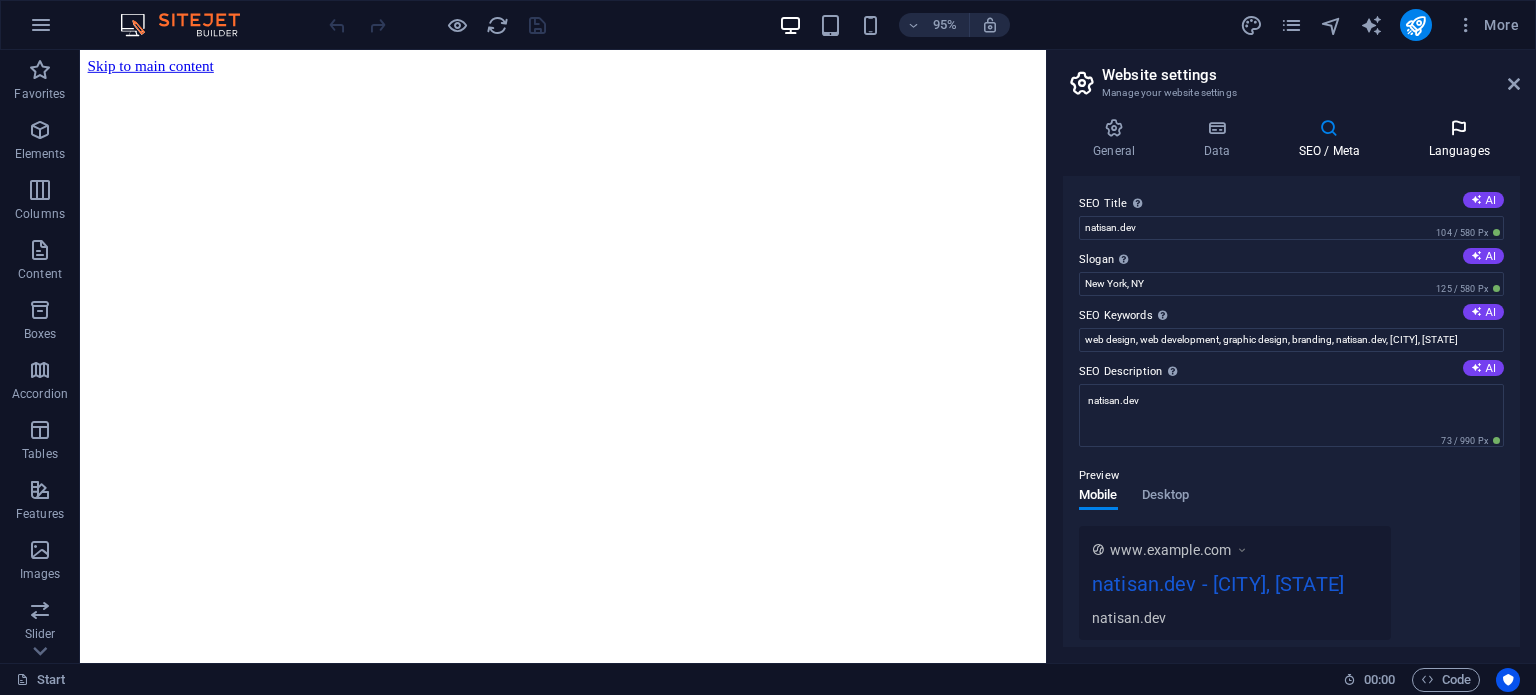 click at bounding box center (1459, 128) 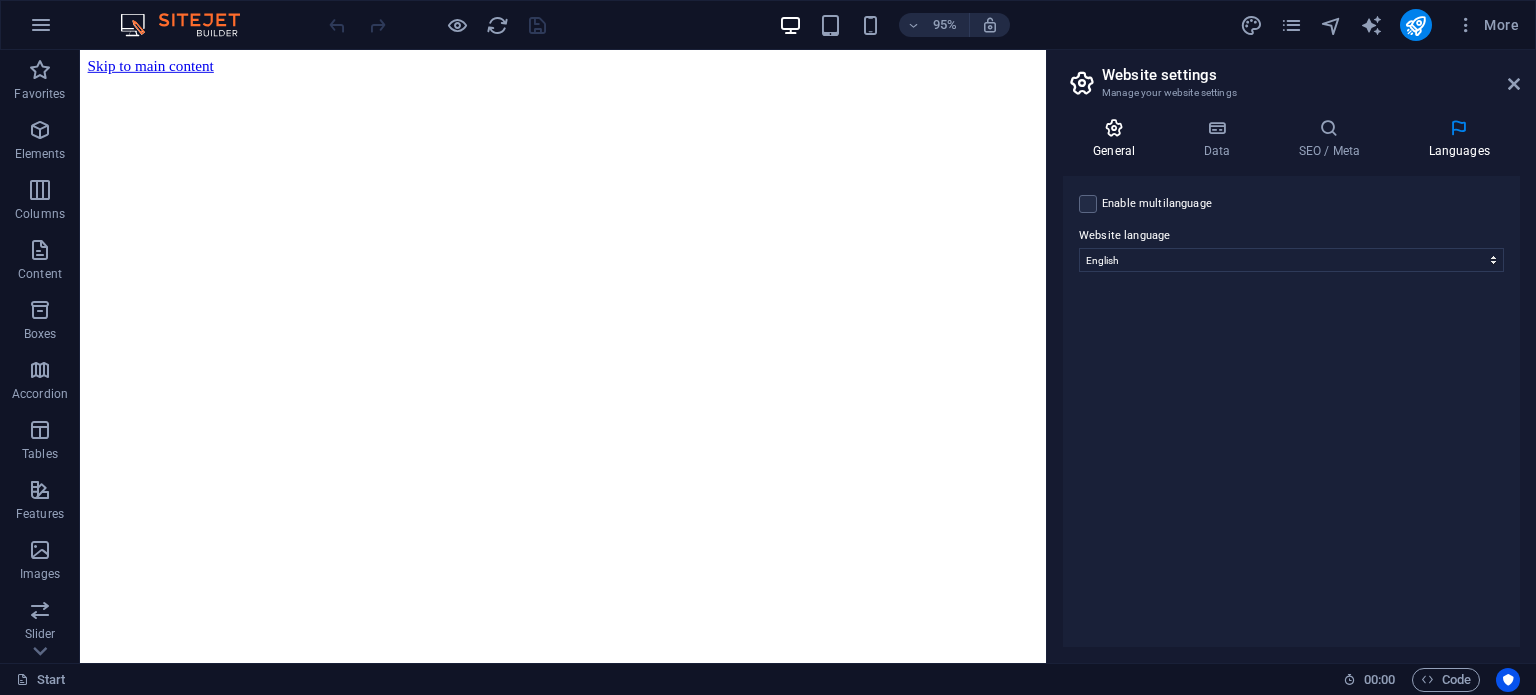 click at bounding box center [1114, 128] 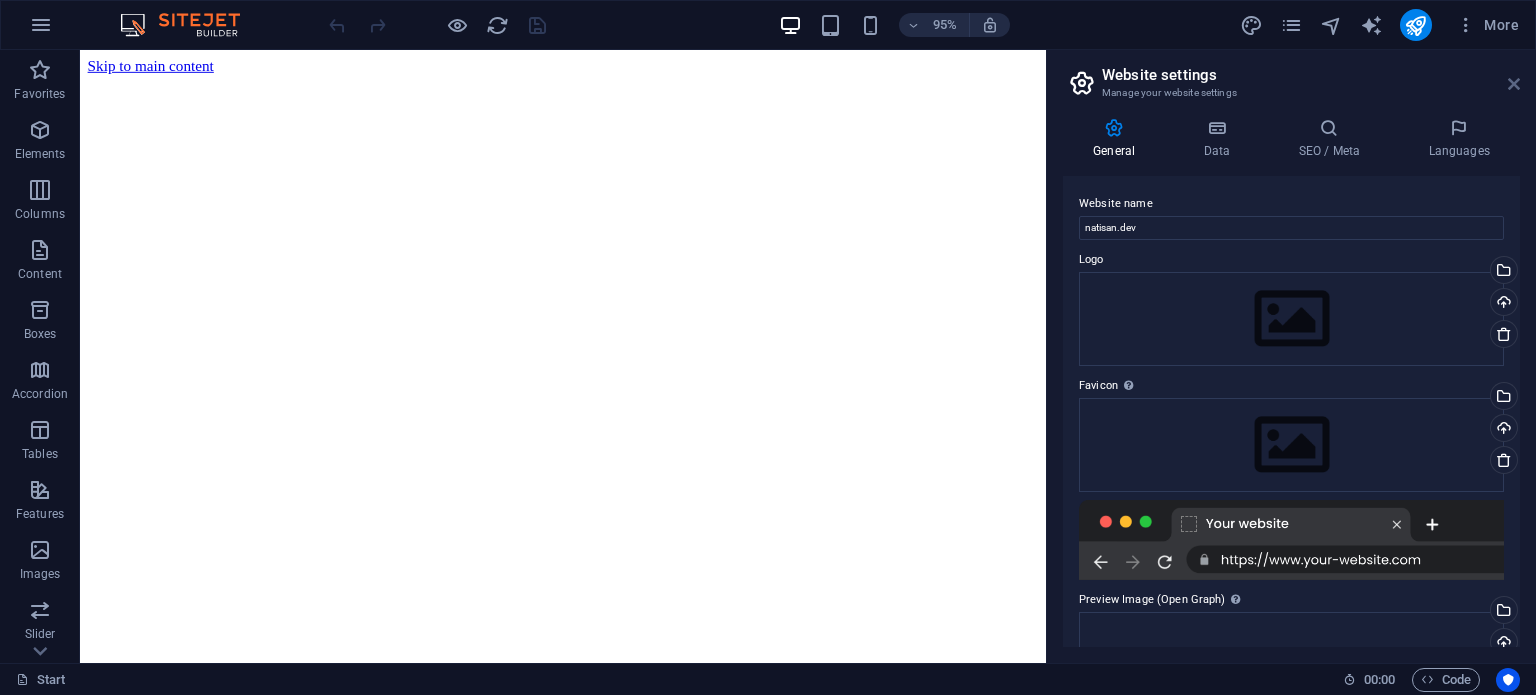 click at bounding box center [1514, 84] 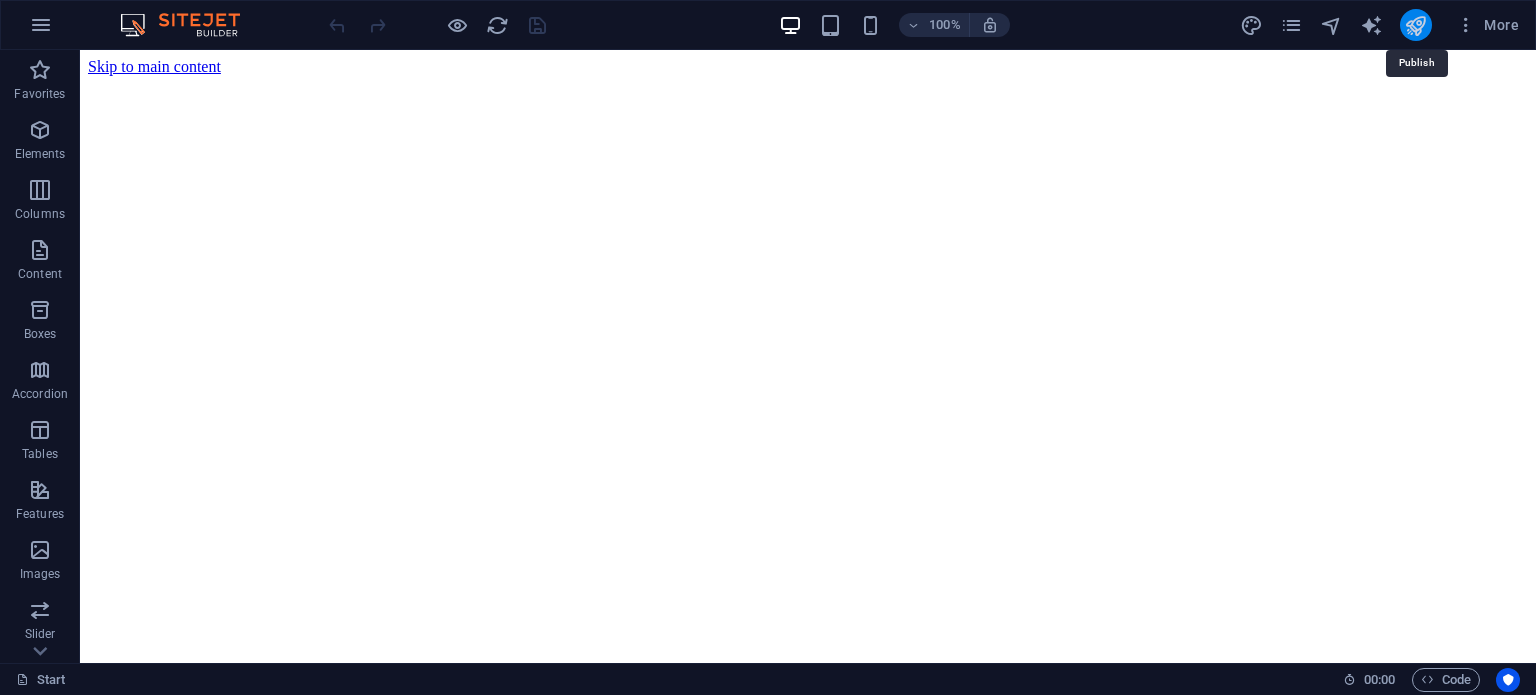 click at bounding box center [1415, 25] 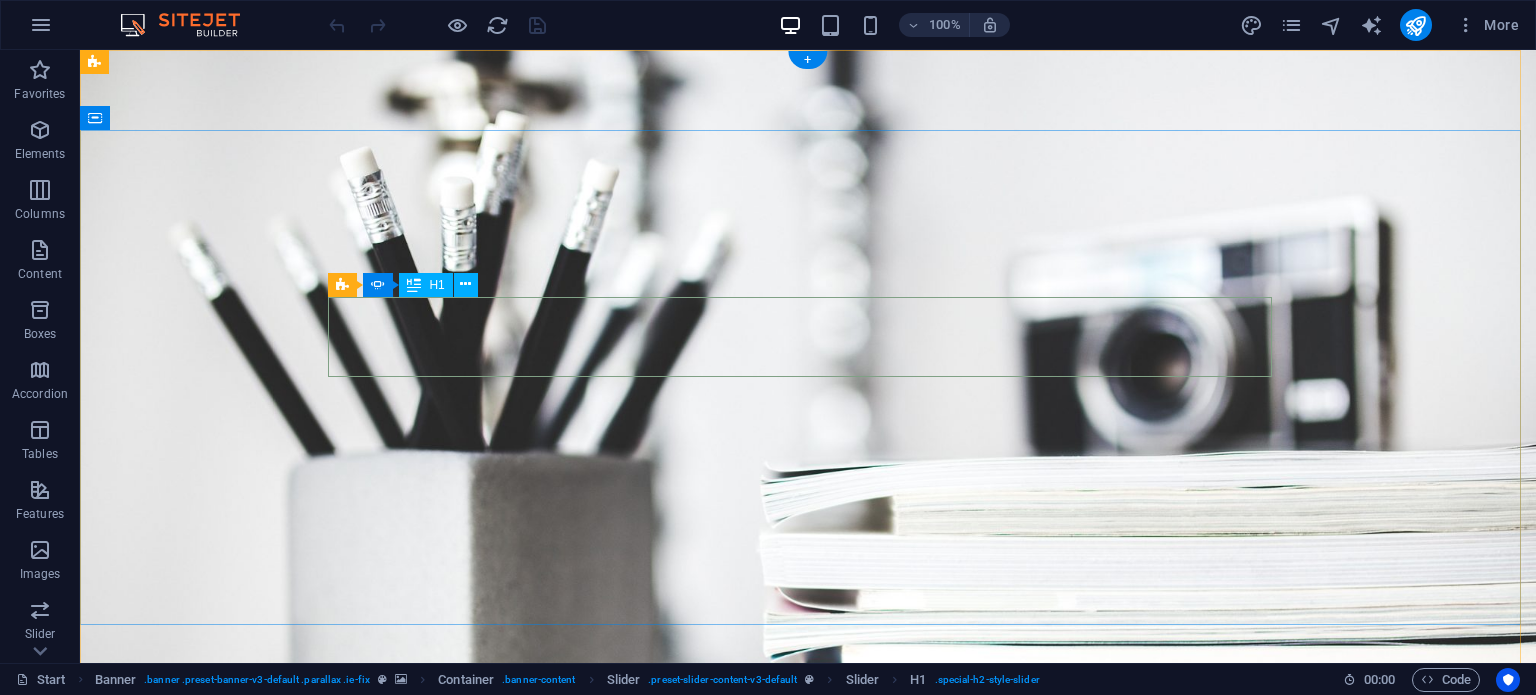 scroll, scrollTop: 0, scrollLeft: 0, axis: both 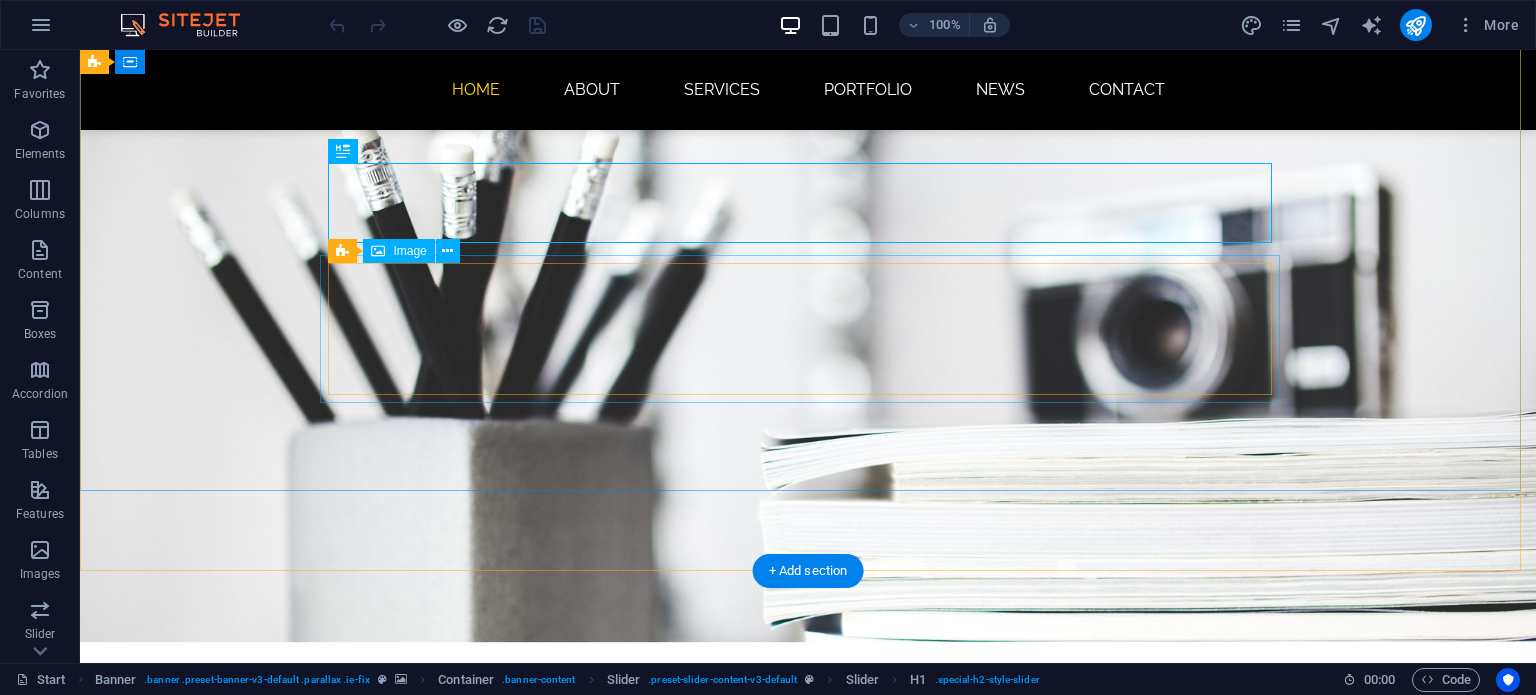 click at bounding box center [808, 955] 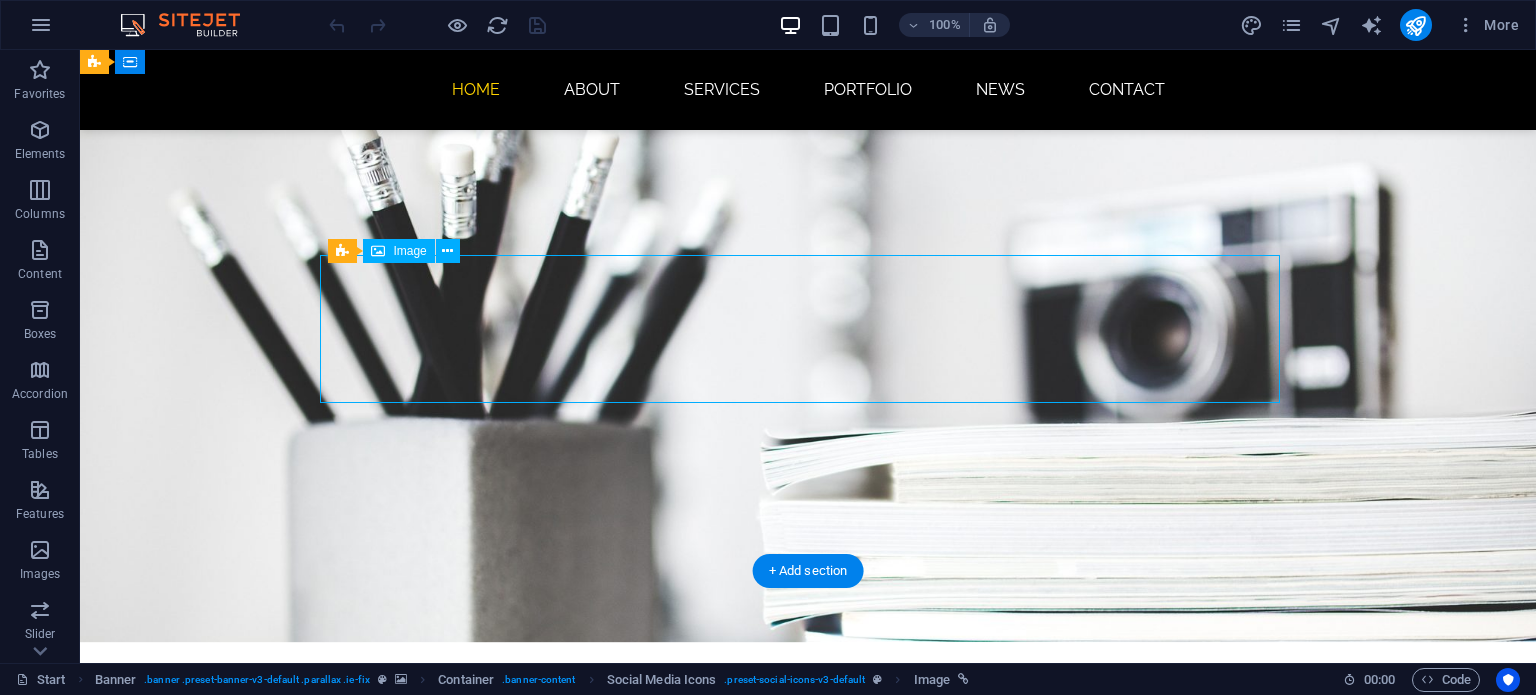 click at bounding box center [808, 955] 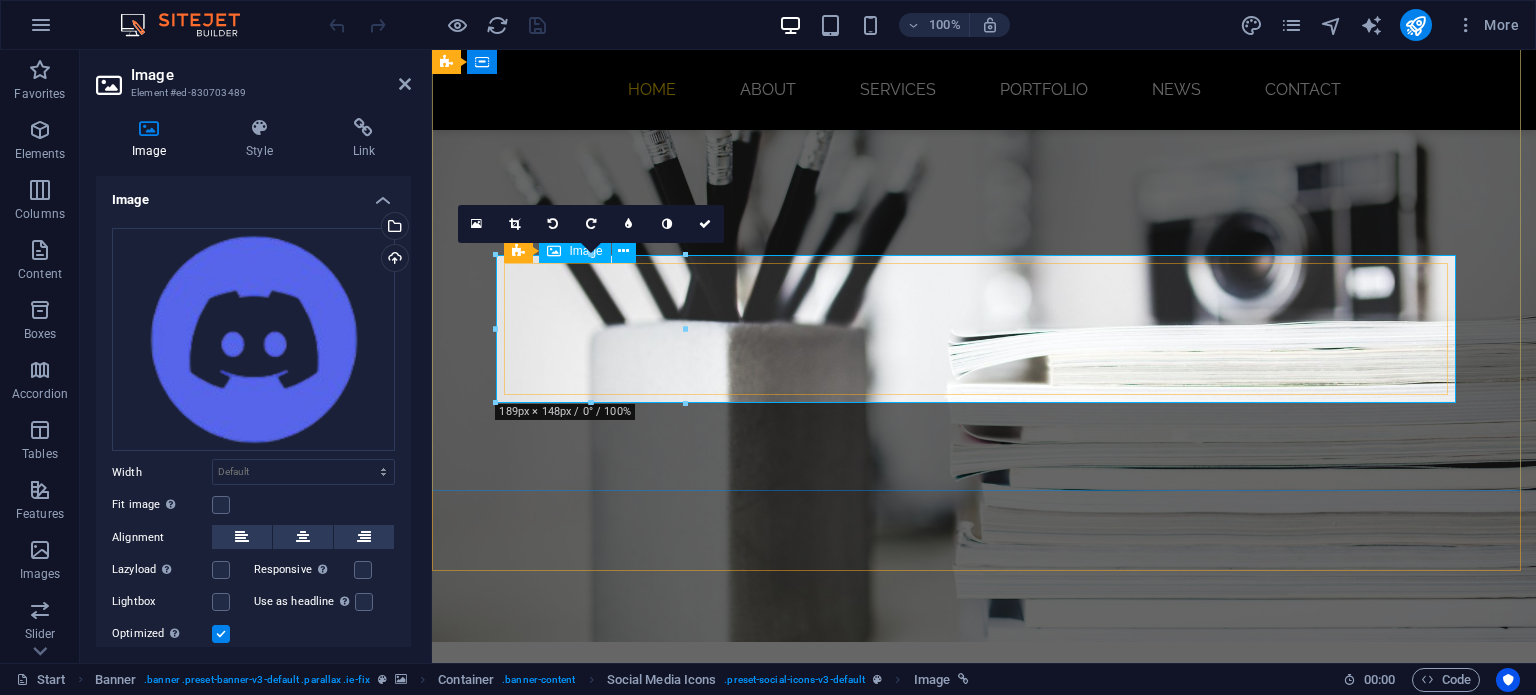 drag, startPoint x: 1116, startPoint y: 305, endPoint x: 664, endPoint y: 275, distance: 452.99448 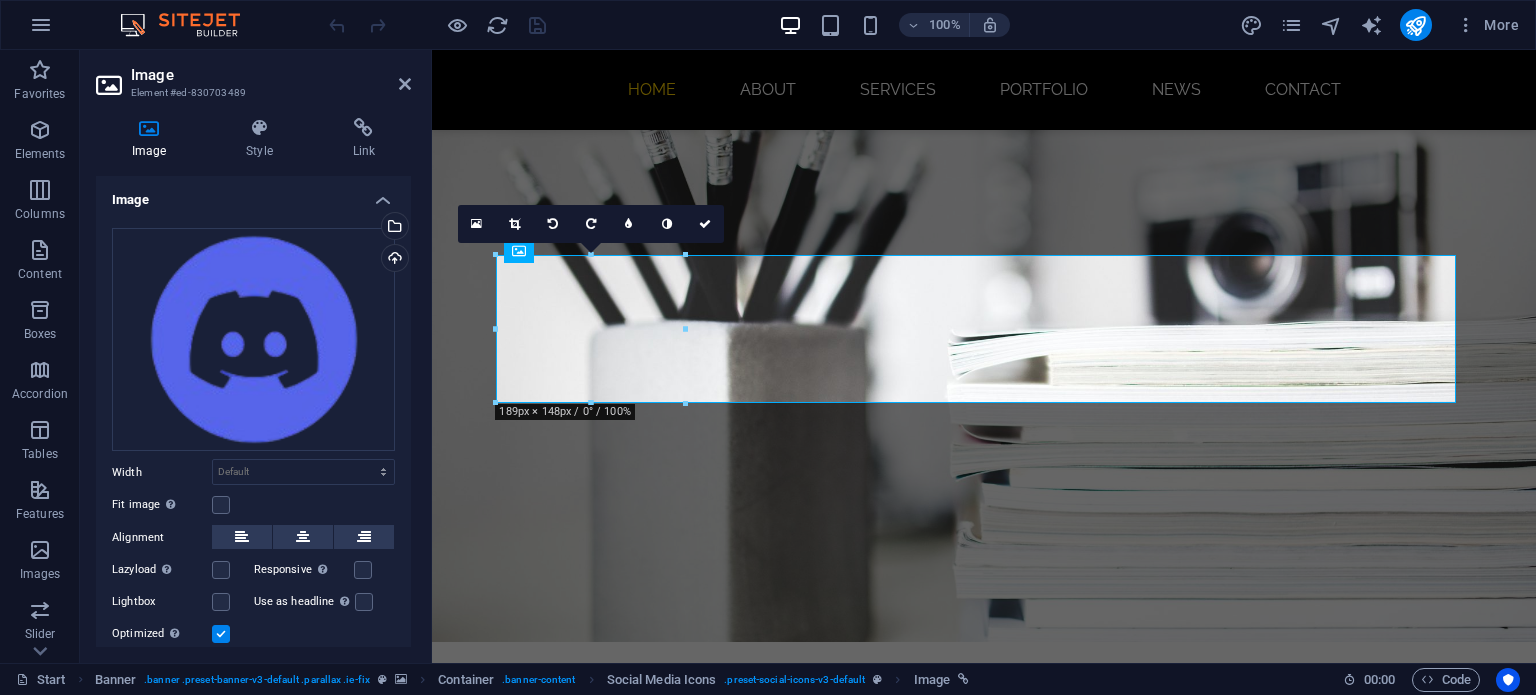 click at bounding box center (984, 955) 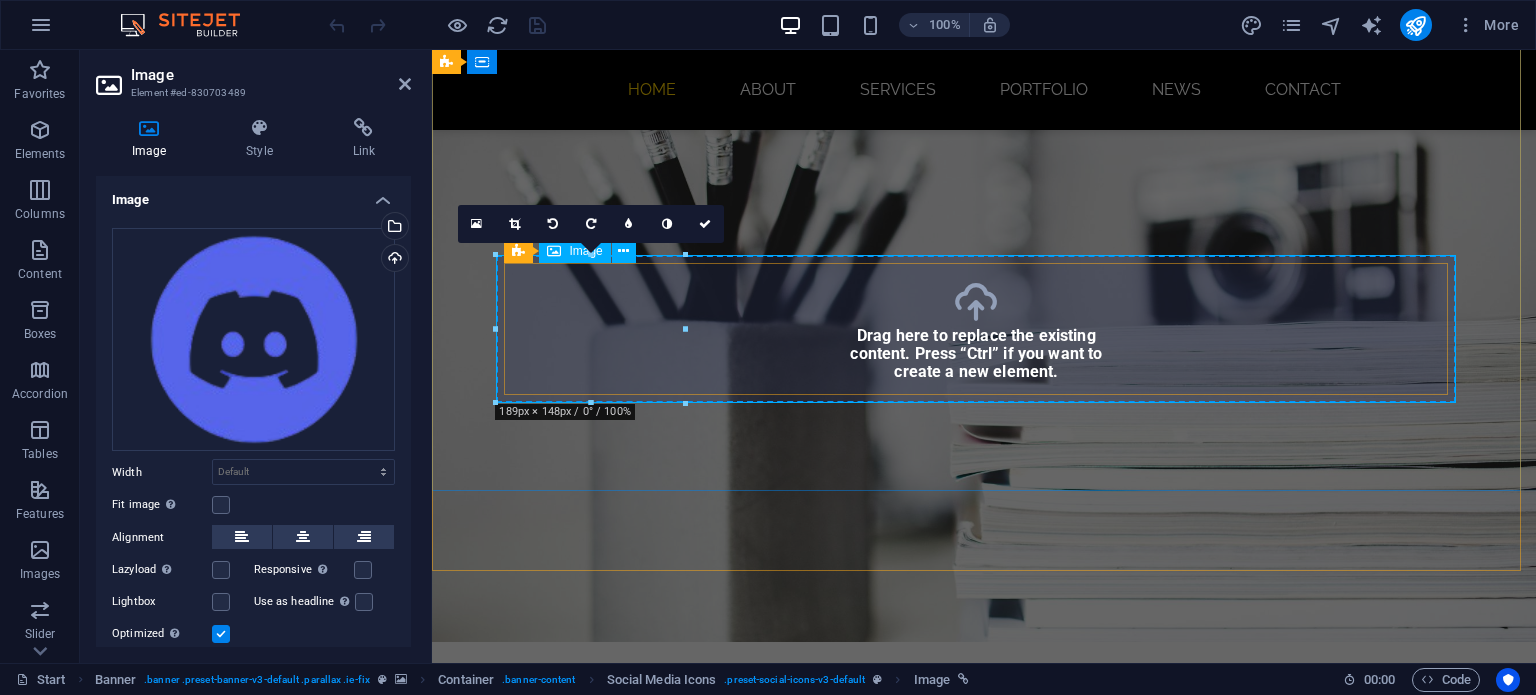 click at bounding box center [984, 955] 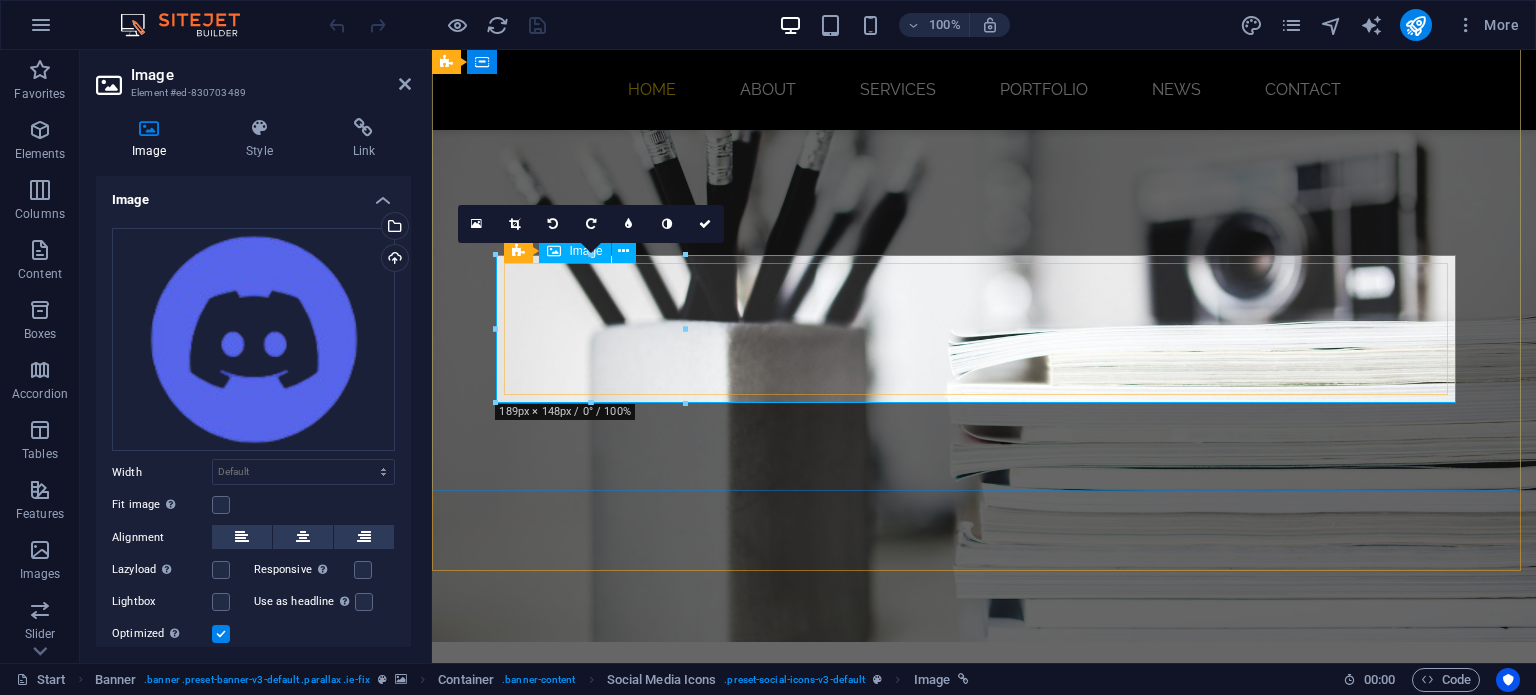 click at bounding box center [984, 955] 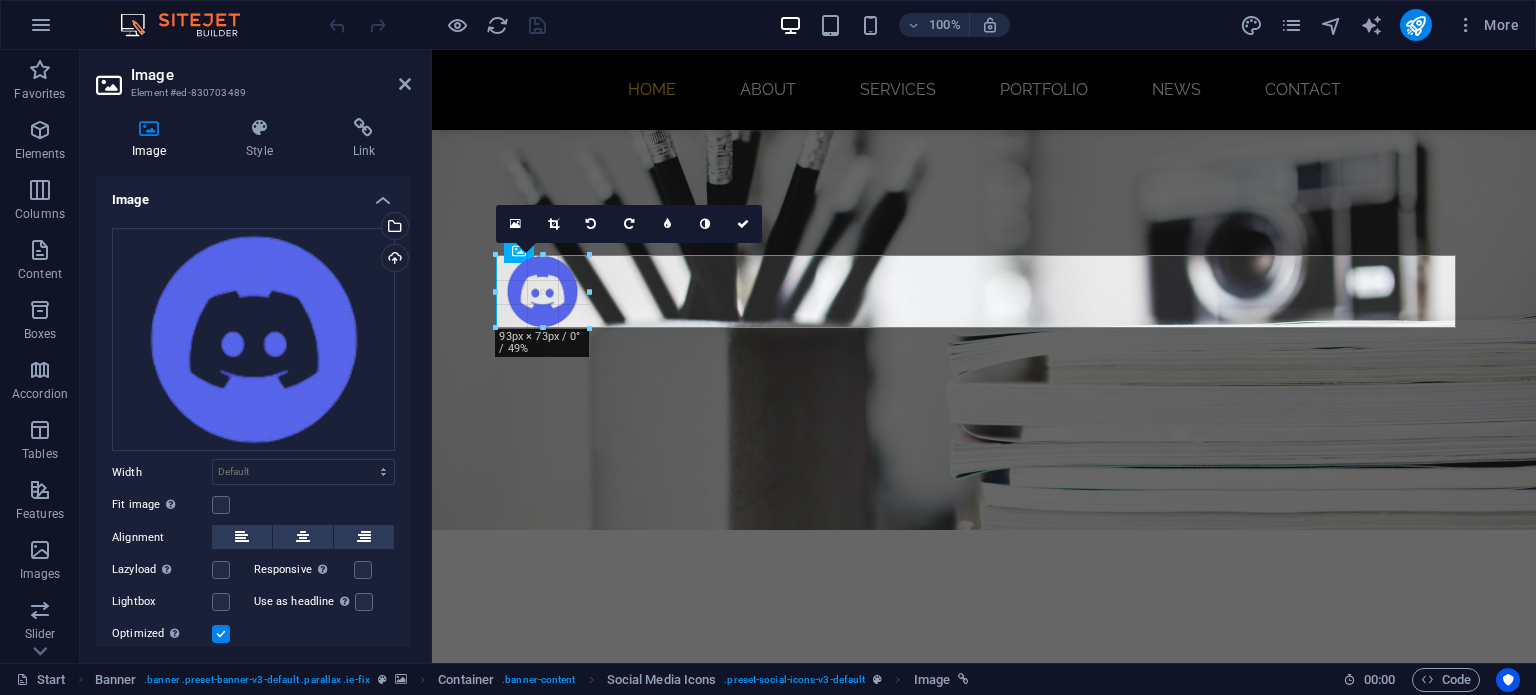 drag, startPoint x: 685, startPoint y: 402, endPoint x: 586, endPoint y: 313, distance: 133.12401 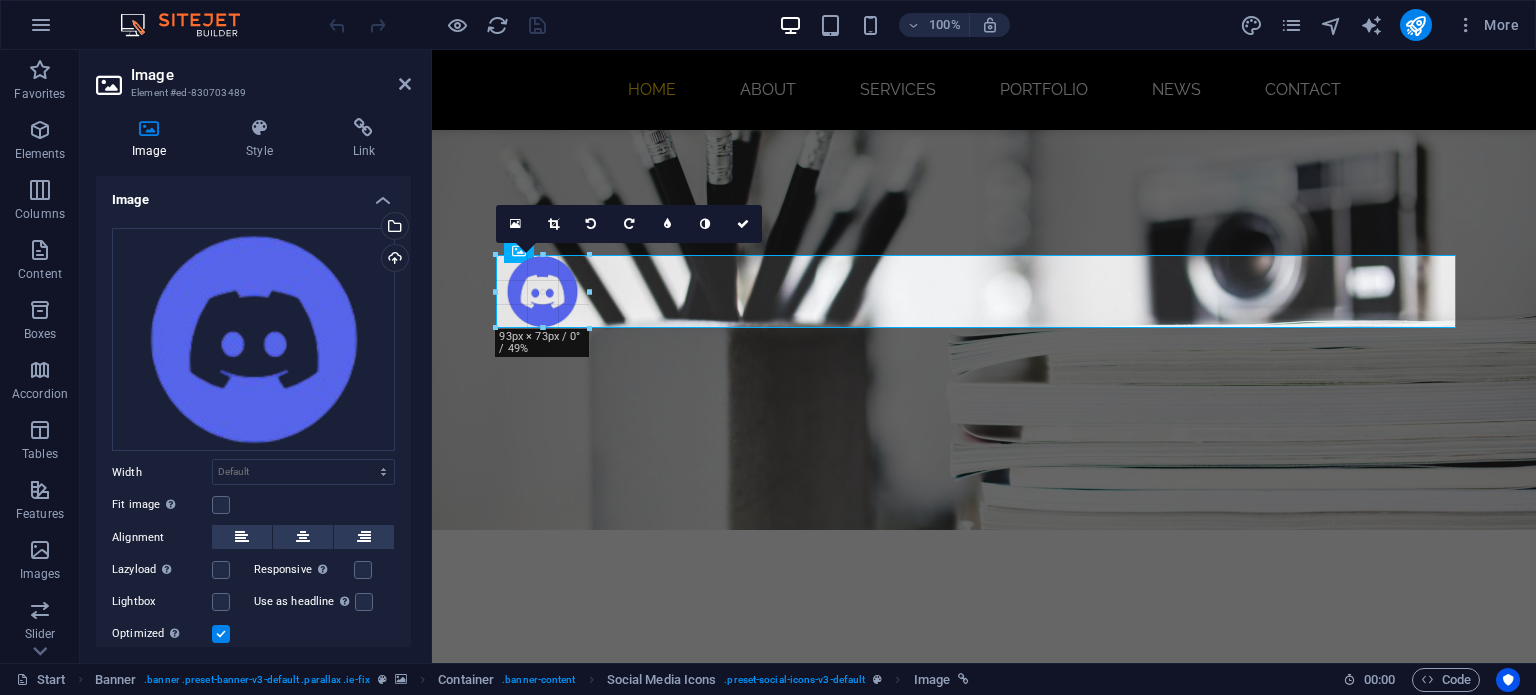 type on "93" 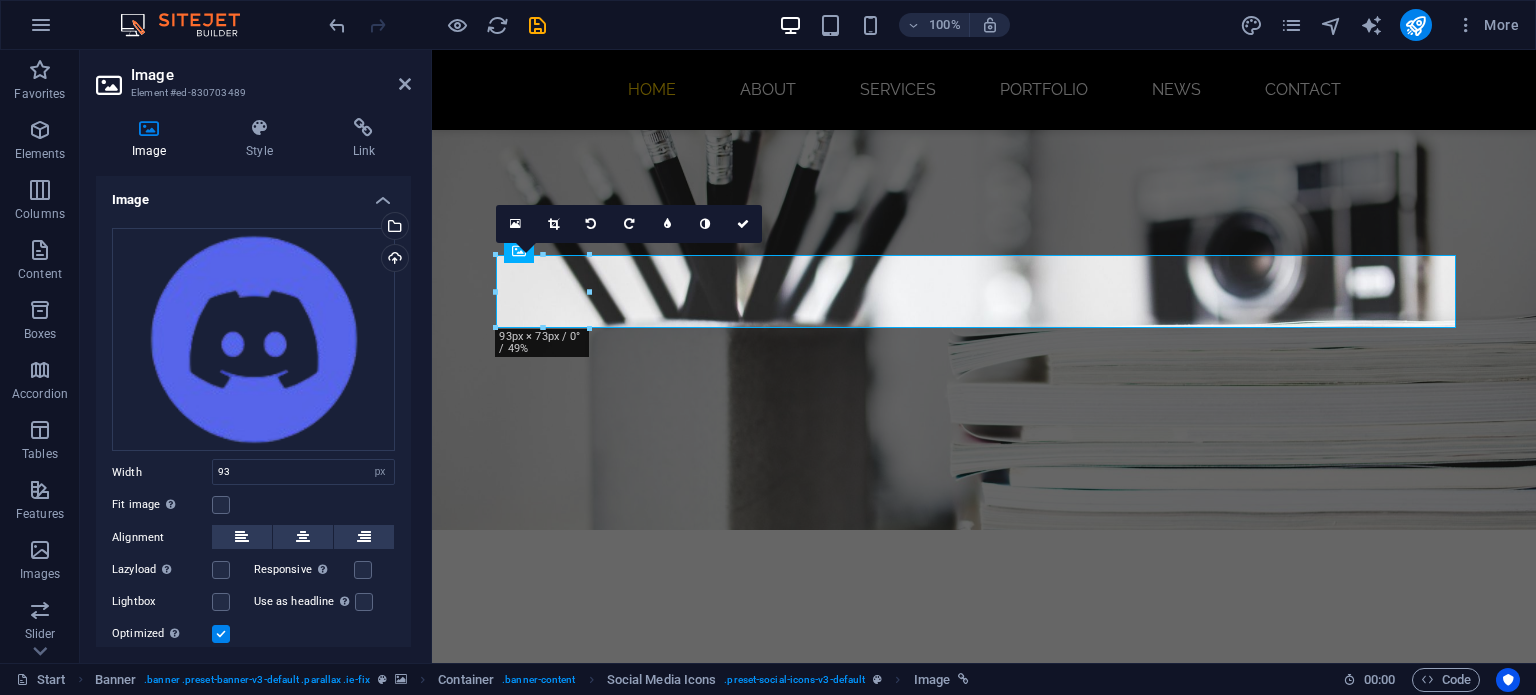 click on "I'm    Skript DEVELOPER Developer SKRIPT DEVELOPER" at bounding box center (984, 773) 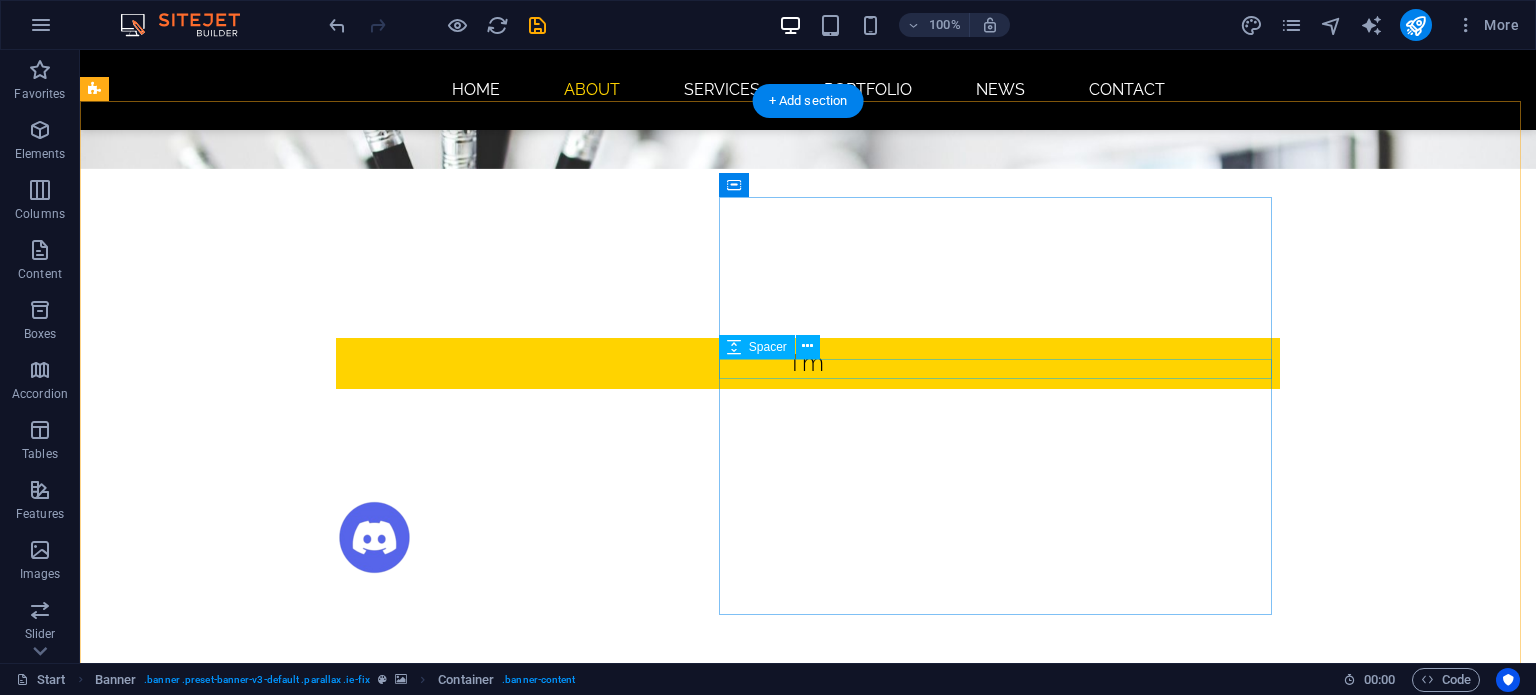scroll, scrollTop: 533, scrollLeft: 0, axis: vertical 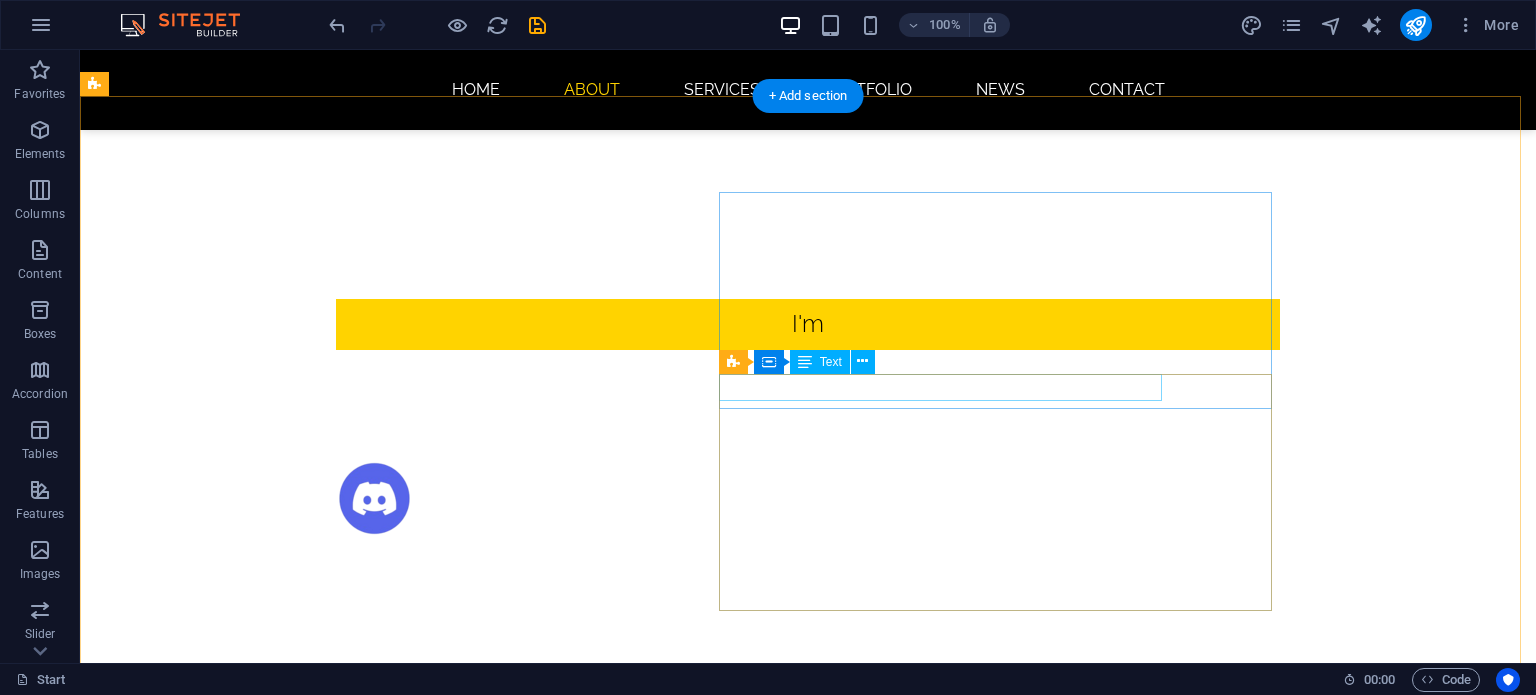 click on "Sitejet" at bounding box center [568, 1665] 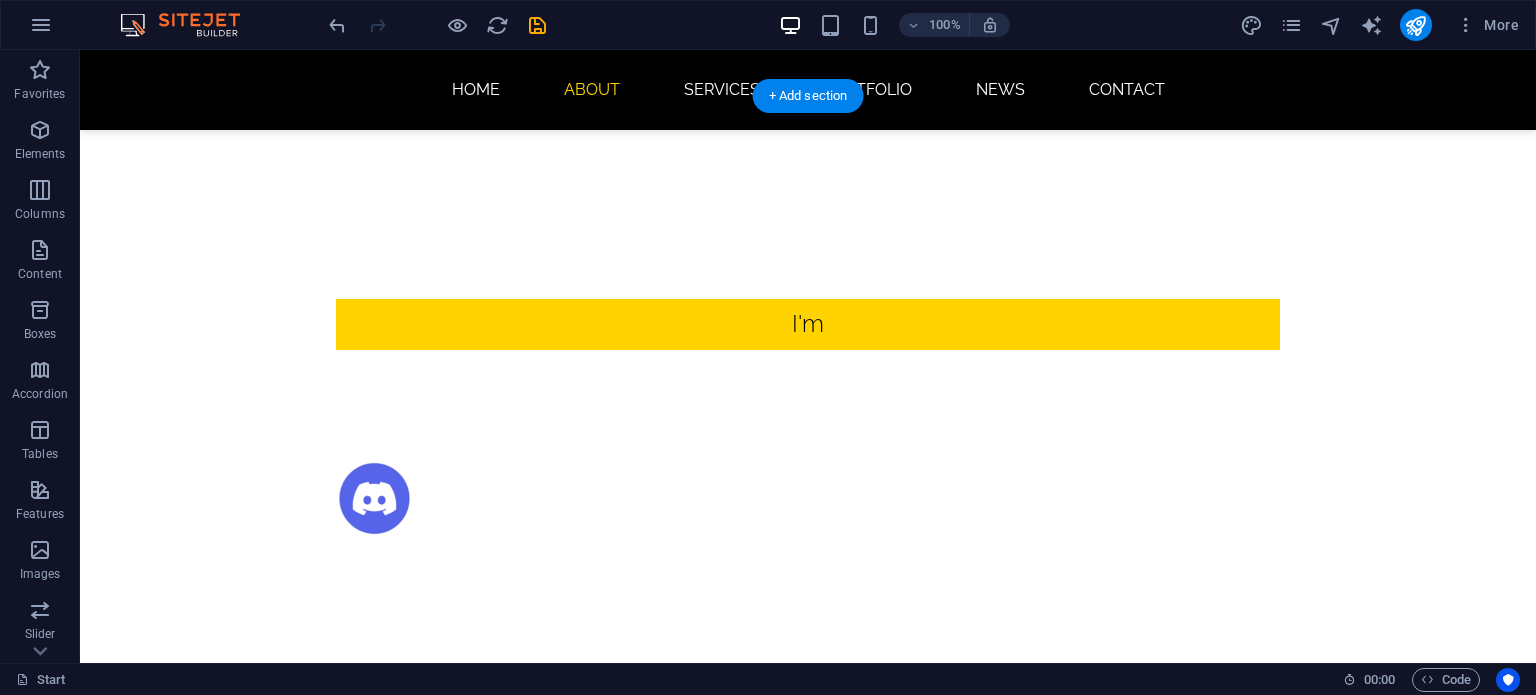 click at bounding box center [568, 1683] 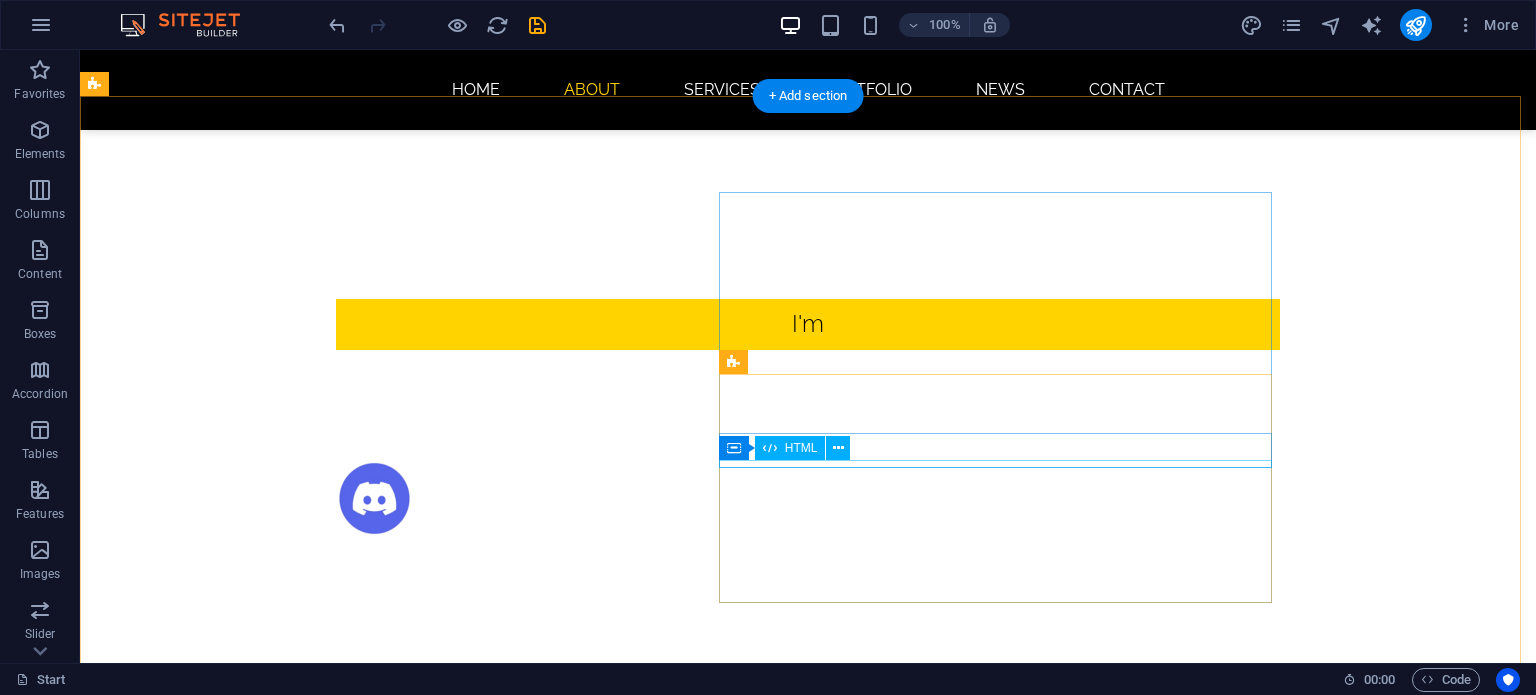 click at bounding box center [568, 1769] 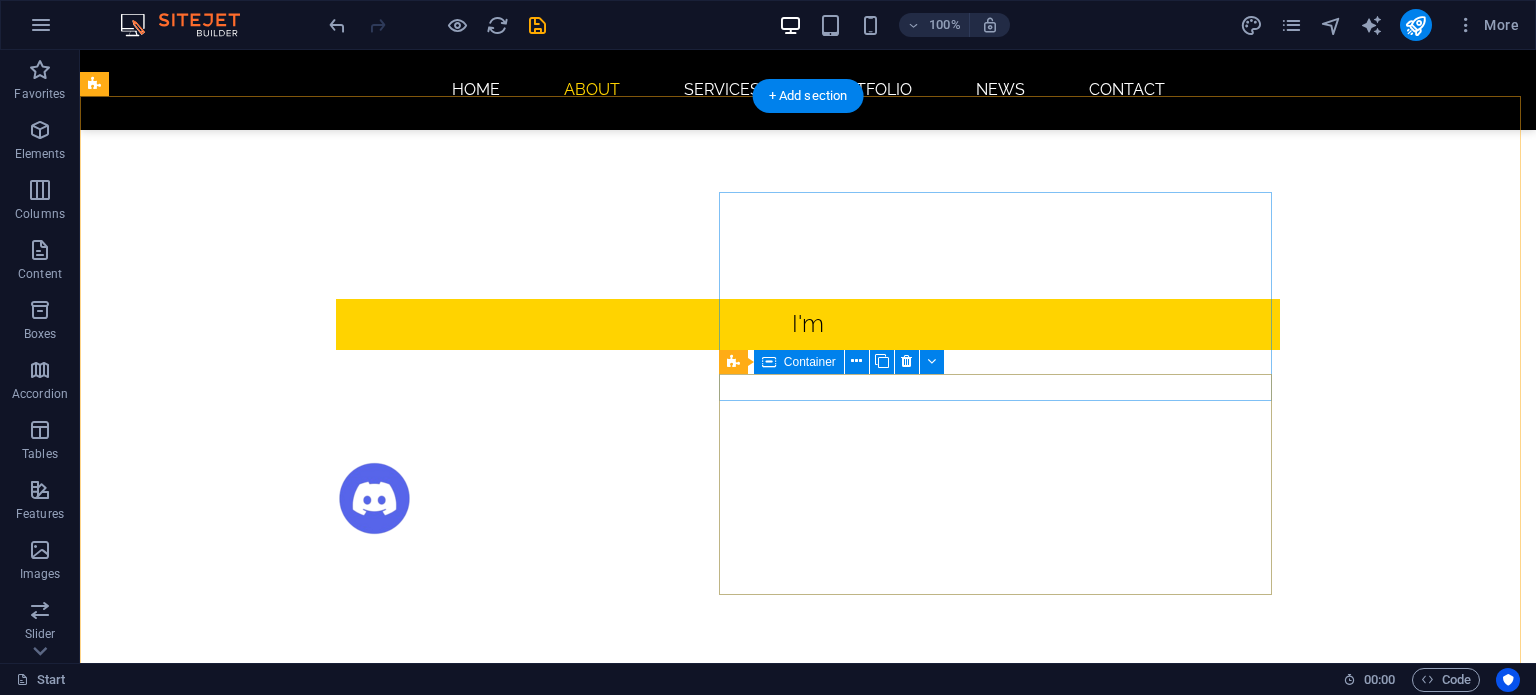click on "90%" at bounding box center (568, 1665) 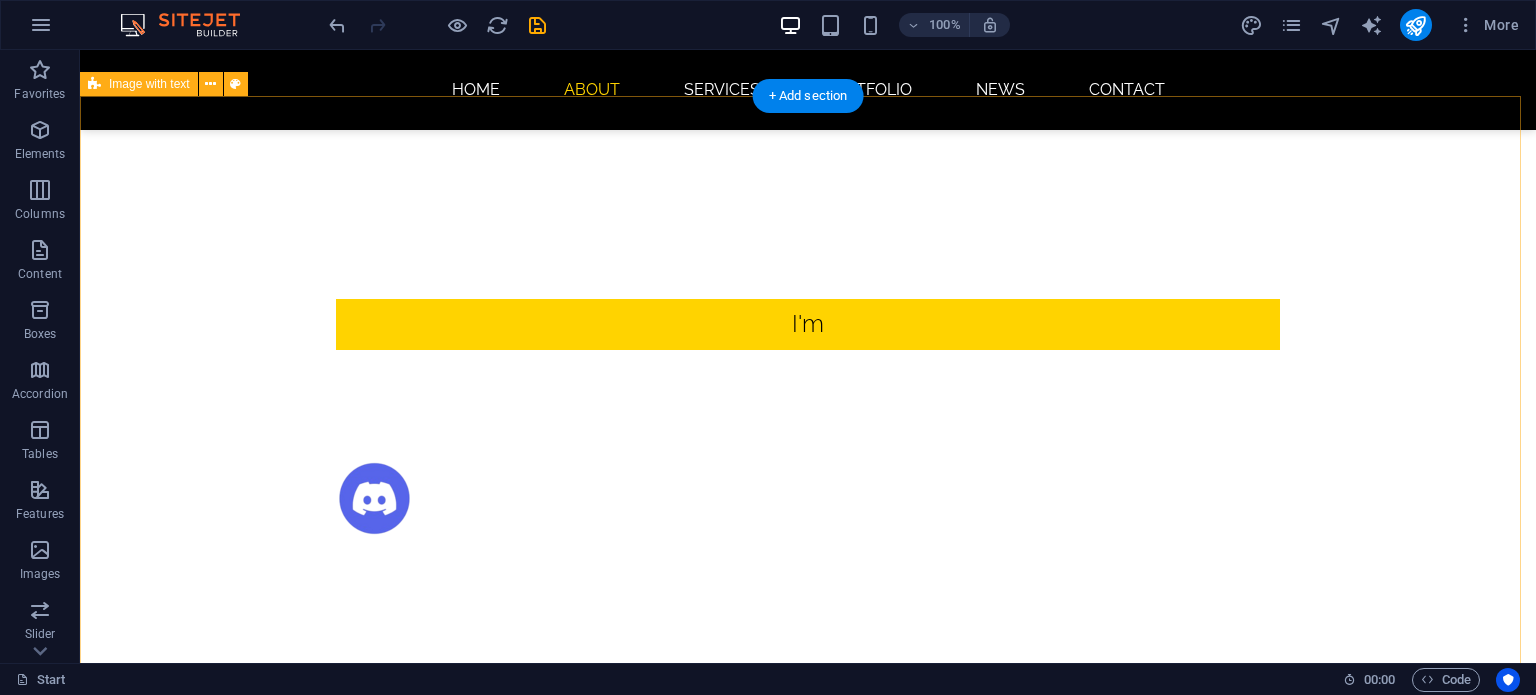 click on "About me Lorem ipsum dolor sit amet, consectetuer adipiscing elit. Aenean commodo ligula eget dolor. Lorem ipsum dolor sit amet, consectetuer adipiscing elit leget dolor. Drop content here or  Add elements  Paste clipboard Photoshop 70% Illustrator 90%
HTML5 & CSS3 85%" at bounding box center [808, 1434] 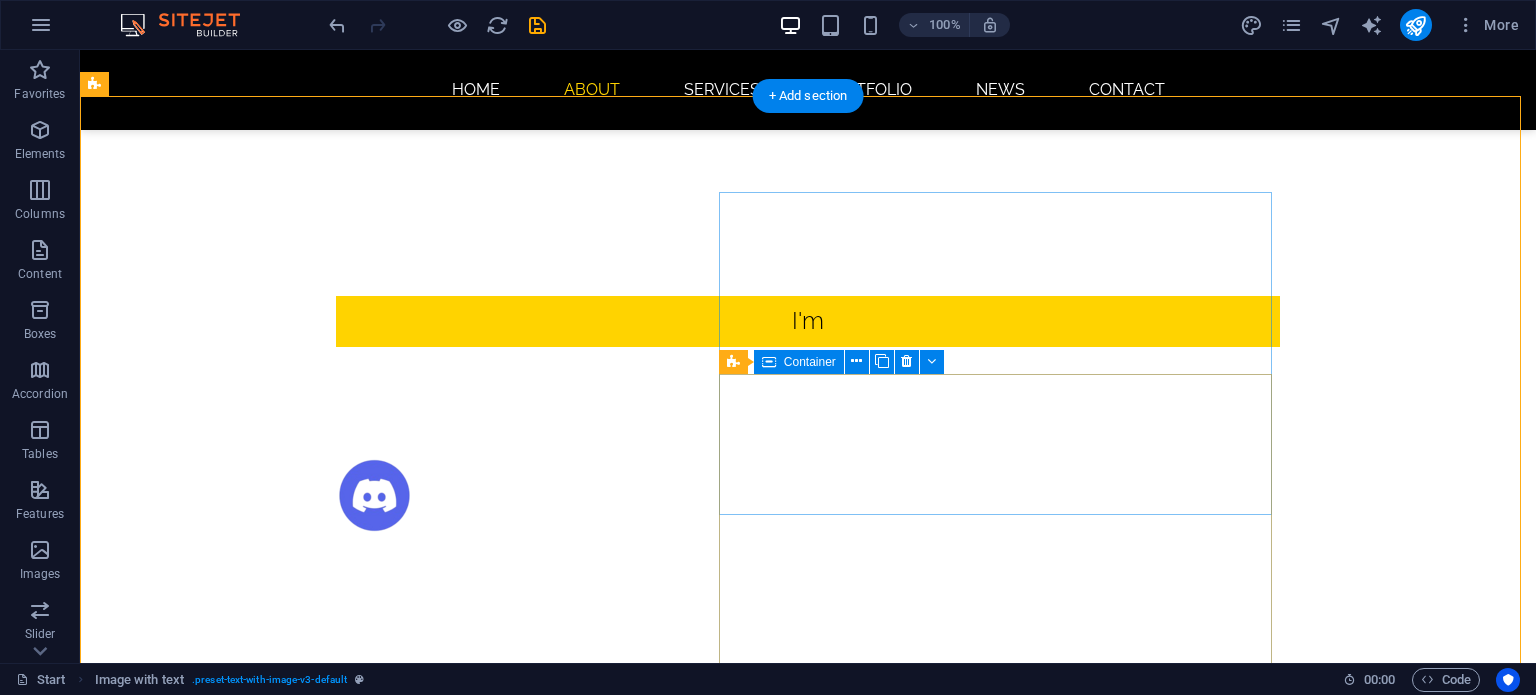scroll, scrollTop: 600, scrollLeft: 0, axis: vertical 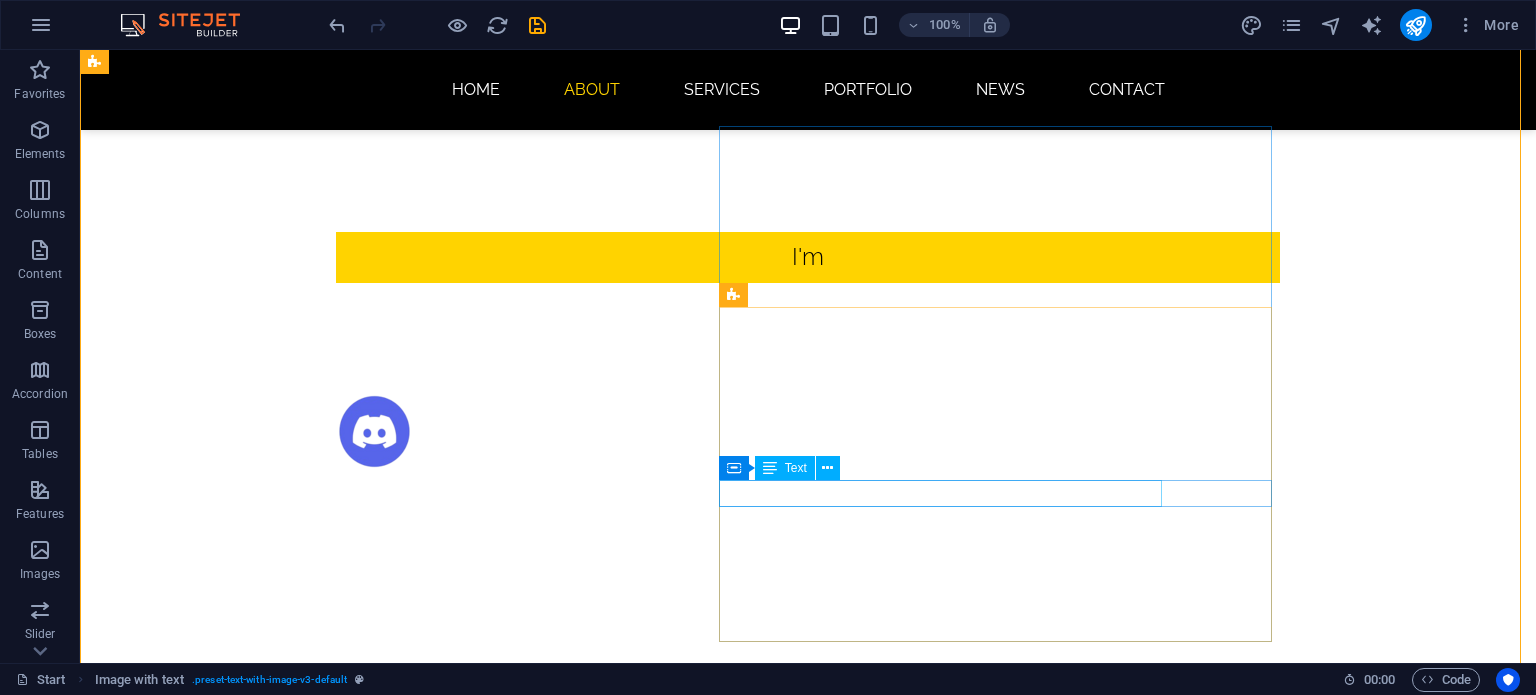 click on "Photoshop" at bounding box center [568, 1772] 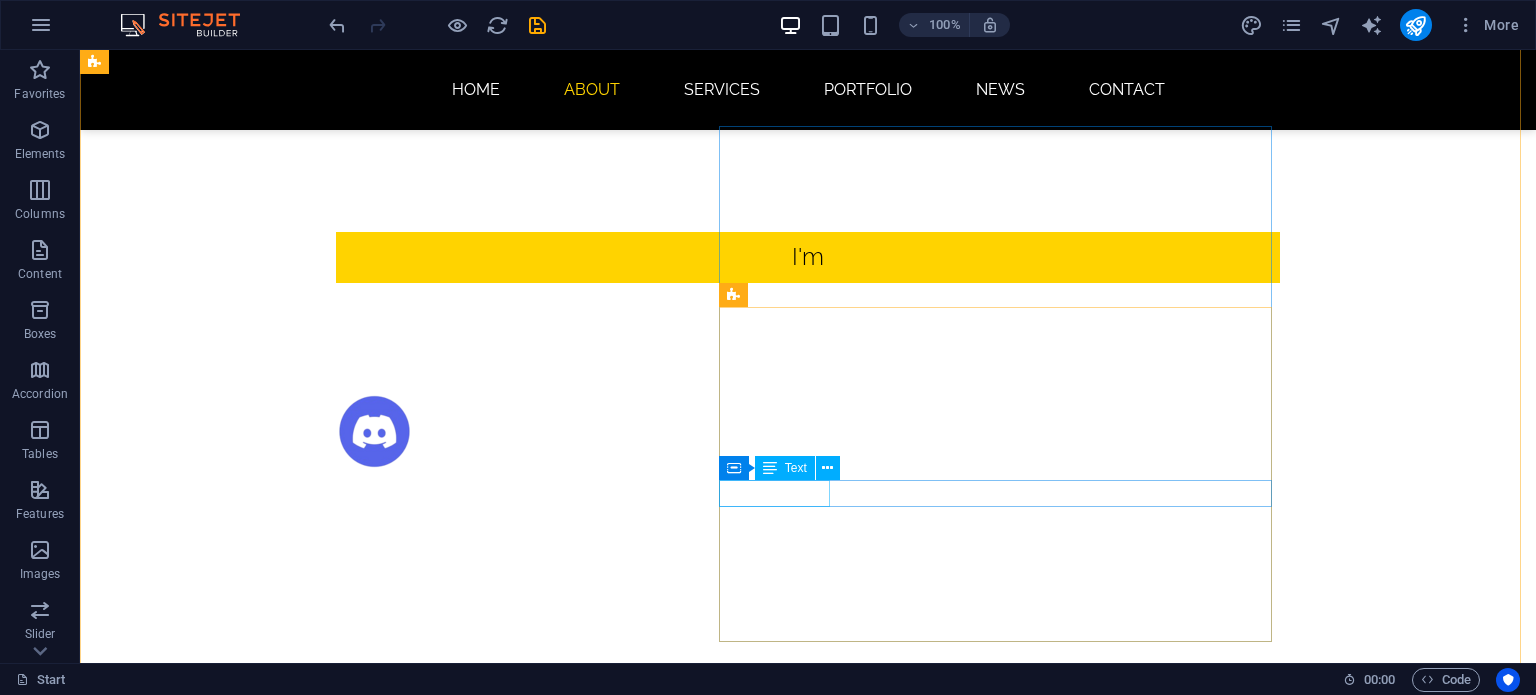 scroll, scrollTop: 666, scrollLeft: 0, axis: vertical 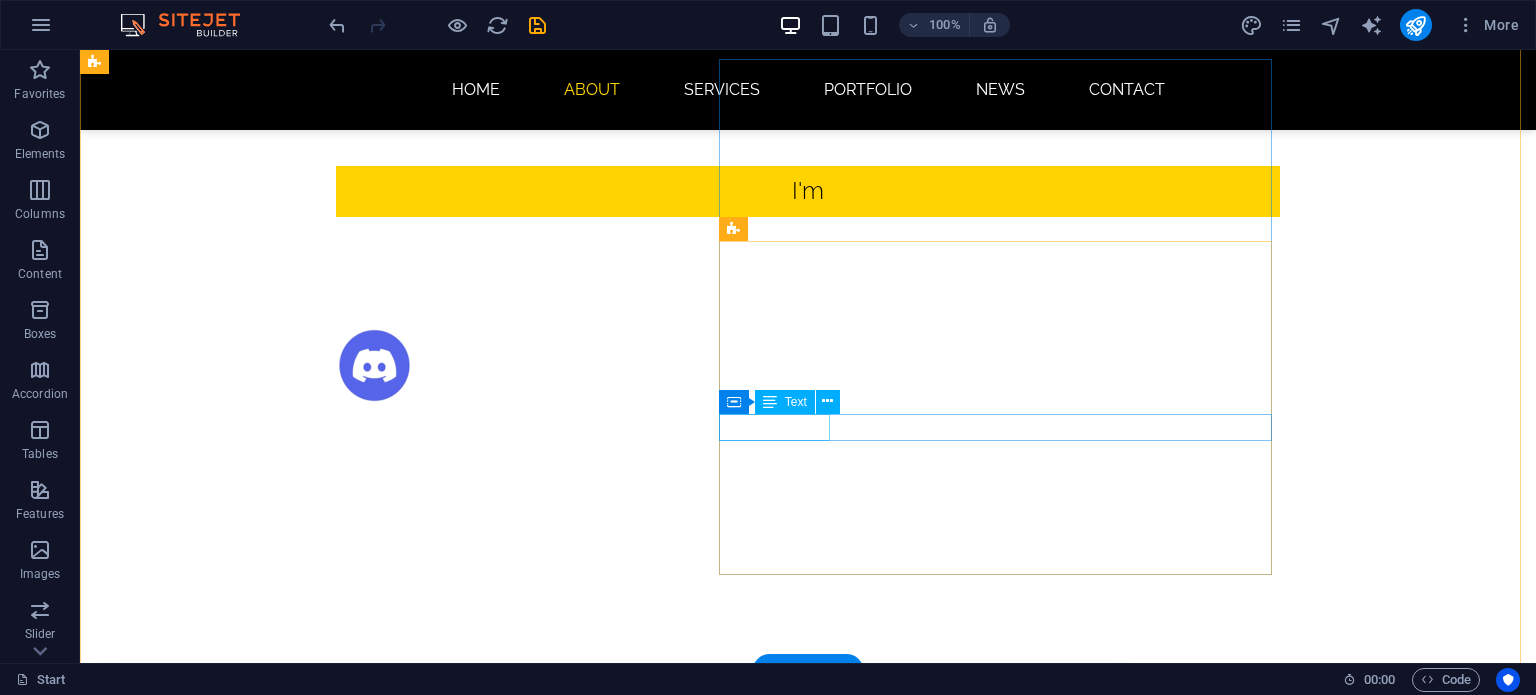 click on "70%" at bounding box center [568, 1706] 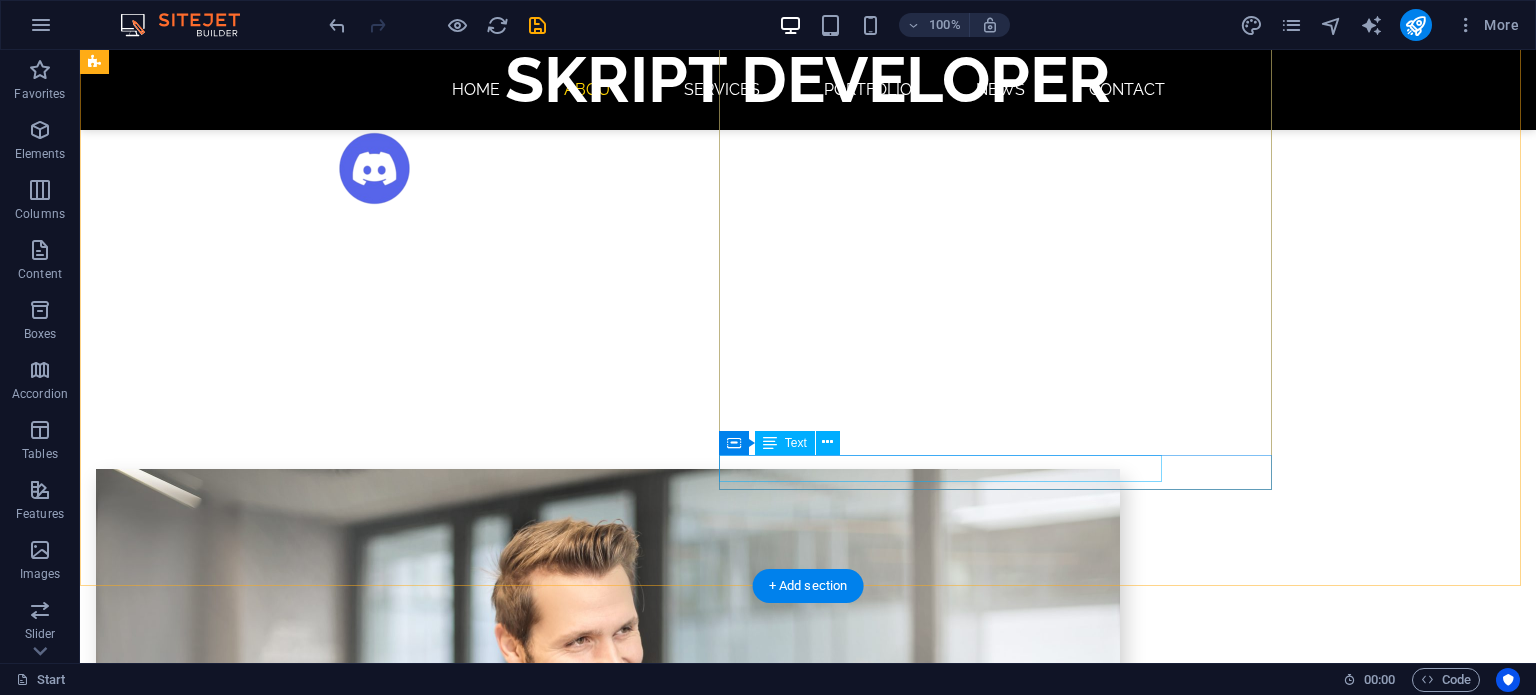 scroll, scrollTop: 866, scrollLeft: 0, axis: vertical 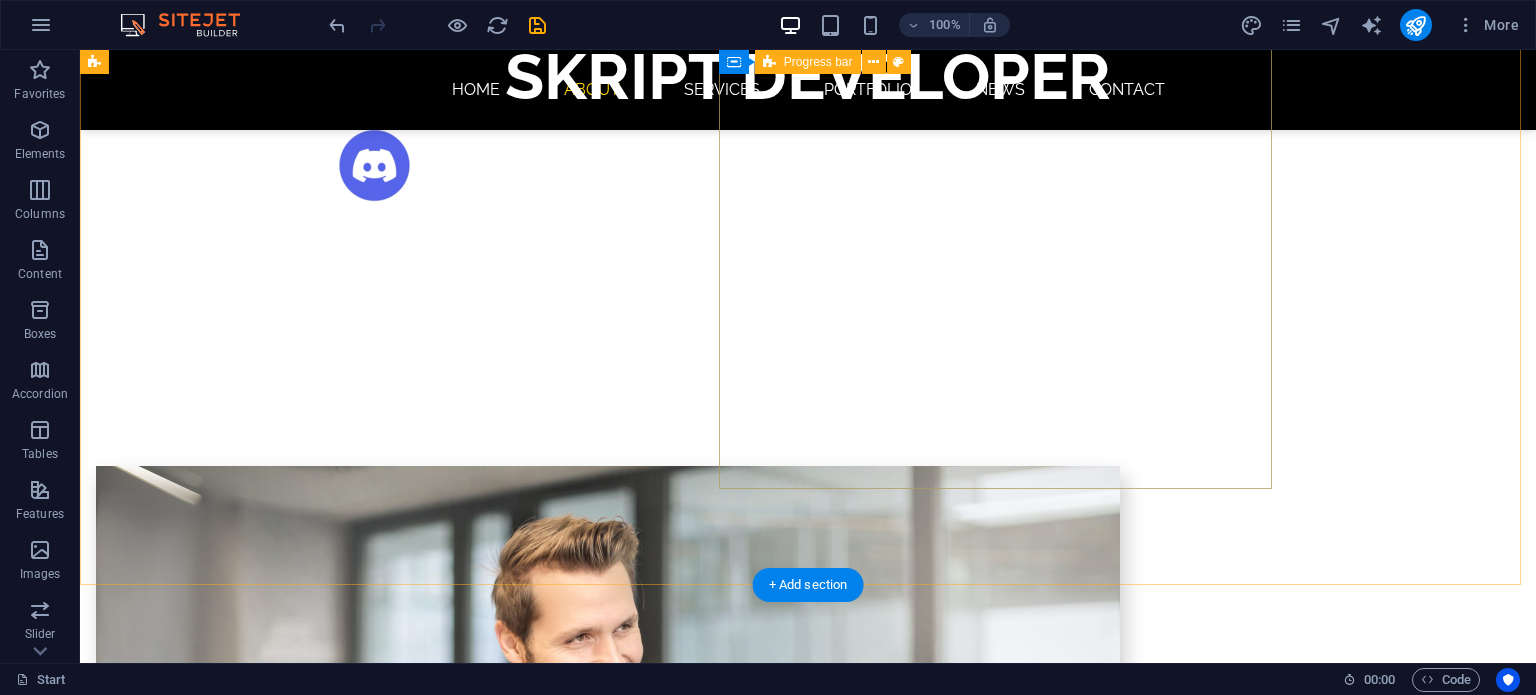 click at bounding box center [568, 1725] 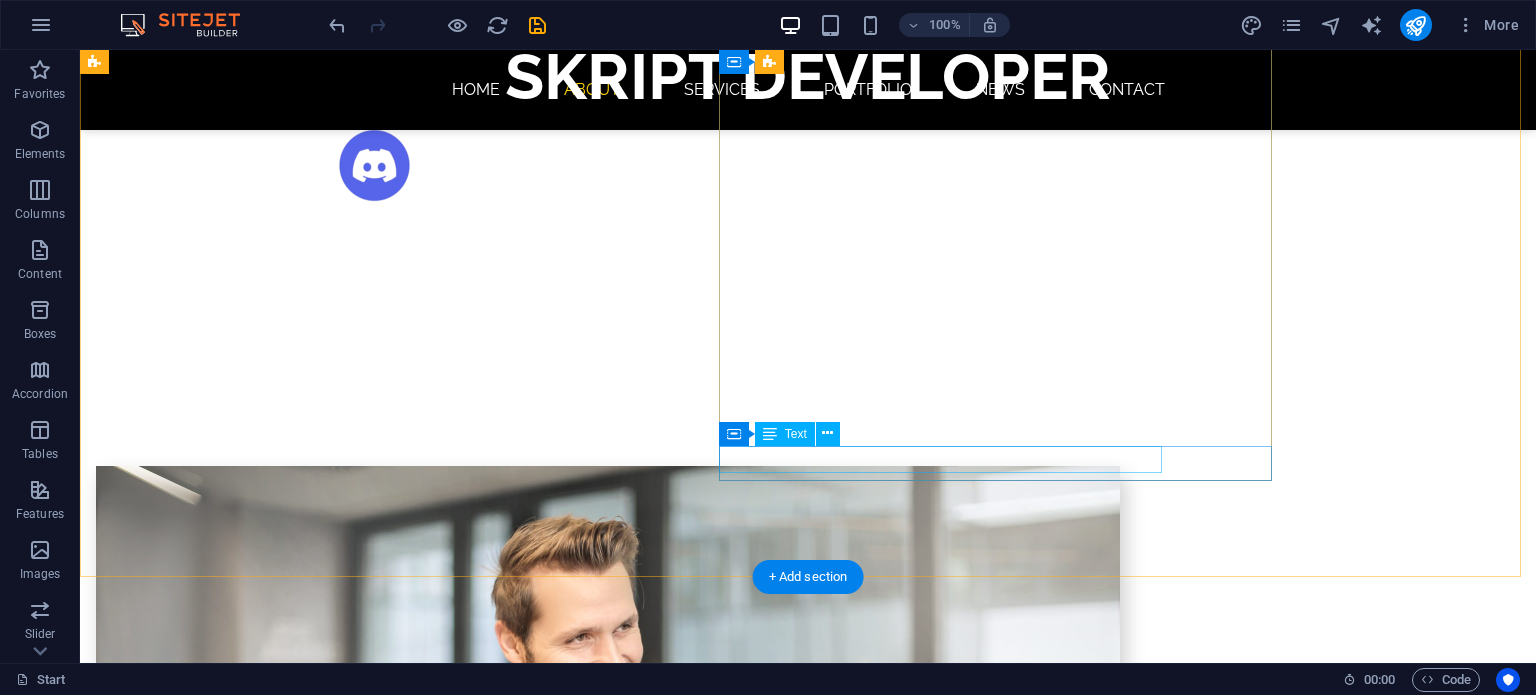 click at bounding box center (568, 1811) 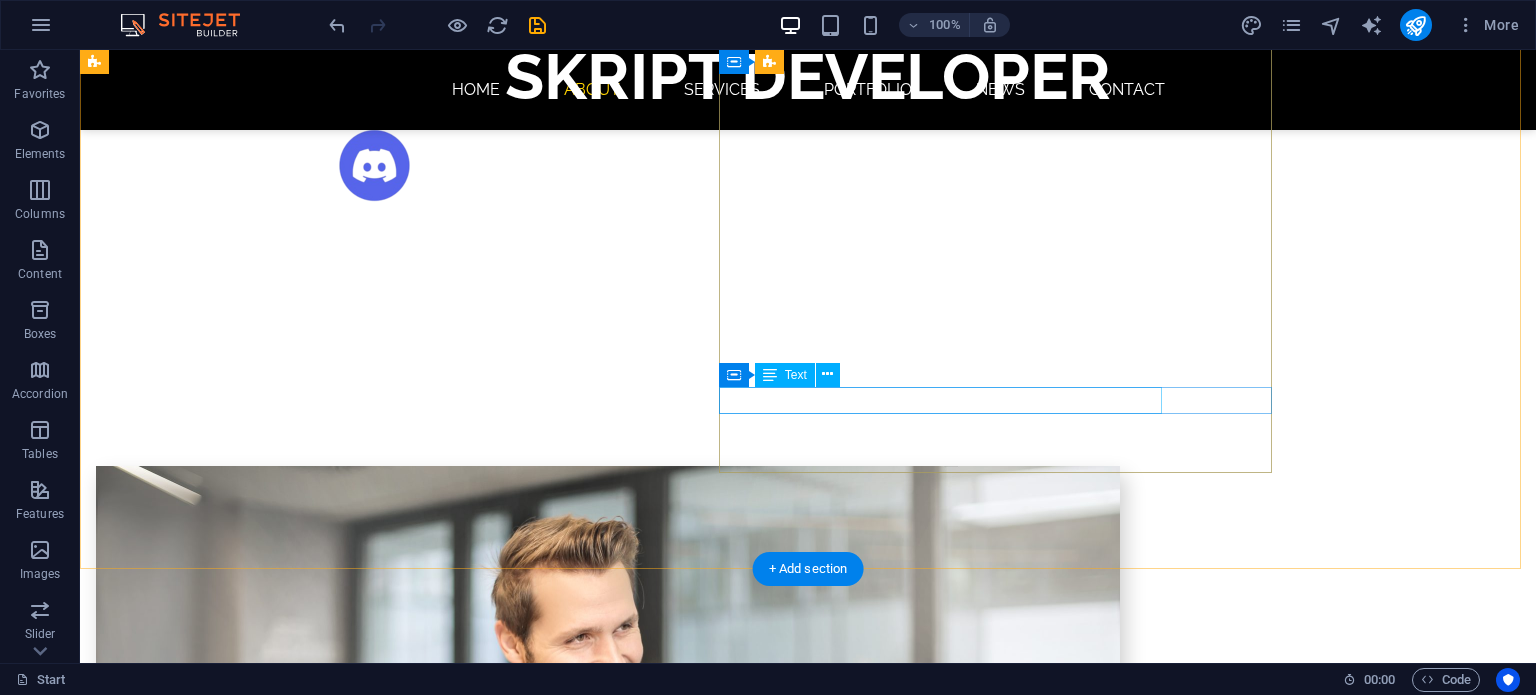 click on "Illustrator" at bounding box center (568, 1680) 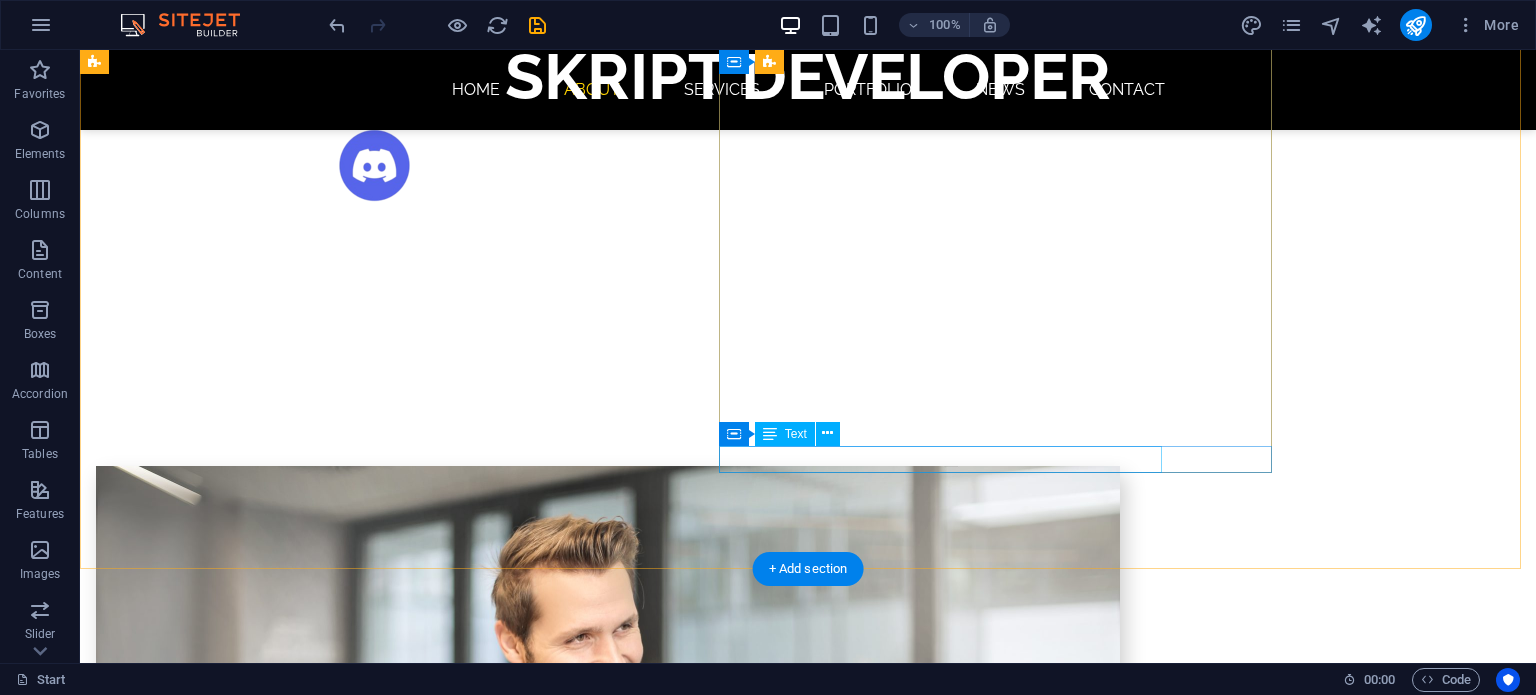 click on "HTML5 & CSS3" at bounding box center [568, 1739] 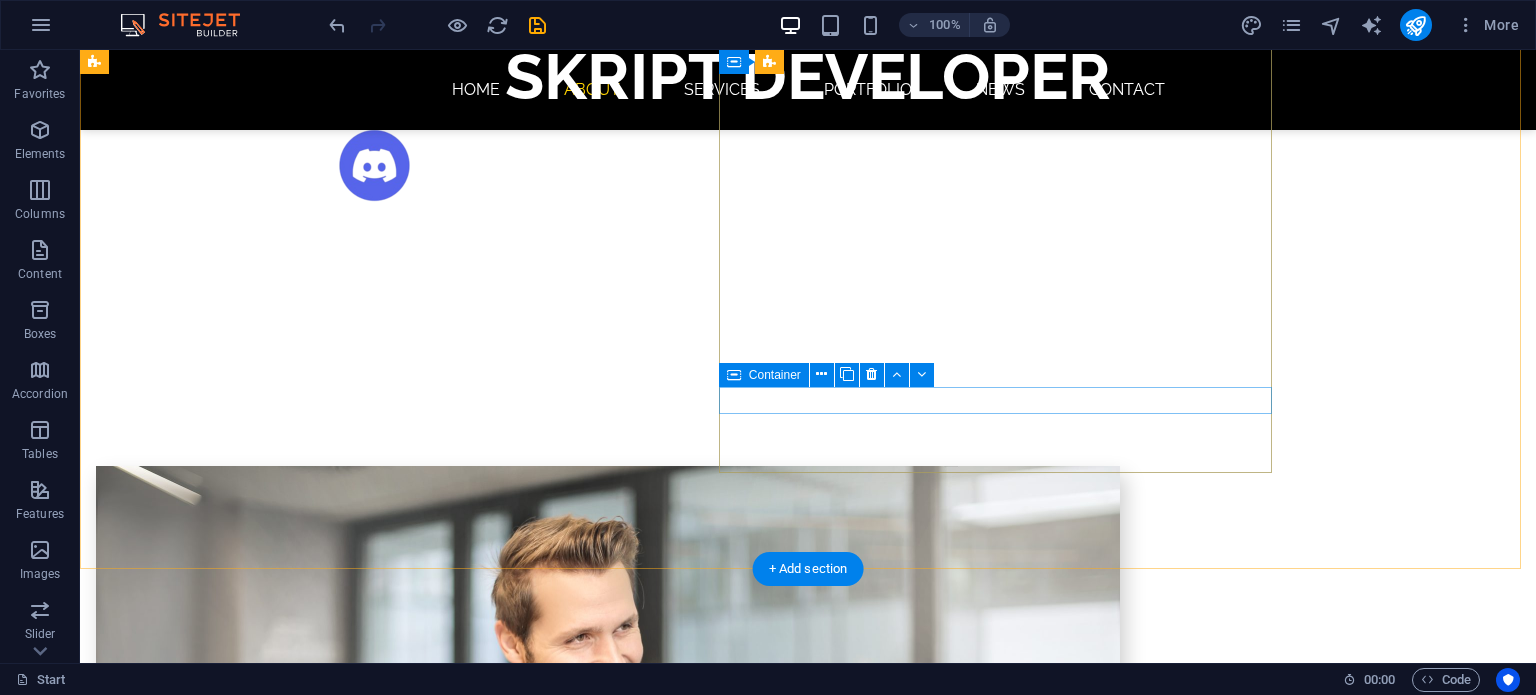 click on "90%" at bounding box center [568, 1680] 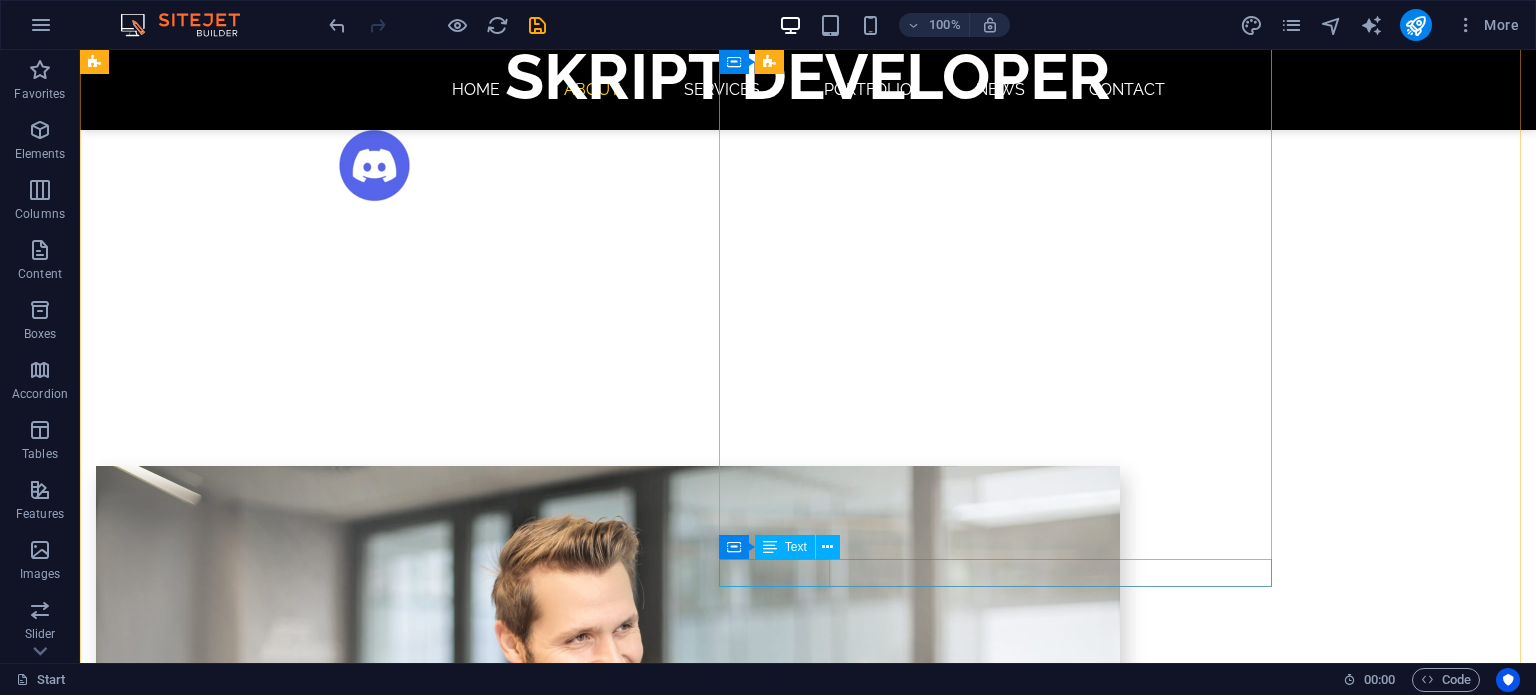 click on "85%" at bounding box center (568, 1854) 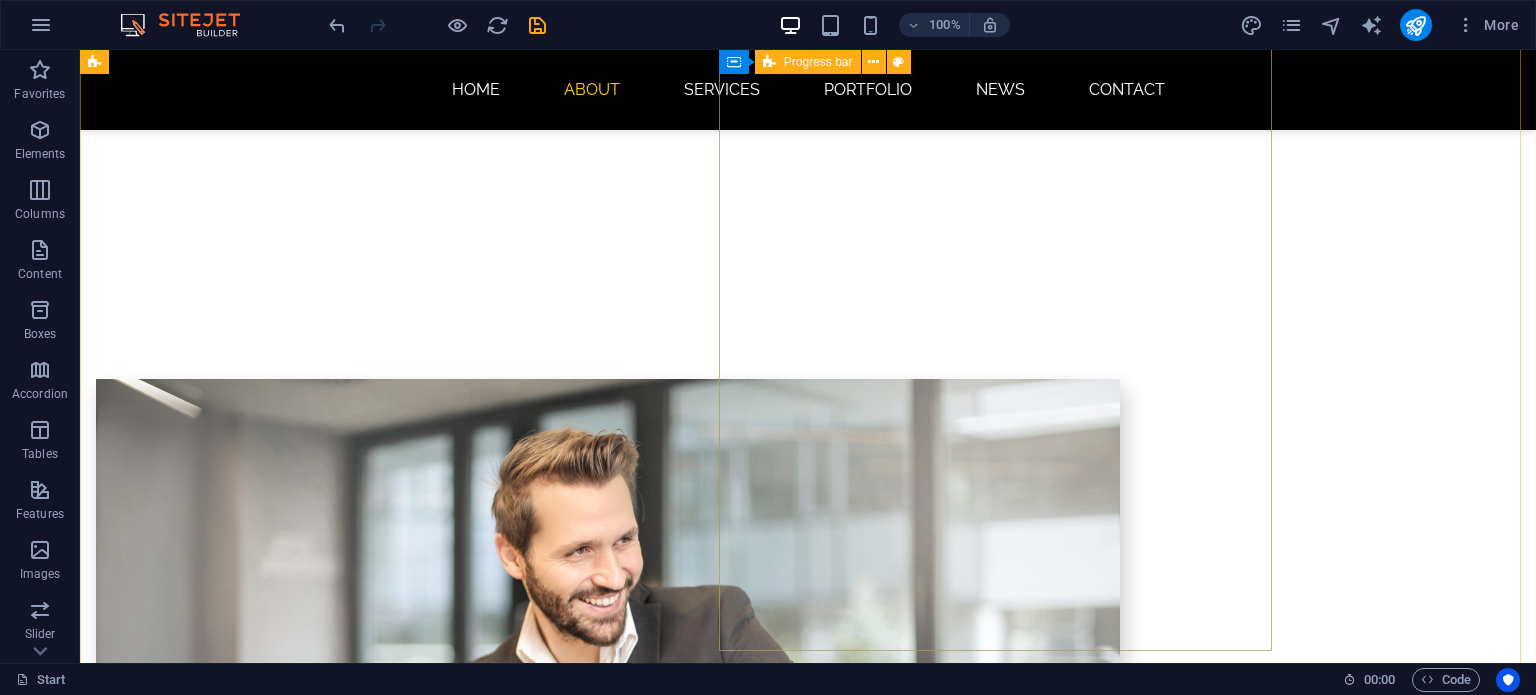 scroll, scrollTop: 1000, scrollLeft: 0, axis: vertical 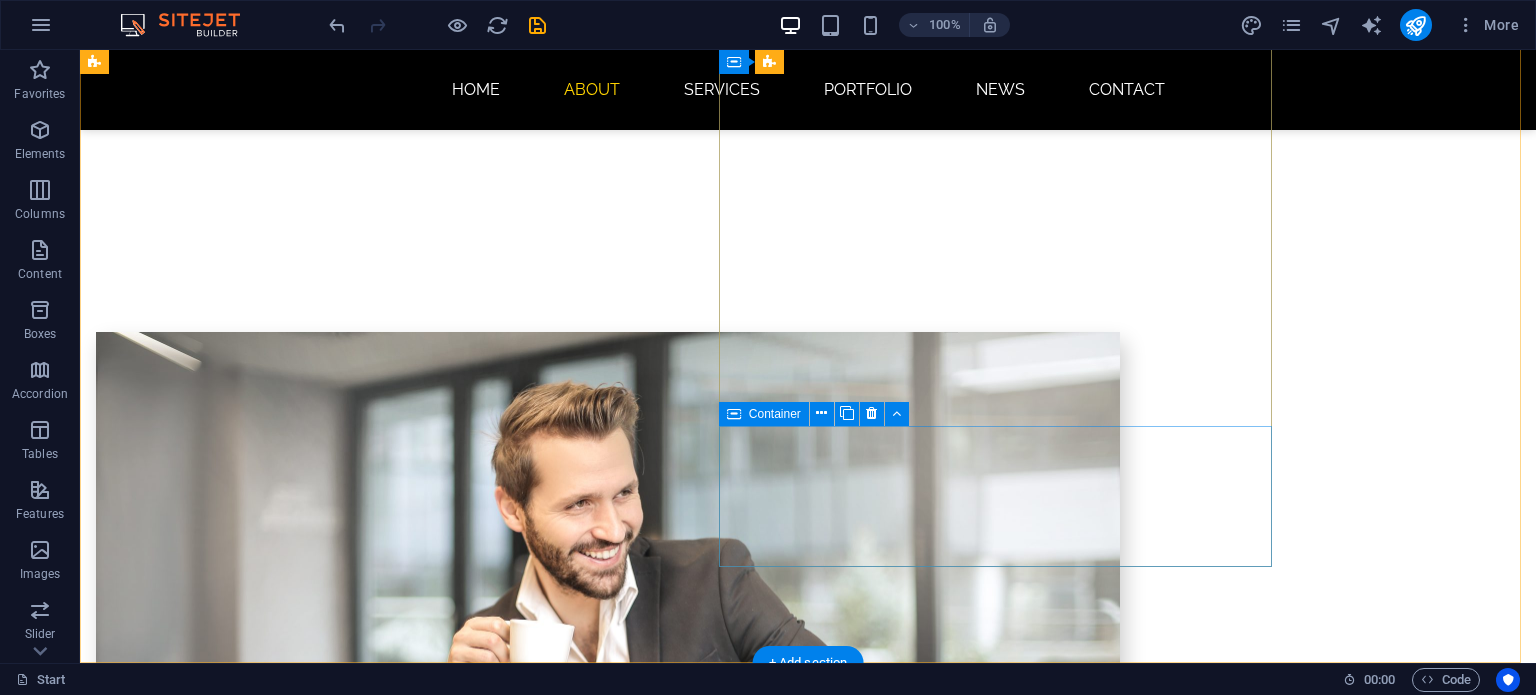 click on "Drop content here or  Add elements  Paste clipboard" at bounding box center [568, 1778] 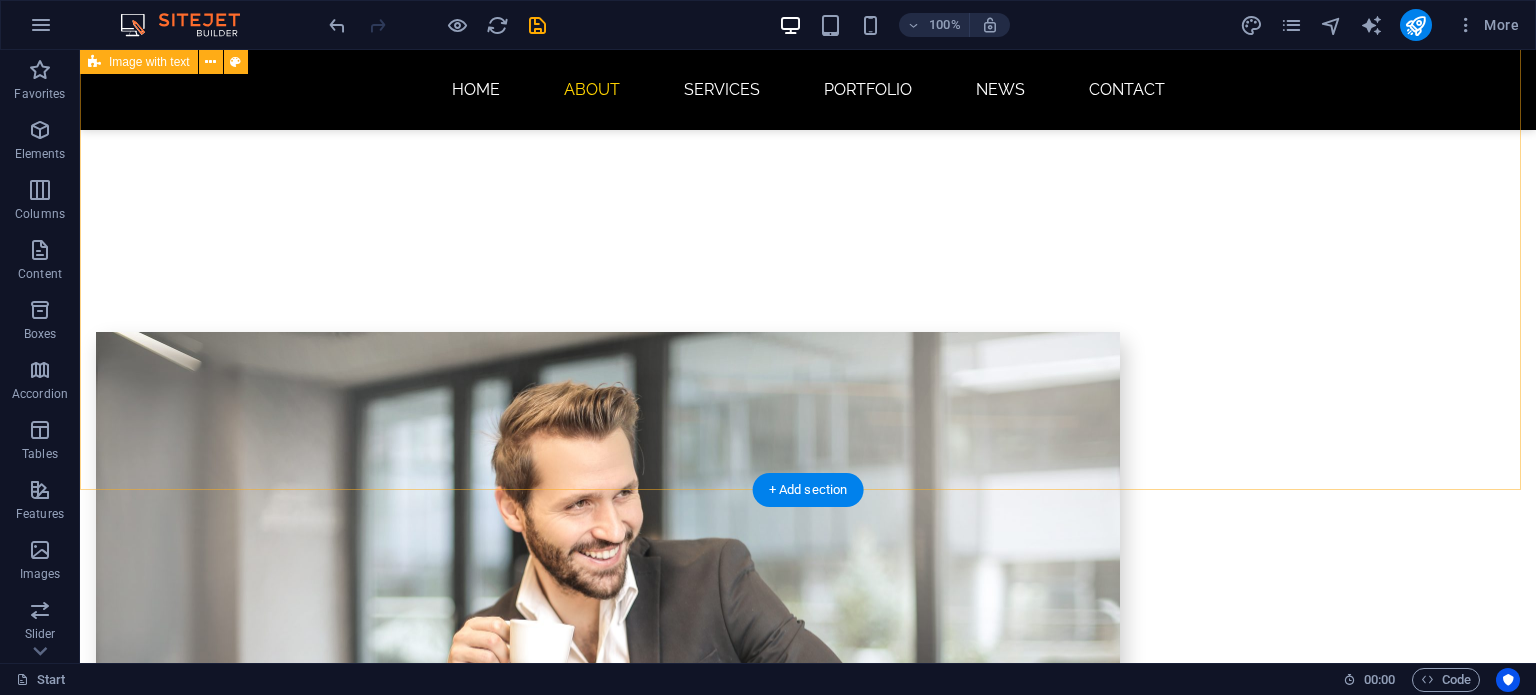 click on "Drop content here or  Add elements  Paste clipboard" at bounding box center [568, 1604] 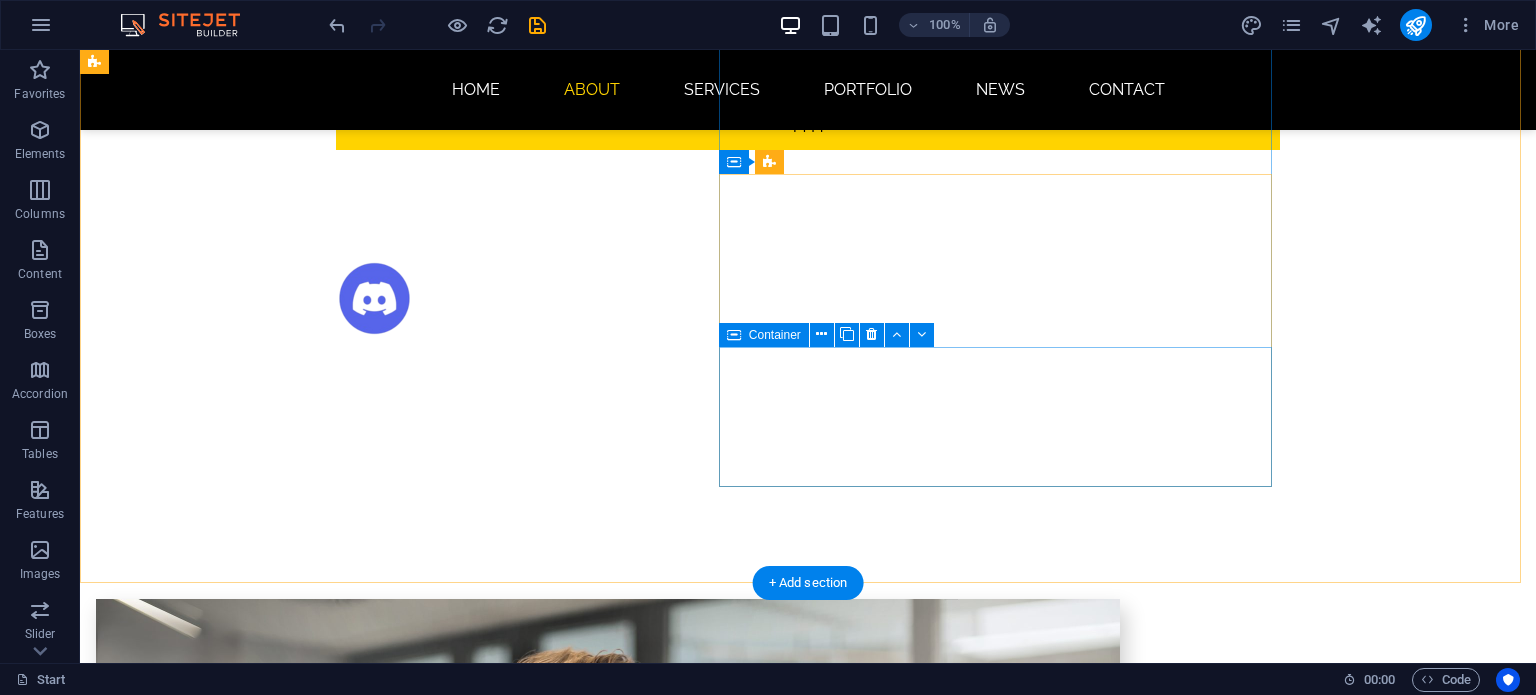 click on "Drop content here or  Add elements  Paste clipboard" at bounding box center (568, 1697) 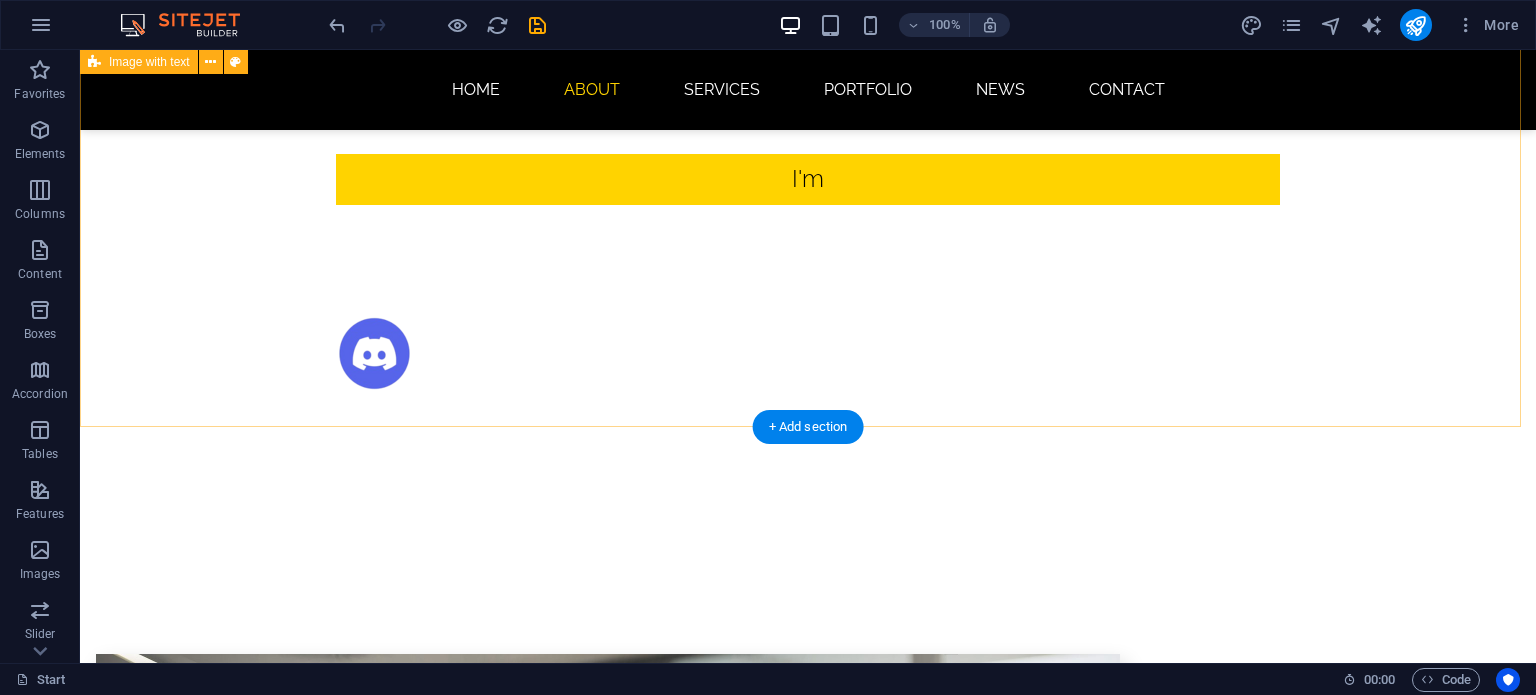 scroll, scrollTop: 600, scrollLeft: 0, axis: vertical 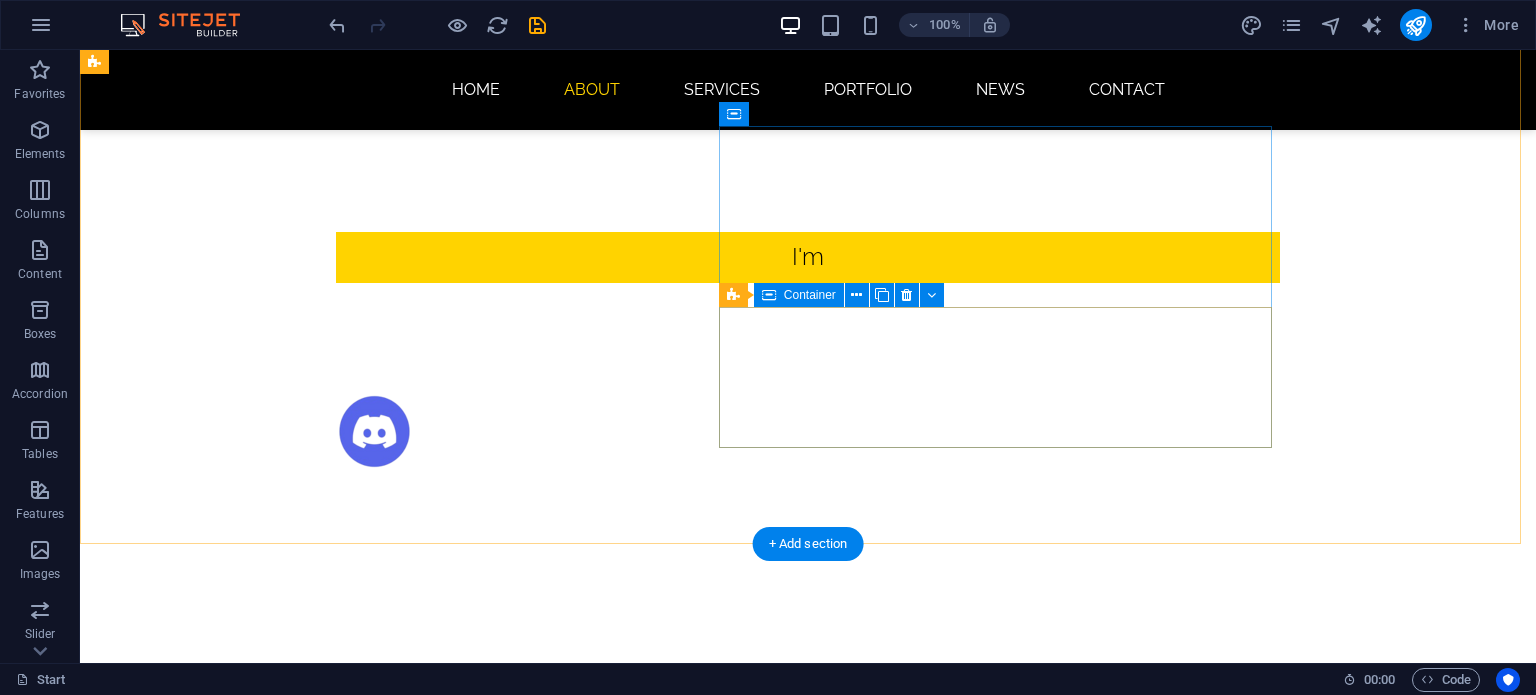 drag, startPoint x: 955, startPoint y: 410, endPoint x: 967, endPoint y: 427, distance: 20.808653 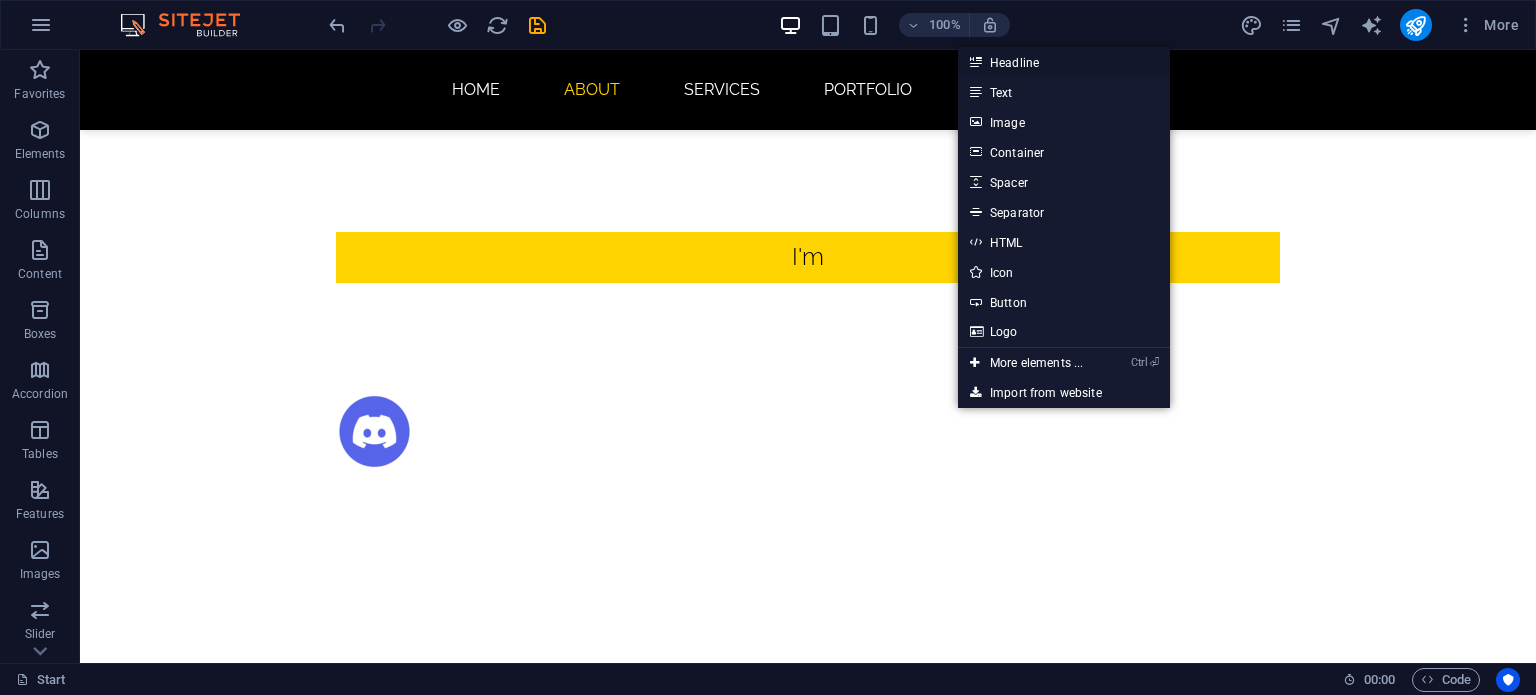 drag, startPoint x: 1051, startPoint y: 73, endPoint x: 605, endPoint y: 152, distance: 452.9426 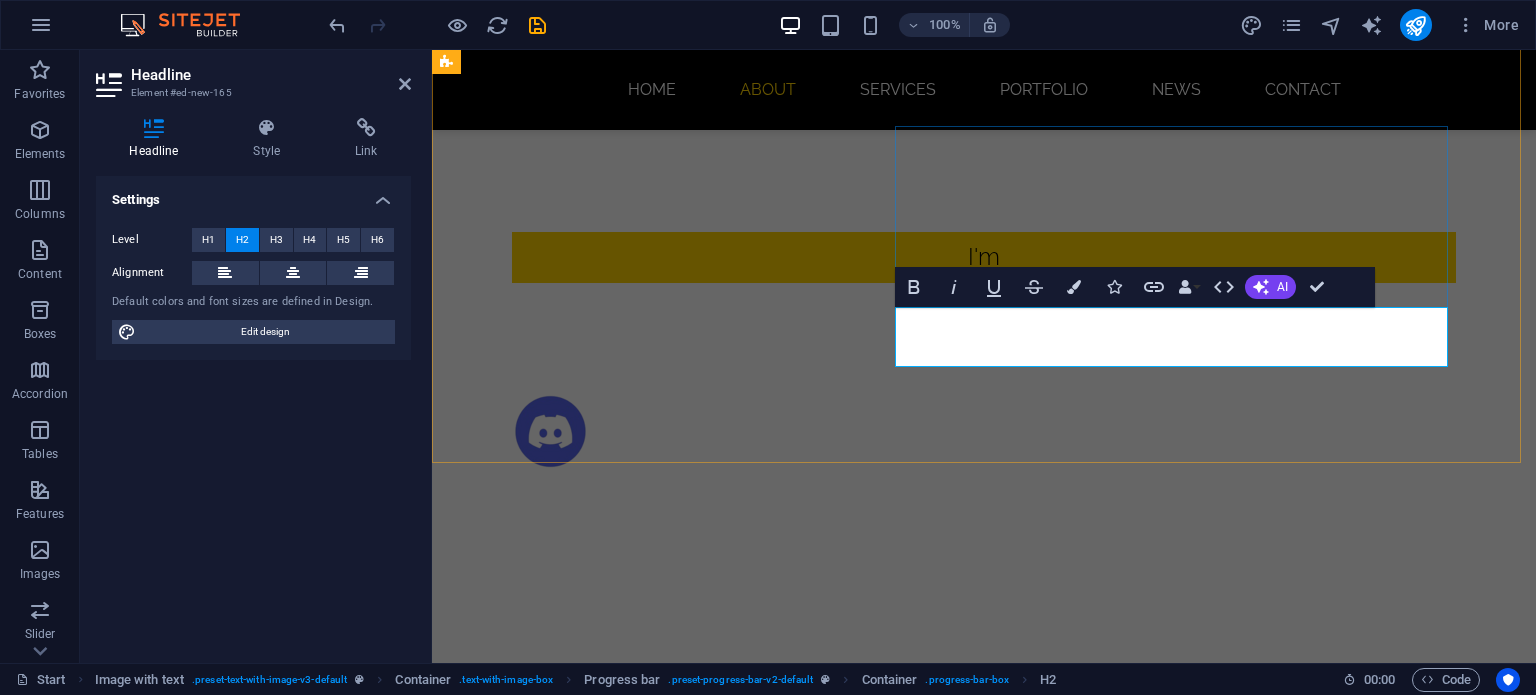 type 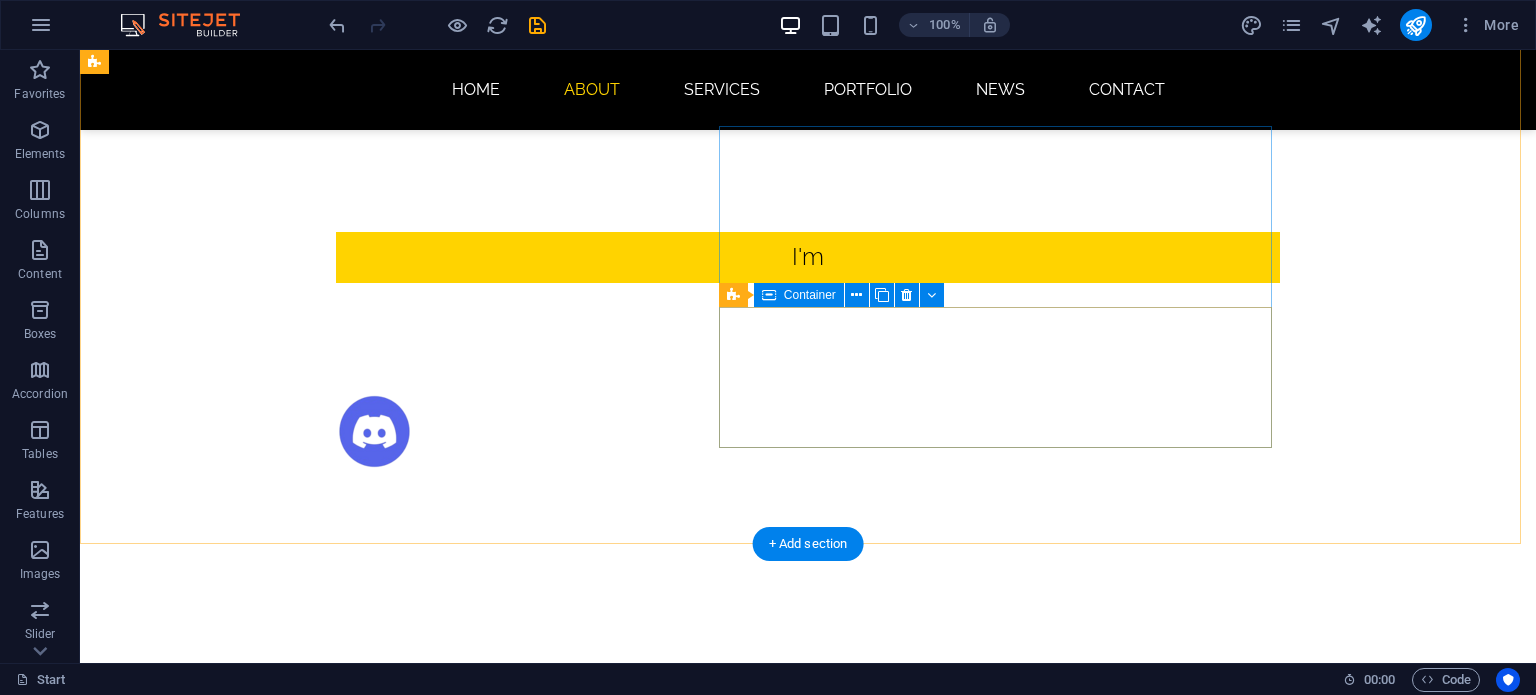 click on "Drop content here or  Add elements  Paste clipboard" at bounding box center [568, 1656] 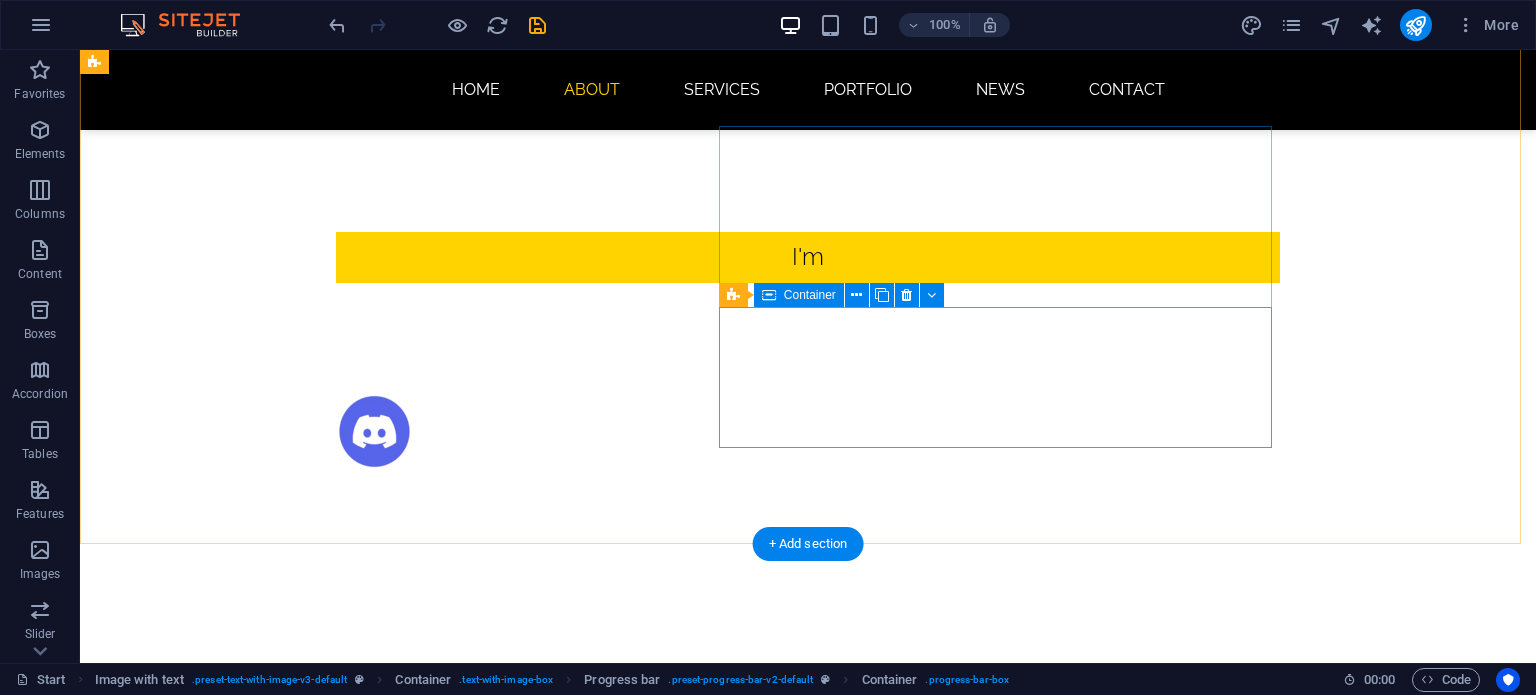 click on "Add elements" at bounding box center (509, 1686) 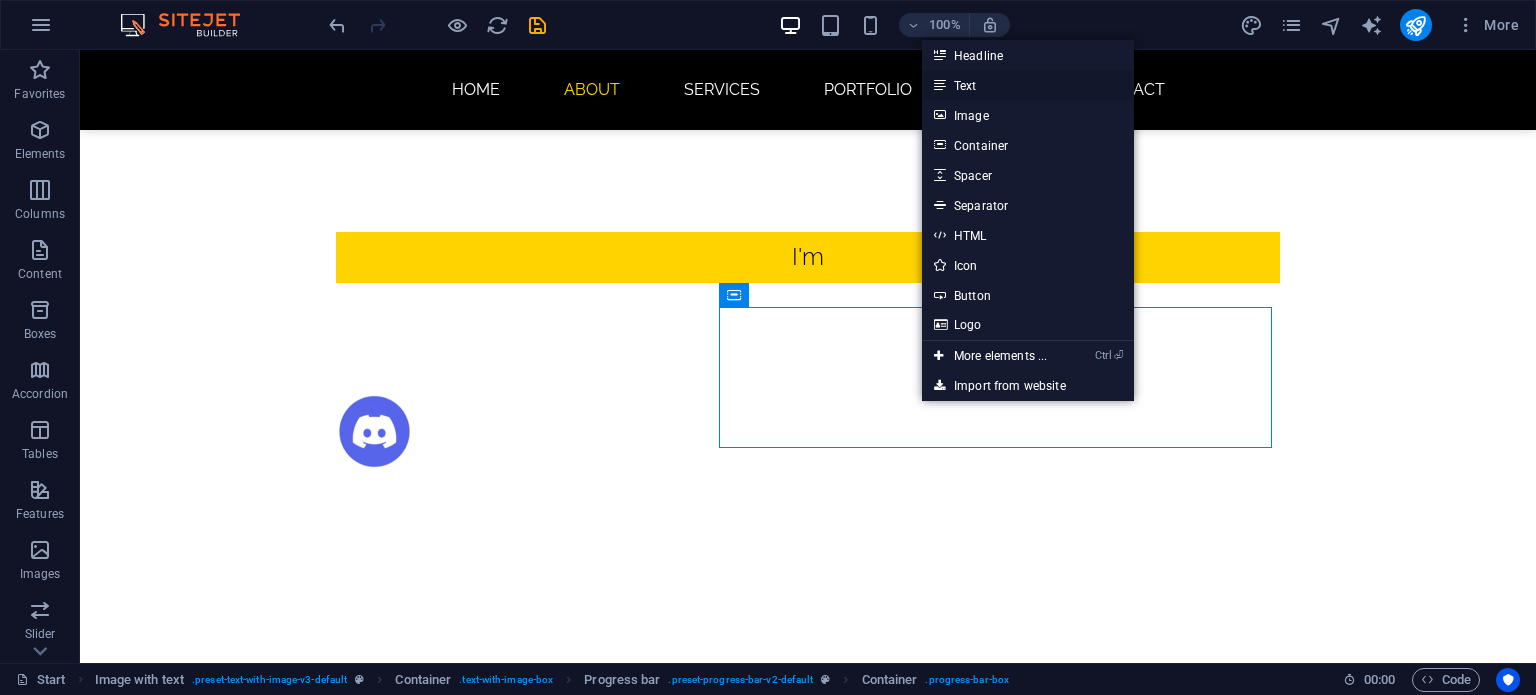 click on "Text" at bounding box center (1028, 85) 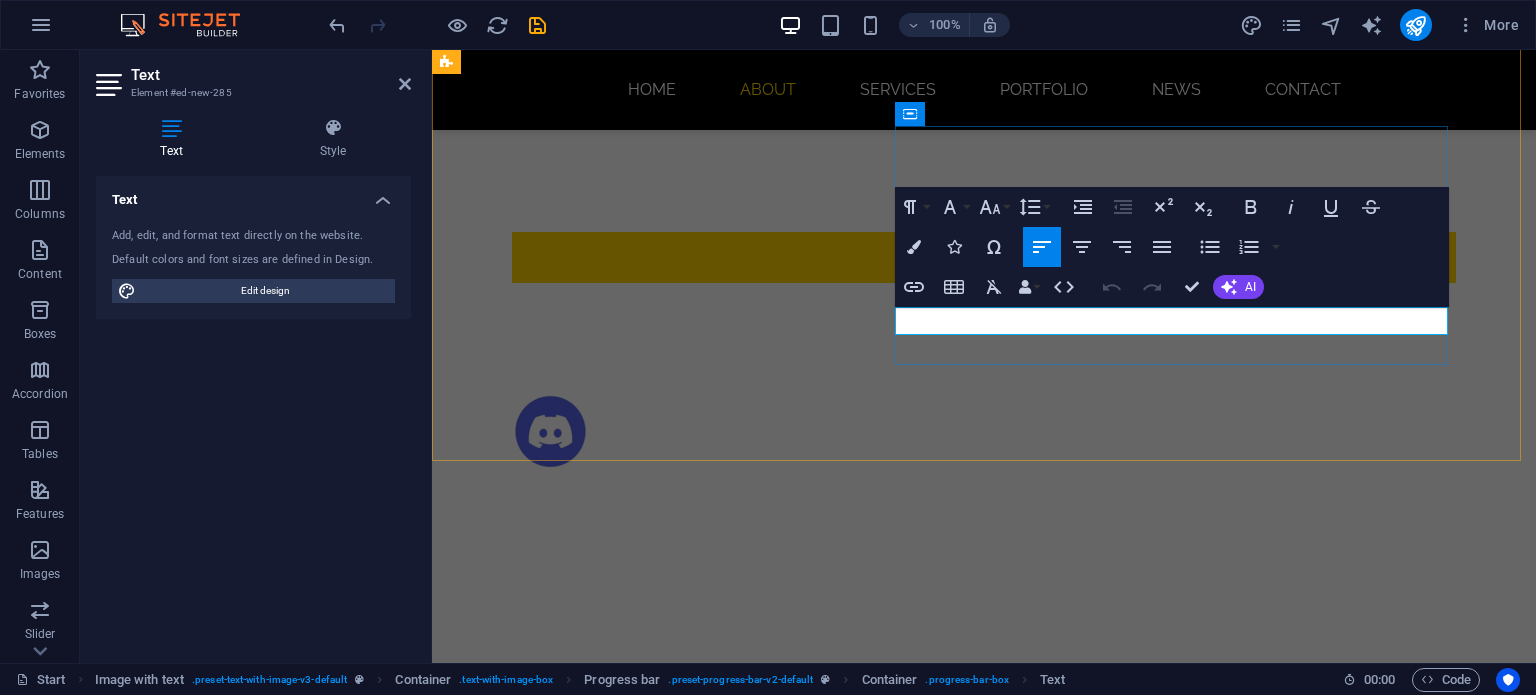 type 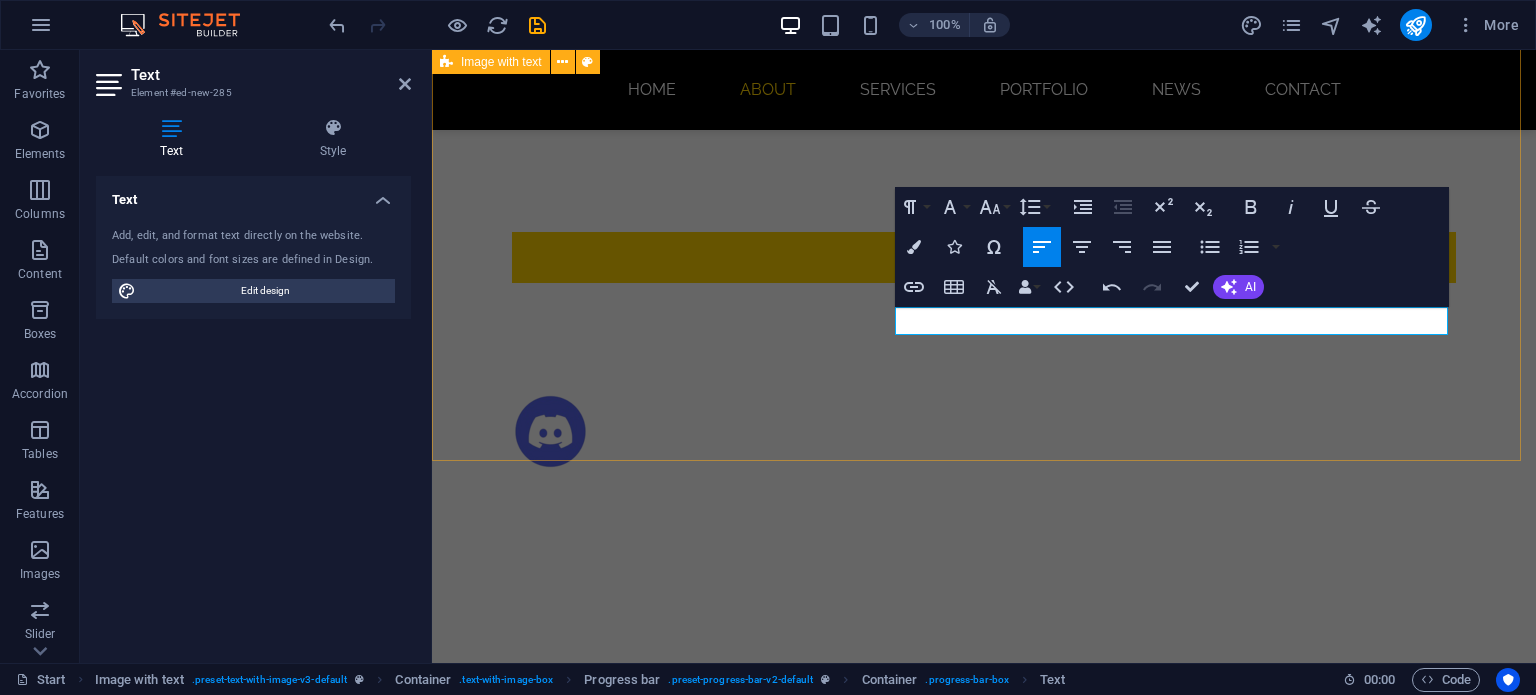 click on "About me Lorem ipsum dolor sit amet, consectetuer adipiscing elit. Aenean commodo ligula eget dolor. Lorem ipsum dolor sit amet, consectetuer adipiscing elit leget dolor. Skript Developer" at bounding box center (984, 1172) 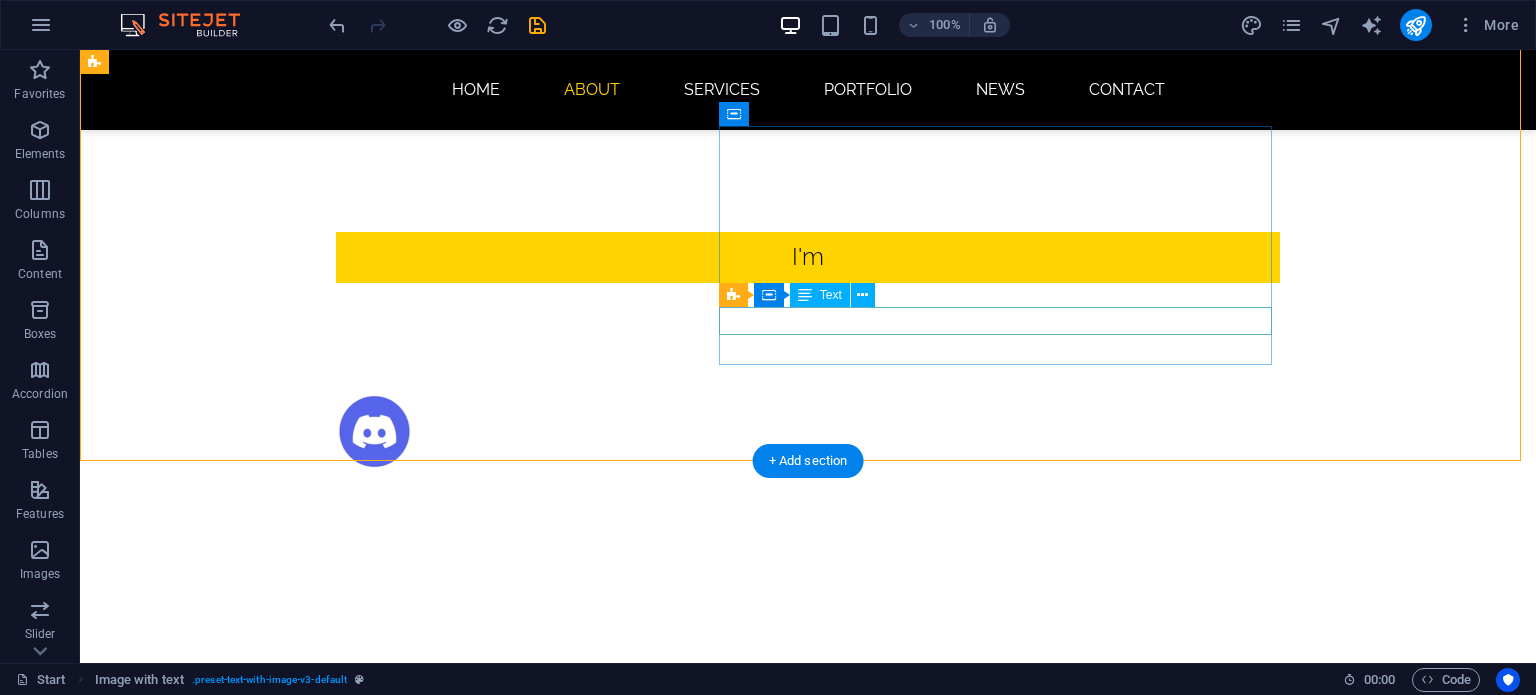 click on "About me Lorem ipsum dolor sit amet, consectetuer adipiscing elit. Aenean commodo ligula eget dolor. Lorem ipsum dolor sit amet, consectetuer adipiscing elit leget dolor. Skript Developer" at bounding box center [568, 1521] 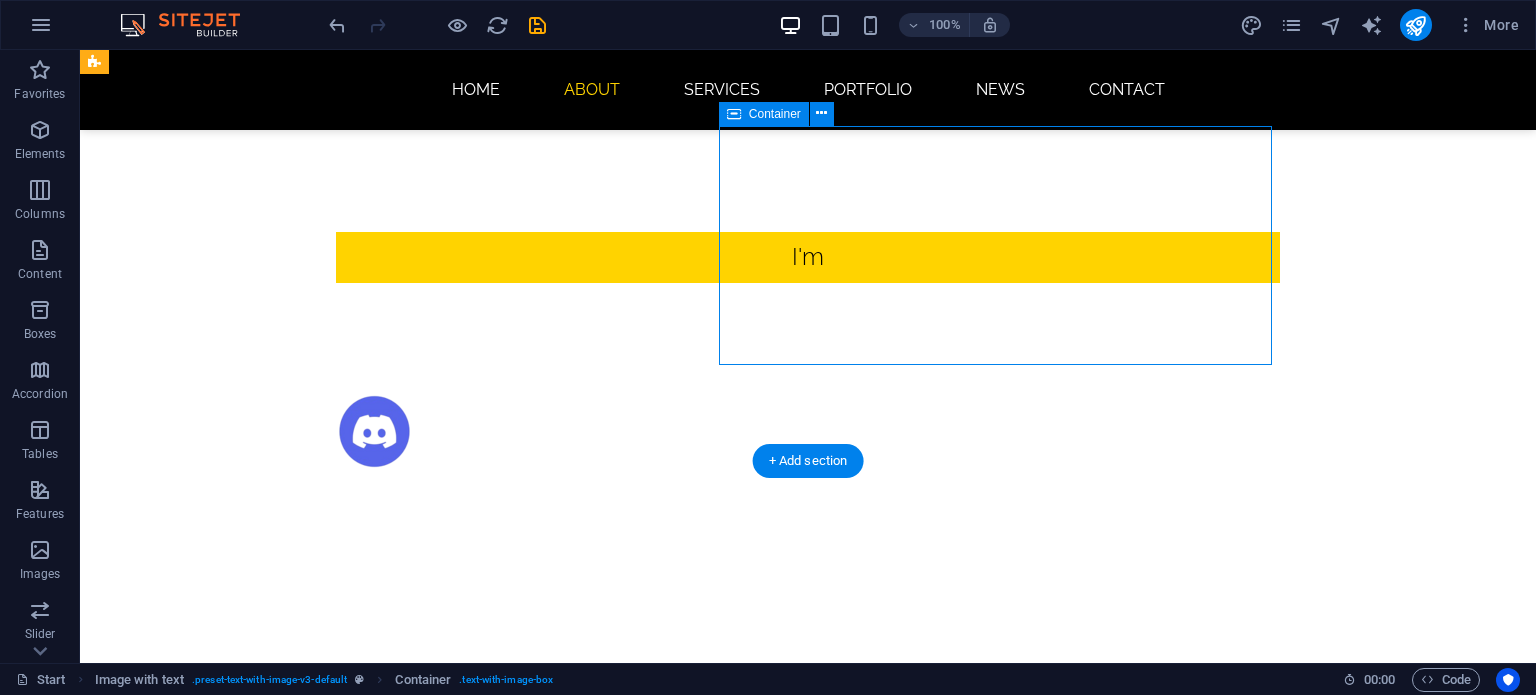 click on "About me Lorem ipsum dolor sit amet, consectetuer adipiscing elit. Aenean commodo ligula eget dolor. Lorem ipsum dolor sit amet, consectetuer adipiscing elit leget dolor. Skript Developer" at bounding box center (568, 1521) 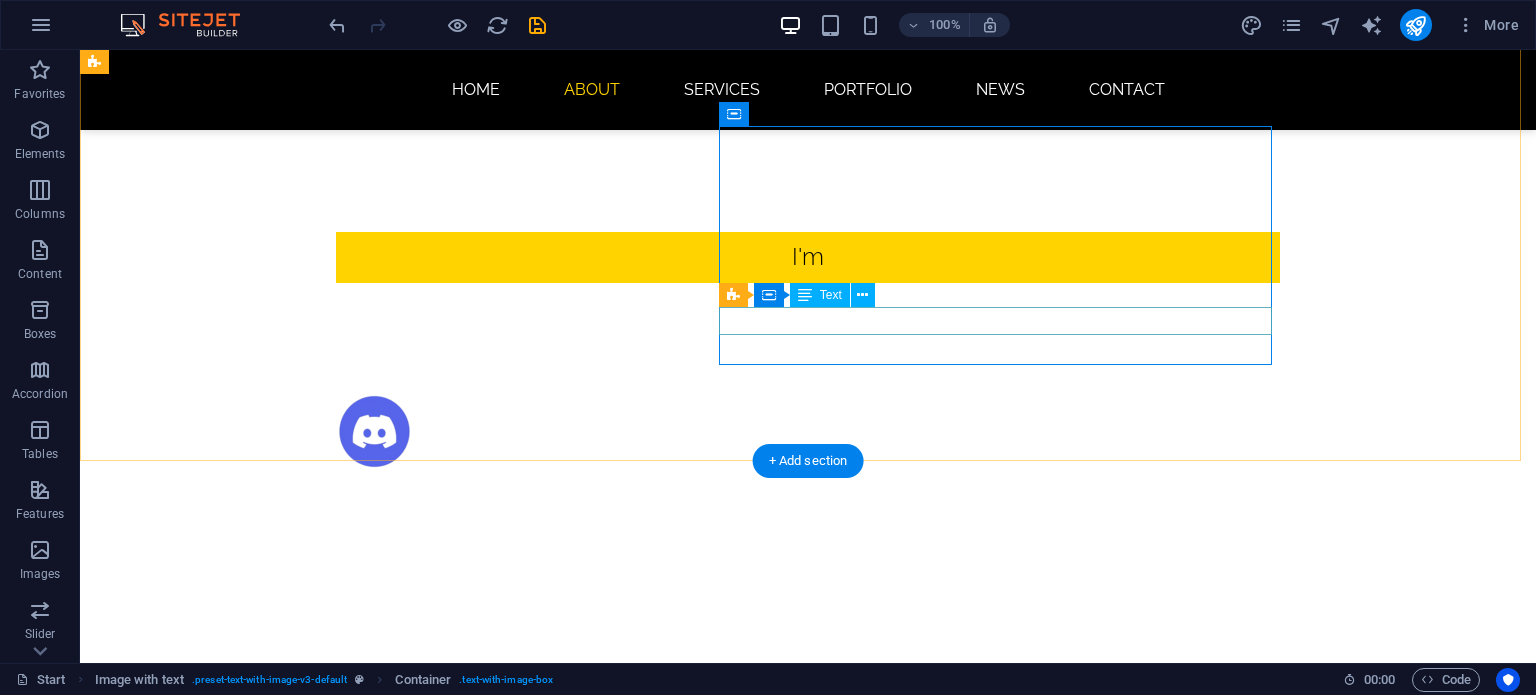 click on "Skript Developer" at bounding box center [568, 1598] 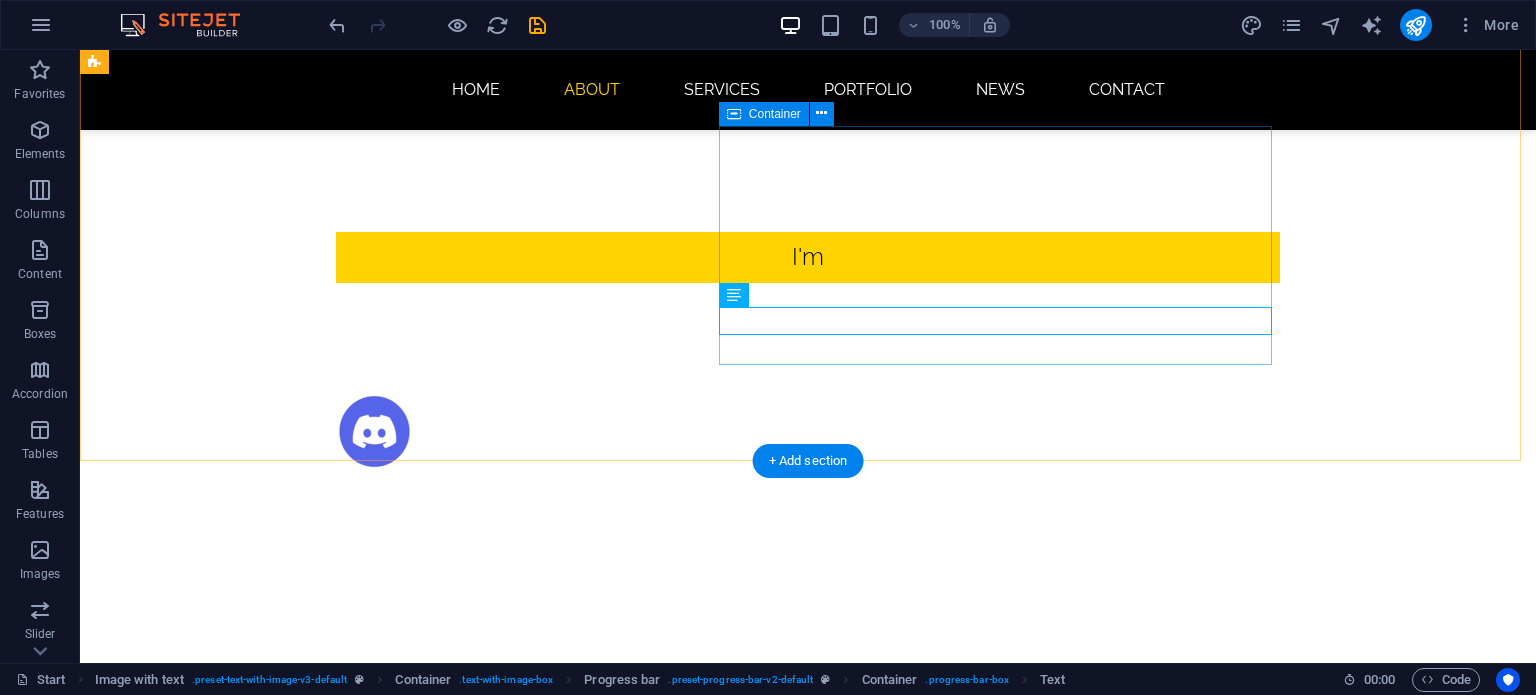click on "About me Lorem ipsum dolor sit amet, consectetuer adipiscing elit. Aenean commodo ligula eget dolor. Lorem ipsum dolor sit amet, consectetuer adipiscing elit leget dolor. Skript Developer" at bounding box center (568, 1521) 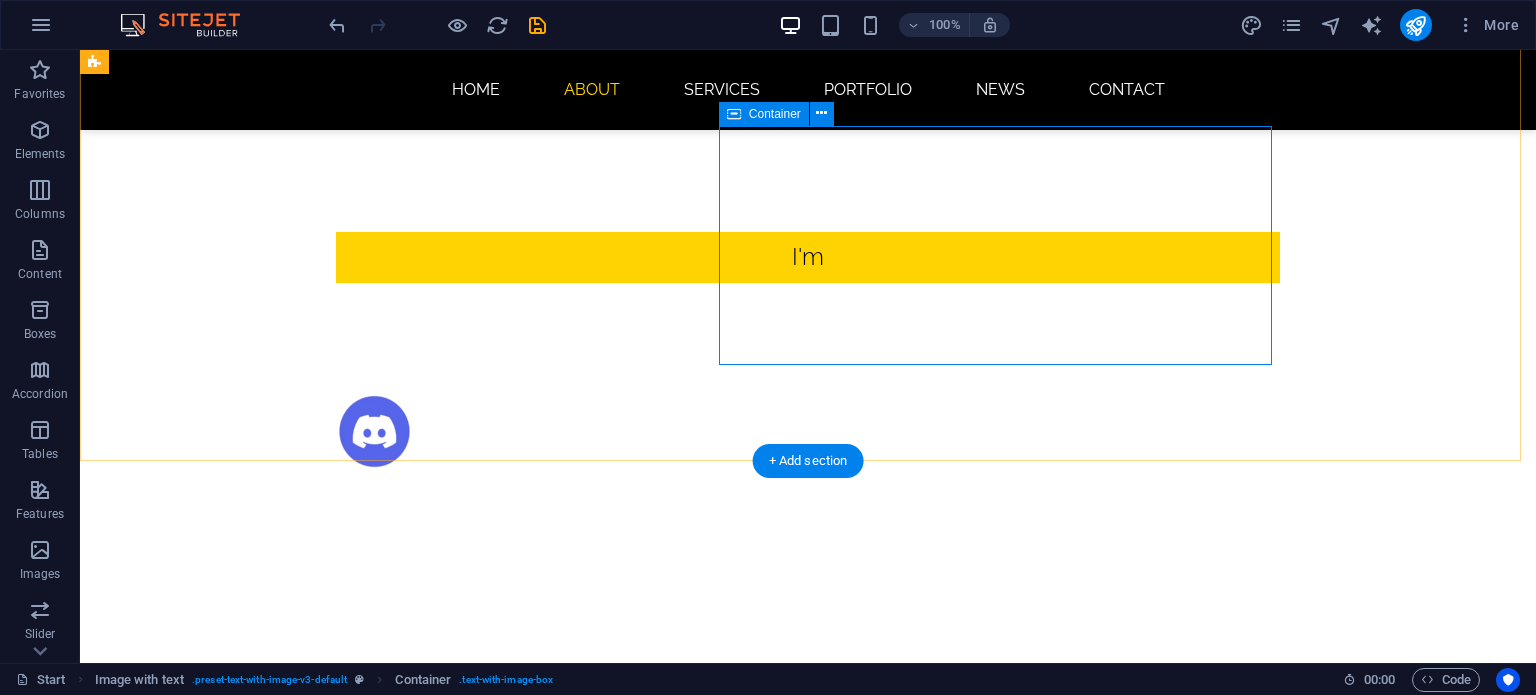 click on "About me Lorem ipsum dolor sit amet, consectetuer adipiscing elit. Aenean commodo ligula eget dolor. Lorem ipsum dolor sit amet, consectetuer adipiscing elit leget dolor. Skript Developer" at bounding box center [568, 1521] 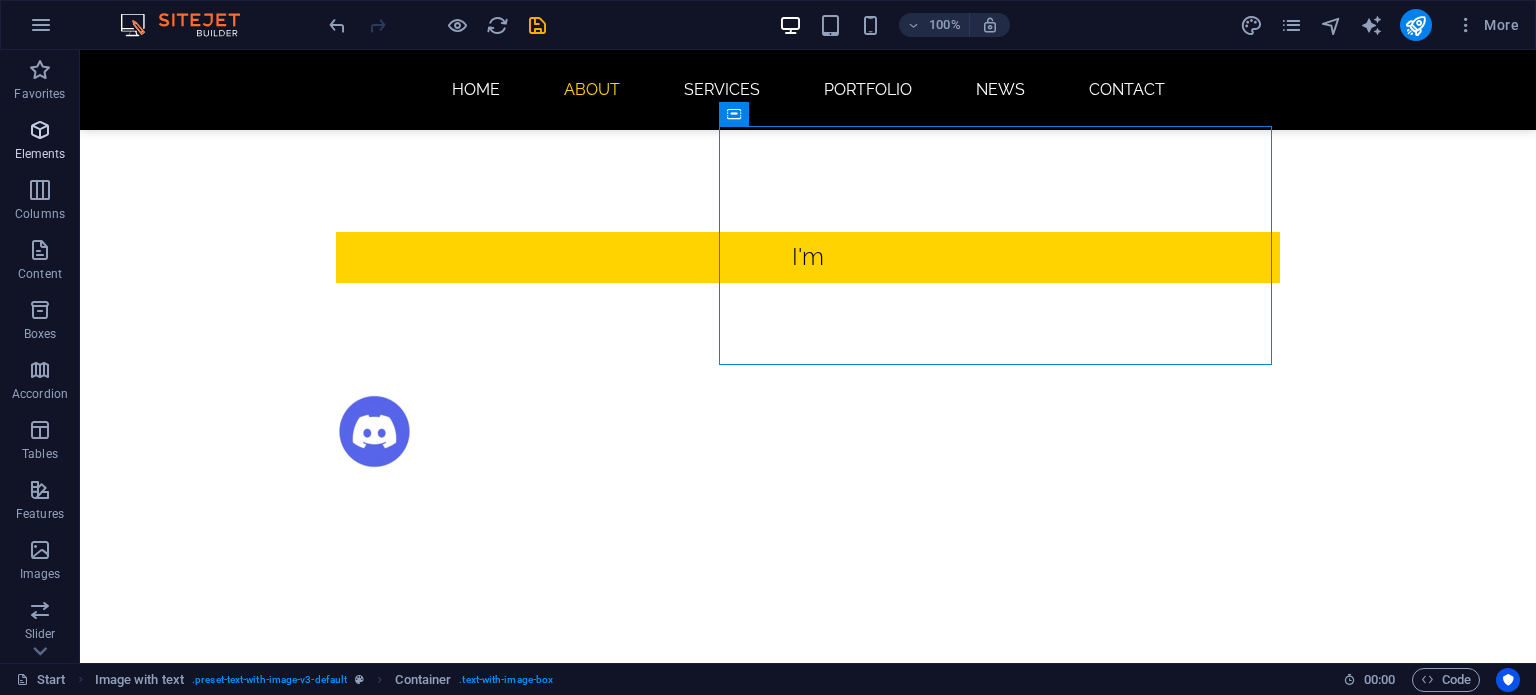 click on "Elements" at bounding box center [40, 142] 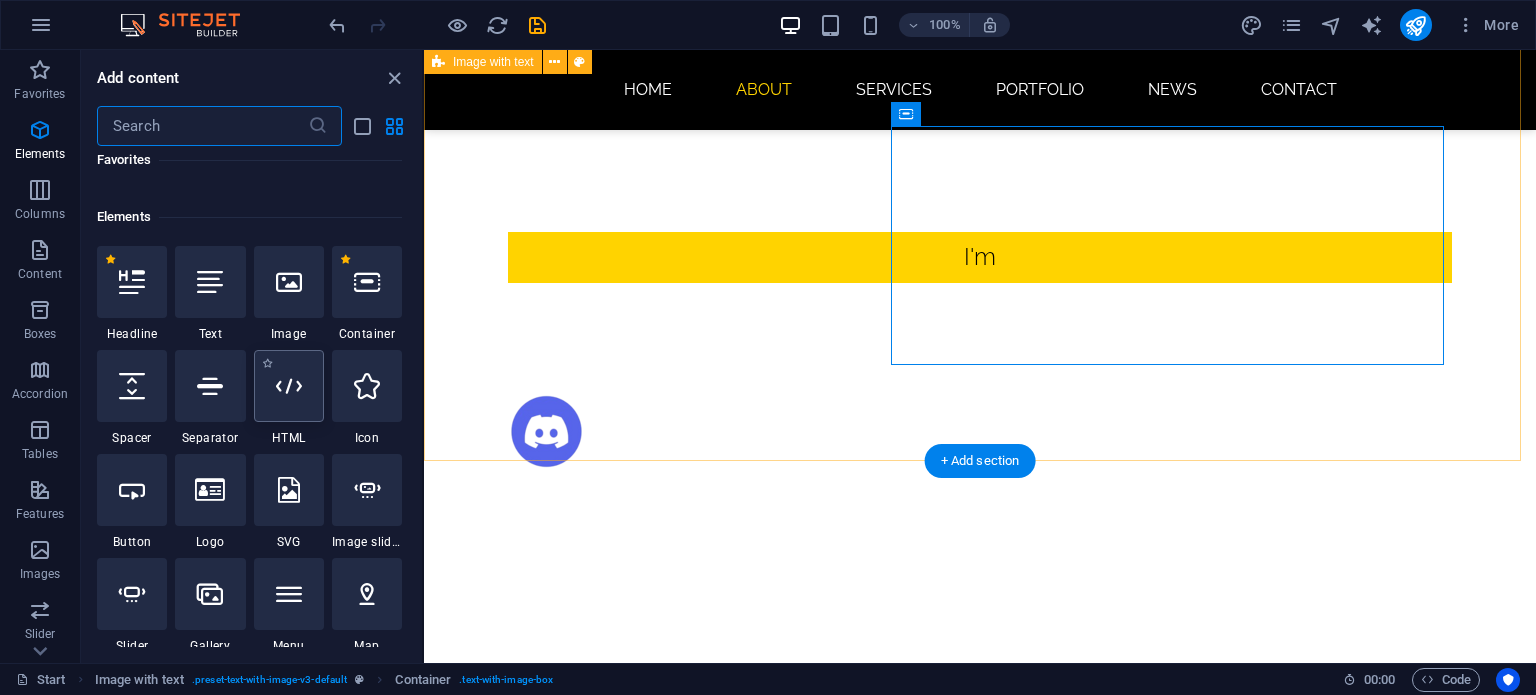 scroll, scrollTop: 212, scrollLeft: 0, axis: vertical 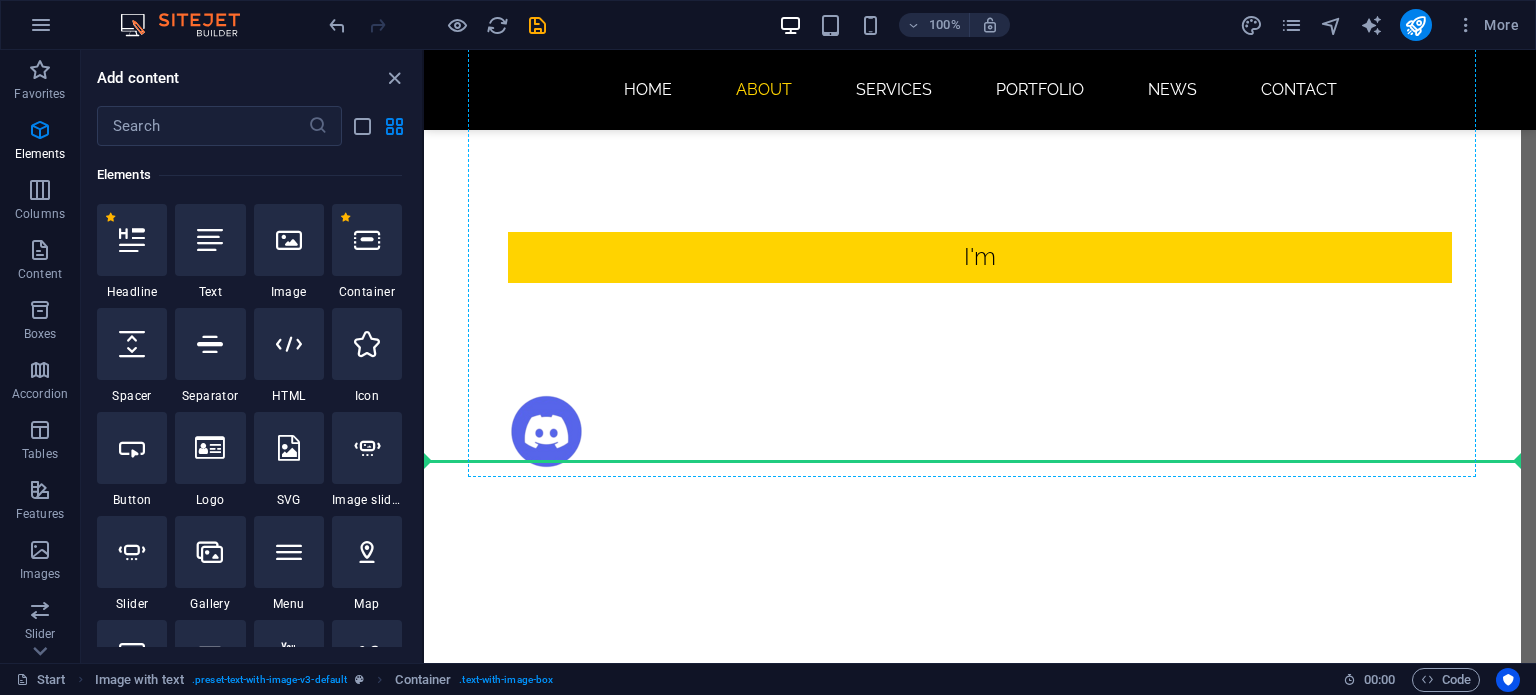 select on "px" 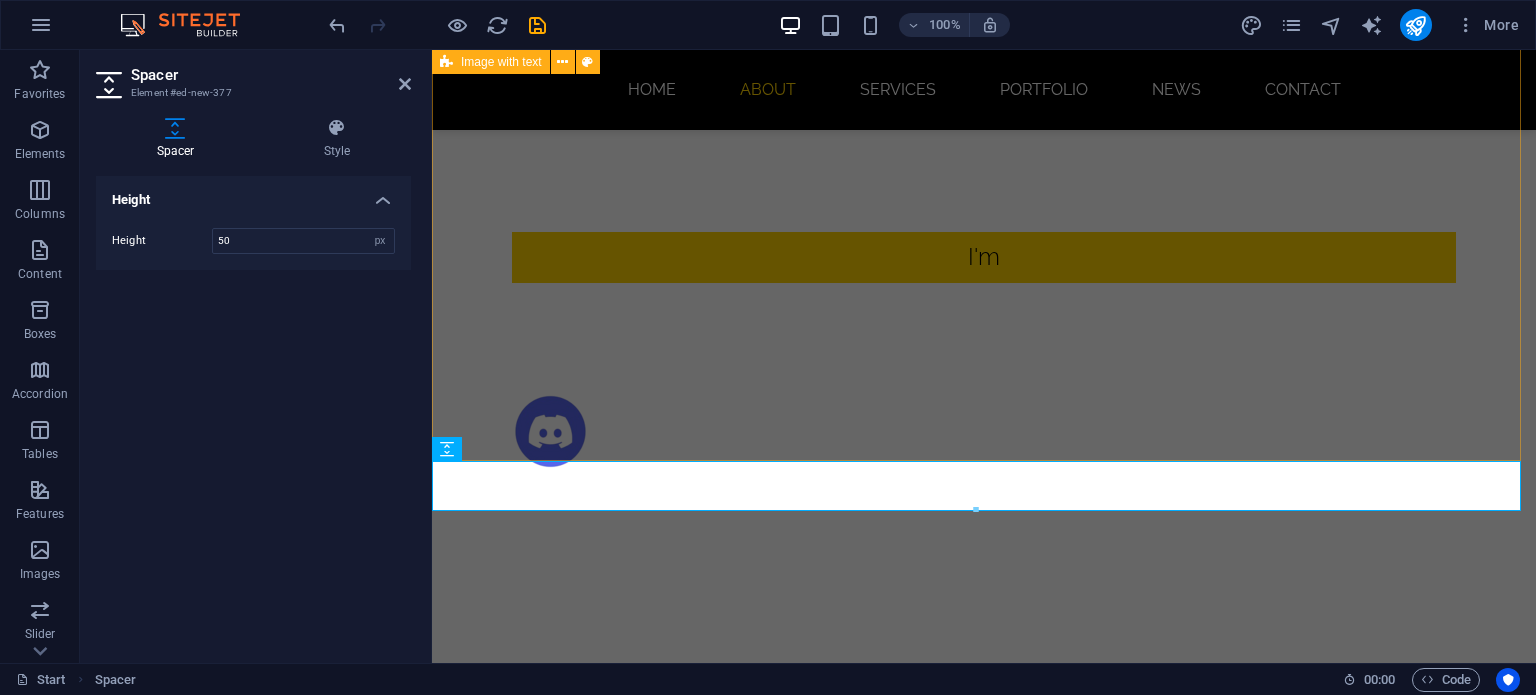 click on "About me Lorem ipsum dolor sit amet, consectetuer adipiscing elit. Aenean commodo ligula eget dolor. Lorem ipsum dolor sit amet, consectetuer adipiscing elit leget dolor. Skript Developer" at bounding box center [984, 1172] 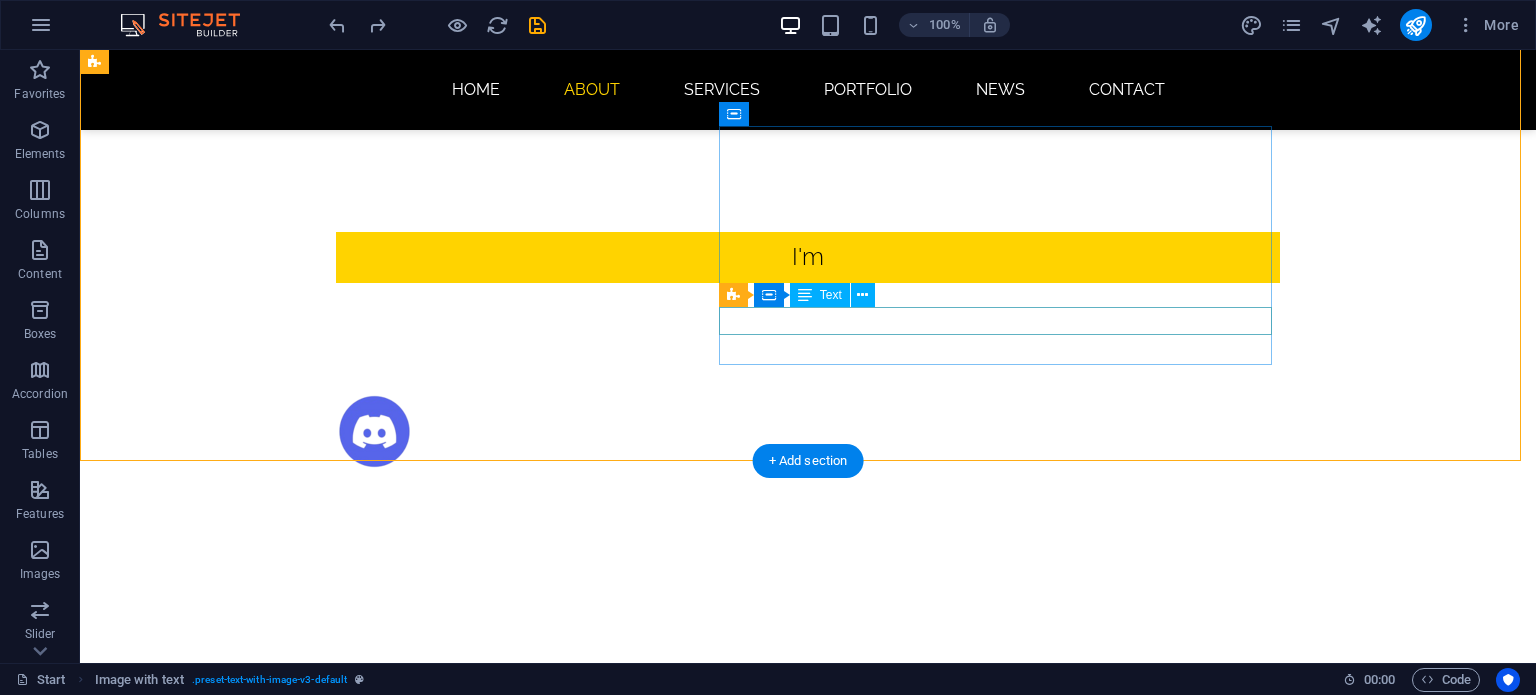 click on "Skript Developer" at bounding box center (568, 1598) 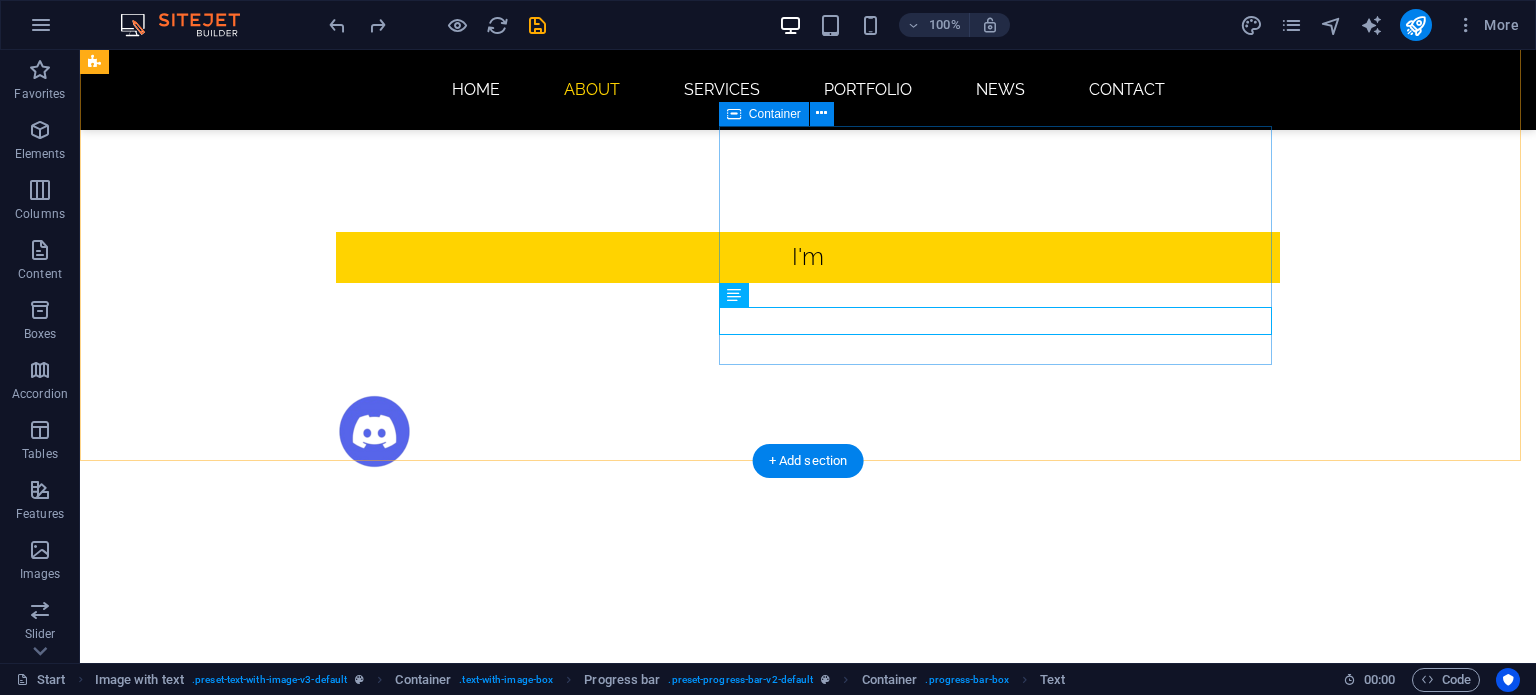 click on "About me Lorem ipsum dolor sit amet, consectetuer adipiscing elit. Aenean commodo ligula eget dolor. Lorem ipsum dolor sit amet, consectetuer adipiscing elit leget dolor. Skript Developer" at bounding box center [568, 1521] 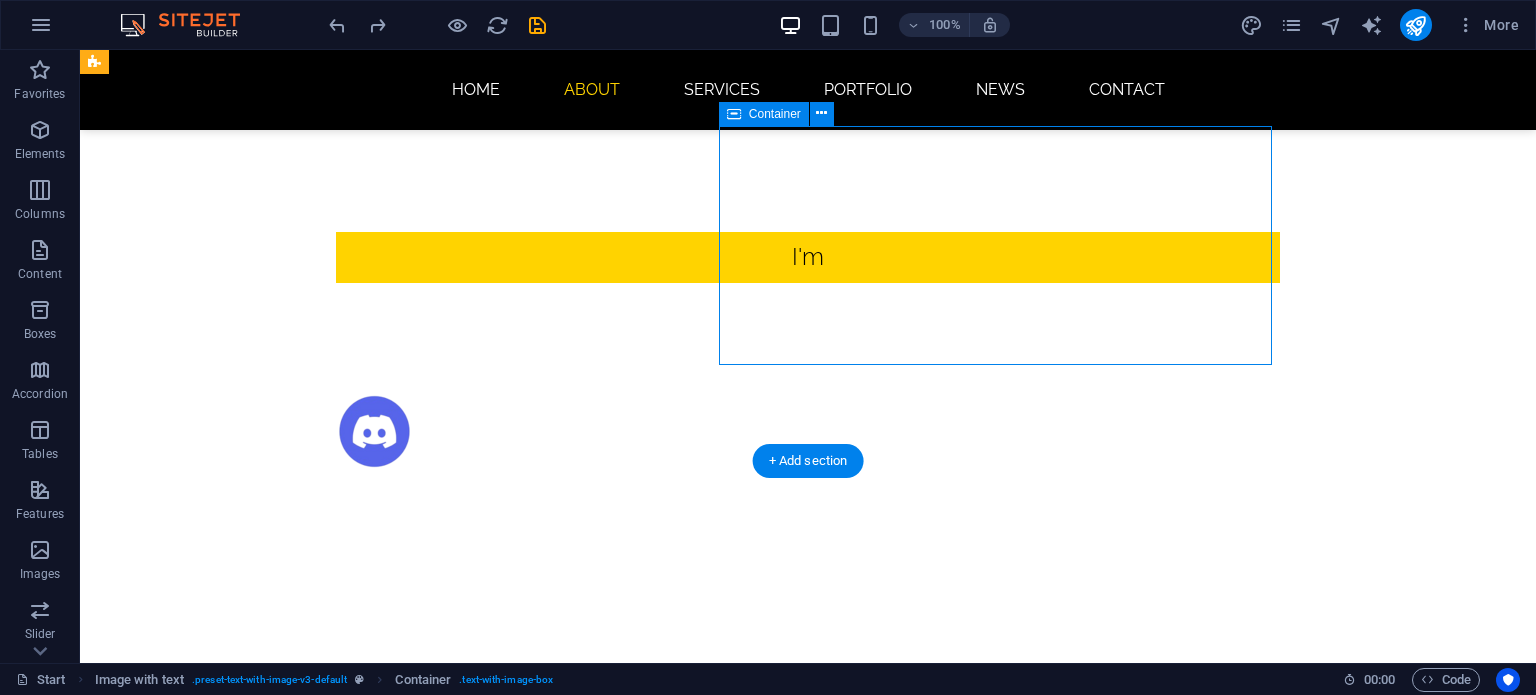click on "About me Lorem ipsum dolor sit amet, consectetuer adipiscing elit. Aenean commodo ligula eget dolor. Lorem ipsum dolor sit amet, consectetuer adipiscing elit leget dolor. Skript Developer" at bounding box center [568, 1521] 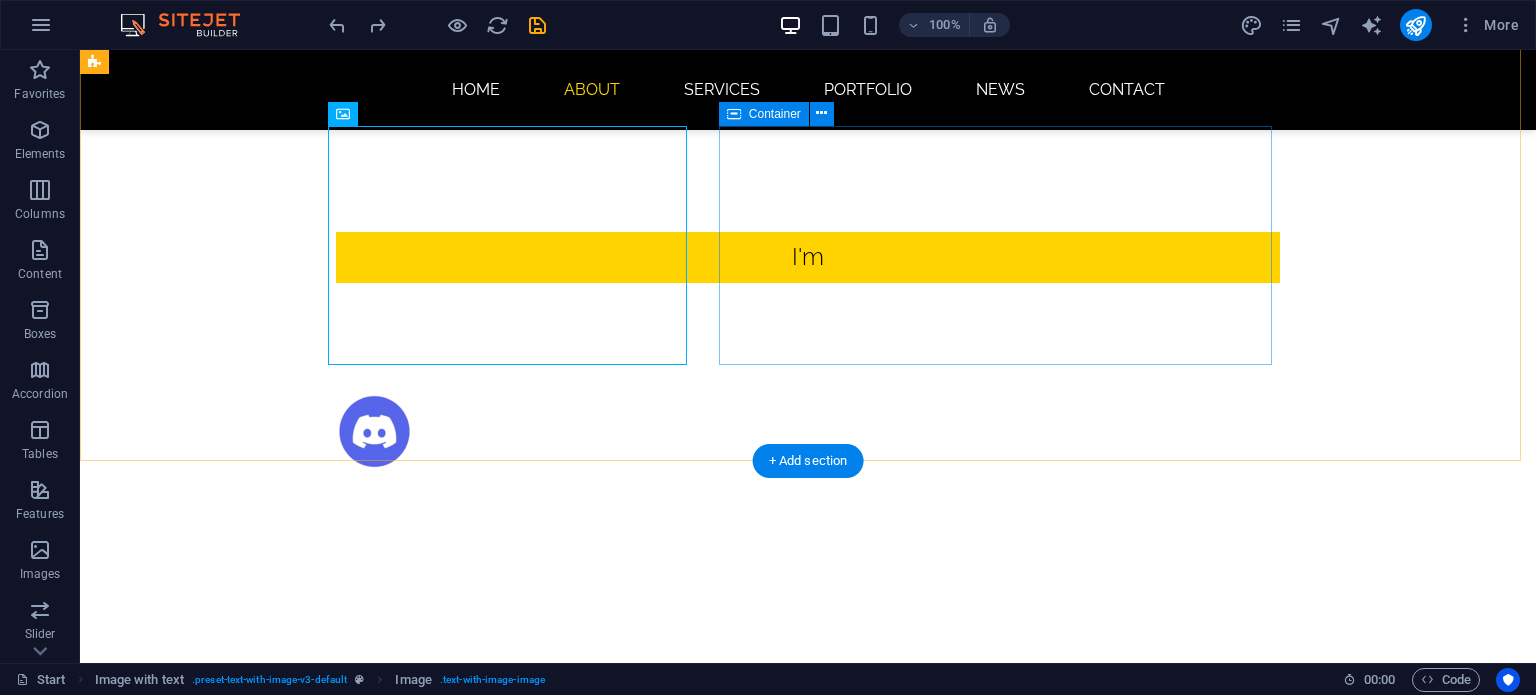 click on "About me Lorem ipsum dolor sit amet, consectetuer adipiscing elit. Aenean commodo ligula eget dolor. Lorem ipsum dolor sit amet, consectetuer adipiscing elit leget dolor. Skript Developer" at bounding box center (568, 1521) 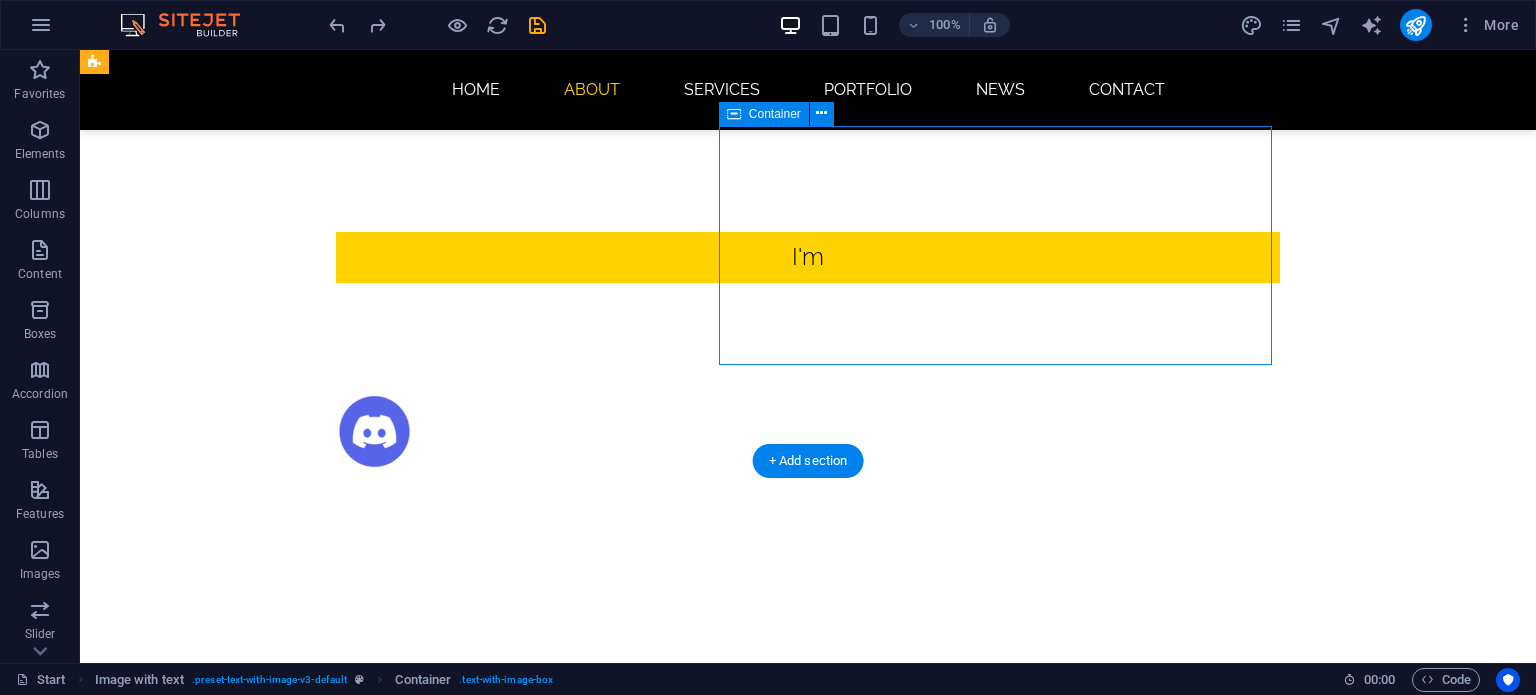 click on "Skript Developer" at bounding box center (568, 1598) 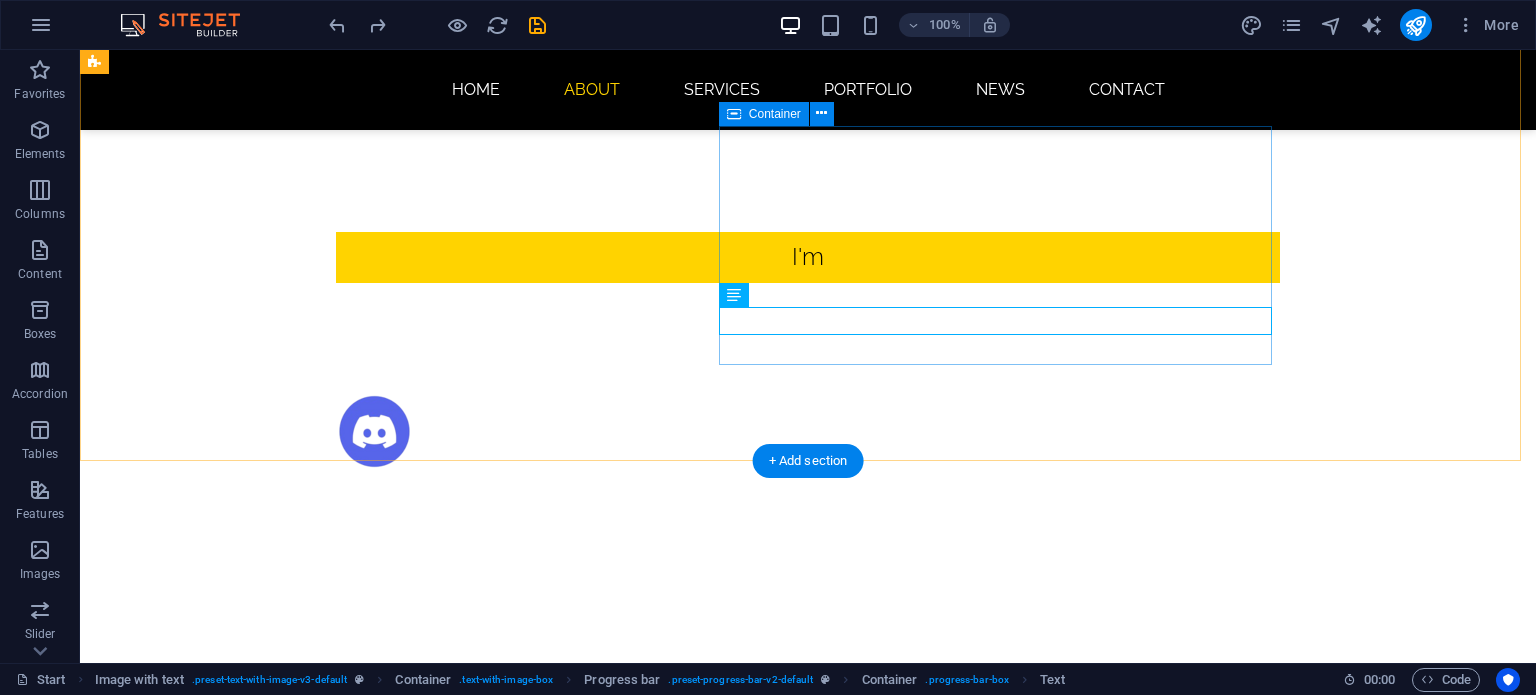 click on "About me Lorem ipsum dolor sit amet, consectetuer adipiscing elit. Aenean commodo ligula eget dolor. Lorem ipsum dolor sit amet, consectetuer adipiscing elit leget dolor. Skript Developer" at bounding box center (568, 1521) 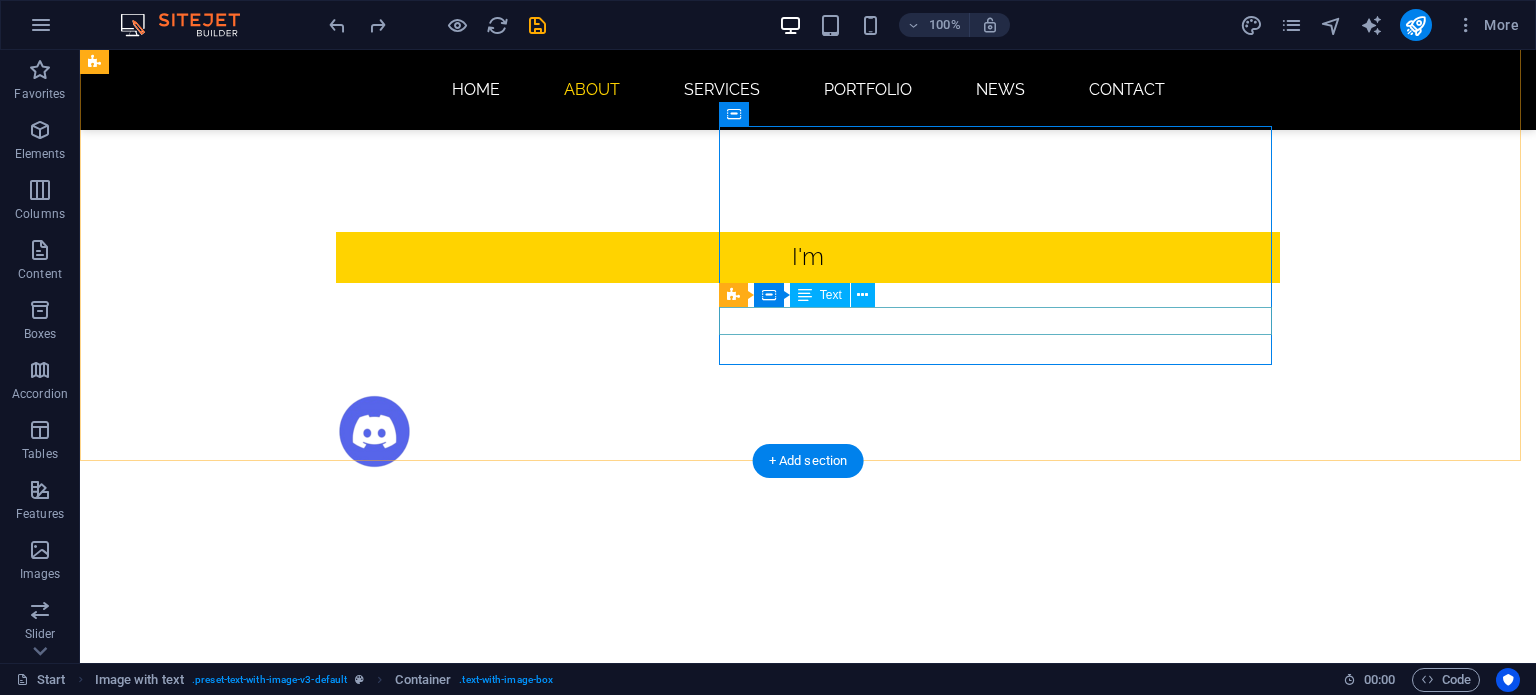 click on "Skript Developer" at bounding box center [568, 1598] 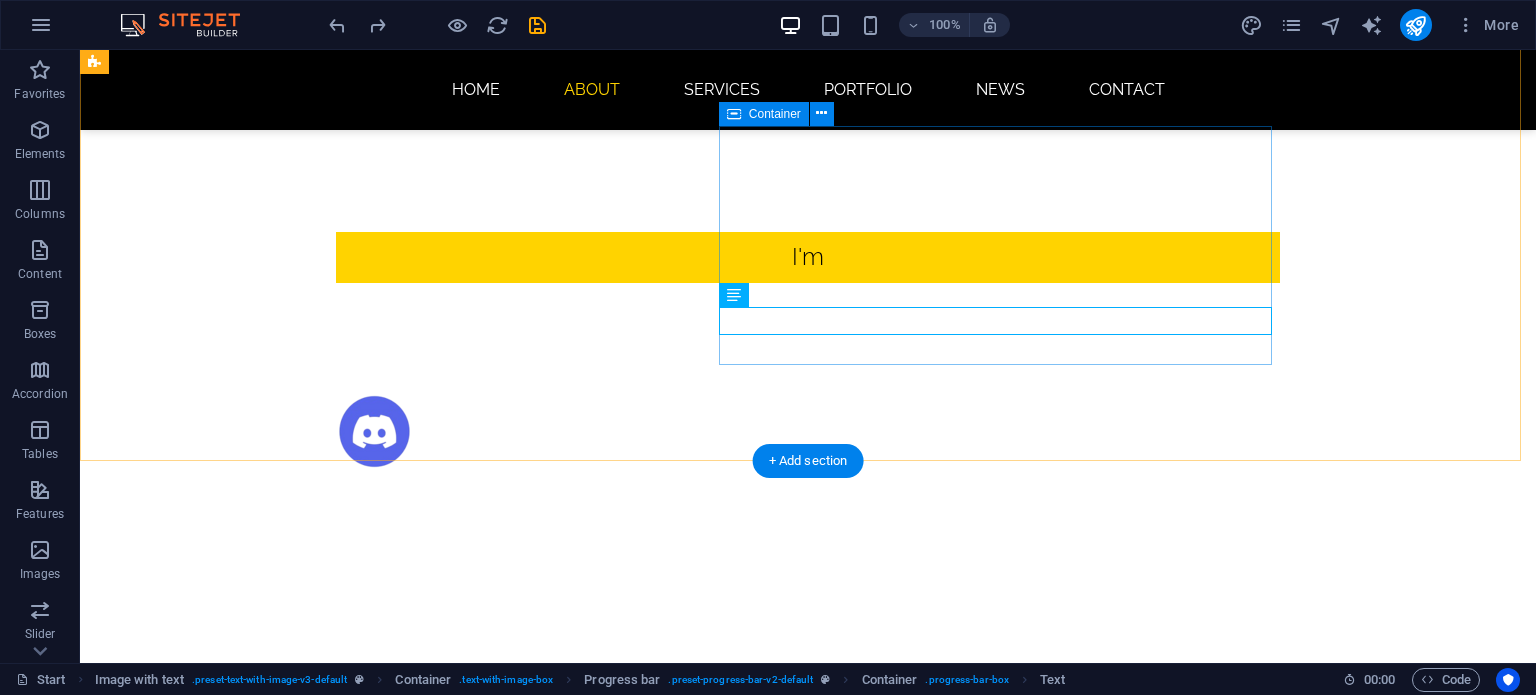 click on "About me Lorem ipsum dolor sit amet, consectetuer adipiscing elit. Aenean commodo ligula eget dolor. Lorem ipsum dolor sit amet, consectetuer adipiscing elit leget dolor. Skript Developer" at bounding box center (568, 1521) 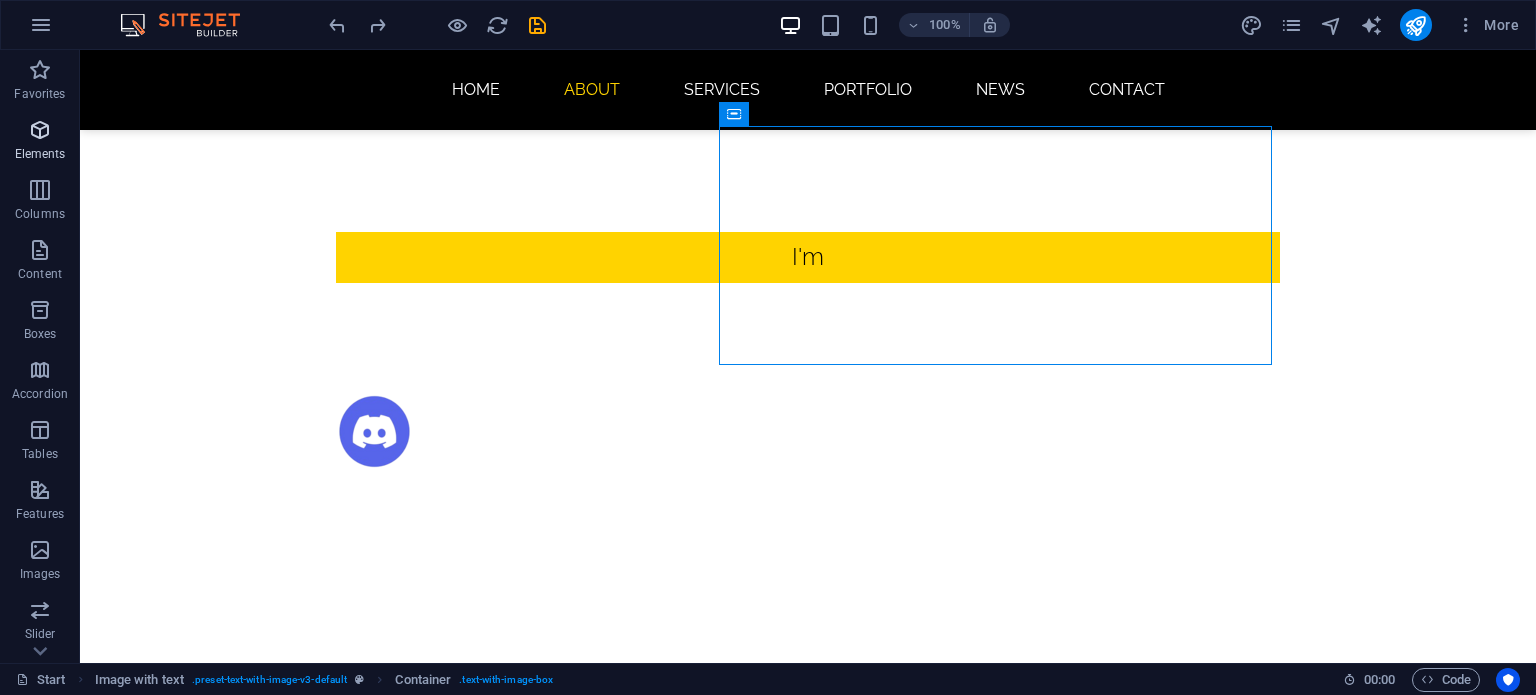 click on "Elements" at bounding box center [40, 142] 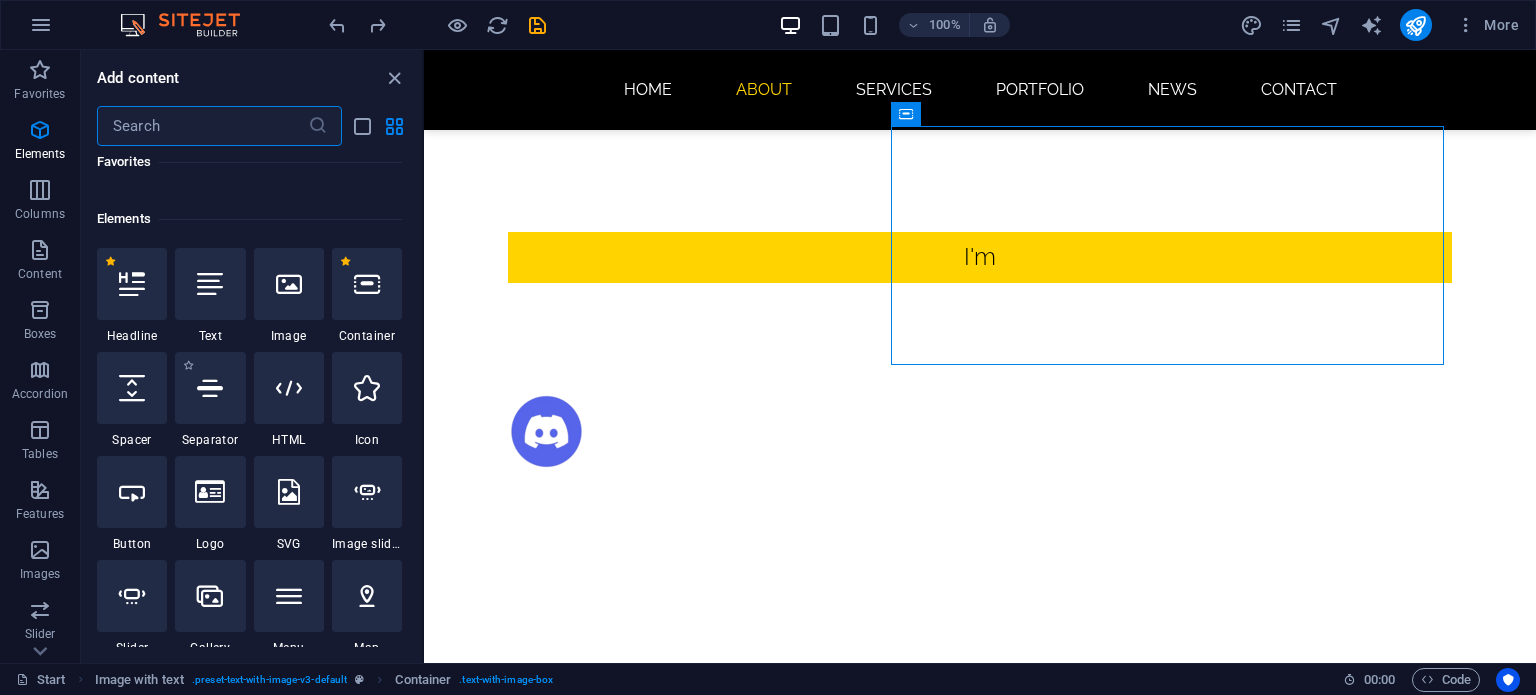 scroll, scrollTop: 212, scrollLeft: 0, axis: vertical 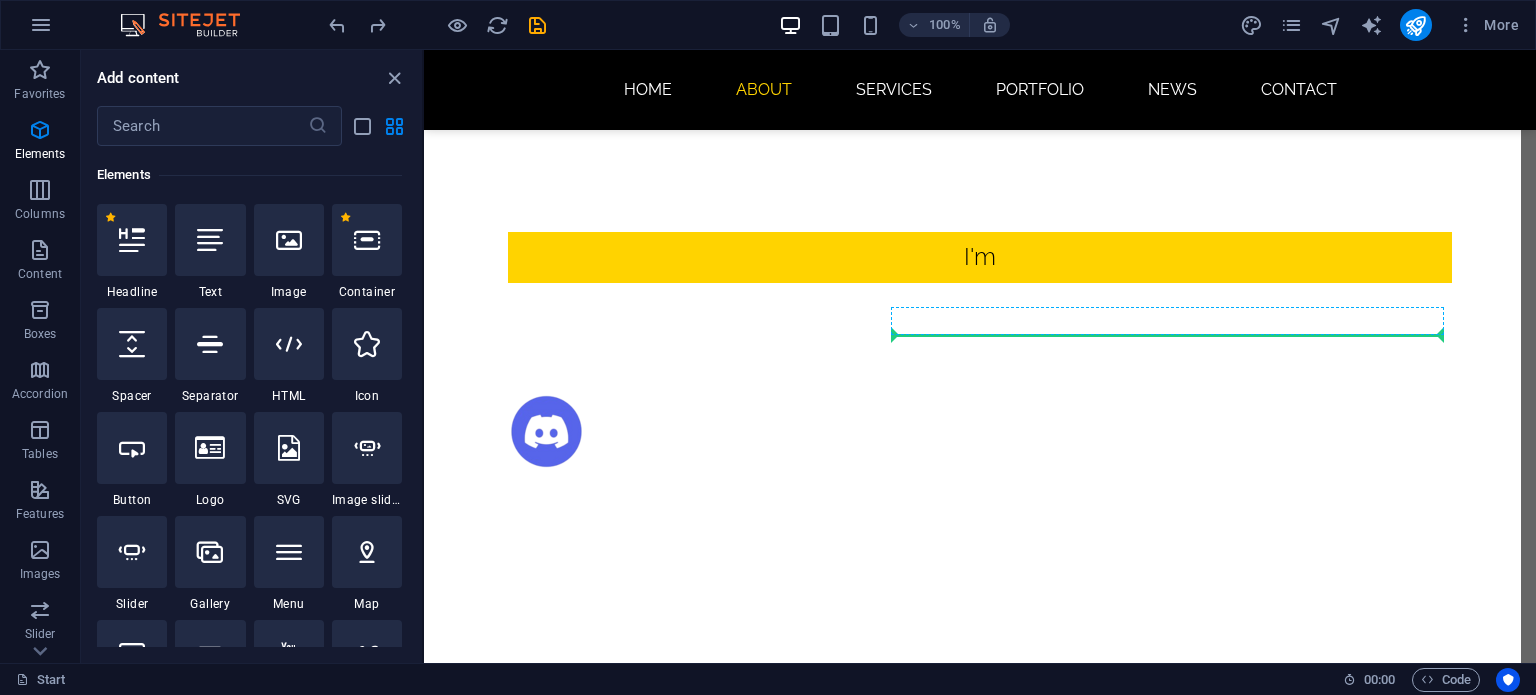 select on "px" 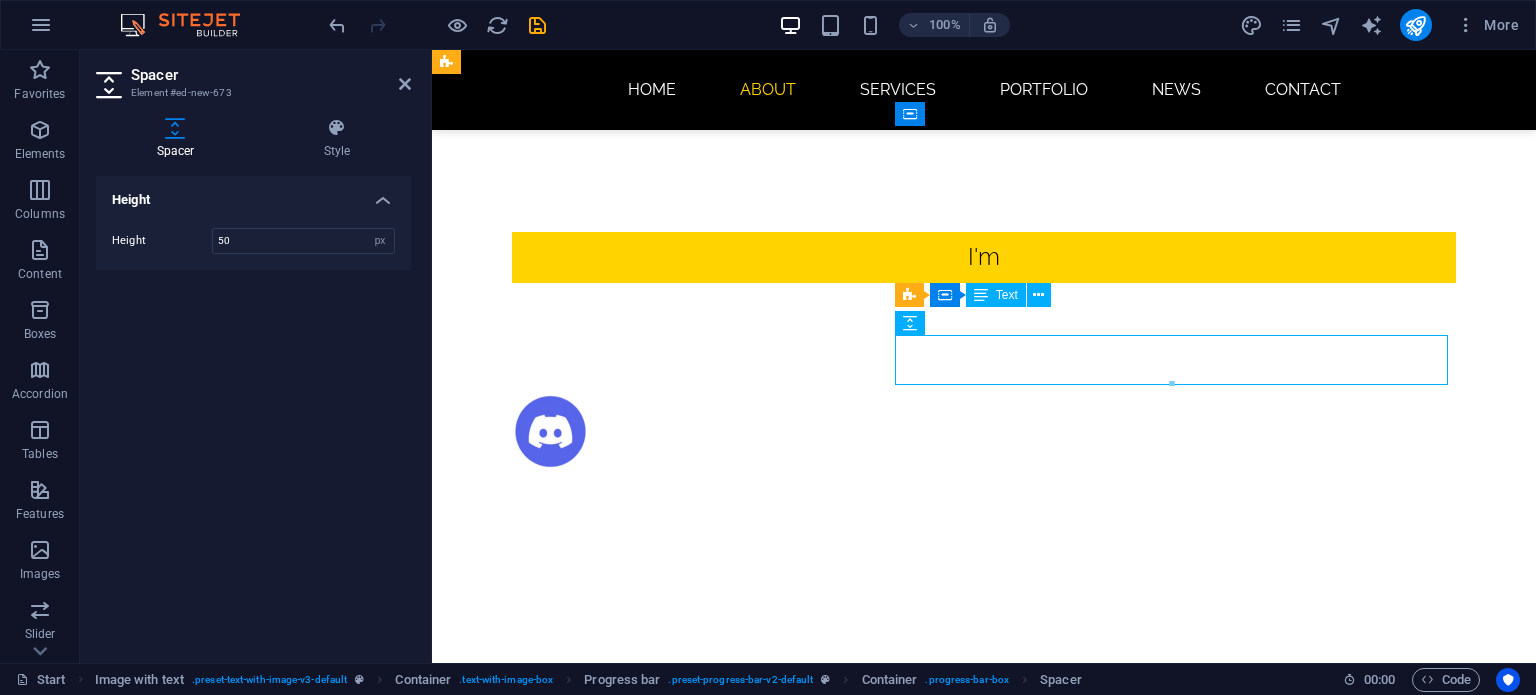 click at bounding box center (920, 1637) 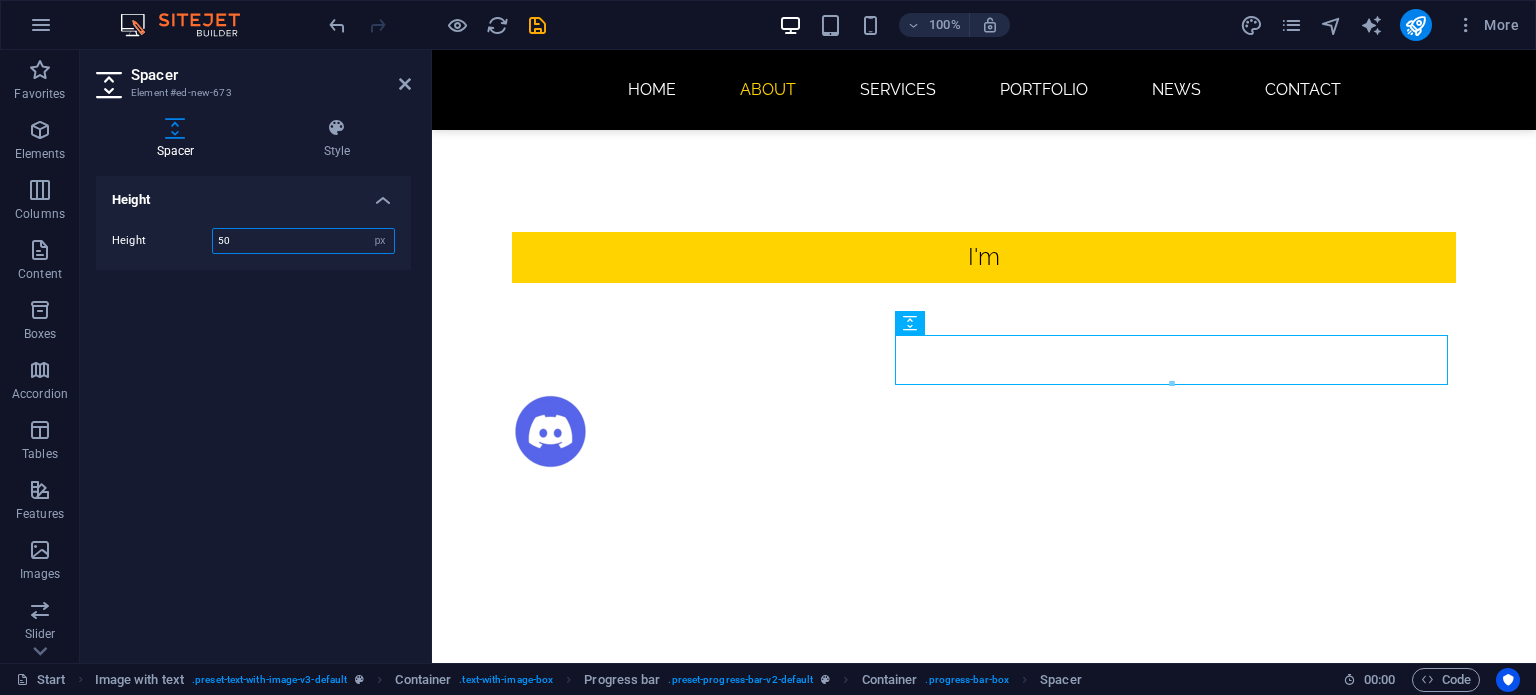 click on "50" at bounding box center [303, 241] 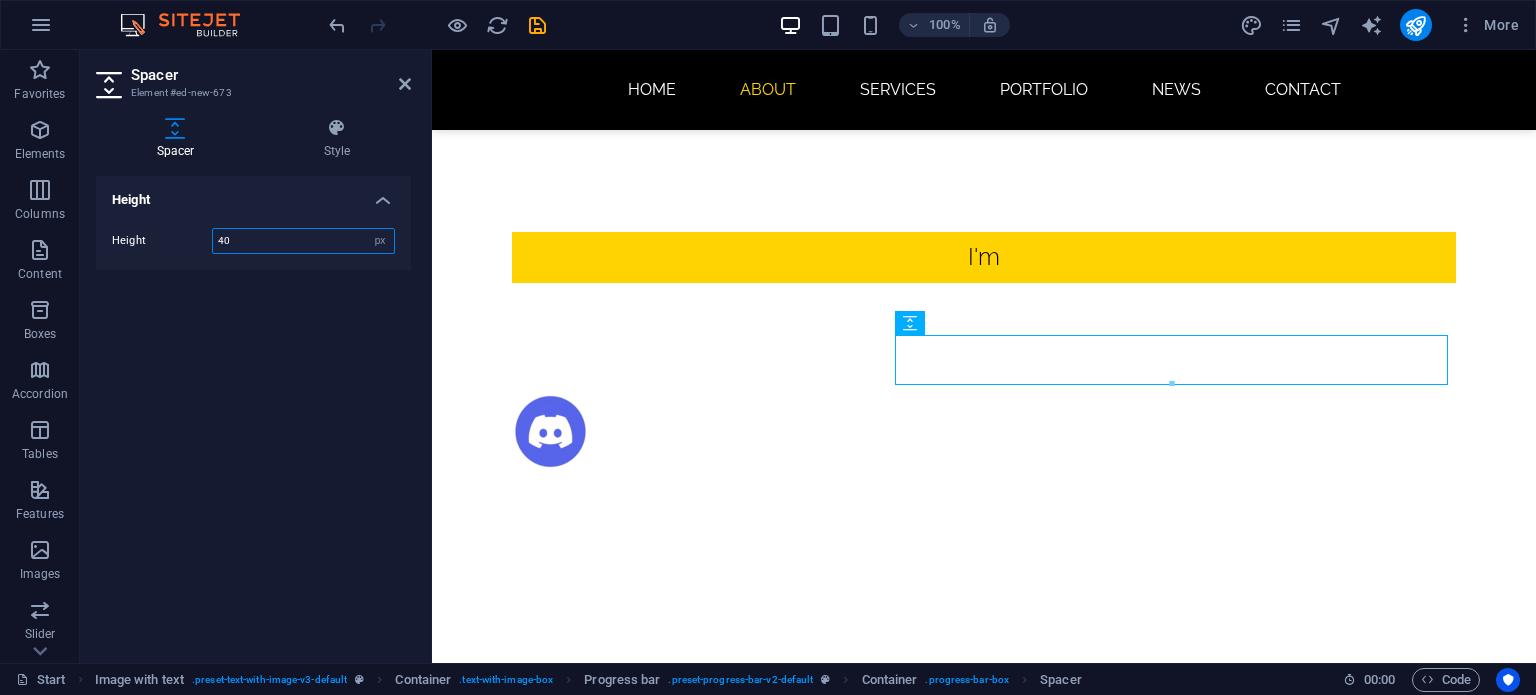 type on "39" 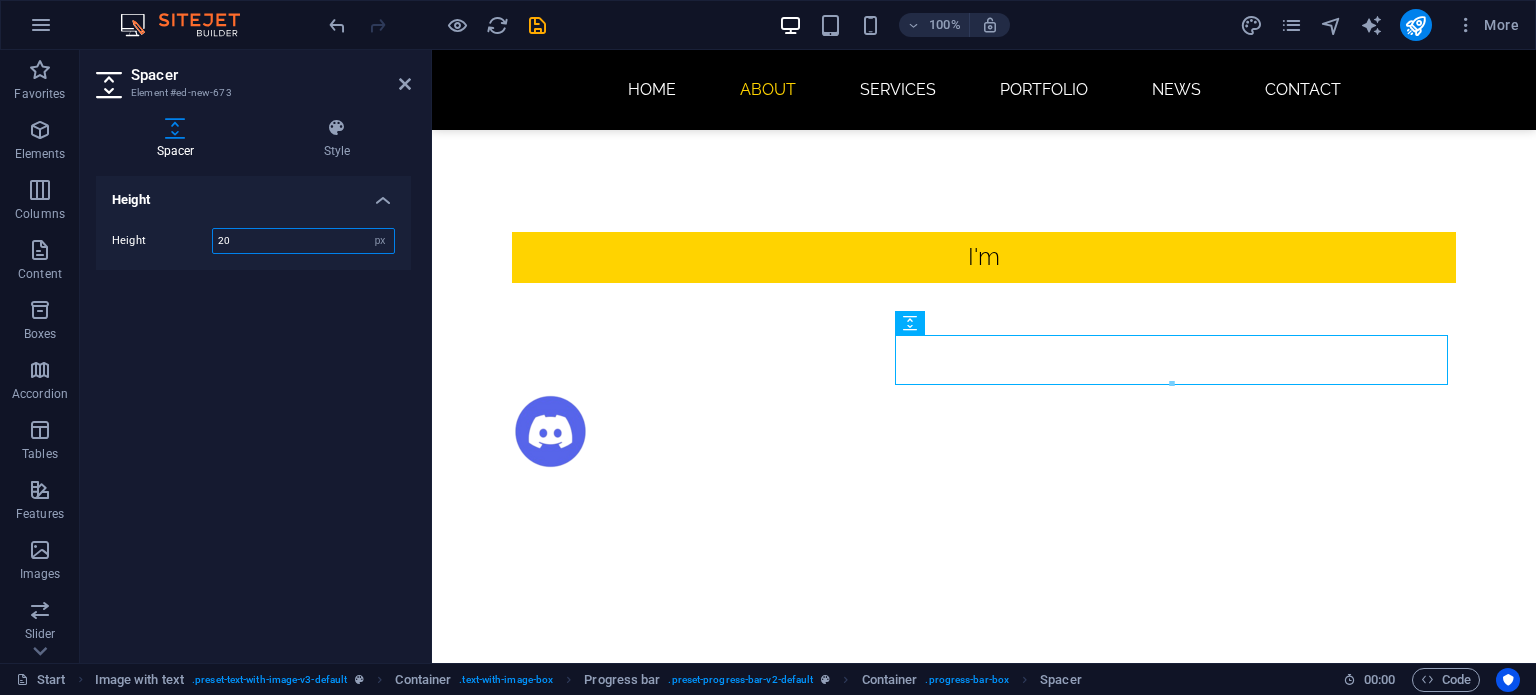 type on "20" 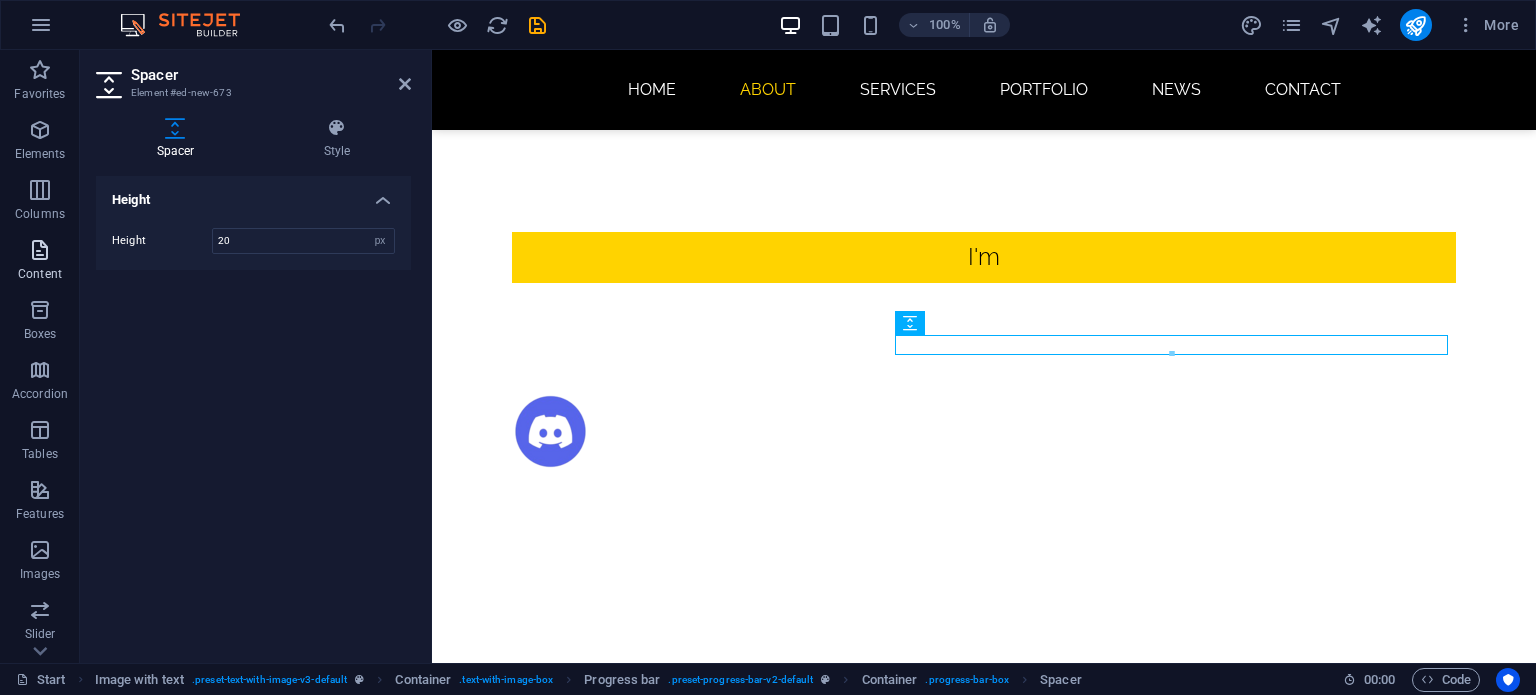 click on "Content" at bounding box center [40, 260] 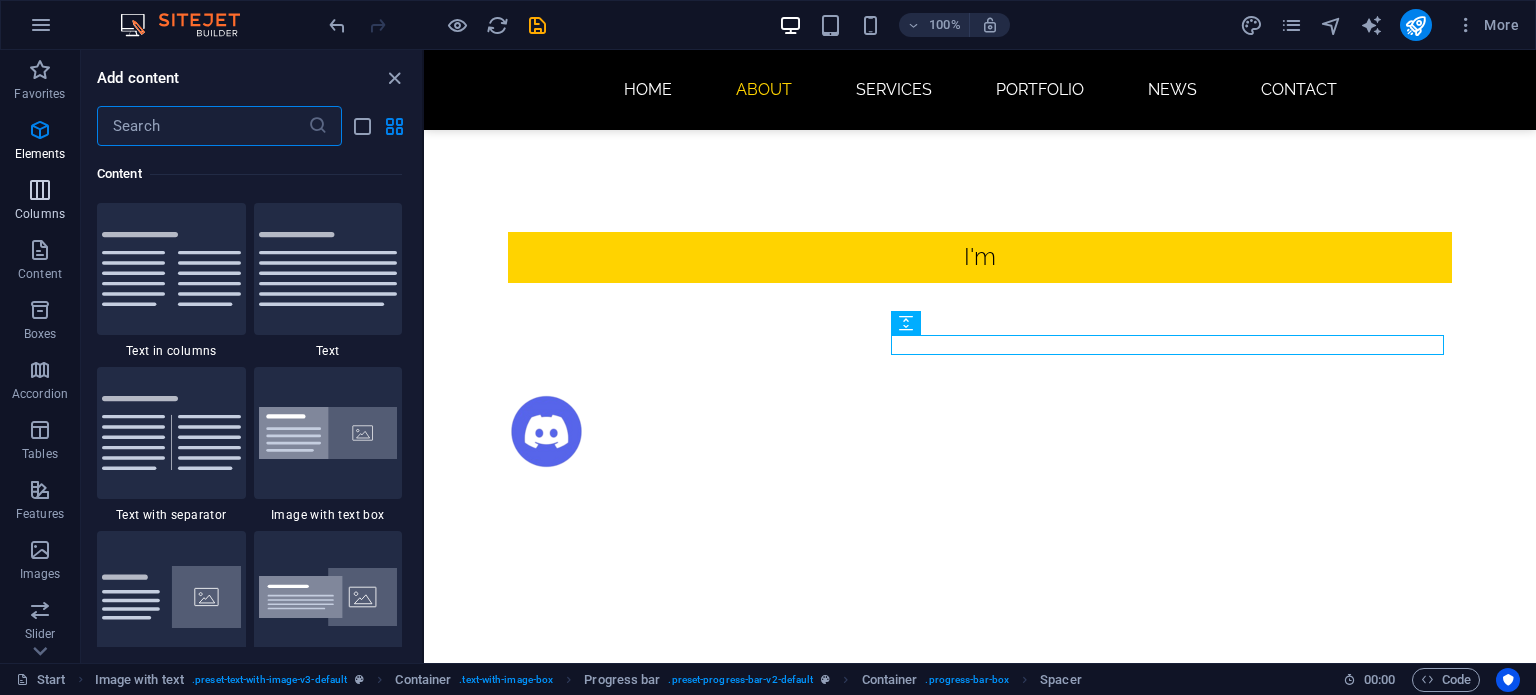 click at bounding box center [40, 190] 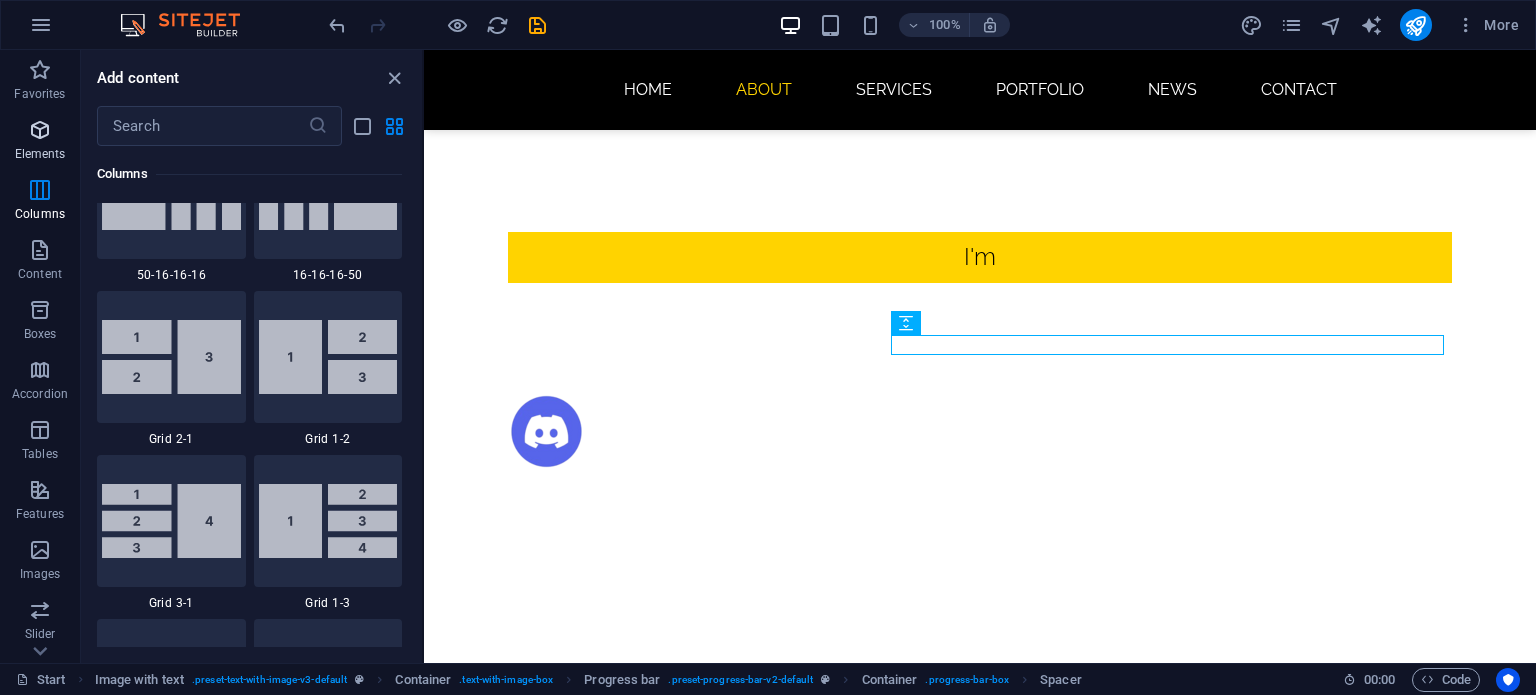 click at bounding box center [40, 130] 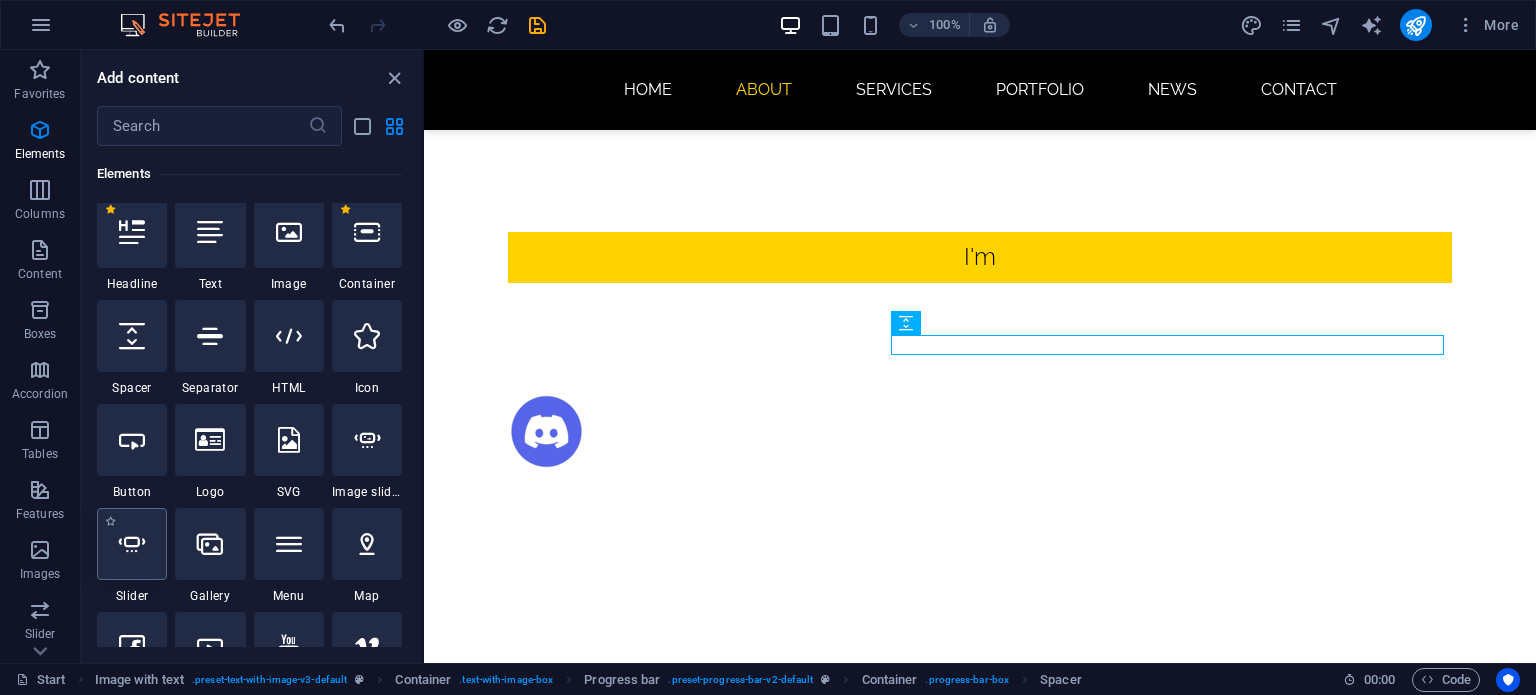 scroll, scrollTop: 213, scrollLeft: 0, axis: vertical 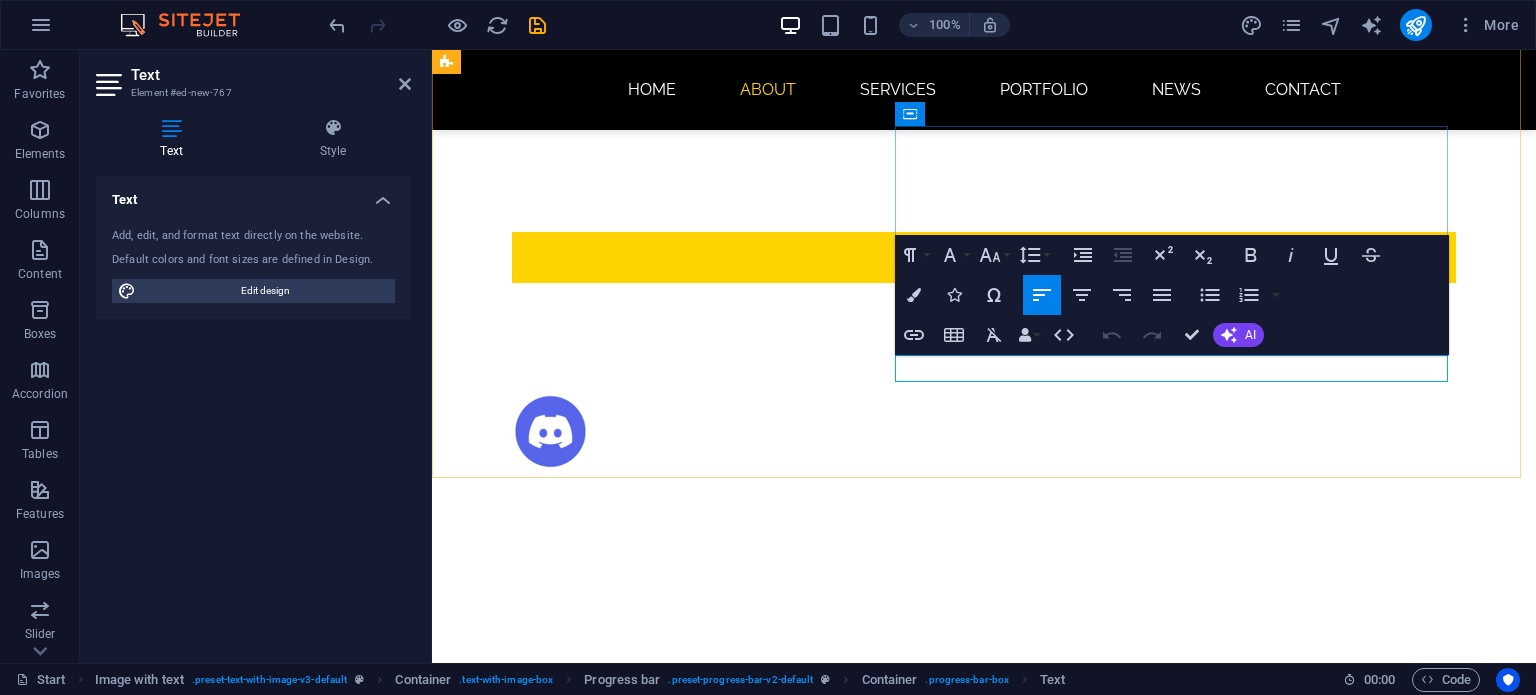 click on "New text element" at bounding box center [920, 1645] 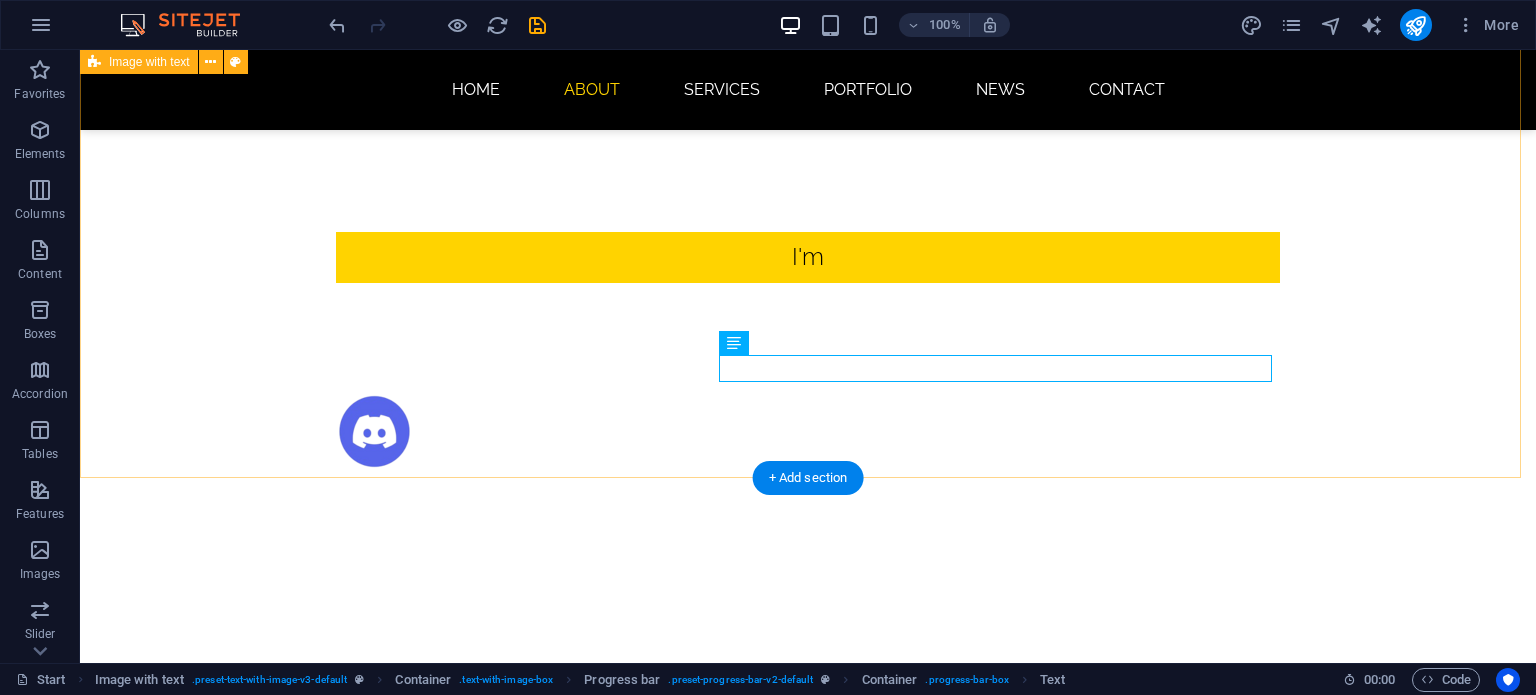 scroll, scrollTop: 400, scrollLeft: 0, axis: vertical 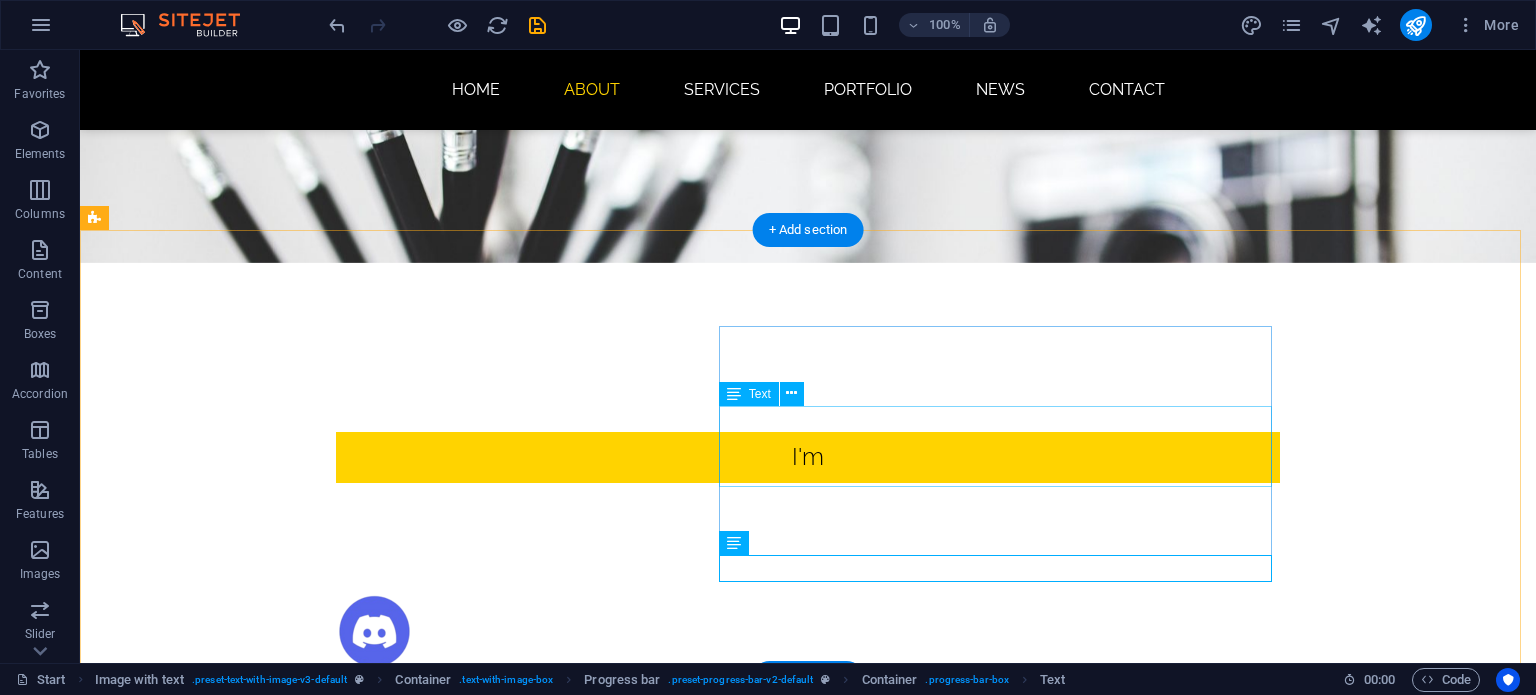click on "Lorem ipsum dolor sit amet, consectetuer adipiscing elit. Aenean commodo ligula eget dolor. Lorem ipsum dolor sit amet, consectetuer adipiscing elit leget dolor." at bounding box center [568, 1737] 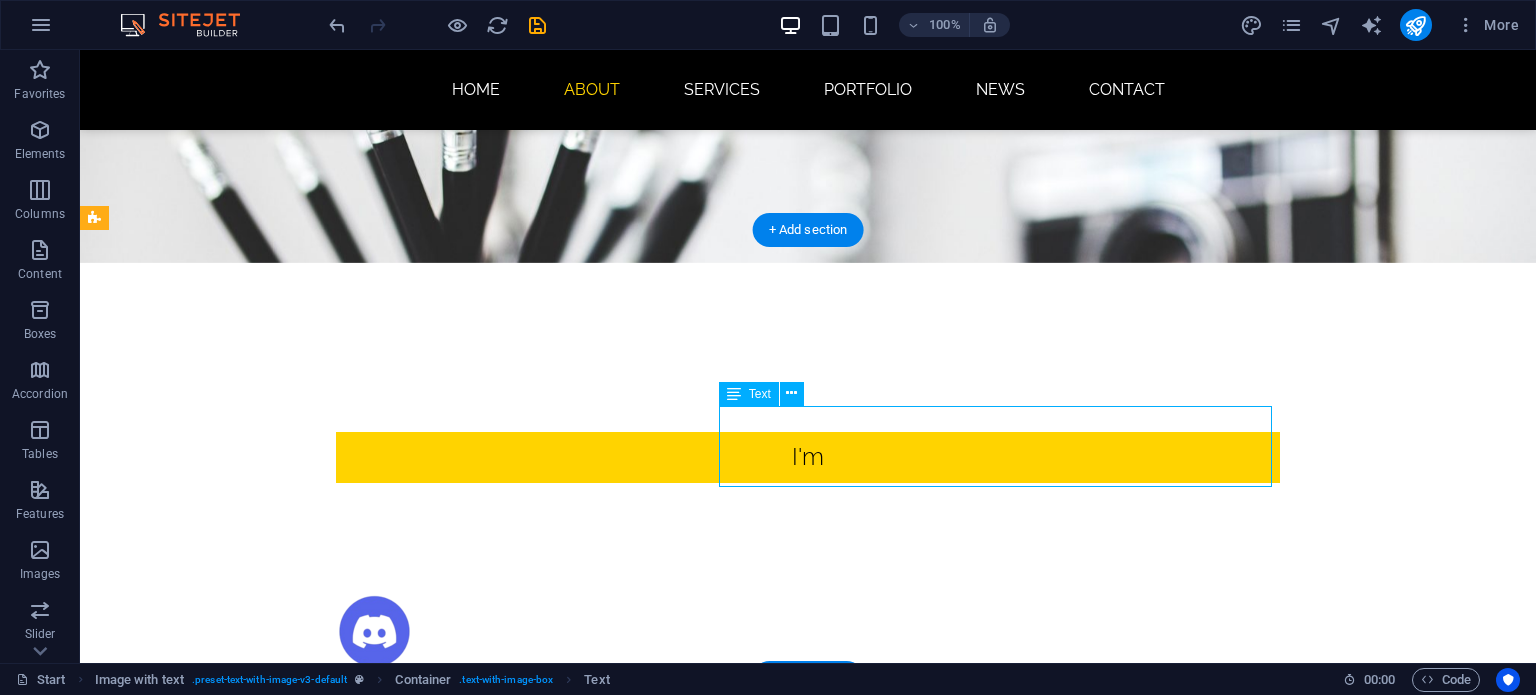 click on "Lorem ipsum dolor sit amet, consectetuer adipiscing elit. Aenean commodo ligula eget dolor. Lorem ipsum dolor sit amet, consectetuer adipiscing elit leget dolor." at bounding box center [568, 1737] 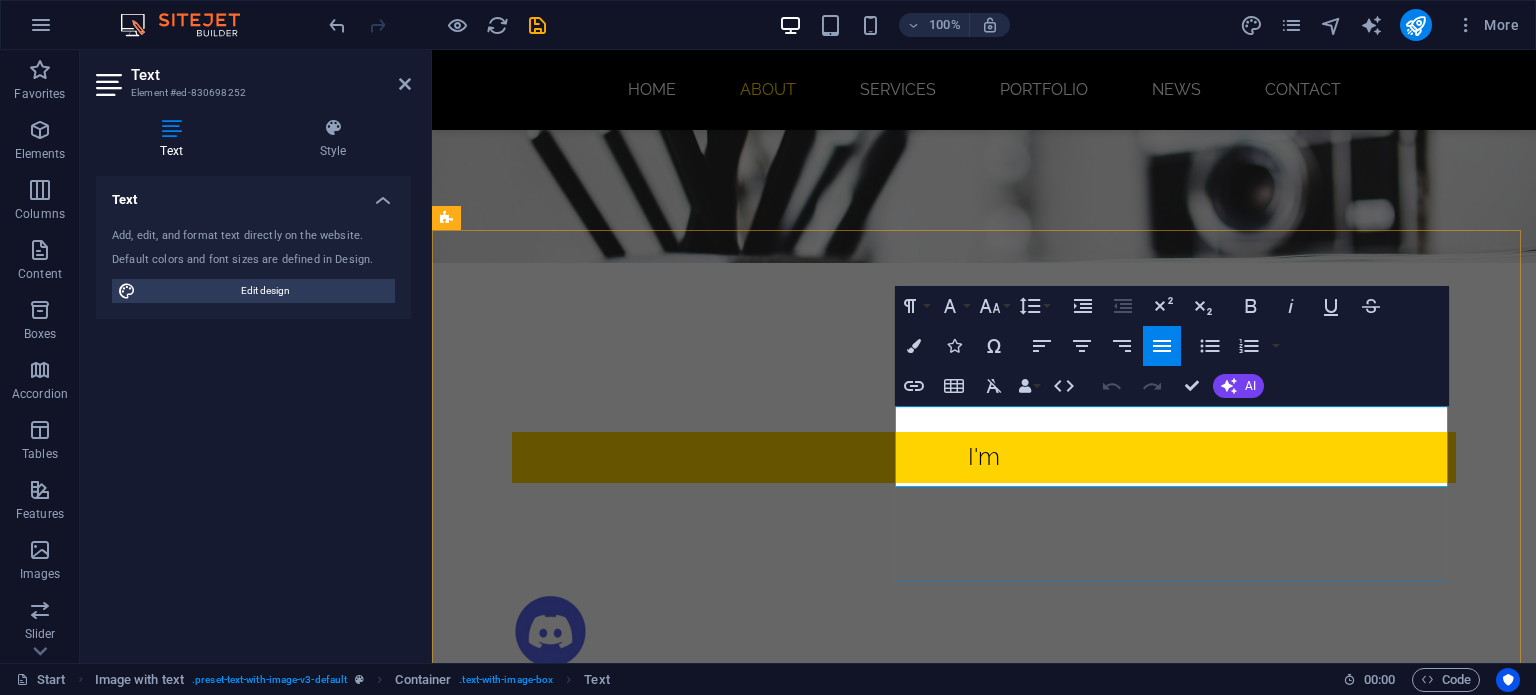 click at bounding box center (920, 1822) 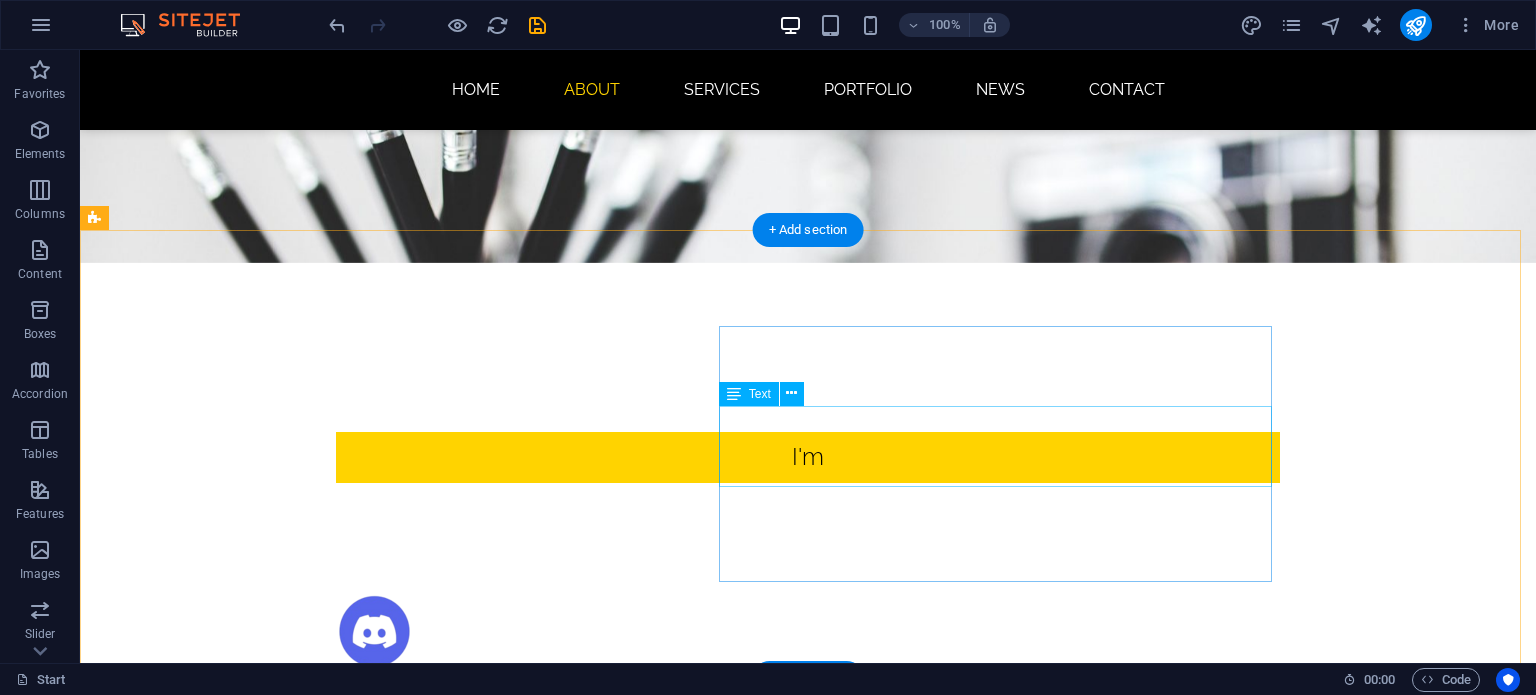 click on "Lorem ipsum dolor sit amet, consectetuer adipiscing elit. Aenean commodo ligula eget dolor. Lorem ipsum dolor sit amet, consectetuer adipiscing elit leget dolor." at bounding box center (568, 1737) 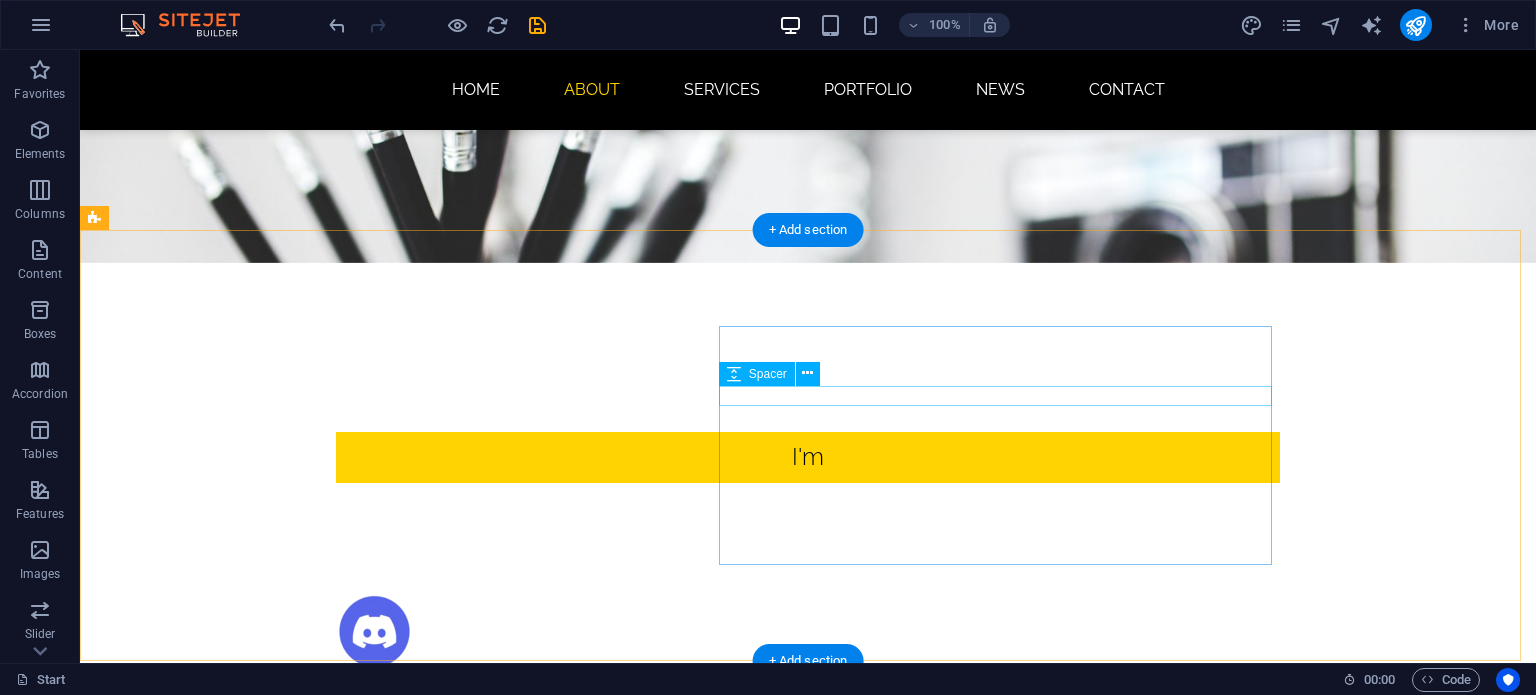 click on "About me Skript Developer A beginner skript developer with a couple uploads on spigotmc" at bounding box center (808, 1368) 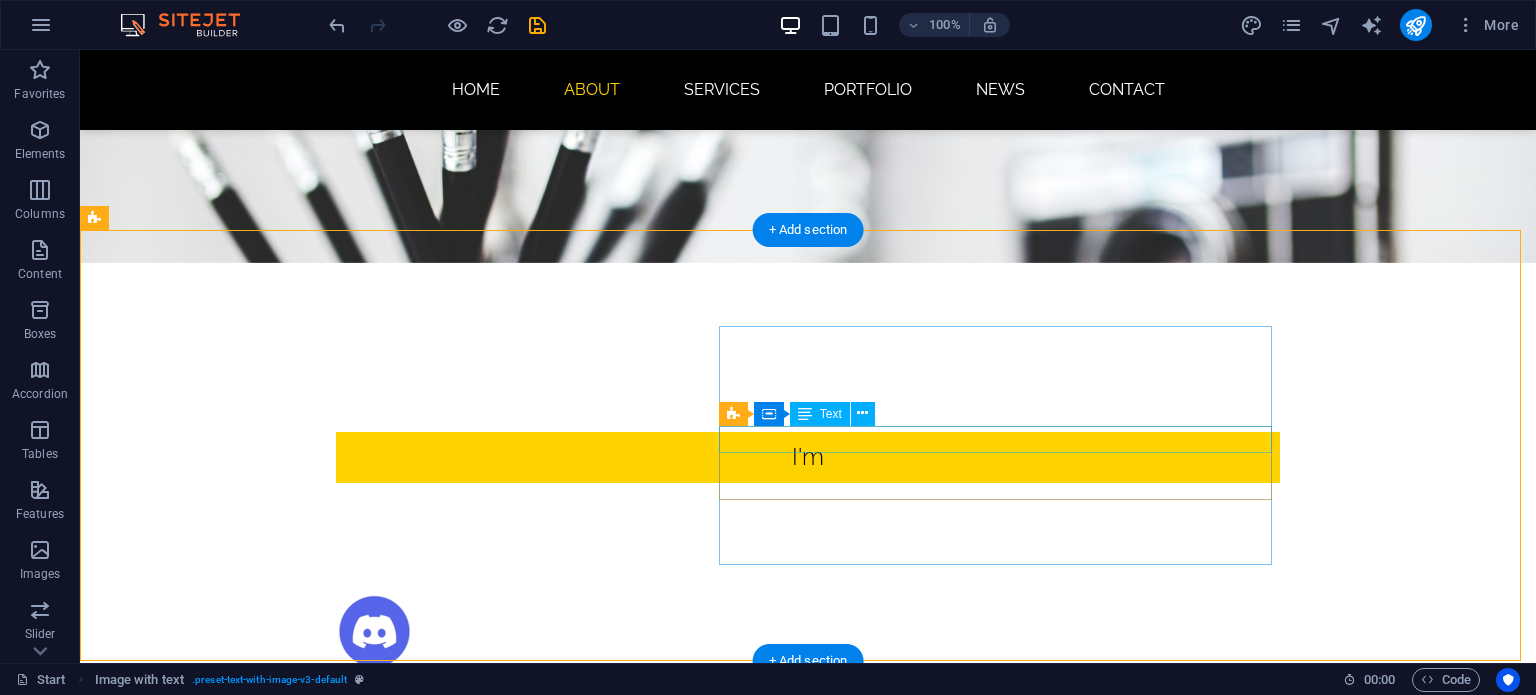 click on "Skript Developer" at bounding box center [568, 1743] 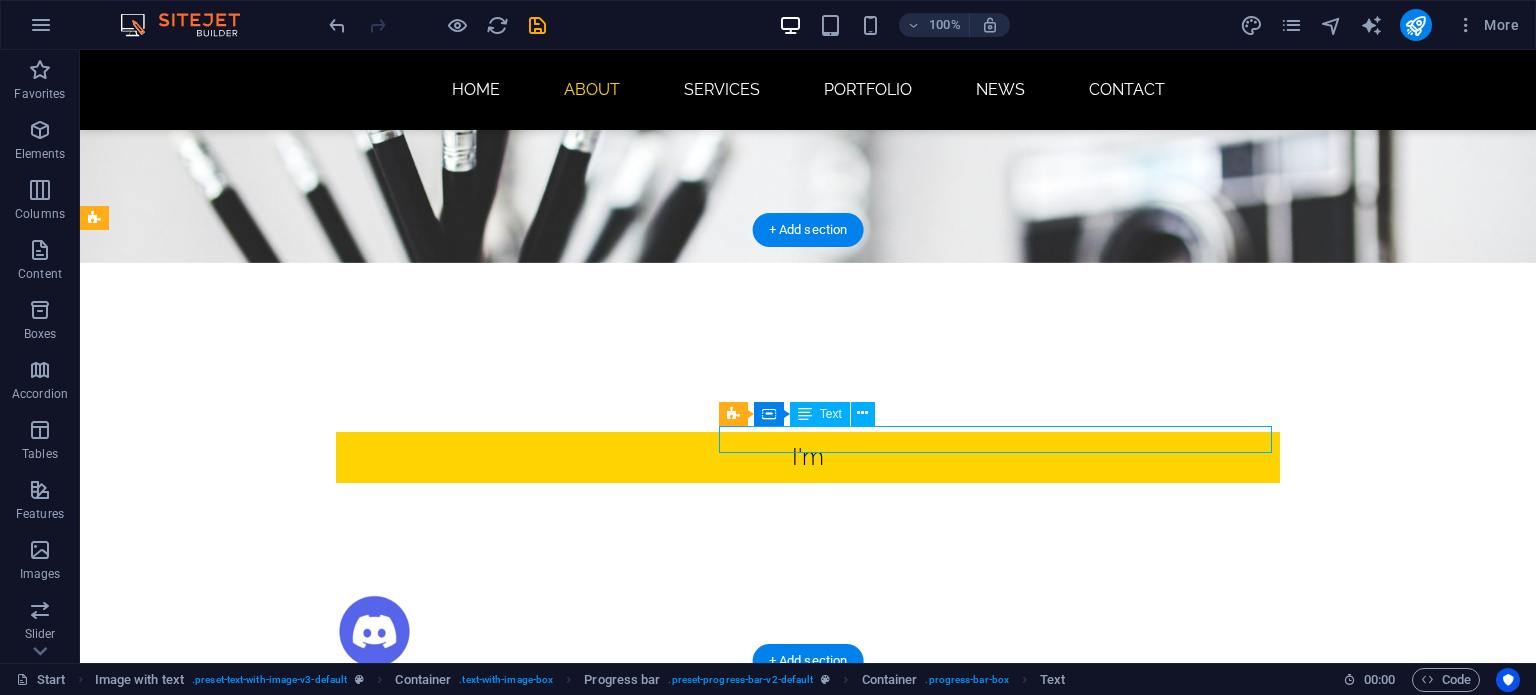 click on "Skript Developer" at bounding box center [568, 1743] 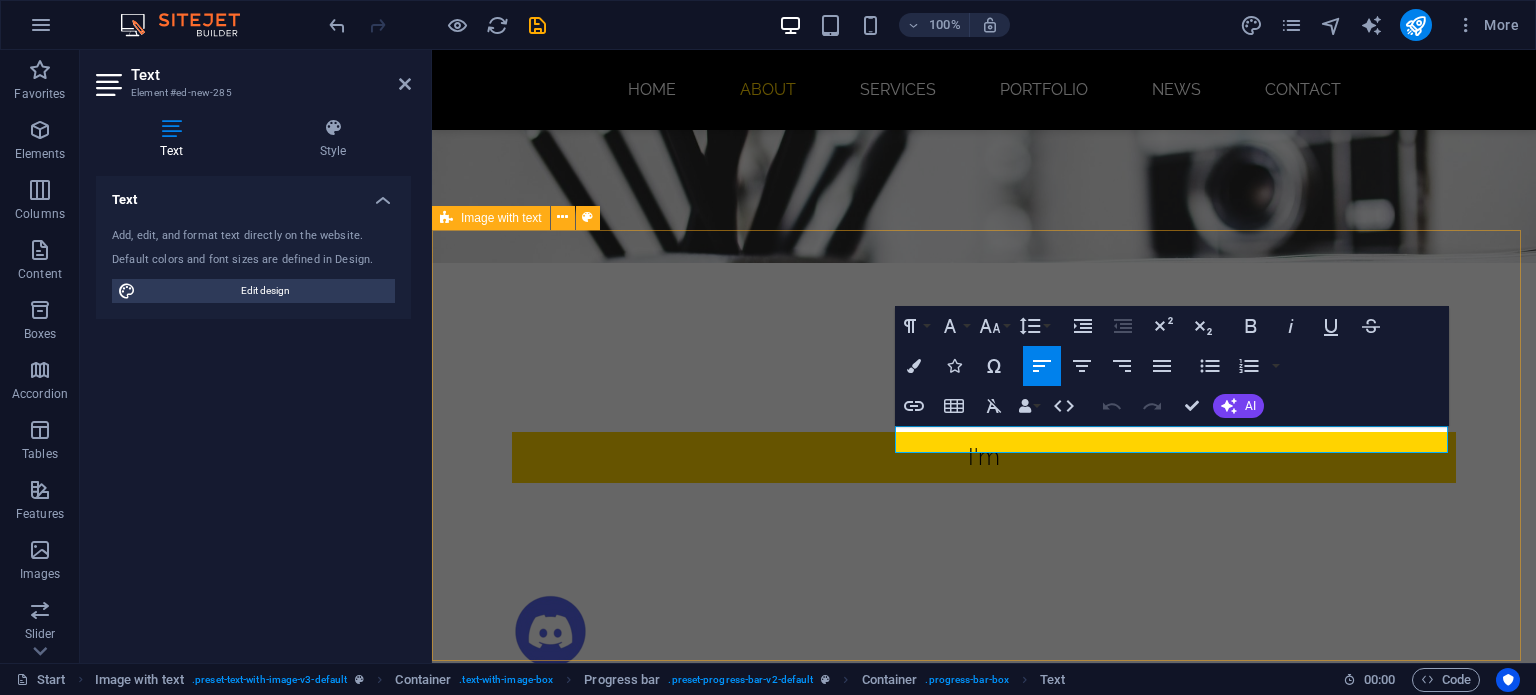 drag, startPoint x: 1029, startPoint y: 439, endPoint x: 889, endPoint y: 444, distance: 140.08926 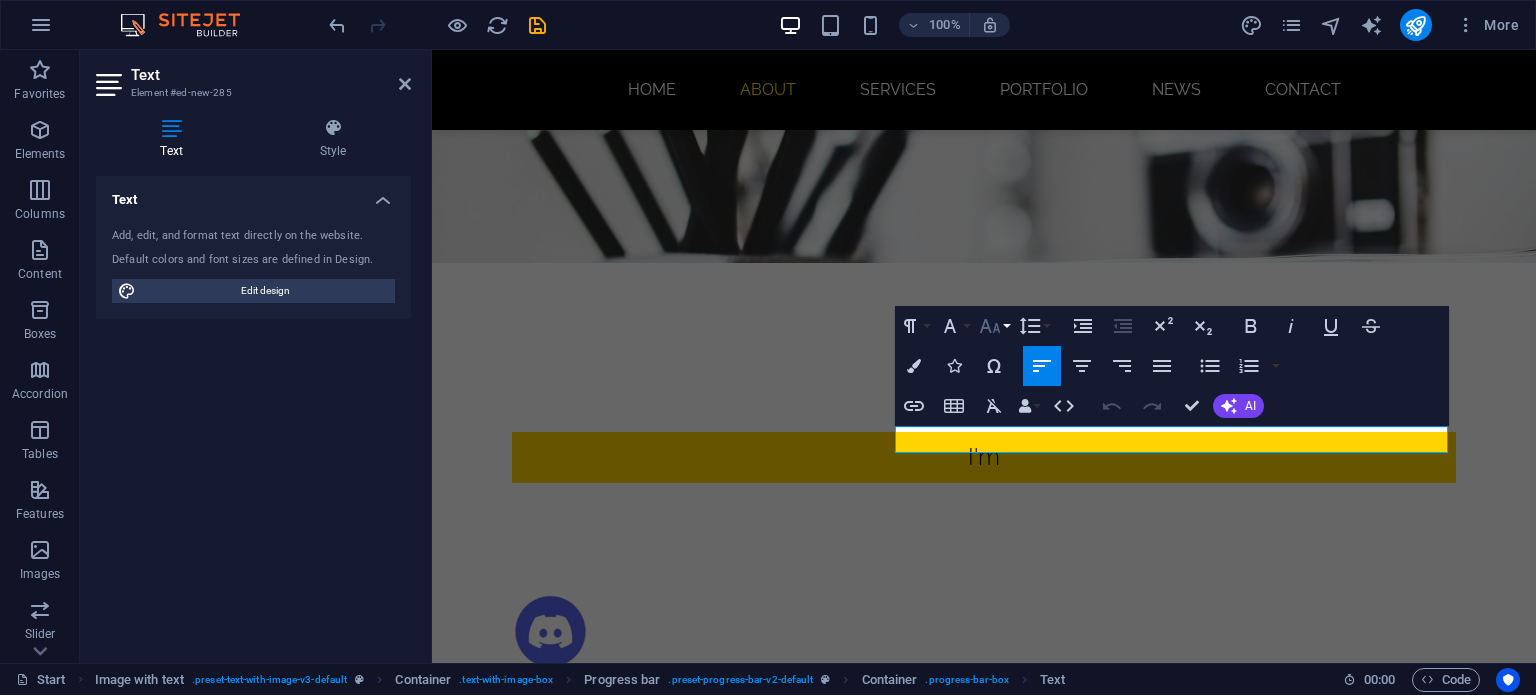 click 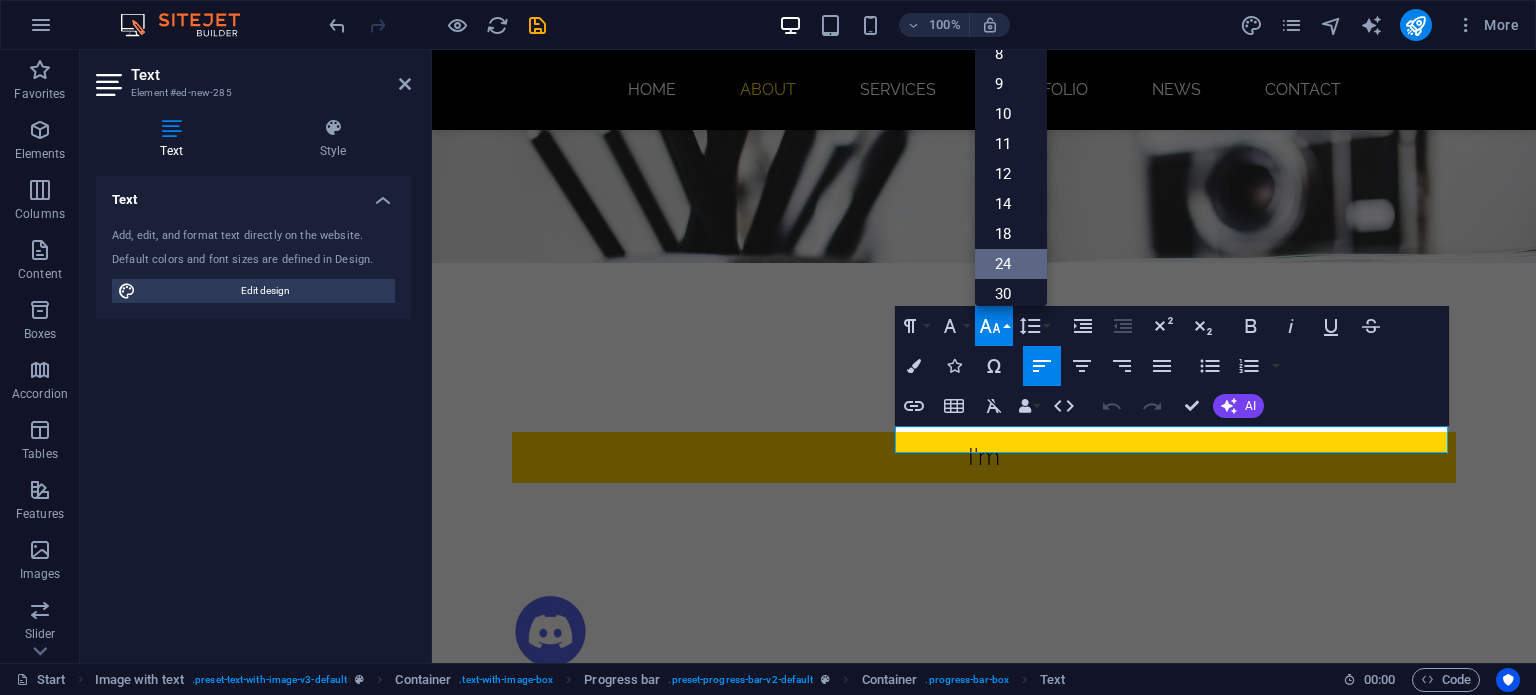 click on "24" at bounding box center (1011, 264) 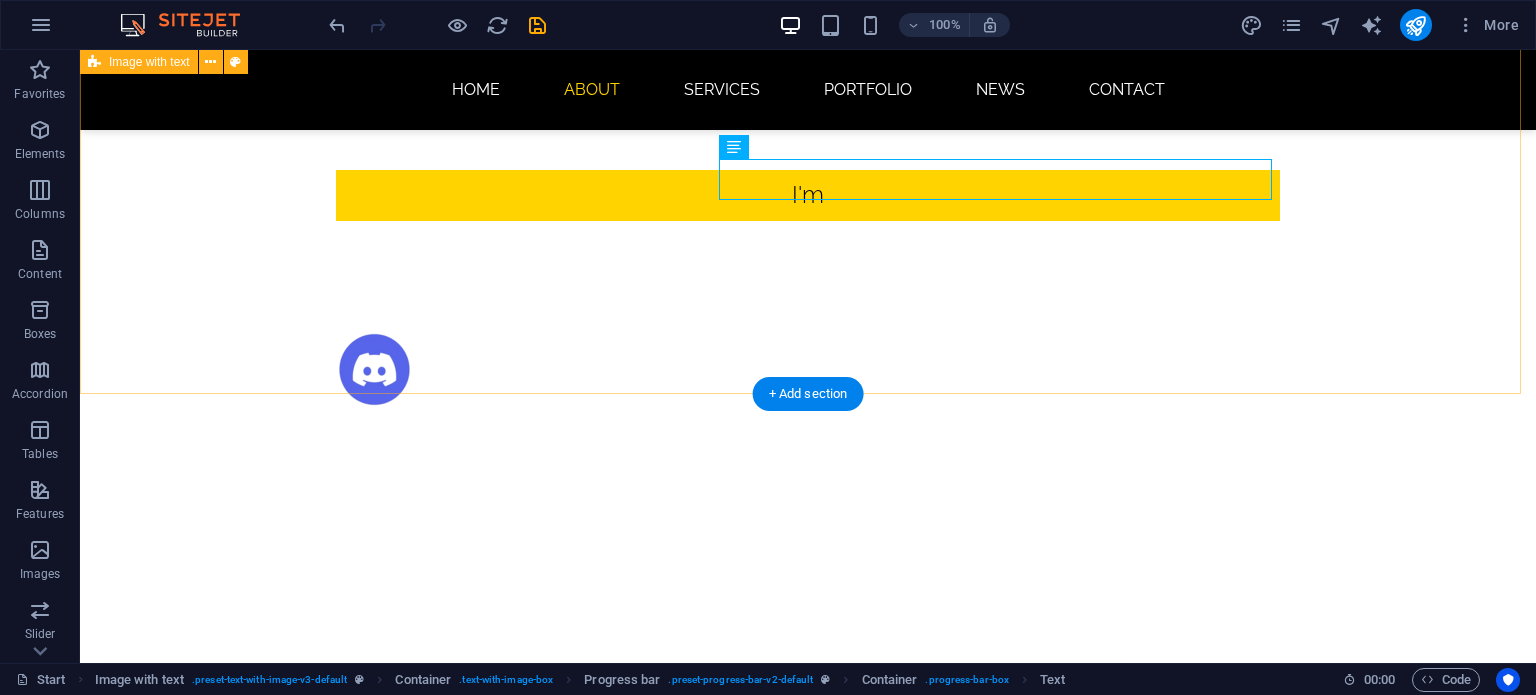 scroll, scrollTop: 666, scrollLeft: 0, axis: vertical 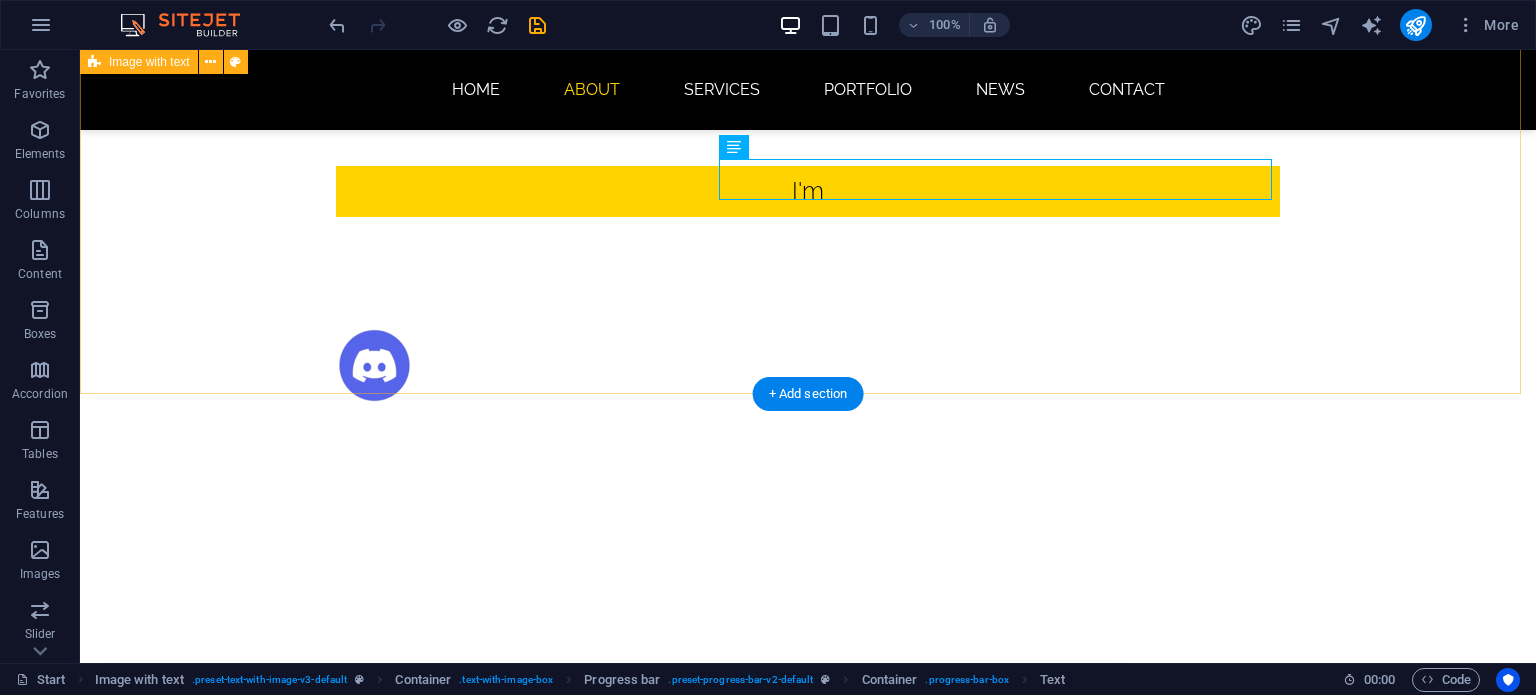 click on "About me Skript Developer A beginner skript developer with a couple uploads on spigotmc" at bounding box center (808, 1109) 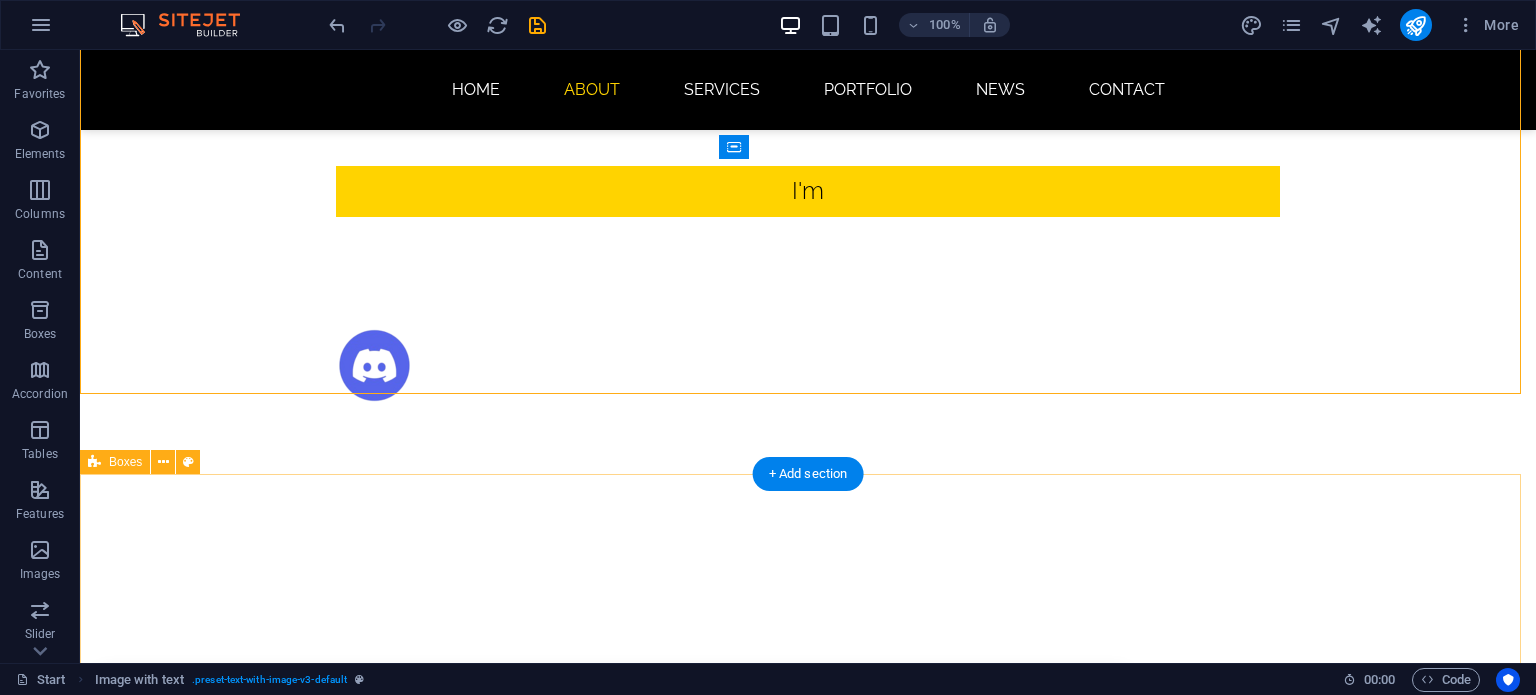 click on "Webdesign Lorem ipsum dolor sit amet, consectetur adipisicing elit. Veritatis, dolorem!  Development Lorem ipsum dolor sit amet, consectetur adipisicing elit. Veritatis, dolorem!  Illustration Lorem ipsum dolor sit amet, consectetur adipisicing elit. Veritatis, dolorem!  Photography Lorem ipsum dolor sit amet, consectetur adipisicing elit. Veritatis, dolorem!  UI Branding Lorem ipsum dolor sit amet, consectetur adipisicing elit. Veritatis, dolorem!  Print Lorem ipsum dolor sit amet, consectetur adipisicing elit. Veritatis, dolorem!" at bounding box center (808, 2654) 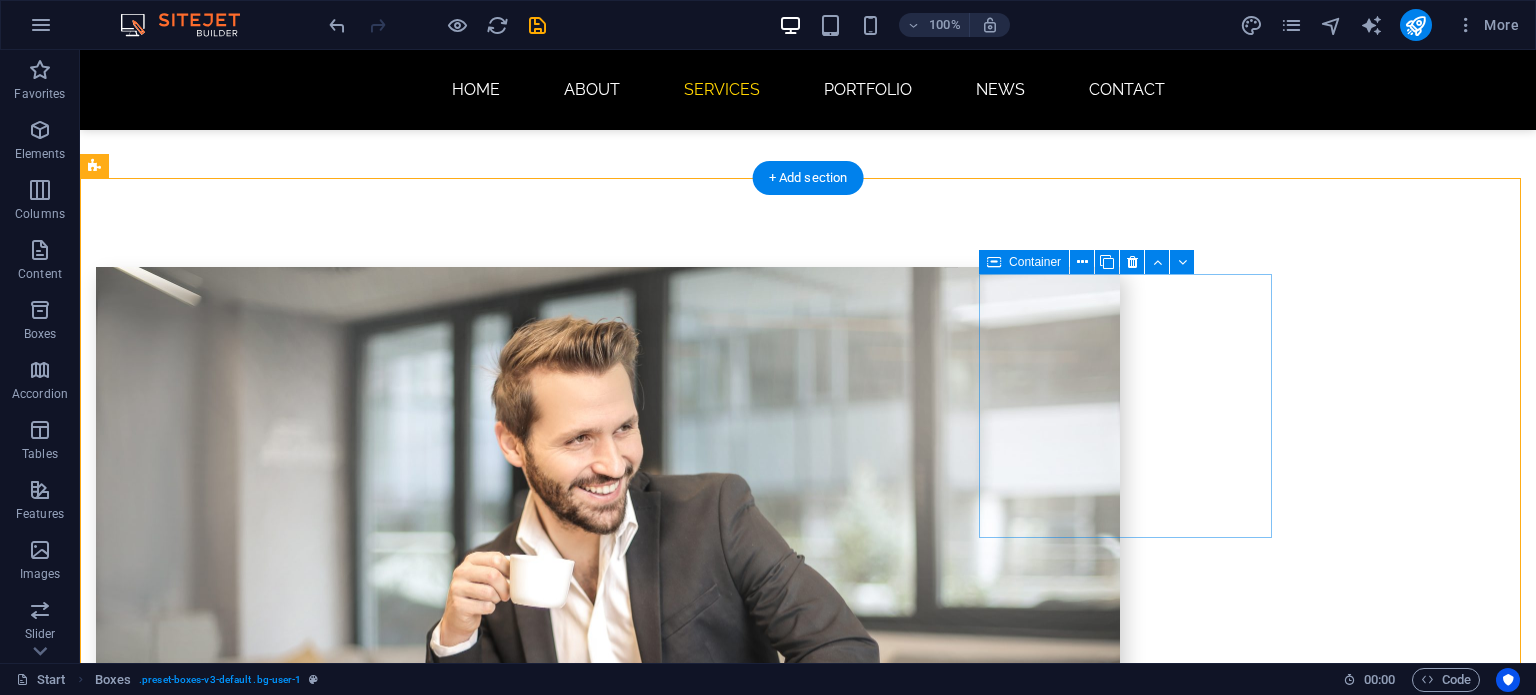 scroll, scrollTop: 1066, scrollLeft: 0, axis: vertical 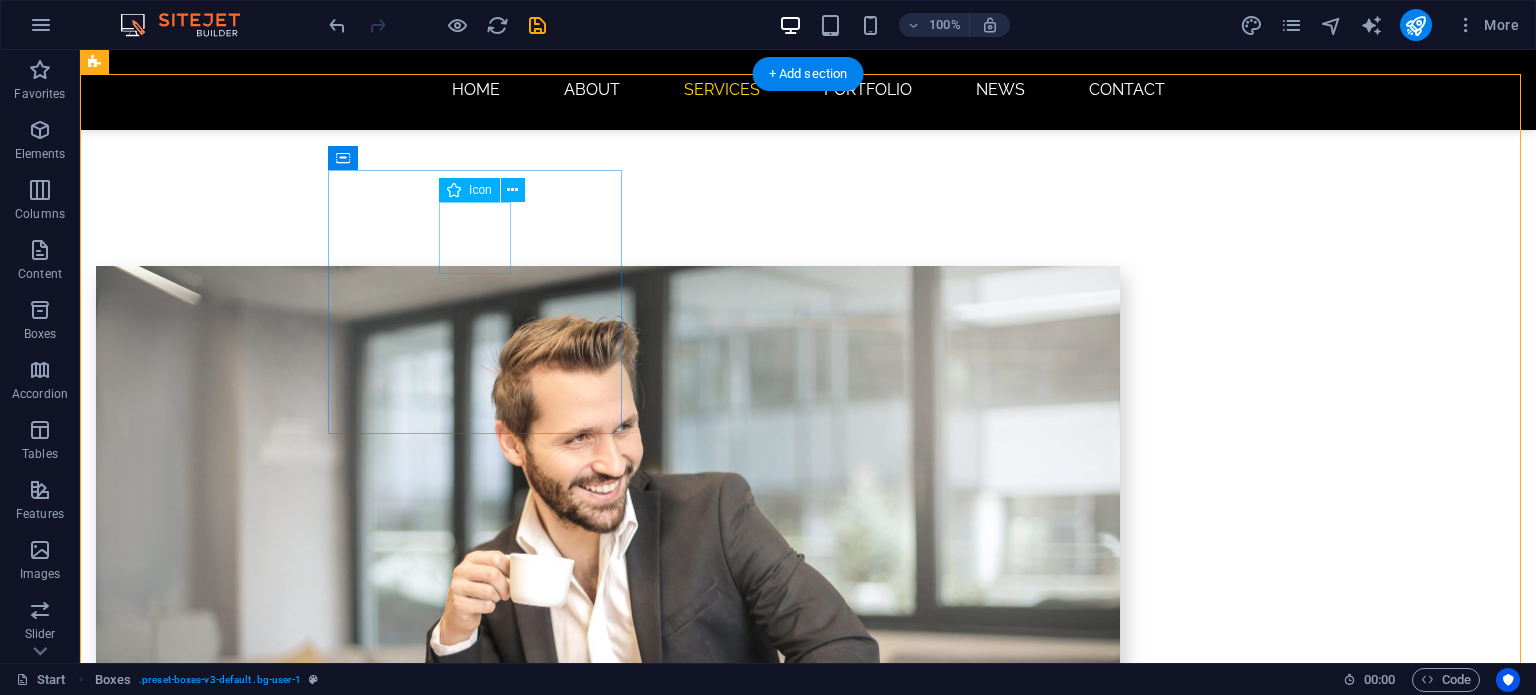 click at bounding box center [242, 1492] 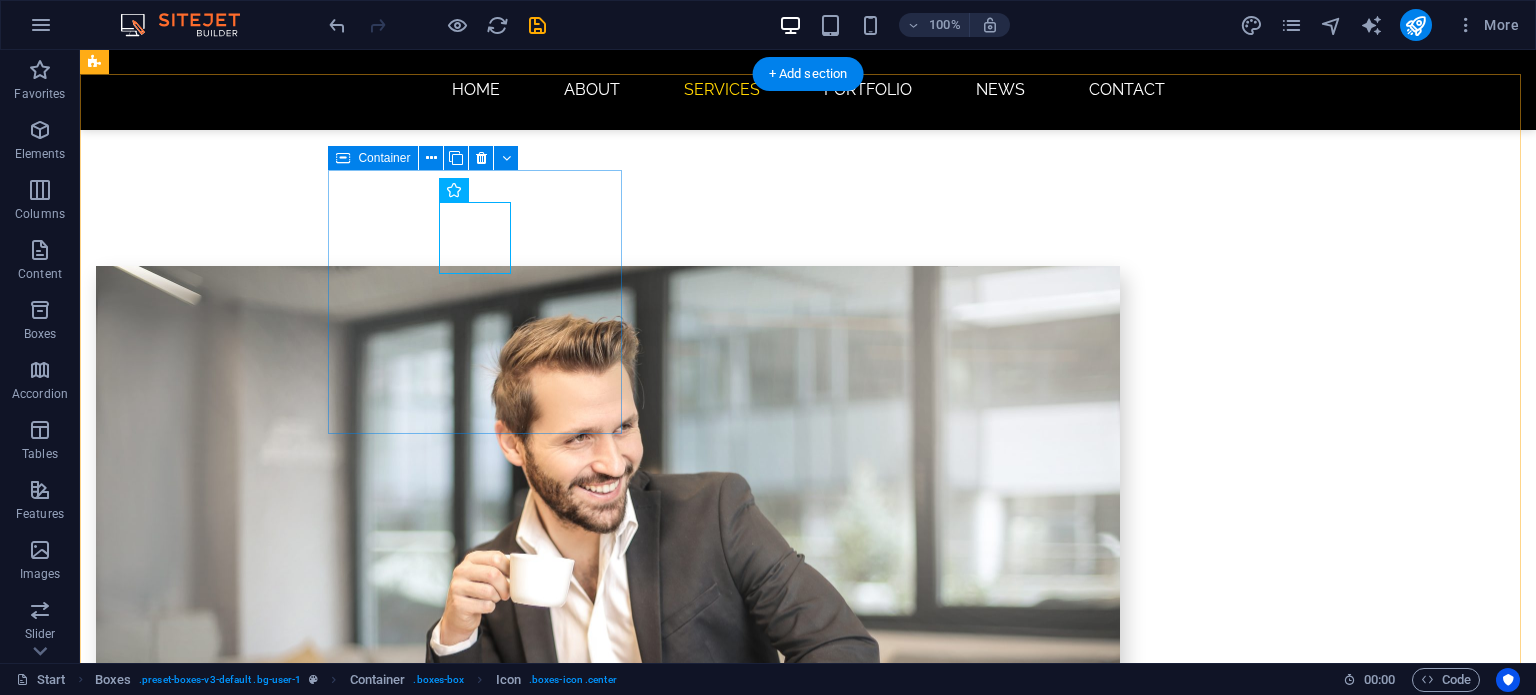 click on "Webdesign Lorem ipsum dolor sit amet, consectetur adipisicing elit. Veritatis, dolorem!" at bounding box center (242, 1556) 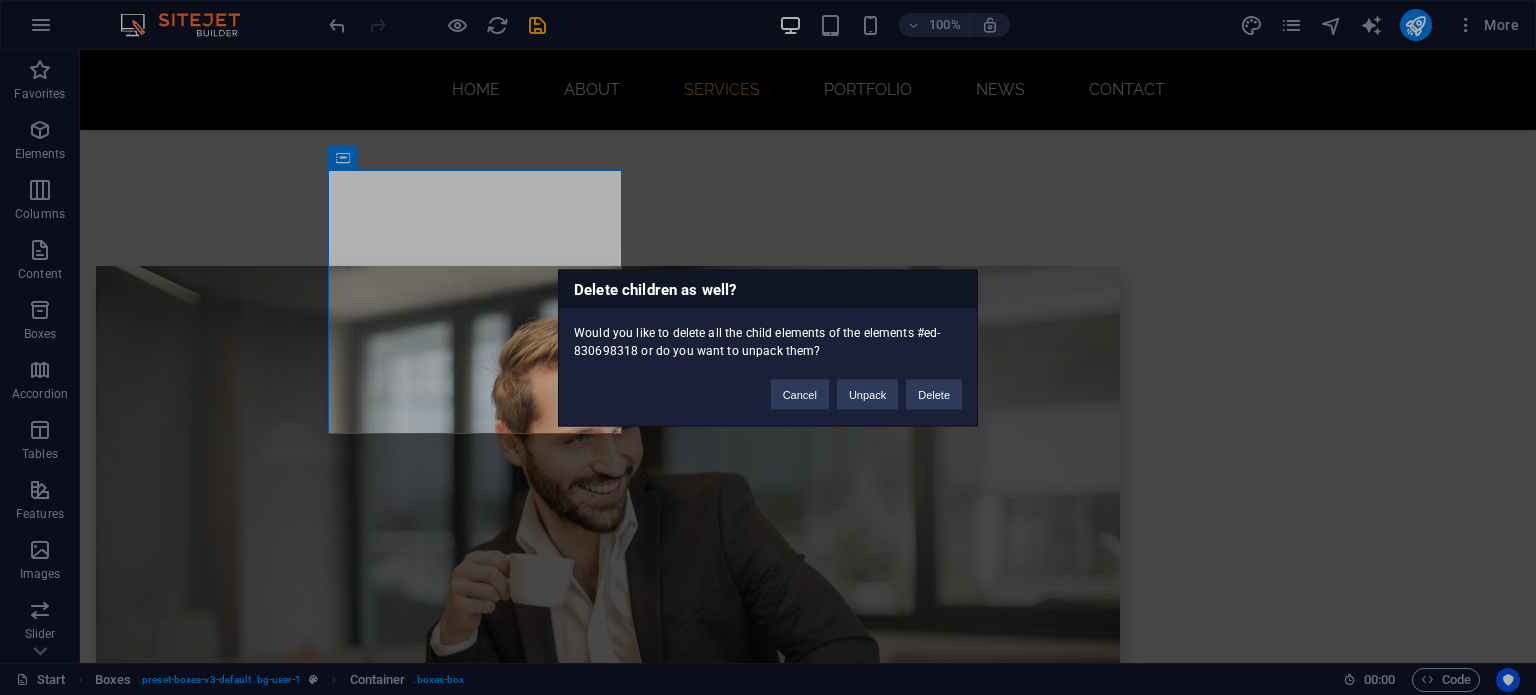 type 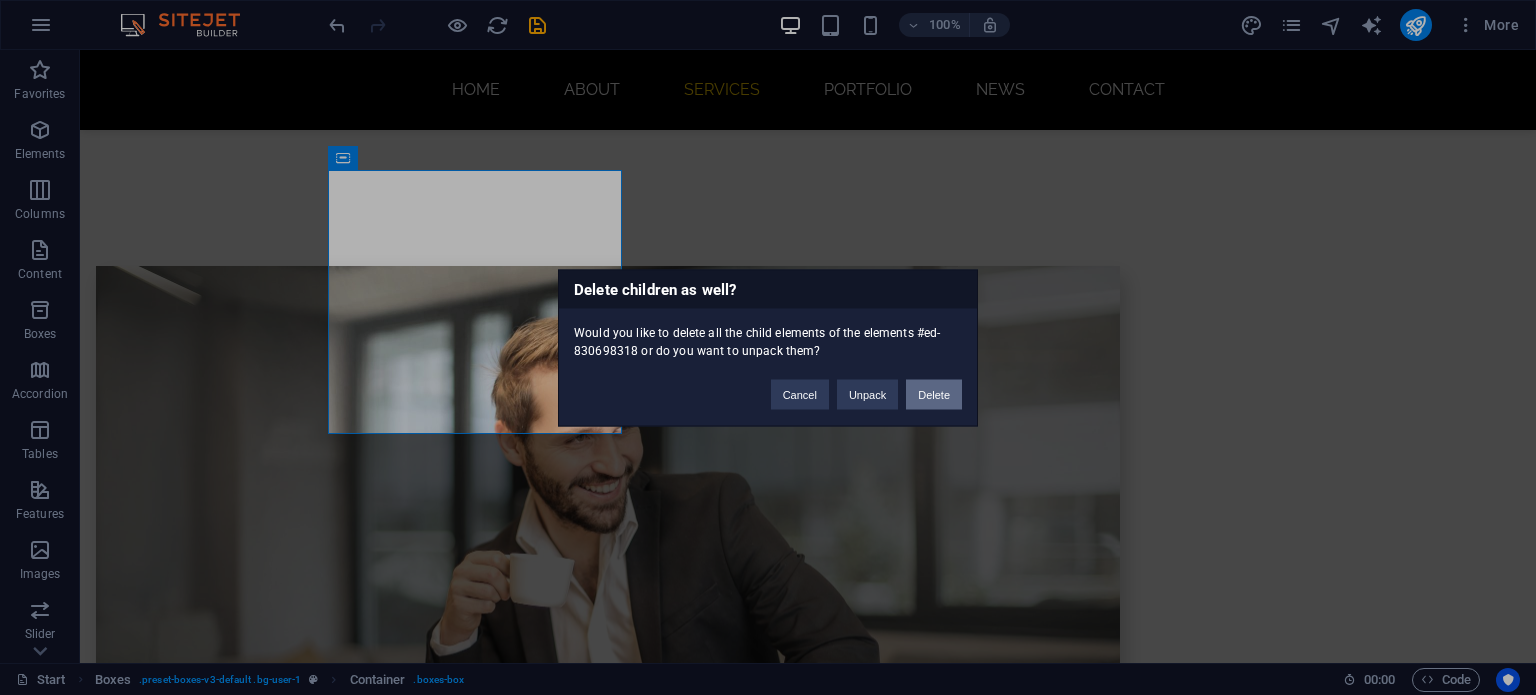 click on "Delete" at bounding box center [934, 394] 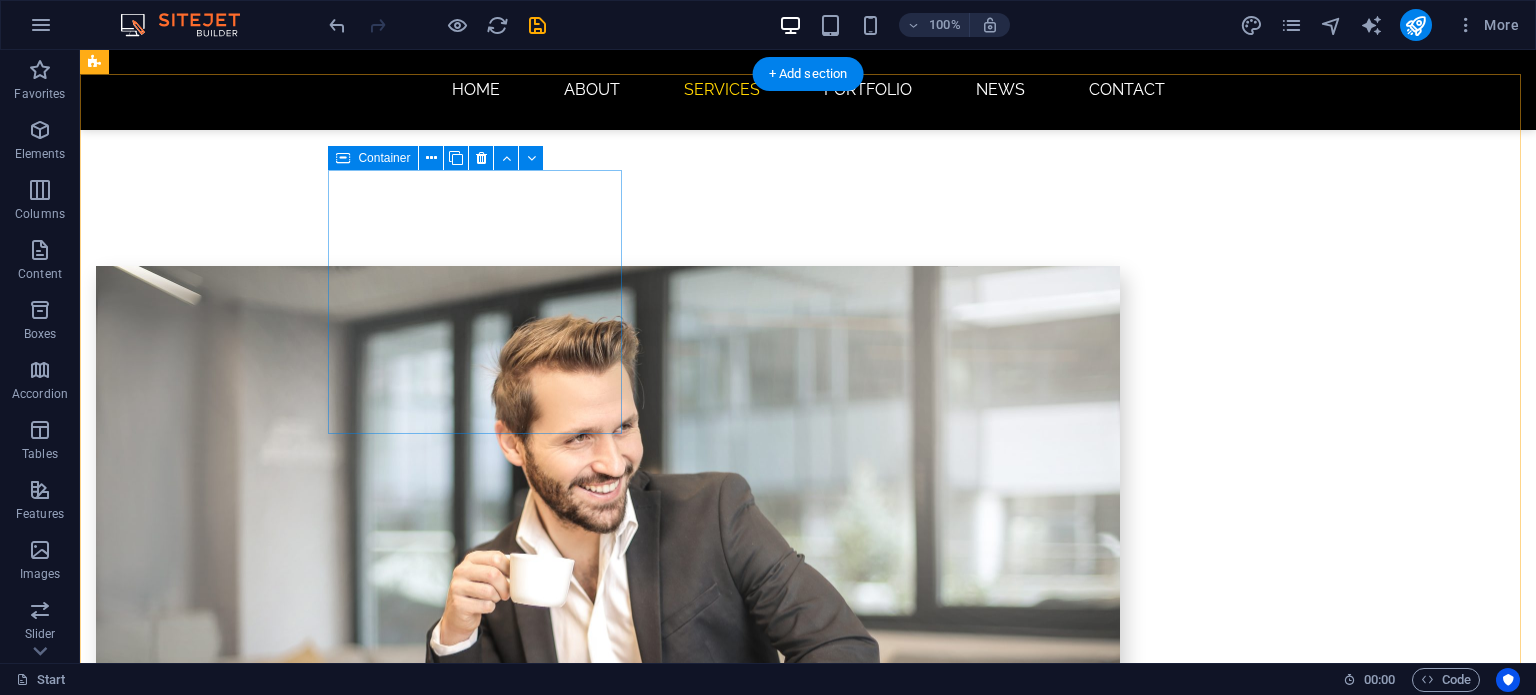 click on "Development Lorem ipsum dolor sit amet, consectetur adipisicing elit. Veritatis, dolorem!" at bounding box center [242, 1556] 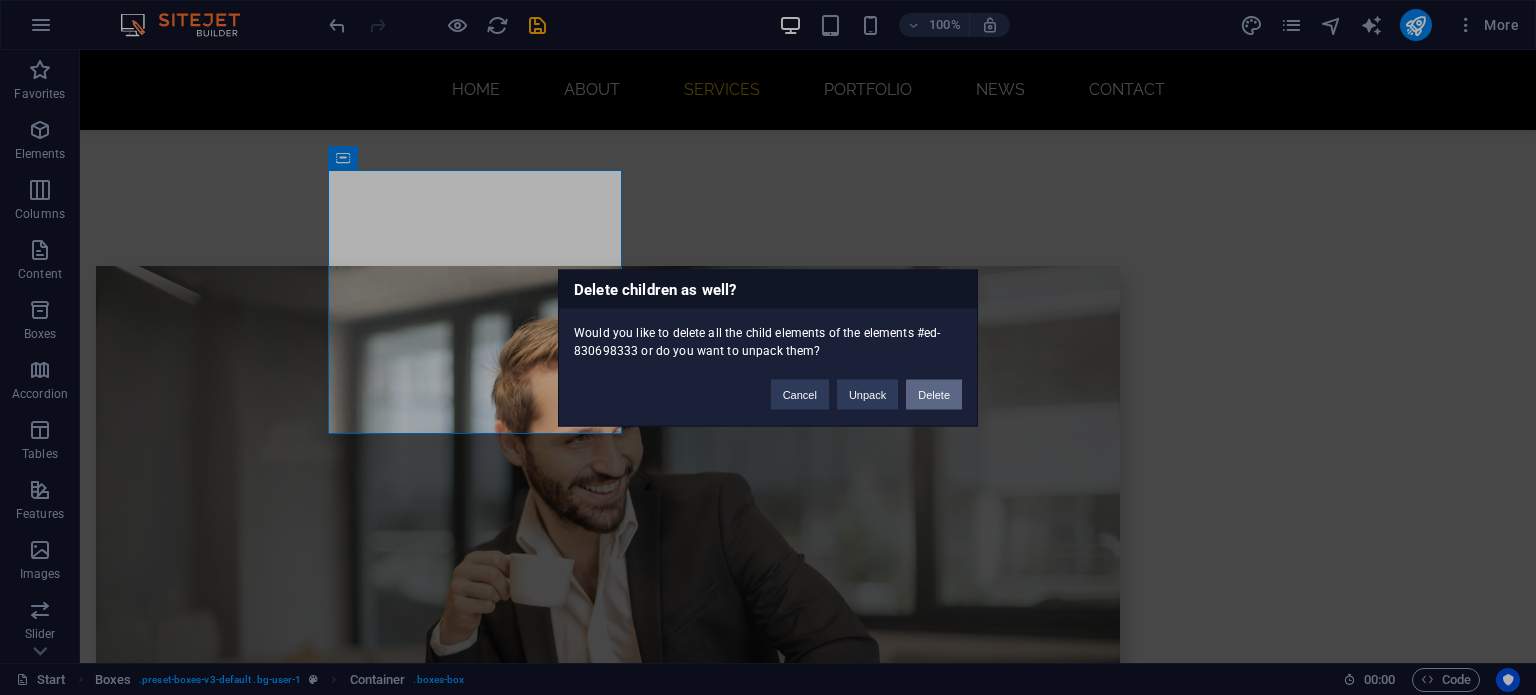 click on "Delete" at bounding box center (934, 394) 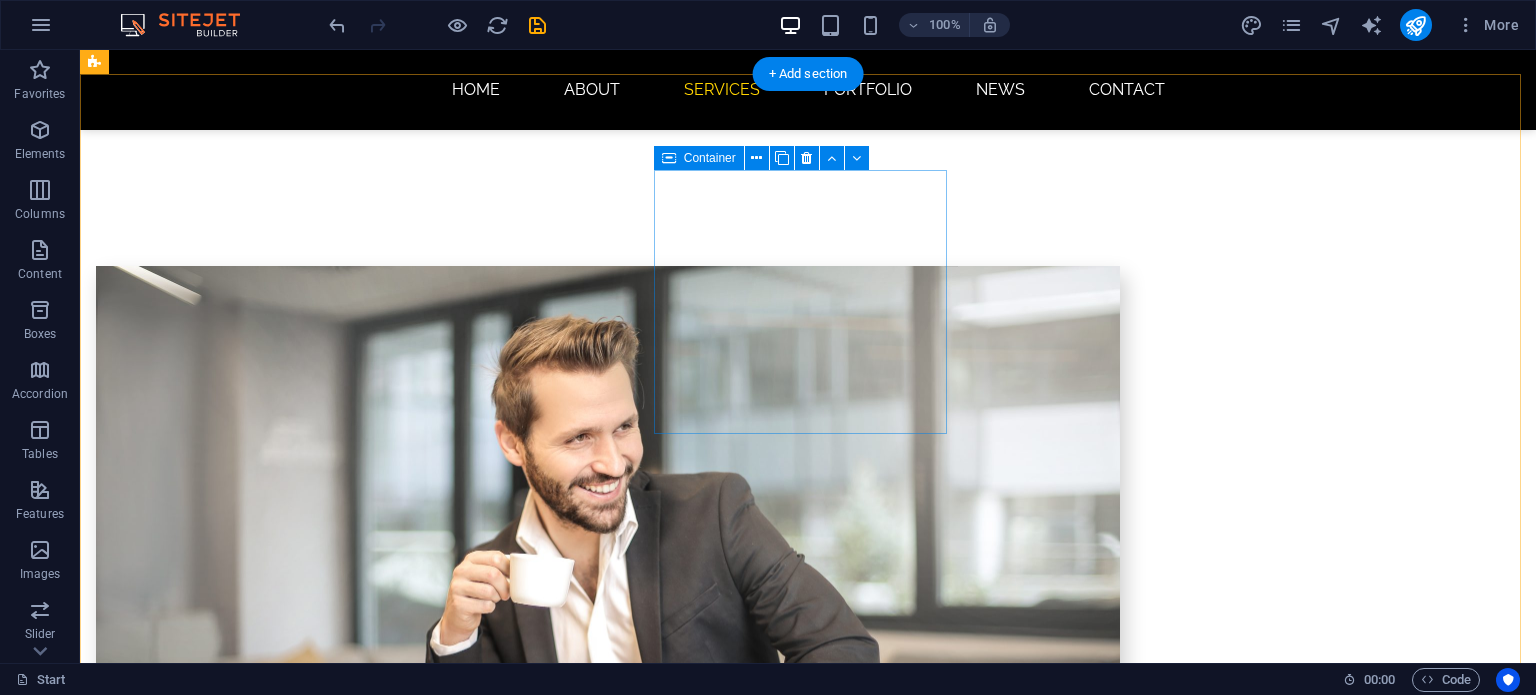 click on "Illustration Lorem ipsum dolor sit amet, consectetur adipisicing elit. Veritatis, dolorem!" at bounding box center (242, 1556) 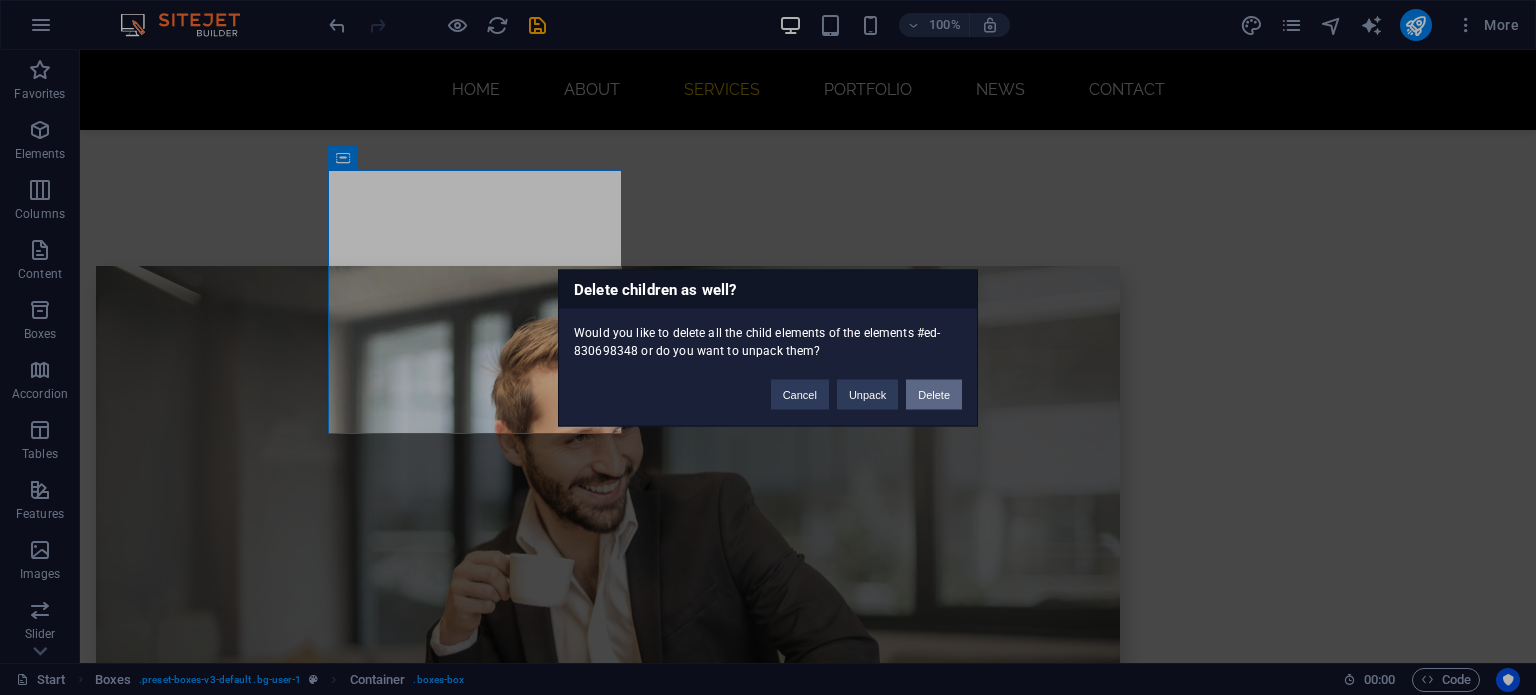 click on "Delete" at bounding box center (934, 394) 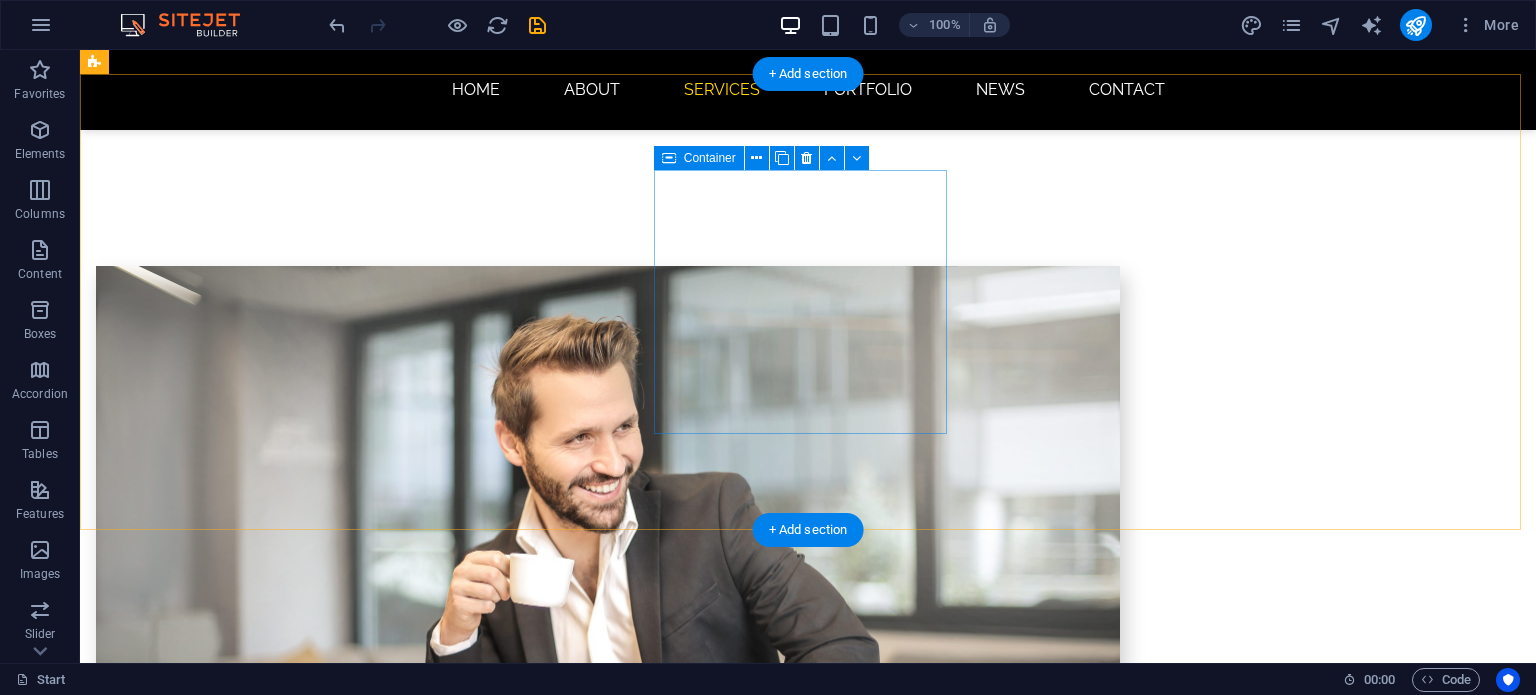 click on "UI Branding Lorem ipsum dolor sit amet, consectetur adipisicing elit. Veritatis, dolorem!" at bounding box center [242, 1836] 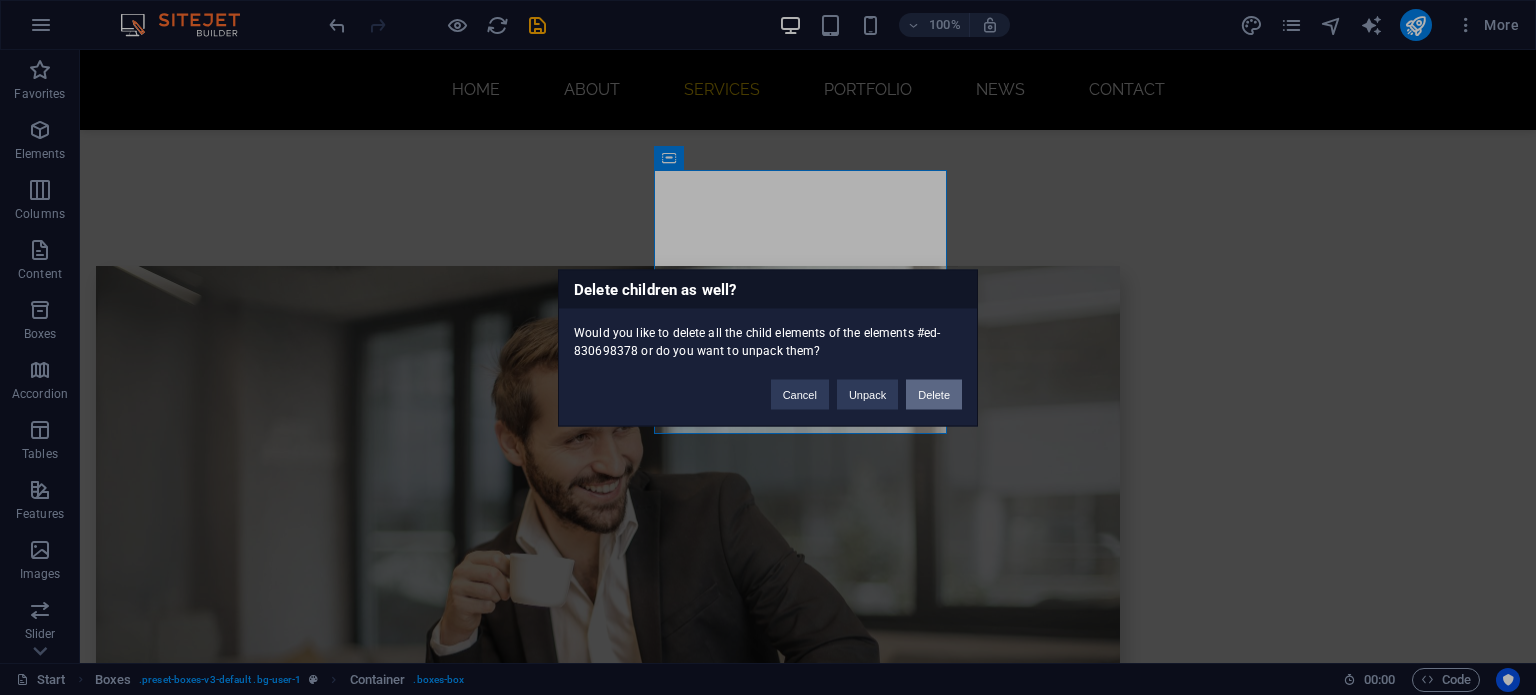 click on "Delete" at bounding box center [934, 394] 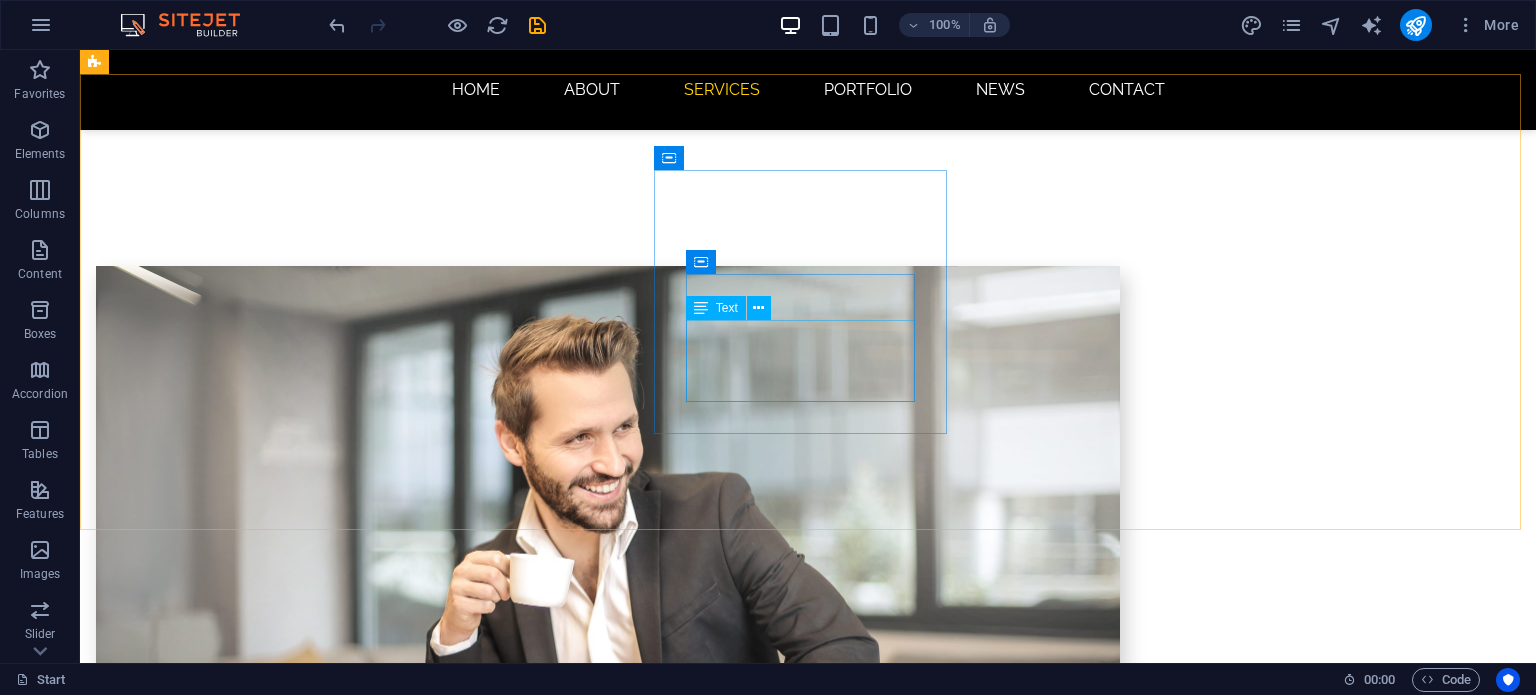click on "Photography Lorem ipsum dolor sit amet, consectetur adipisicing elit. Veritatis, dolorem!" at bounding box center (242, 1556) 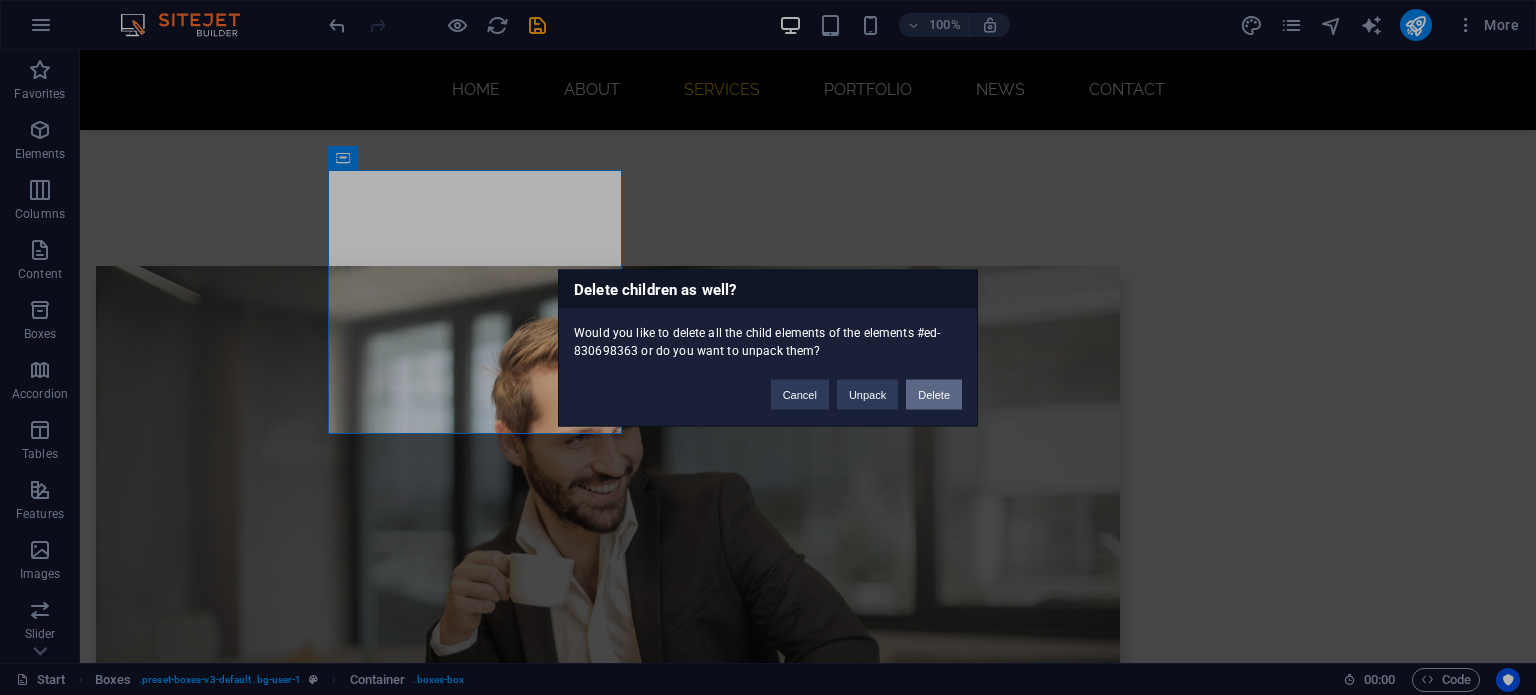 click on "Delete" at bounding box center [934, 394] 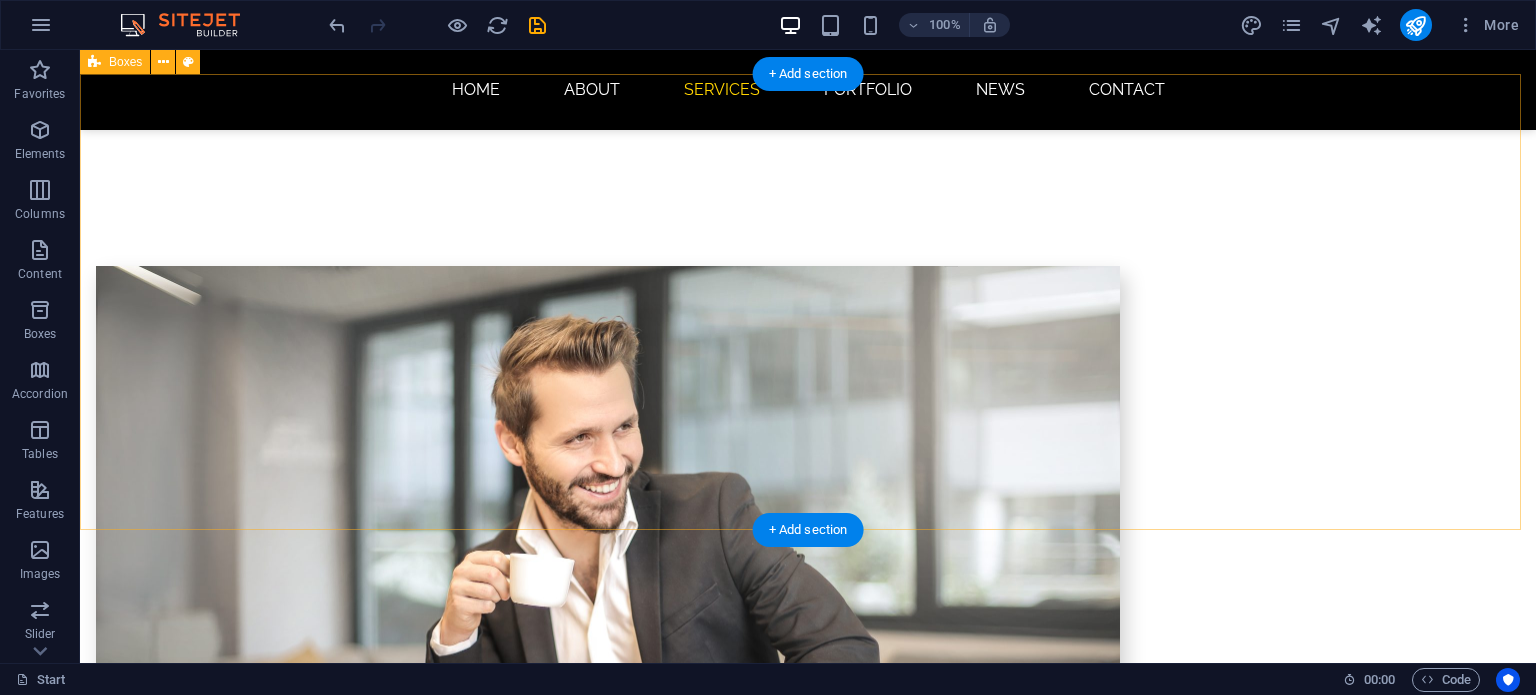 click on "Print Lorem ipsum dolor sit amet, consectetur adipisicing elit. Veritatis, dolorem!" at bounding box center [808, 1556] 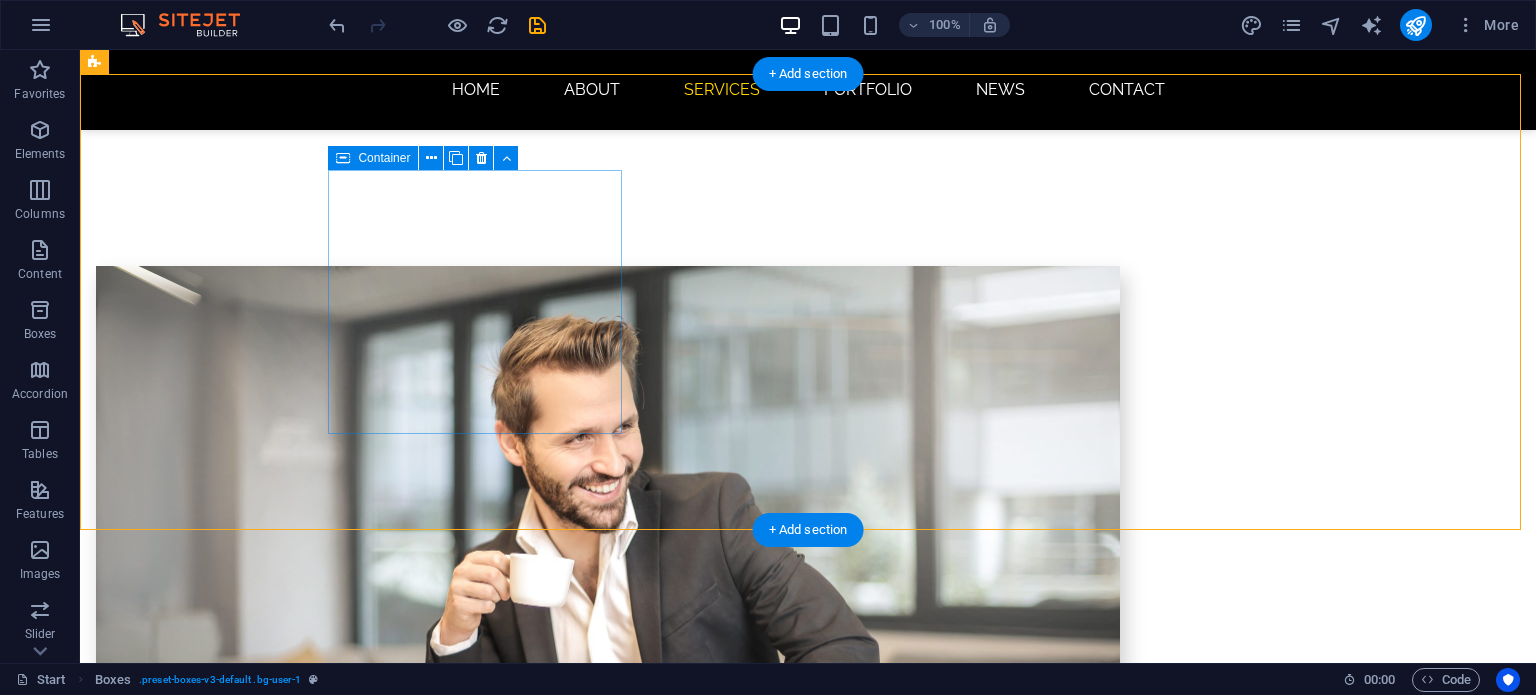 click on "Print Lorem ipsum dolor sit amet, consectetur adipisicing elit. Veritatis, dolorem!" at bounding box center [242, 1556] 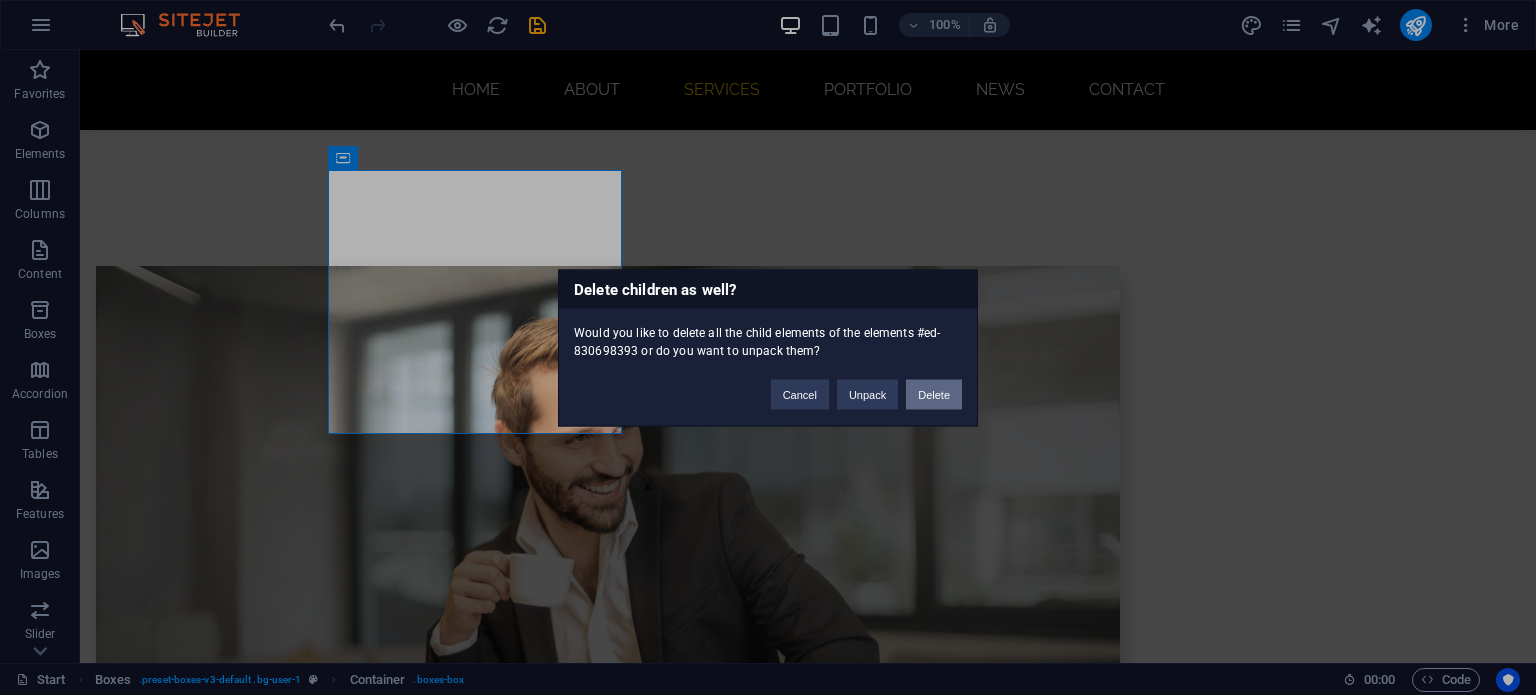 type 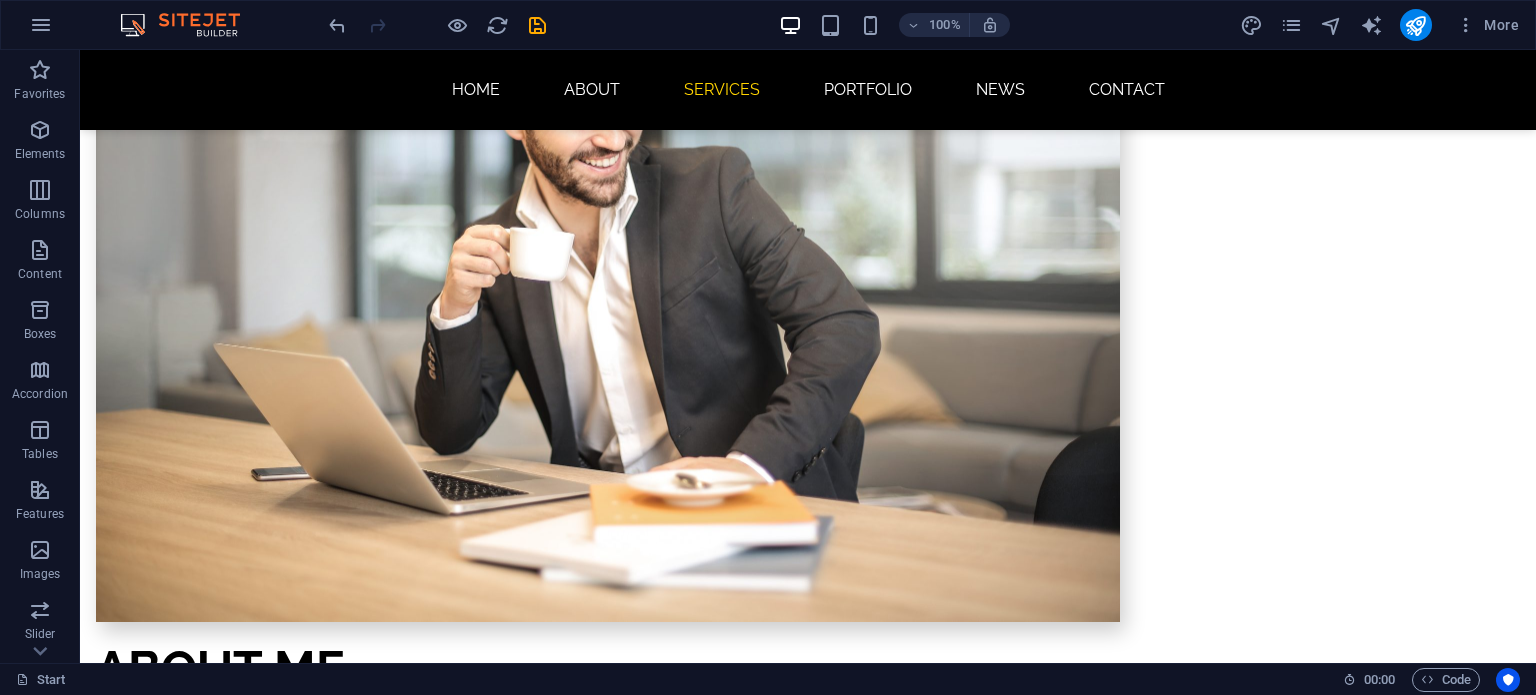 scroll, scrollTop: 1374, scrollLeft: 0, axis: vertical 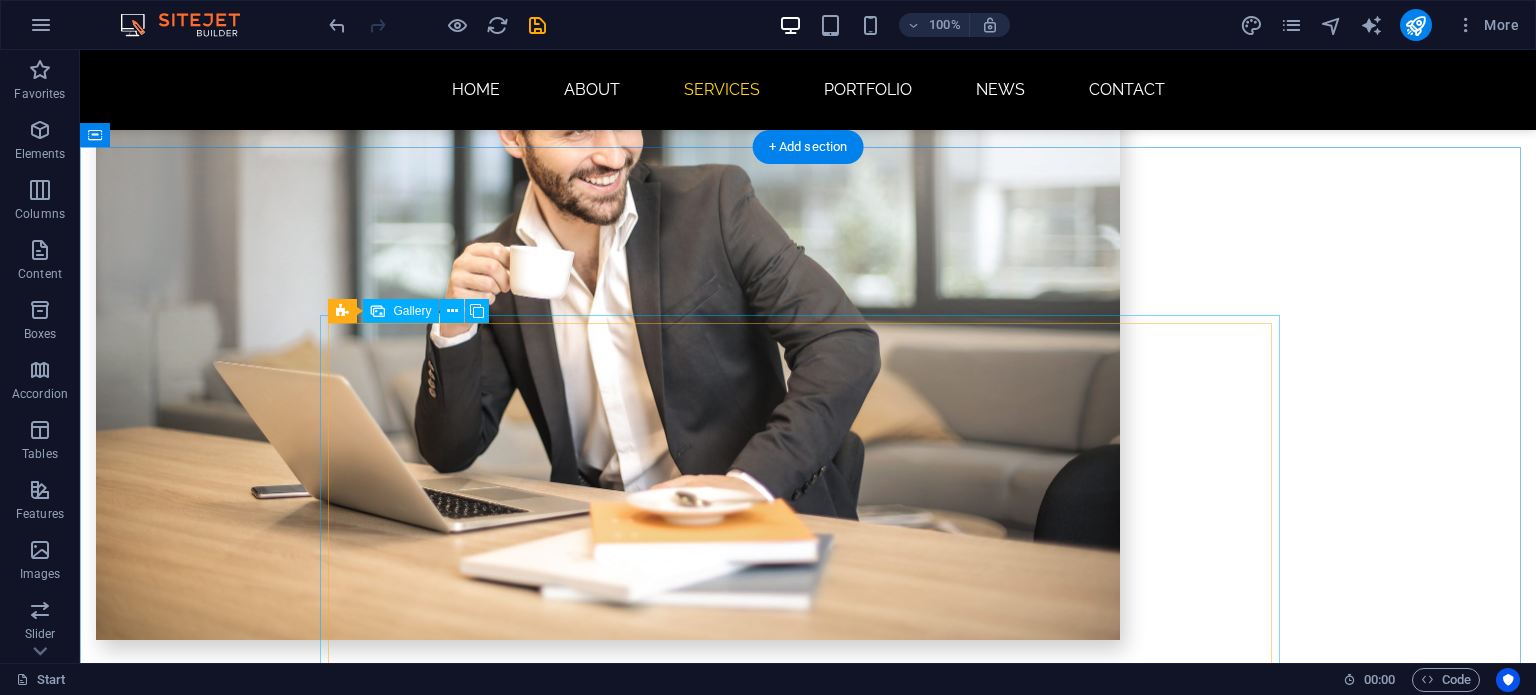 click at bounding box center (568, 1810) 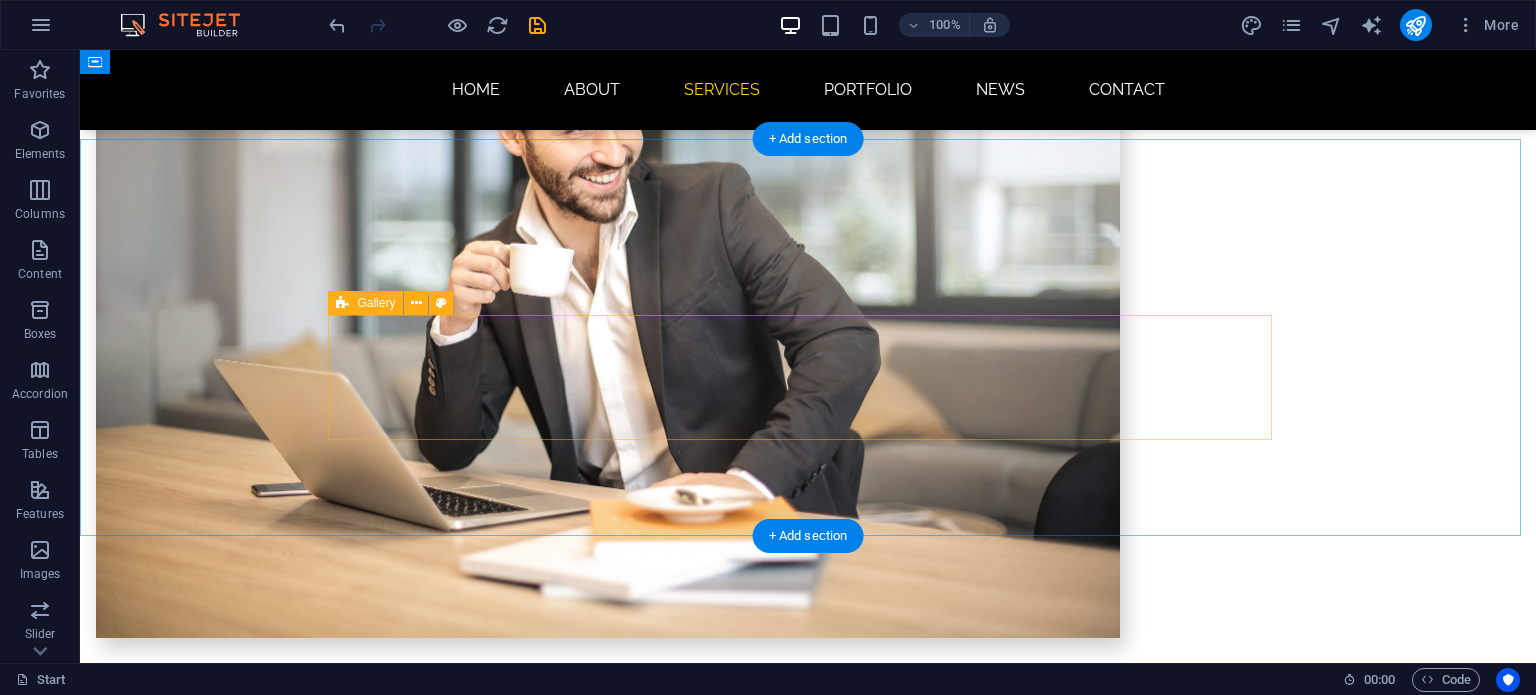 scroll, scrollTop: 1374, scrollLeft: 0, axis: vertical 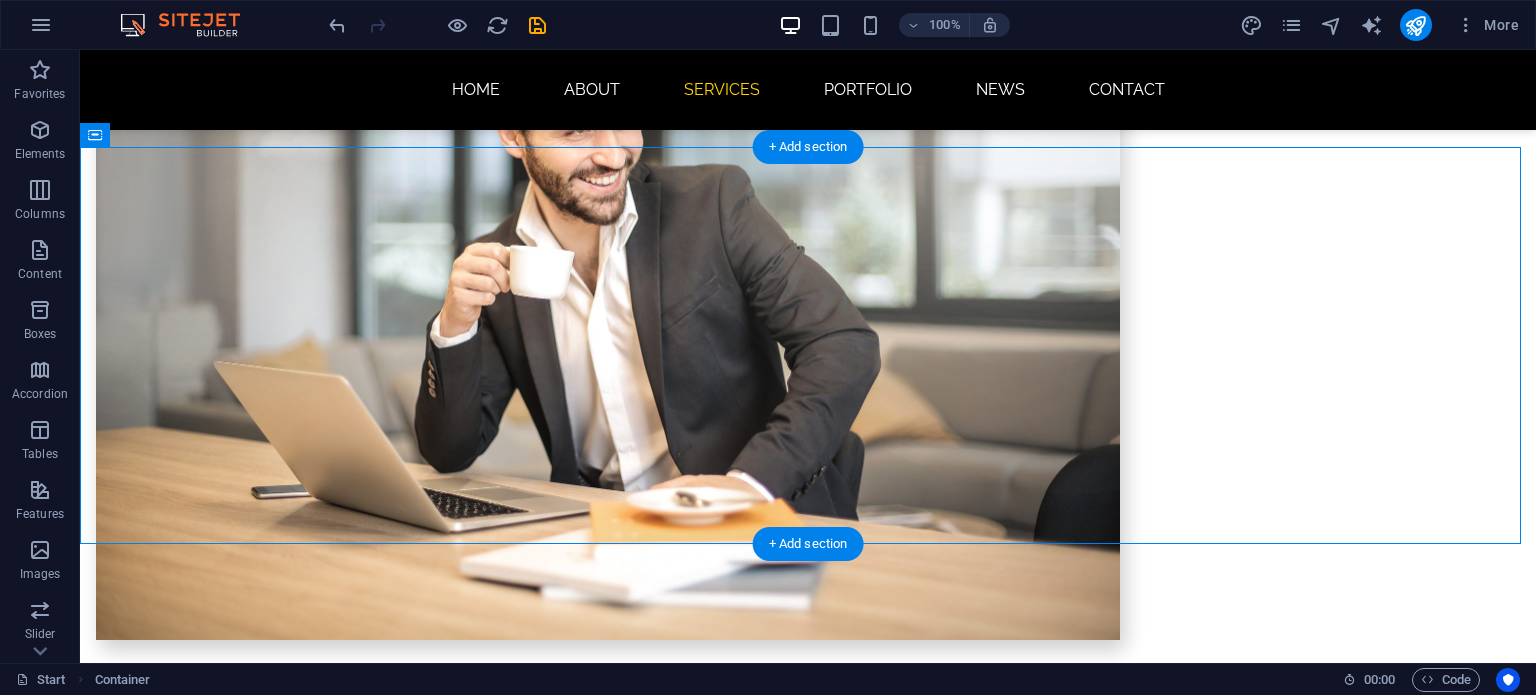 drag, startPoint x: 385, startPoint y: 295, endPoint x: 797, endPoint y: 439, distance: 436.44016 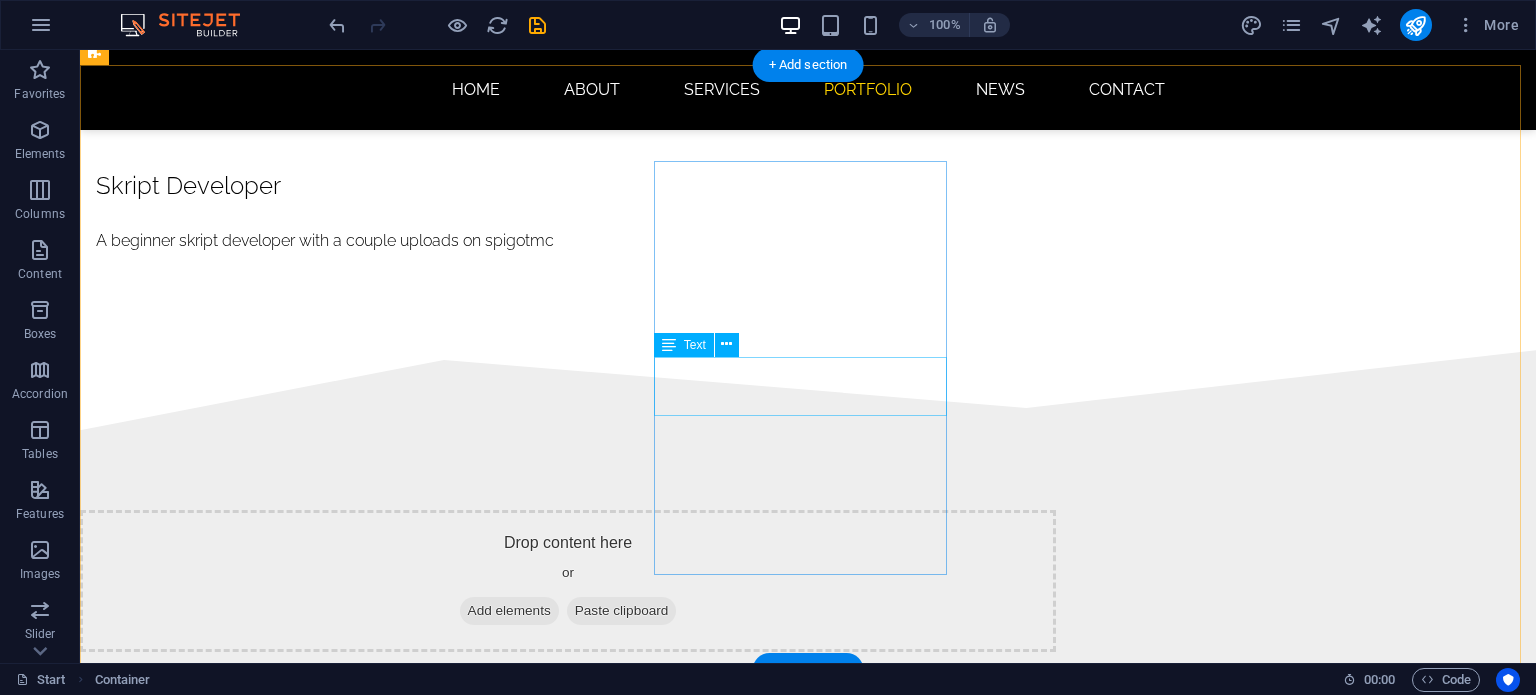 scroll, scrollTop: 1974, scrollLeft: 0, axis: vertical 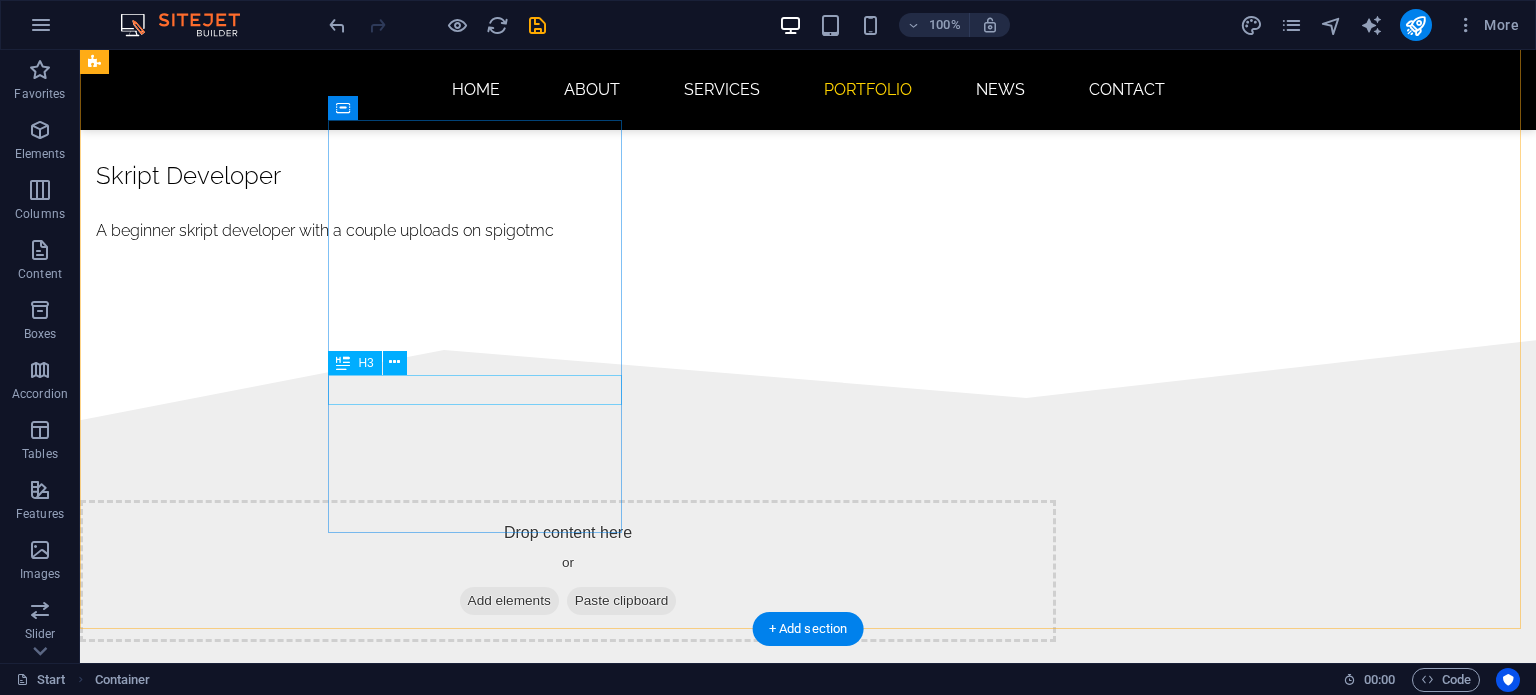 click on "Design Award" at bounding box center [242, 1646] 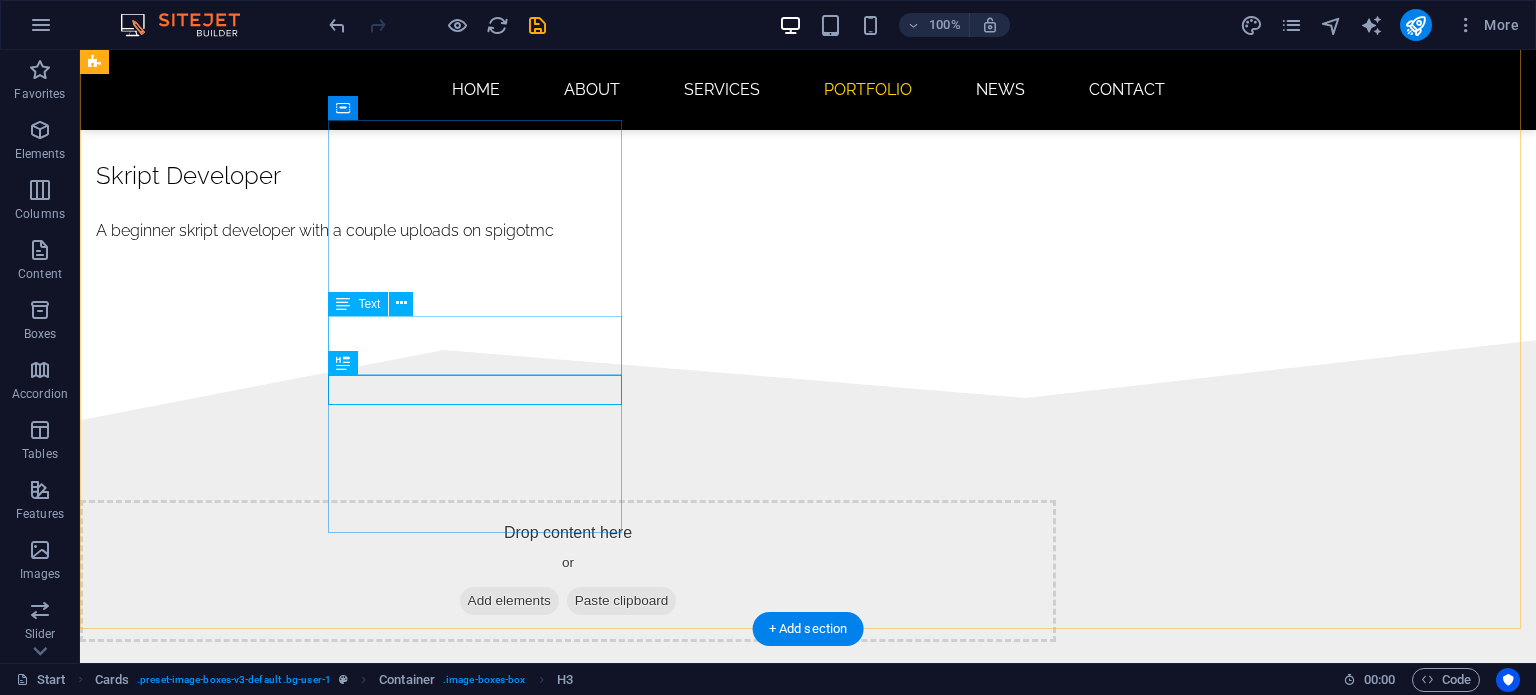 click on "12 October 2021" at bounding box center (242, 1601) 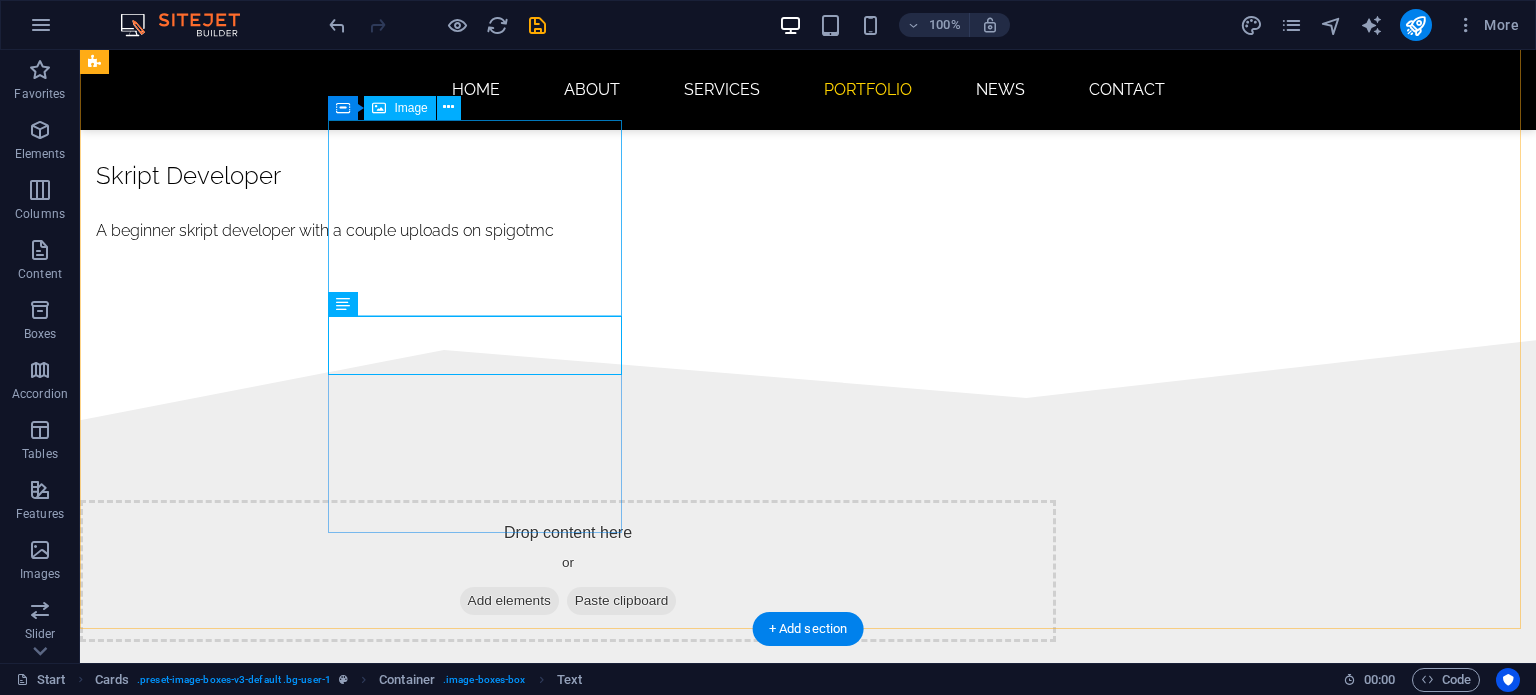 click at bounding box center (242, 1474) 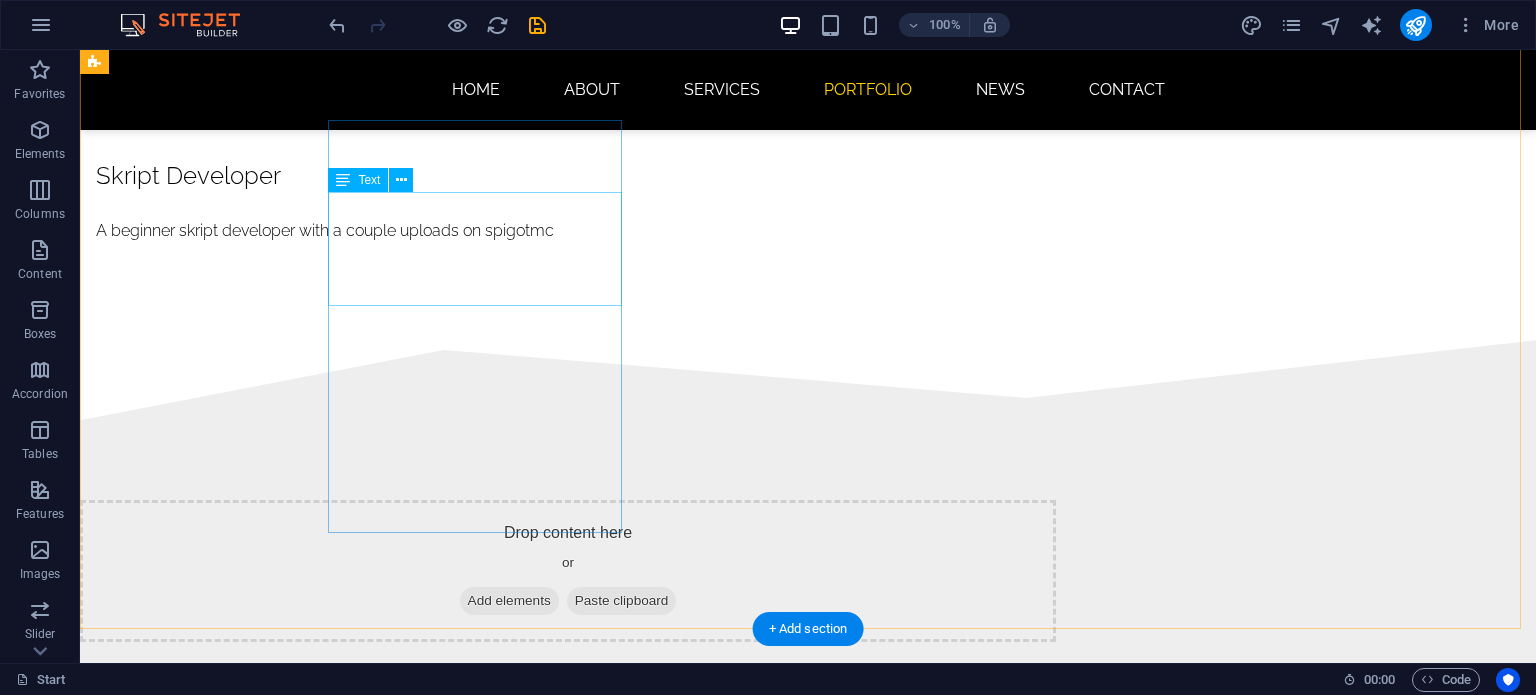 click on "Lorem ipsum dolor sit amet, consectetur adipisicing elit. Veritatis, dolorem!" at bounding box center (242, 1505) 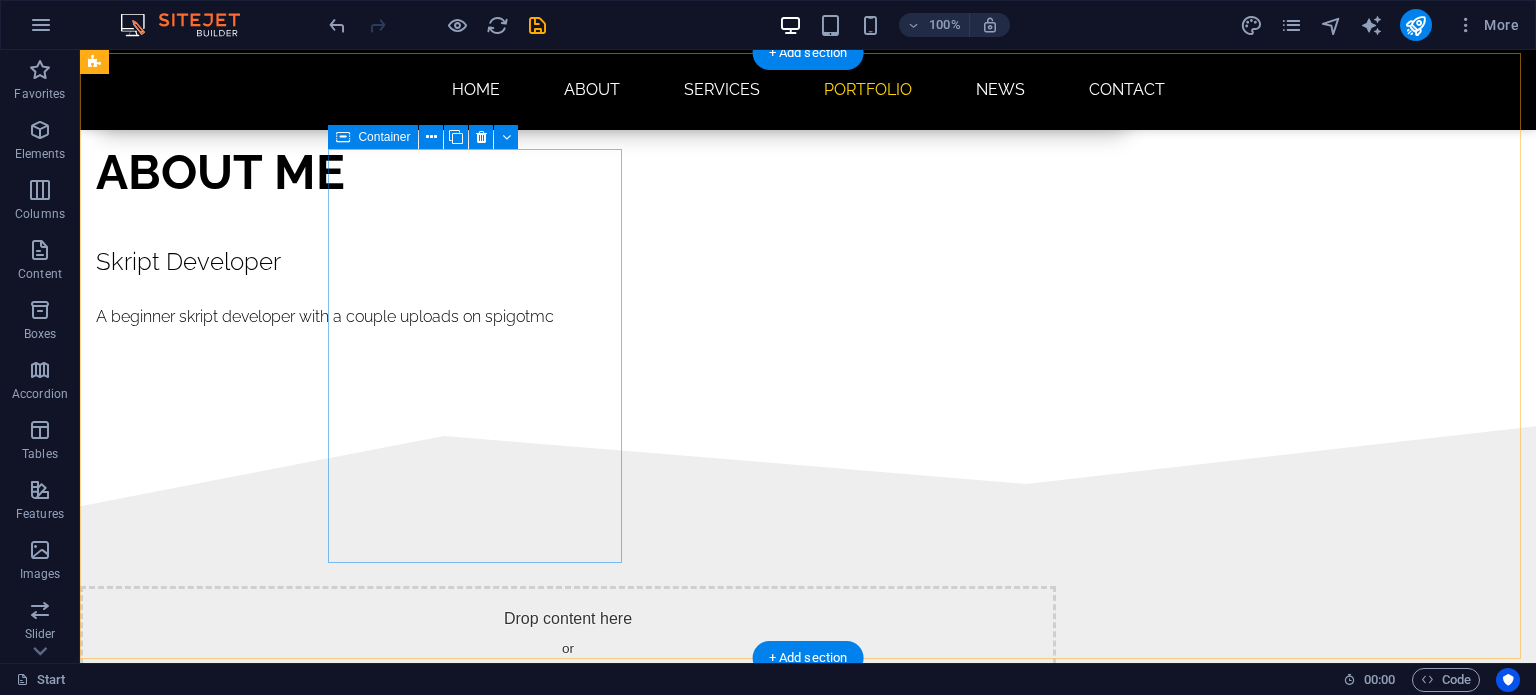 scroll, scrollTop: 1841, scrollLeft: 0, axis: vertical 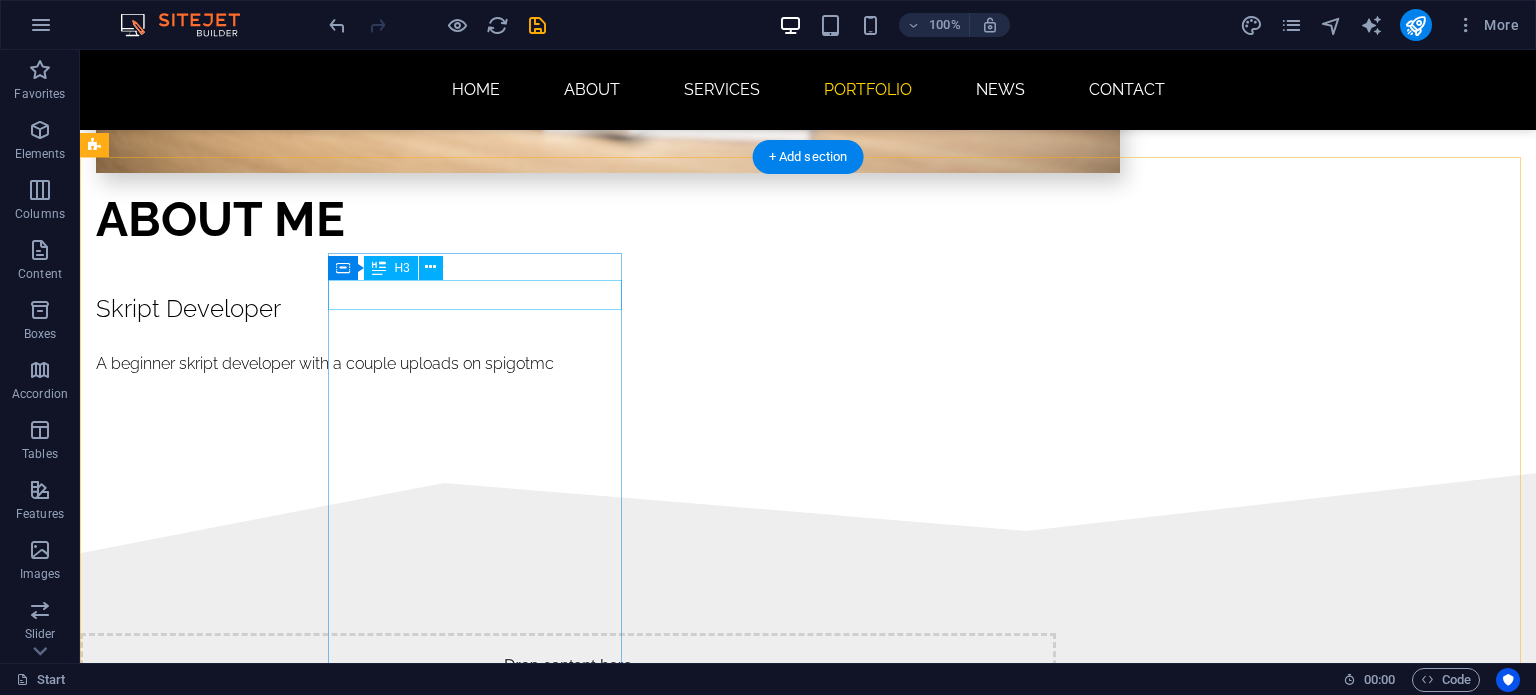 click on "Design Award" at bounding box center (242, 1551) 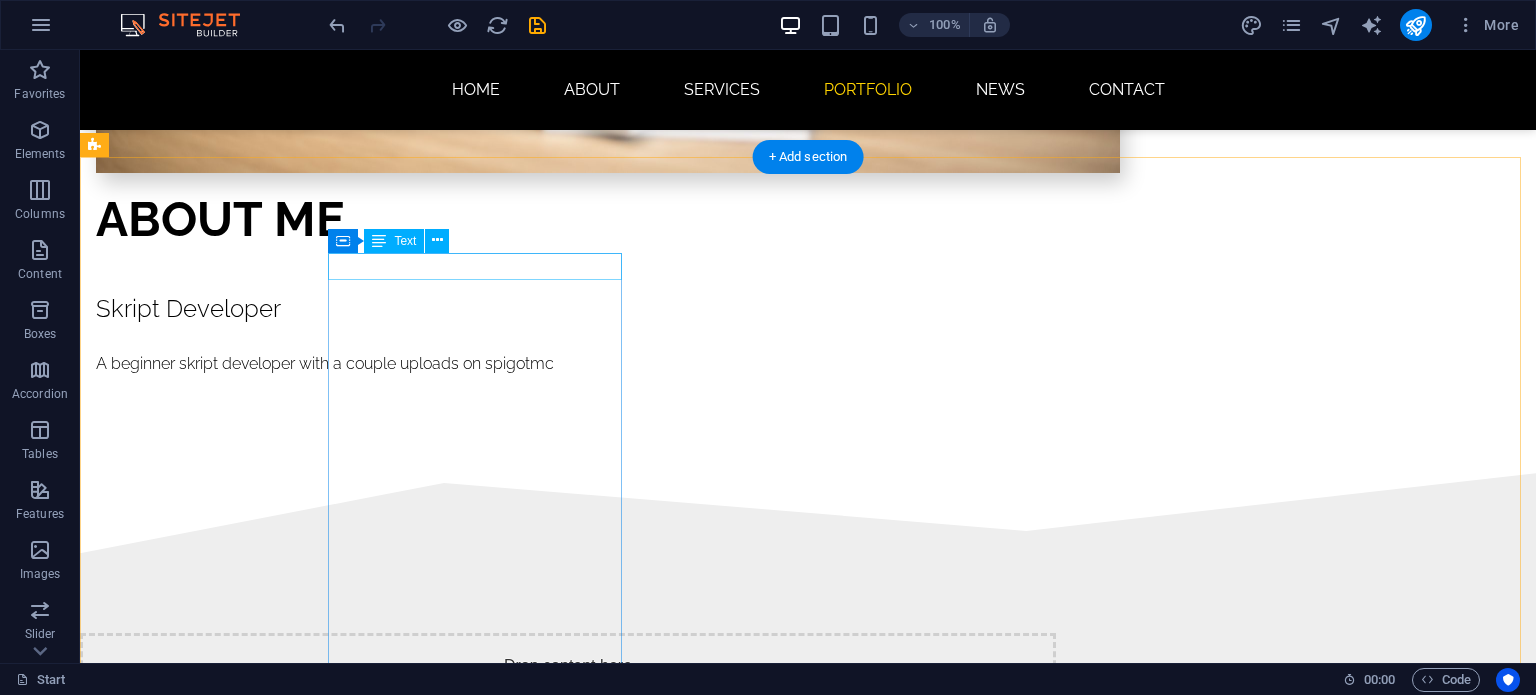 click on "12 October 2021" at bounding box center (242, 1522) 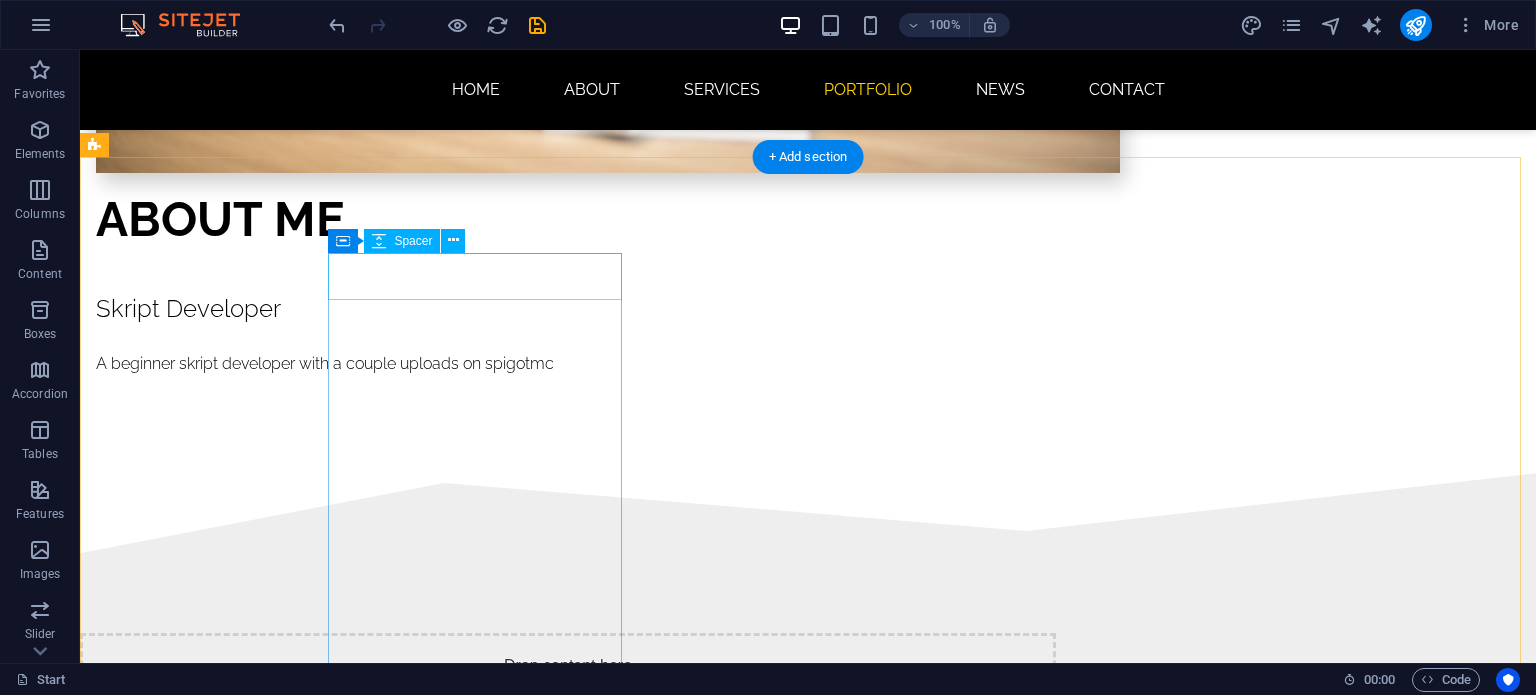 click at bounding box center [242, 1532] 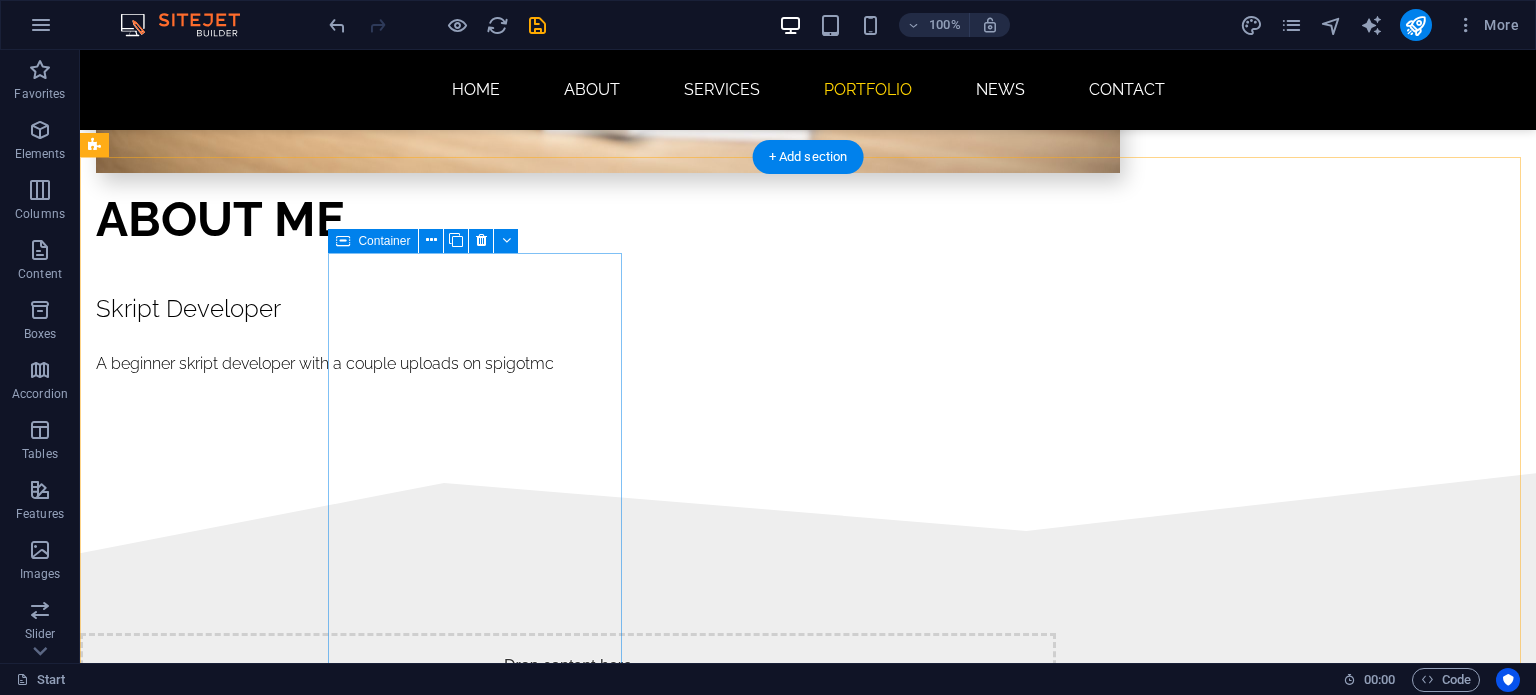 click on "Drop content here or  Add elements  Paste clipboard" at bounding box center [242, 1580] 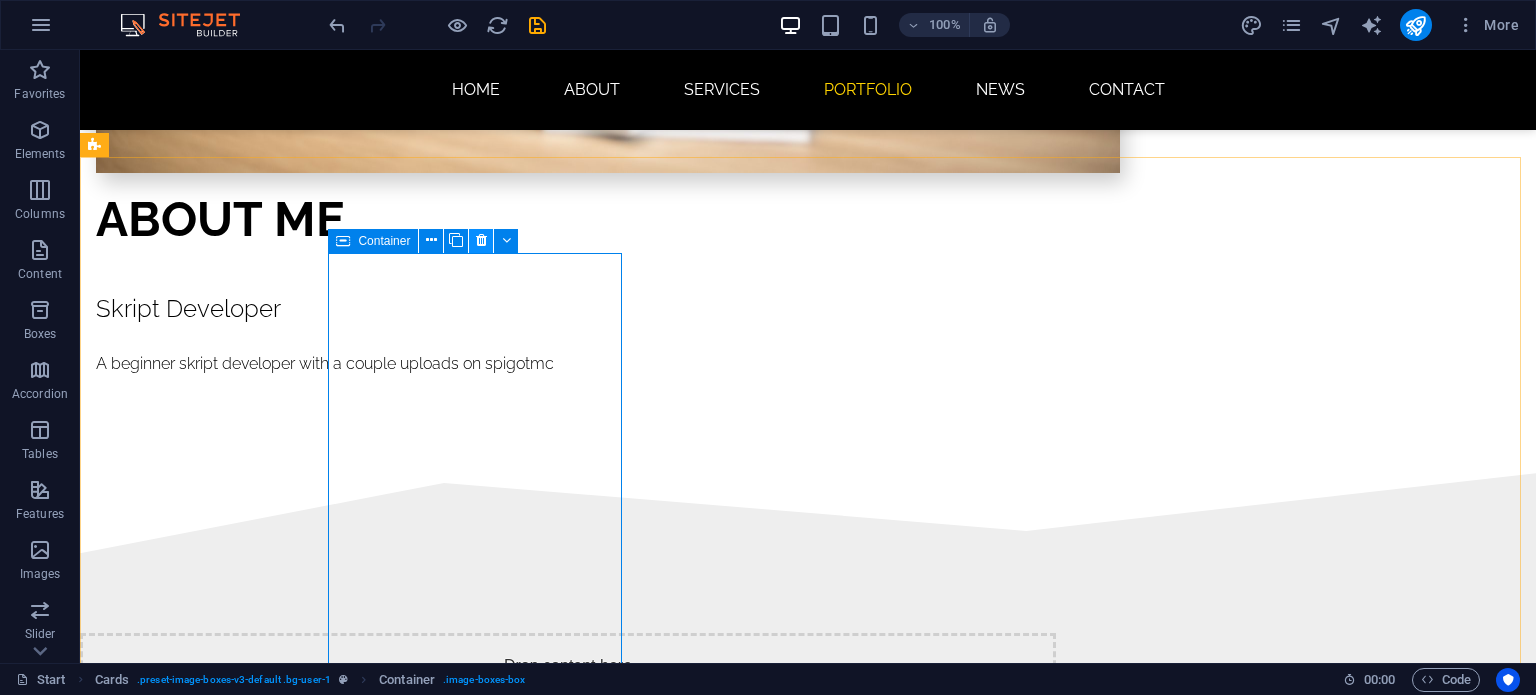click at bounding box center (481, 240) 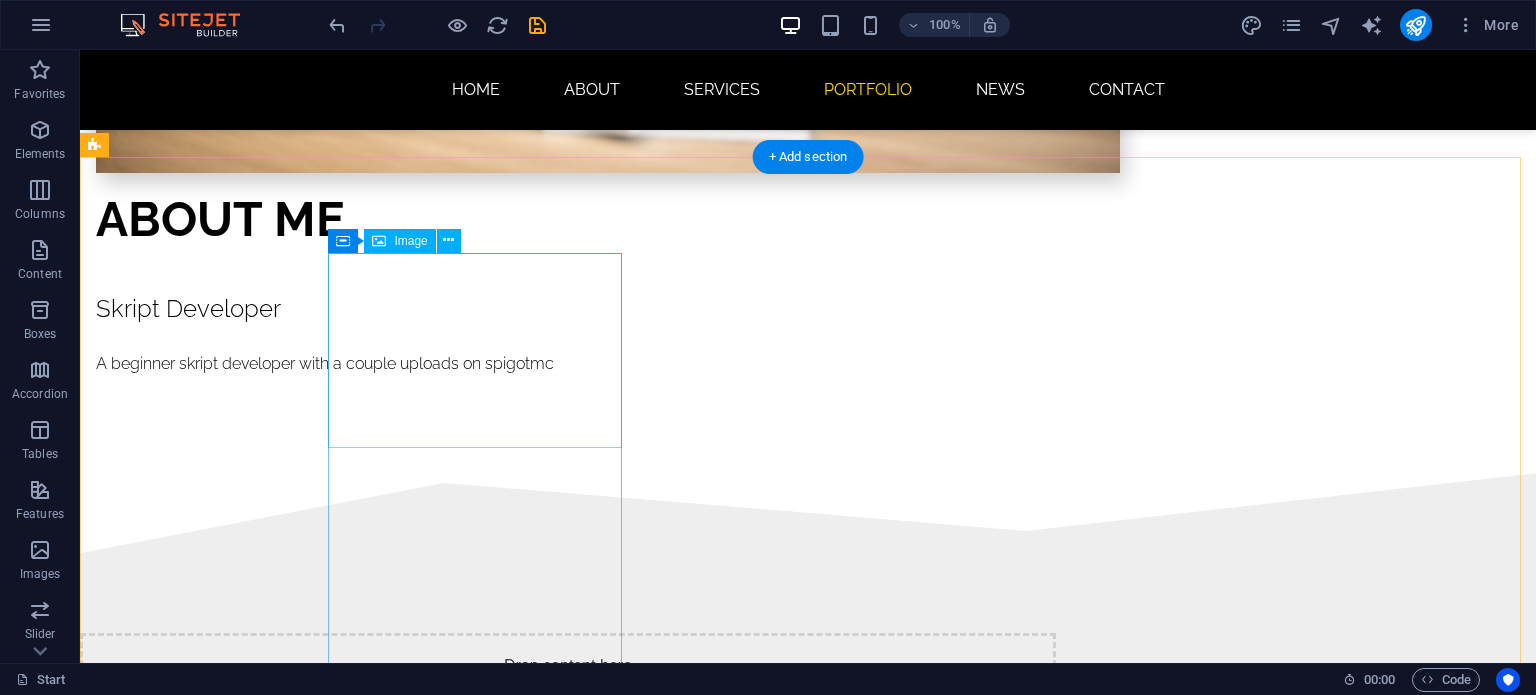 click at bounding box center (242, 1607) 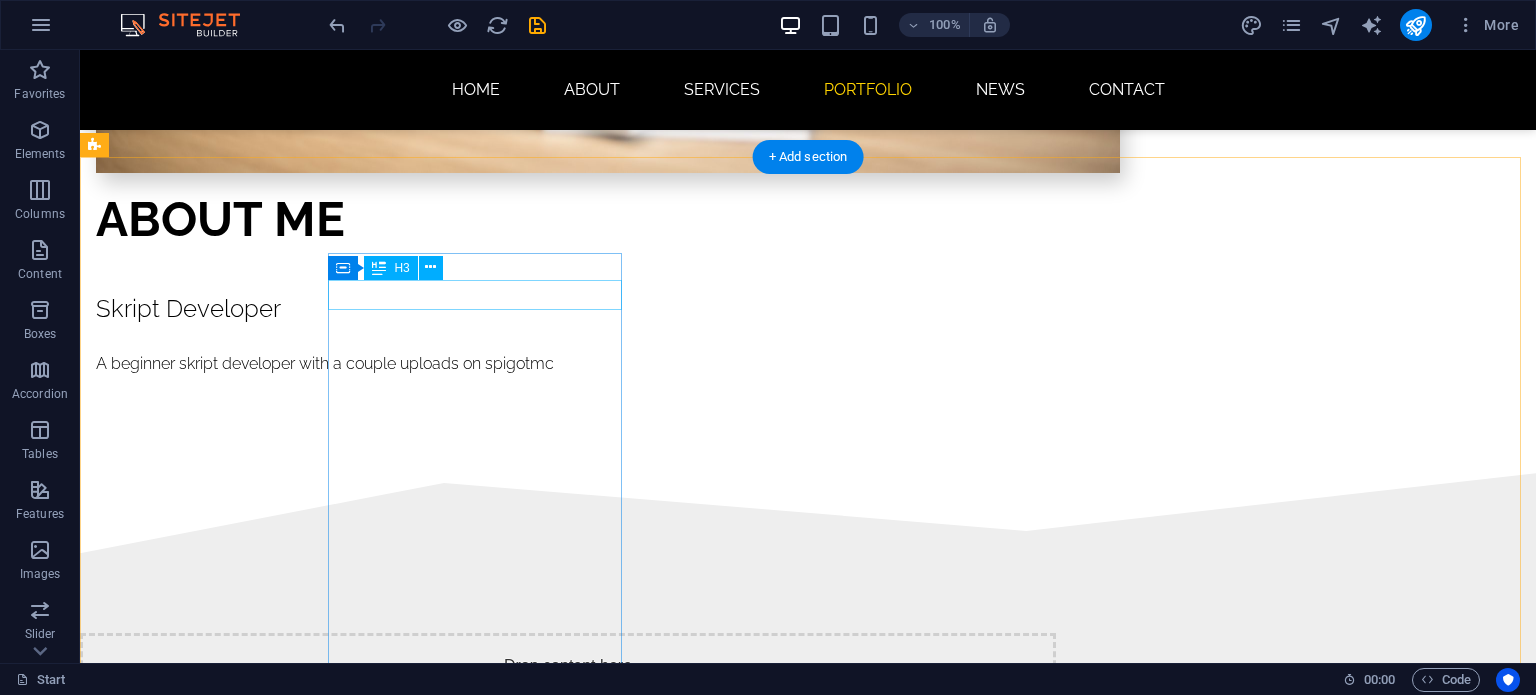 click on "Local Meetup" at bounding box center (242, 1551) 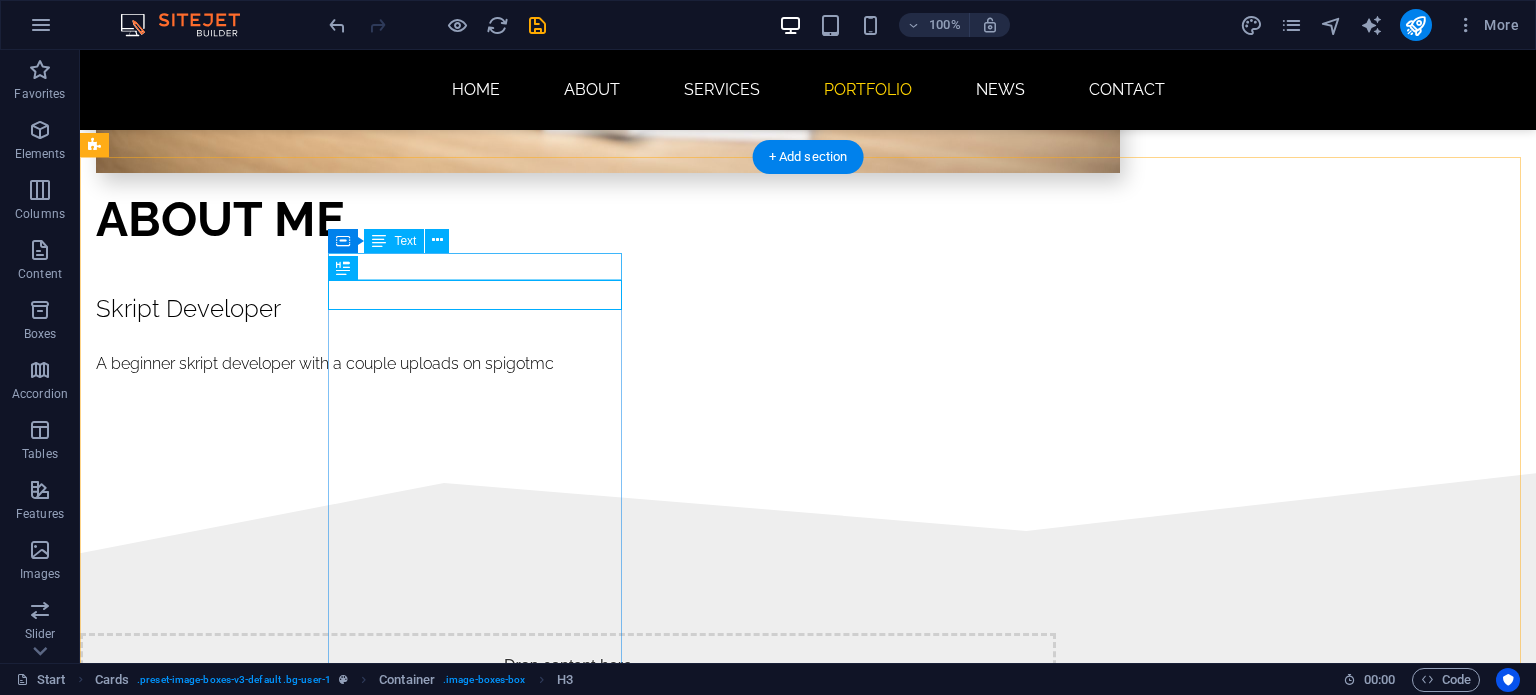click on "07 October 2021" at bounding box center [242, 1522] 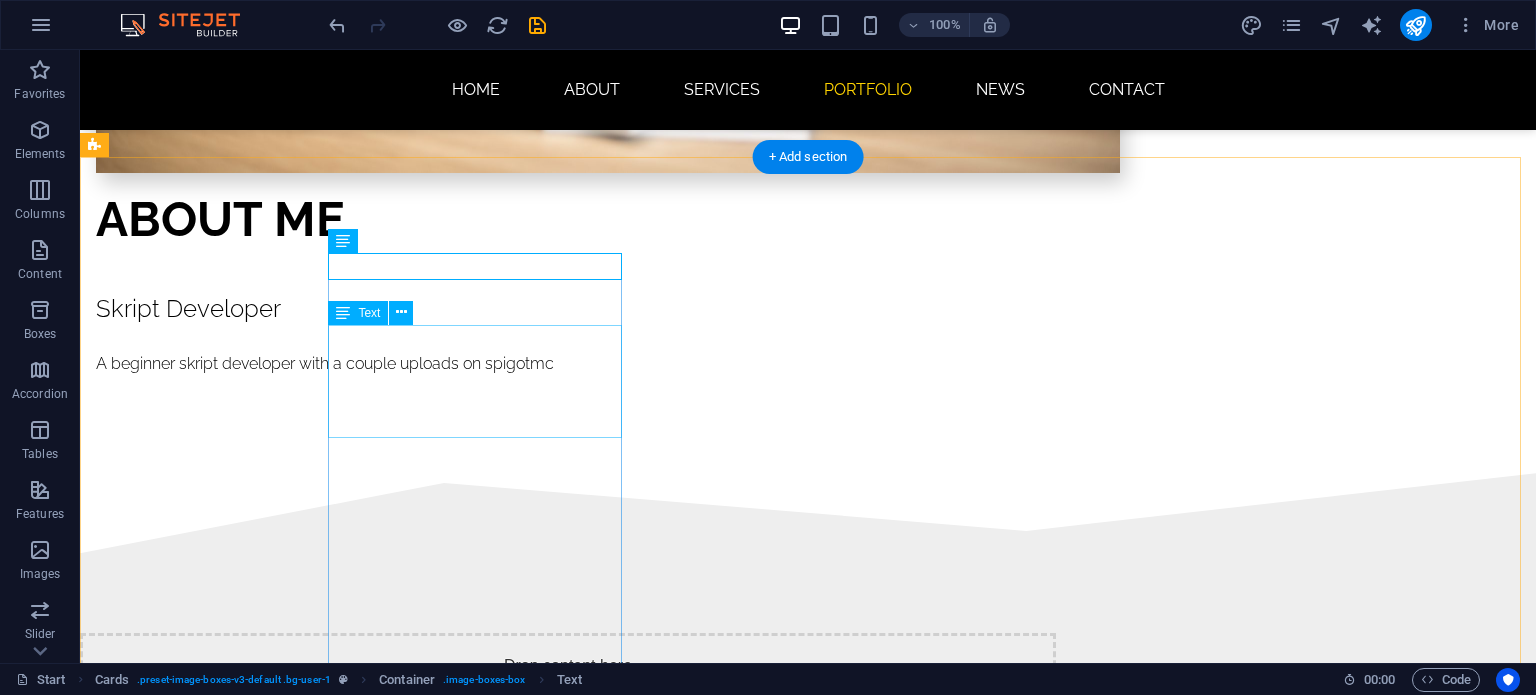 click on "Lorem ipsum dolor sit amet, consectetur adipisicing elit. Veritatis, dolorem!" at bounding box center (242, 1638) 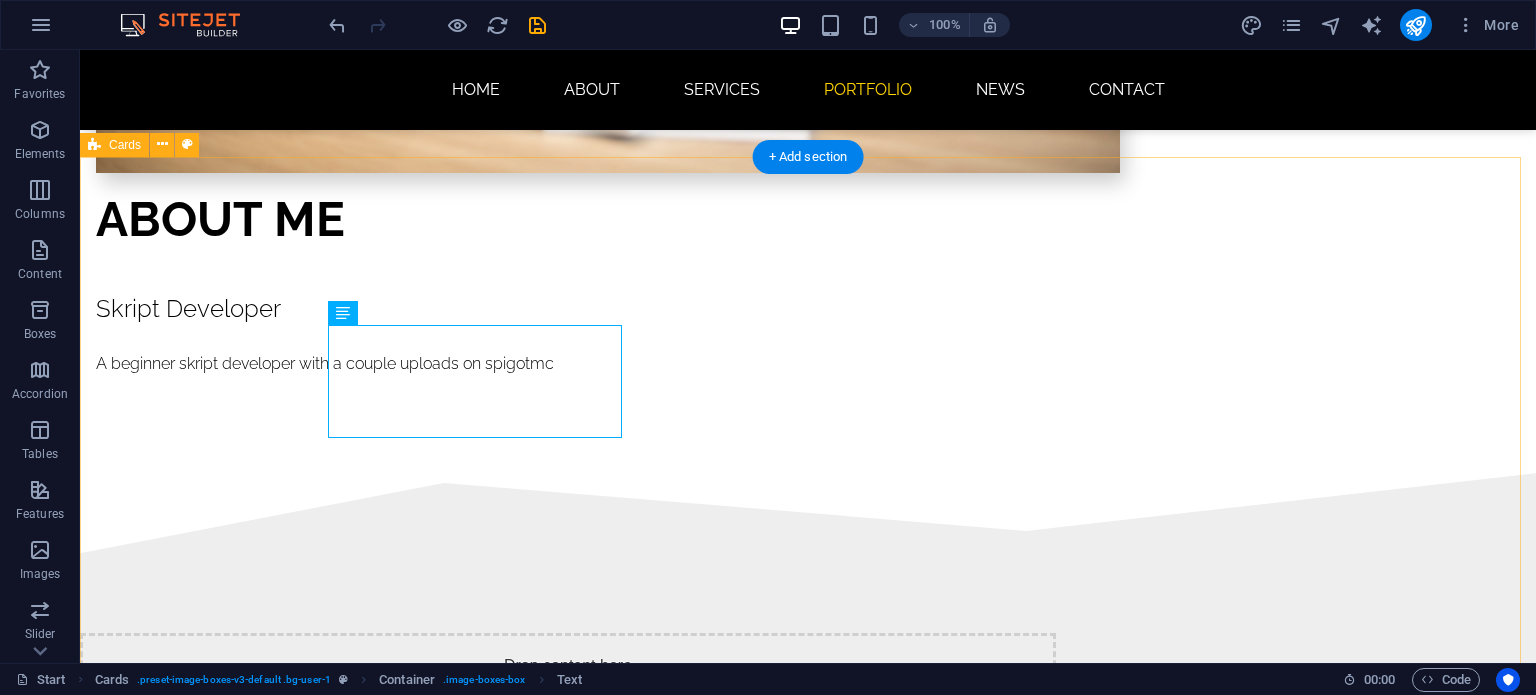 click on "07 October 2021 Local Meetup Lorem ipsum dolor sit amet, consectetur adipisicing elit. Veritatis, dolorem! 01 October 2021 Business Talk Lorem ipsum dolor sit amet, consectetur adipisicing elit. Veritatis, dolorem!" at bounding box center (808, 1816) 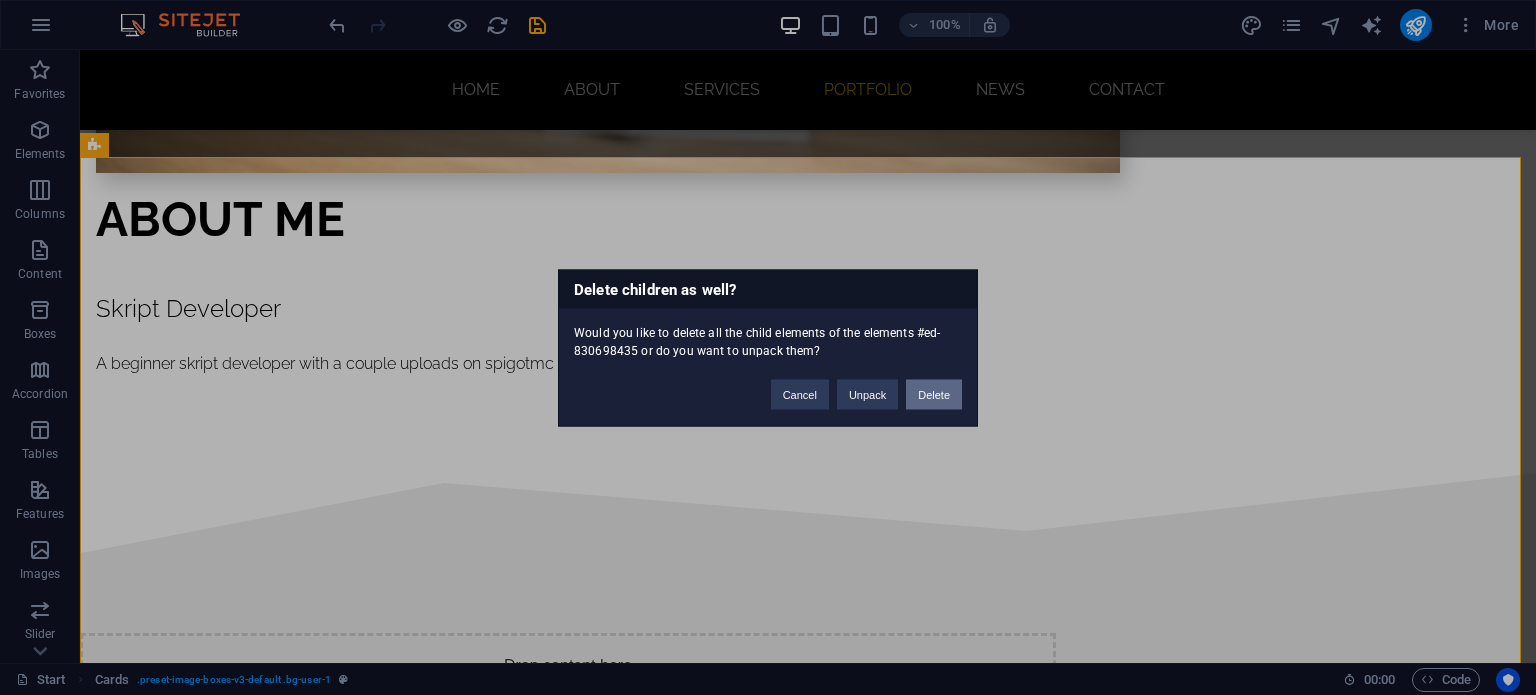 click on "Delete" at bounding box center (934, 394) 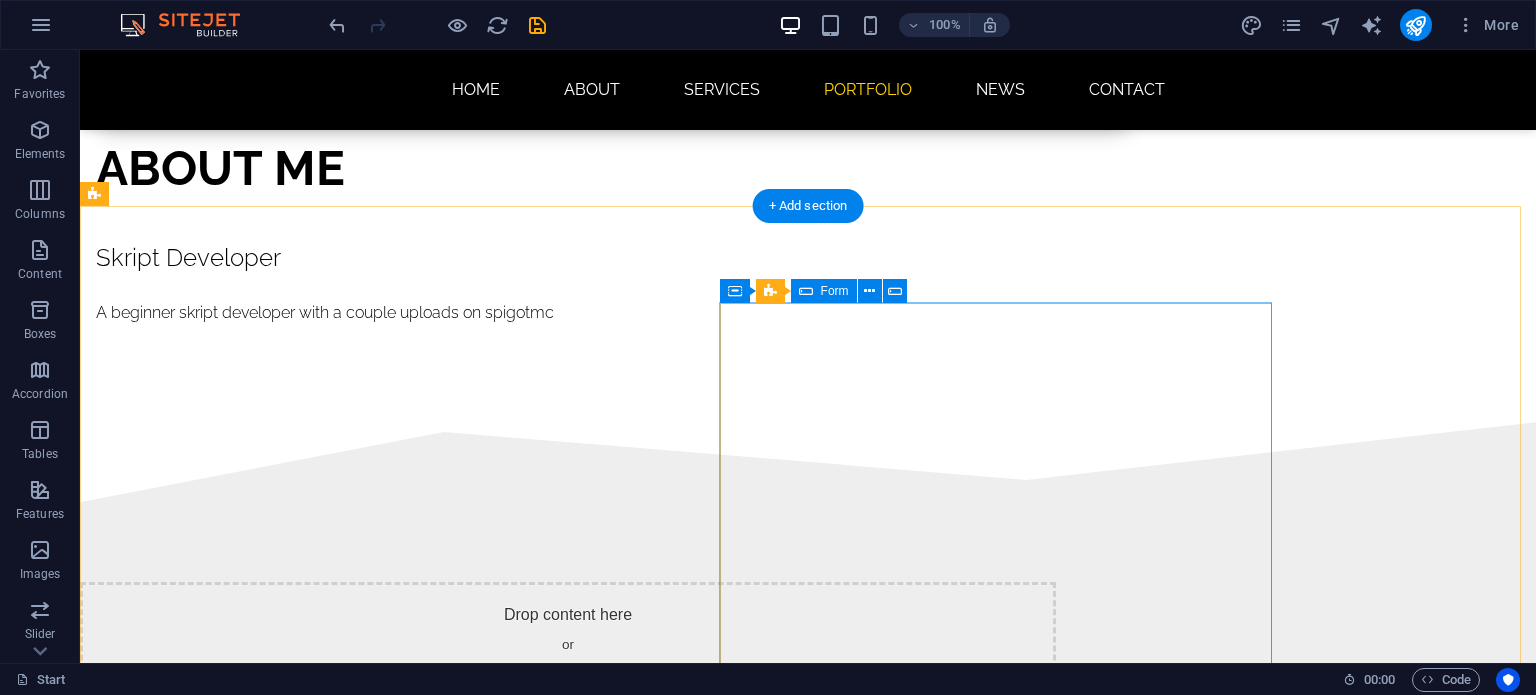 scroll, scrollTop: 2041, scrollLeft: 0, axis: vertical 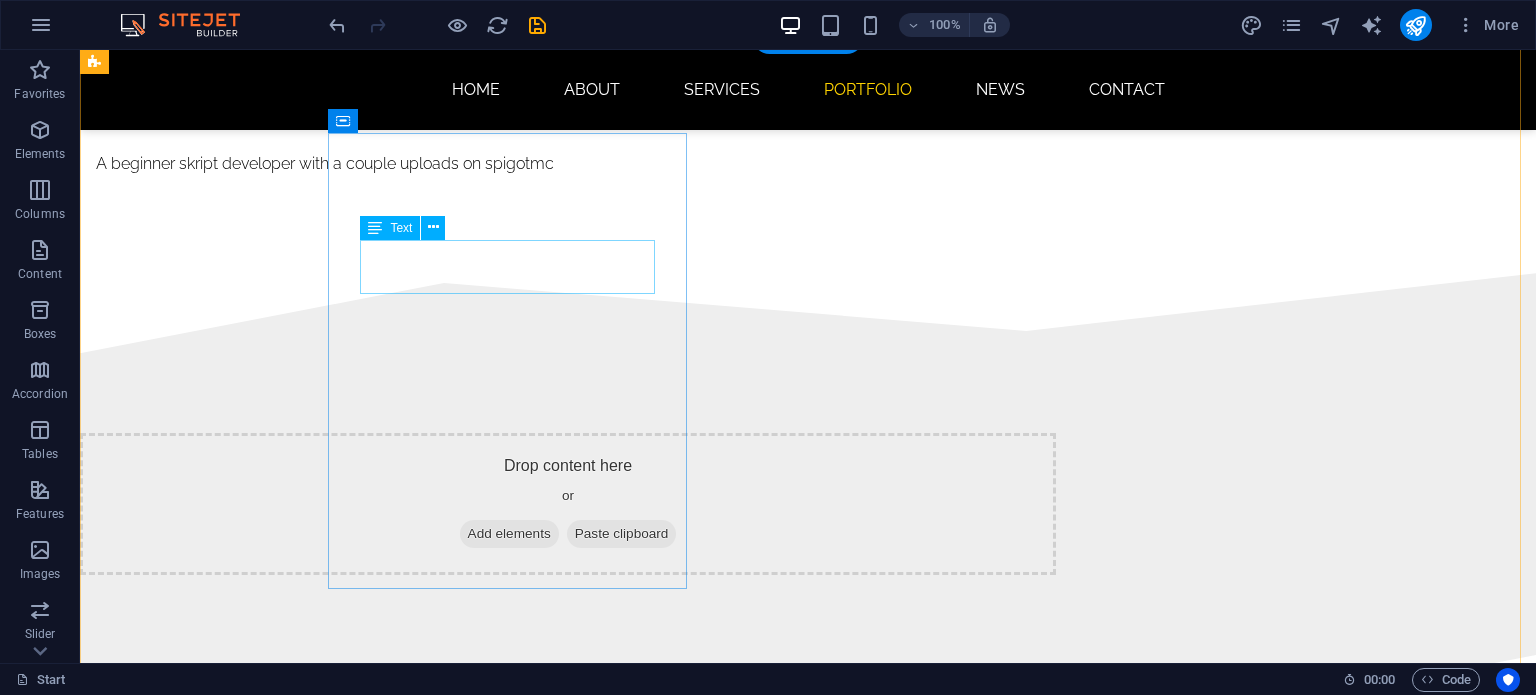 click on "Lorem olik ipsum dolor sit amet libero consectetur adipisicing elit." at bounding box center (568, 1509) 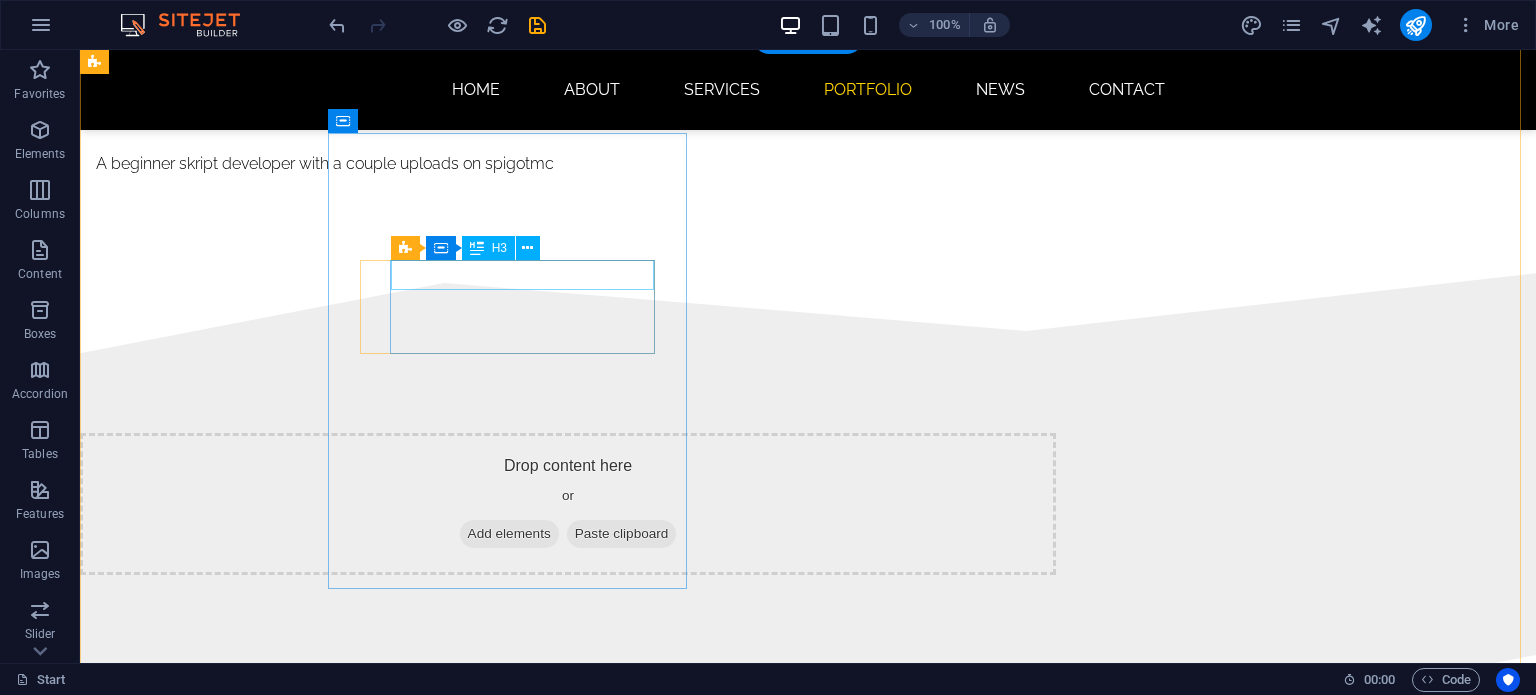 click on "Phone" at bounding box center (568, 1565) 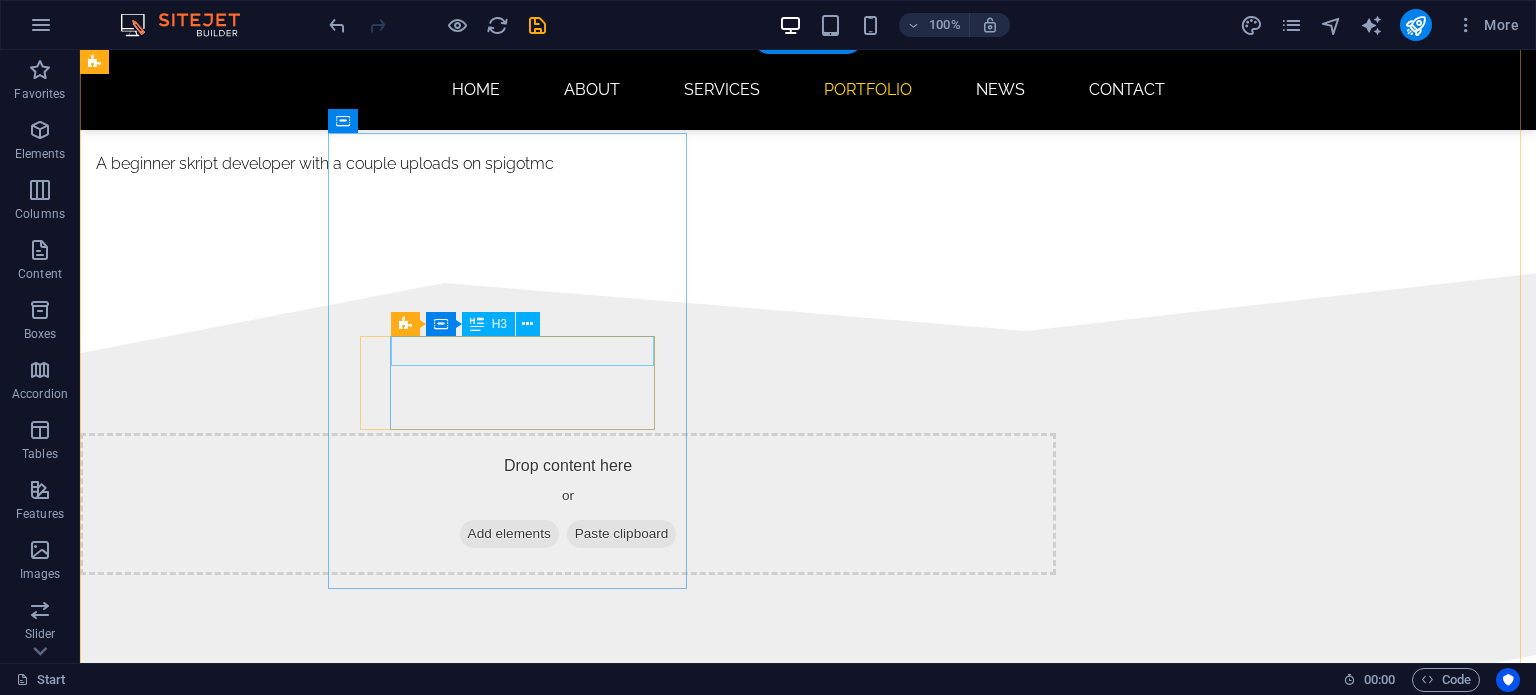 click on "CONTACT +1-123-456-7890 669e3af7df61105437e3a7626f9bca@cpanel.local Address Brooklyn Bridge New York, NY   10038" at bounding box center (568, 1587) 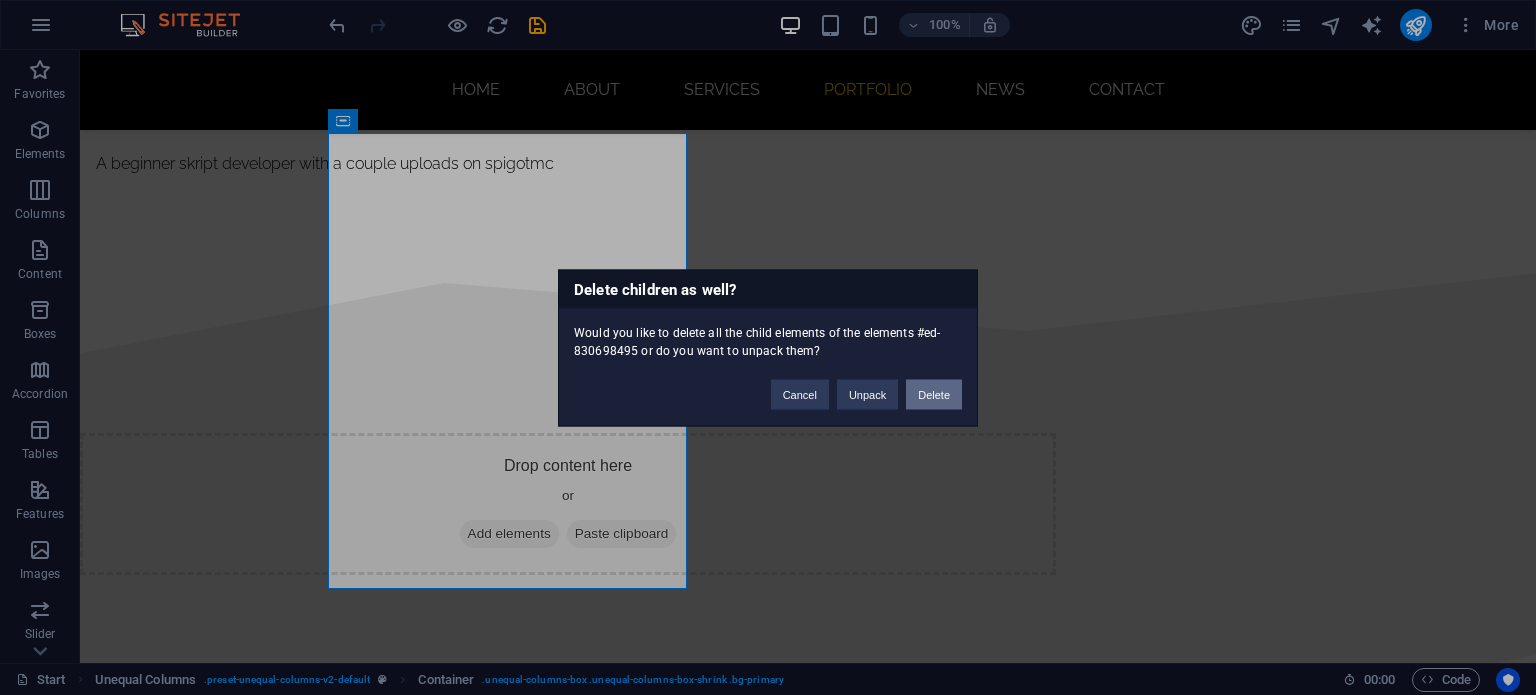 drag, startPoint x: 929, startPoint y: 403, endPoint x: 845, endPoint y: 353, distance: 97.7548 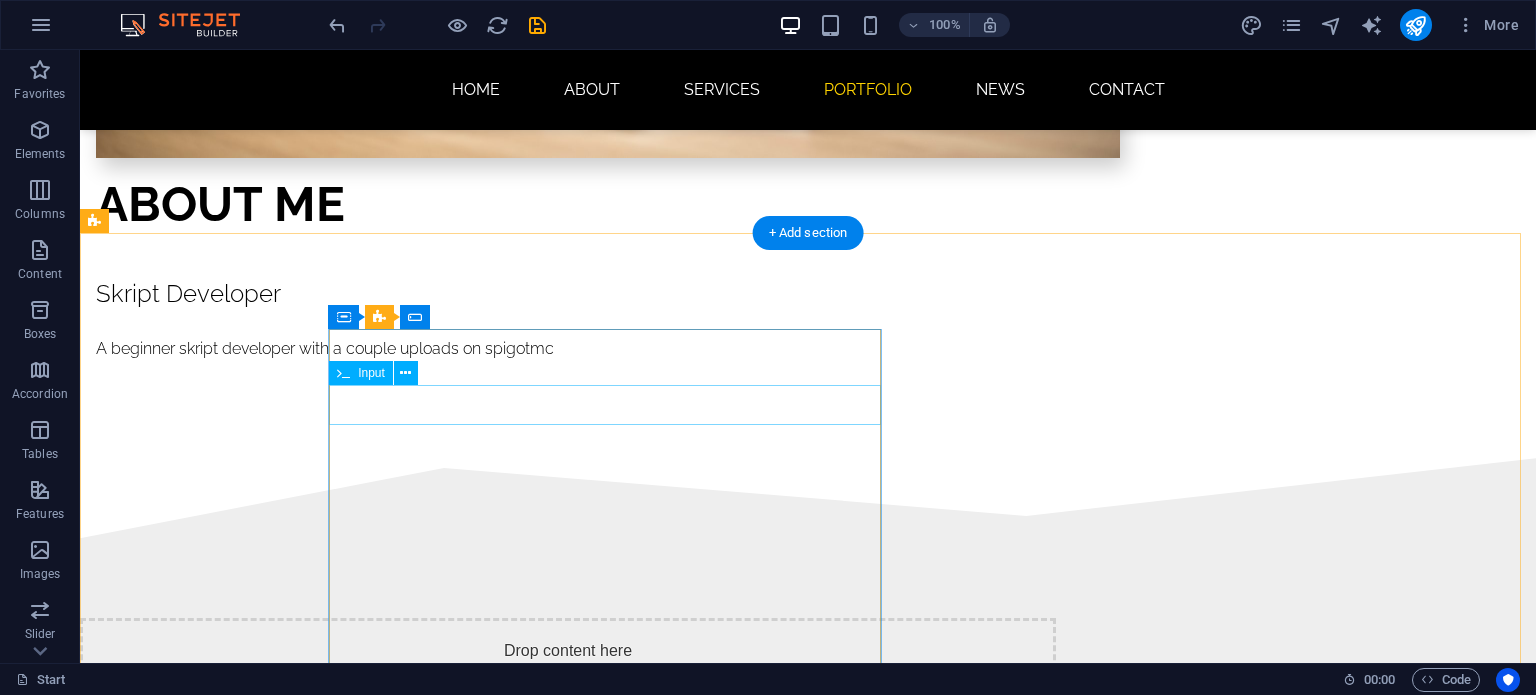 scroll, scrollTop: 1841, scrollLeft: 0, axis: vertical 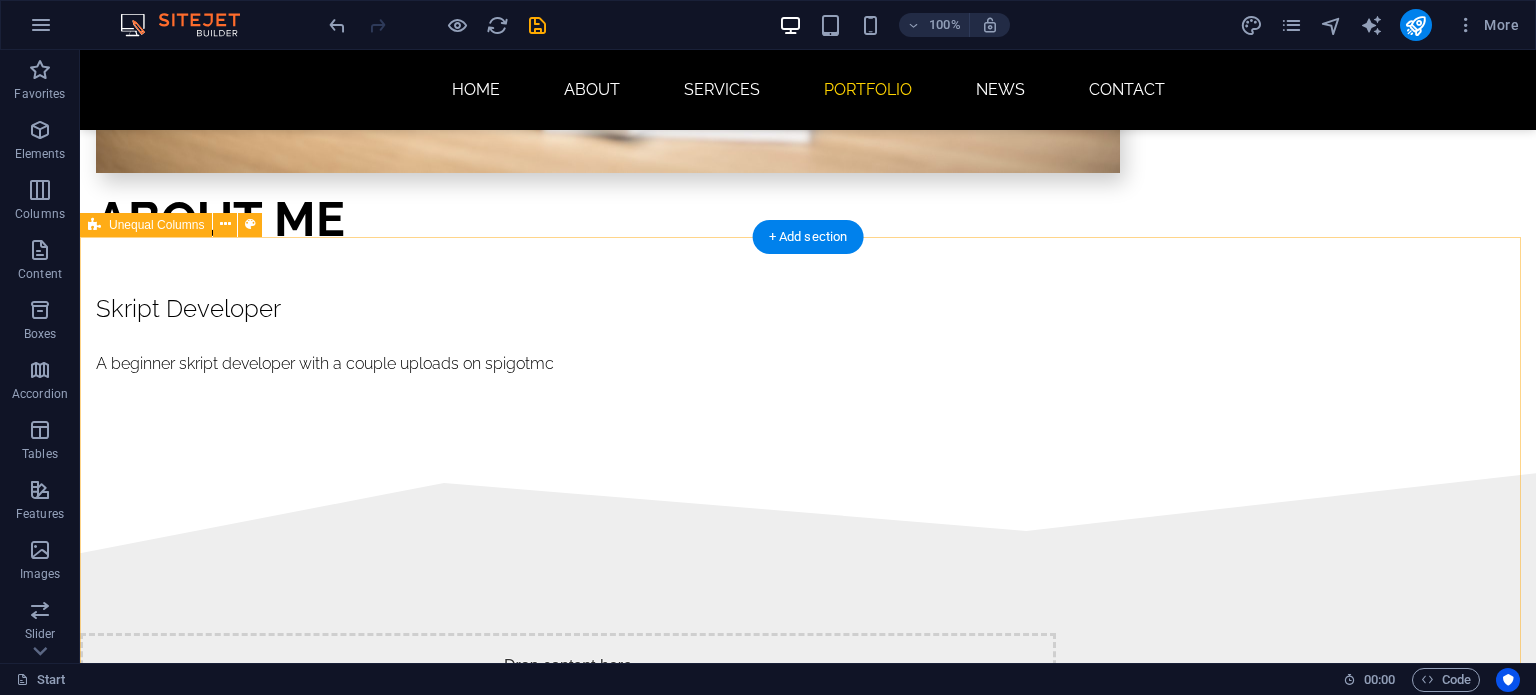 click on "I have read and understand the privacy policy. Unreadable? Load new Submit" at bounding box center [808, 1832] 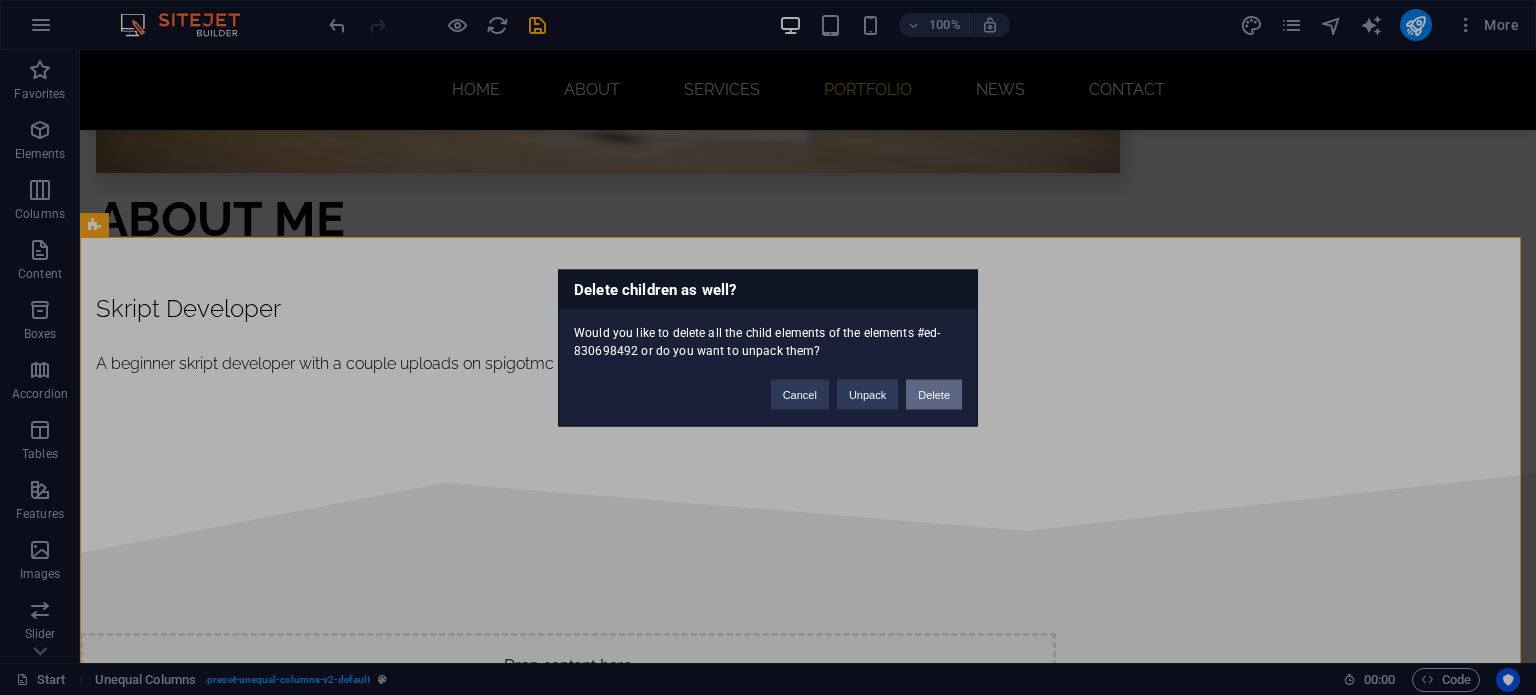 type 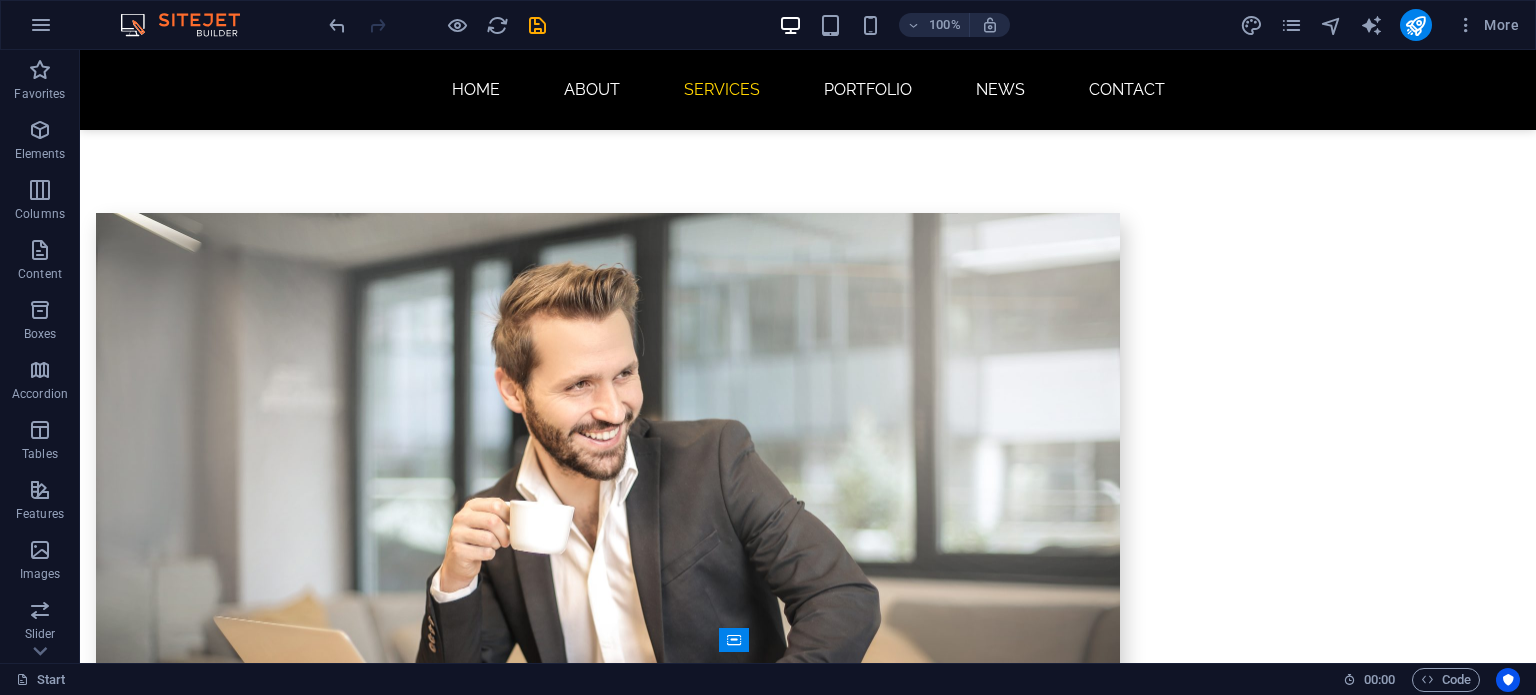 scroll, scrollTop: 1804, scrollLeft: 0, axis: vertical 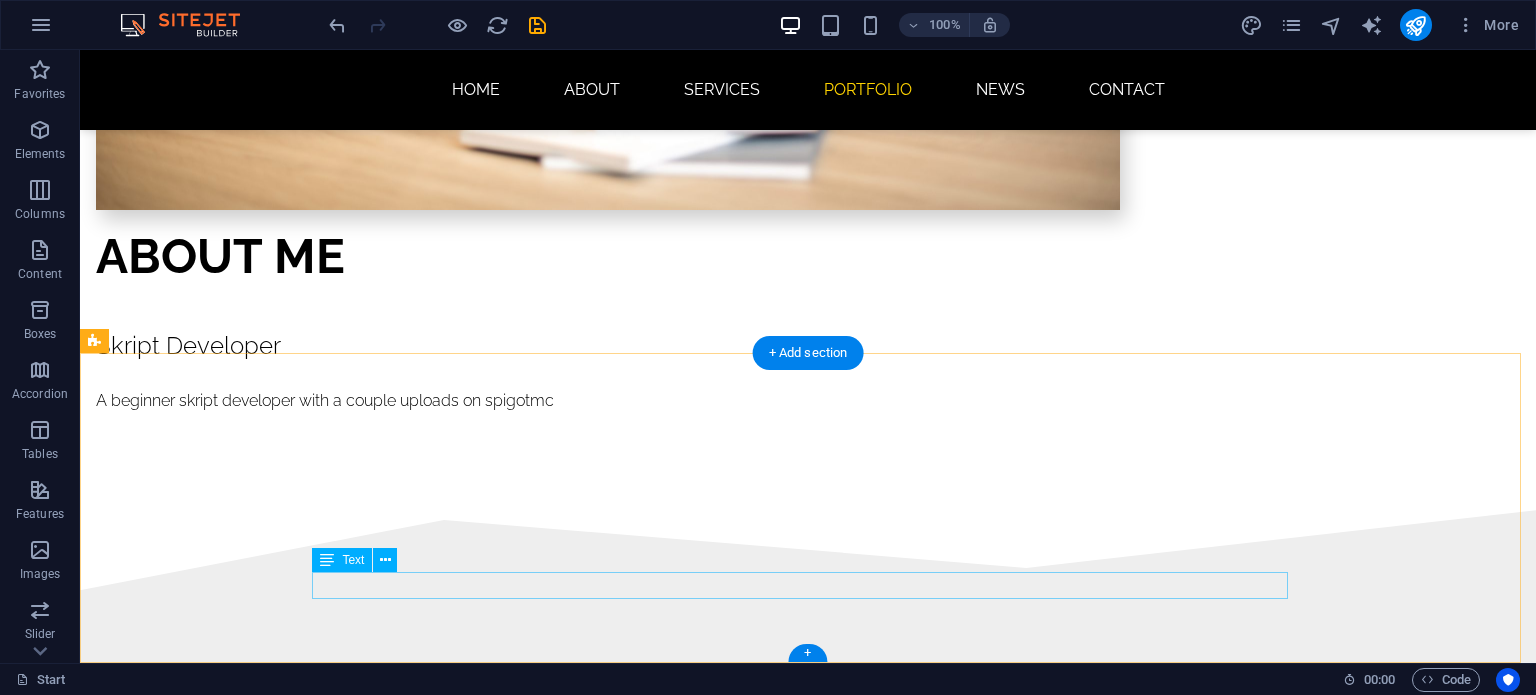 click on "Legal Notice  |  Privacy Policy" at bounding box center (808, 1842) 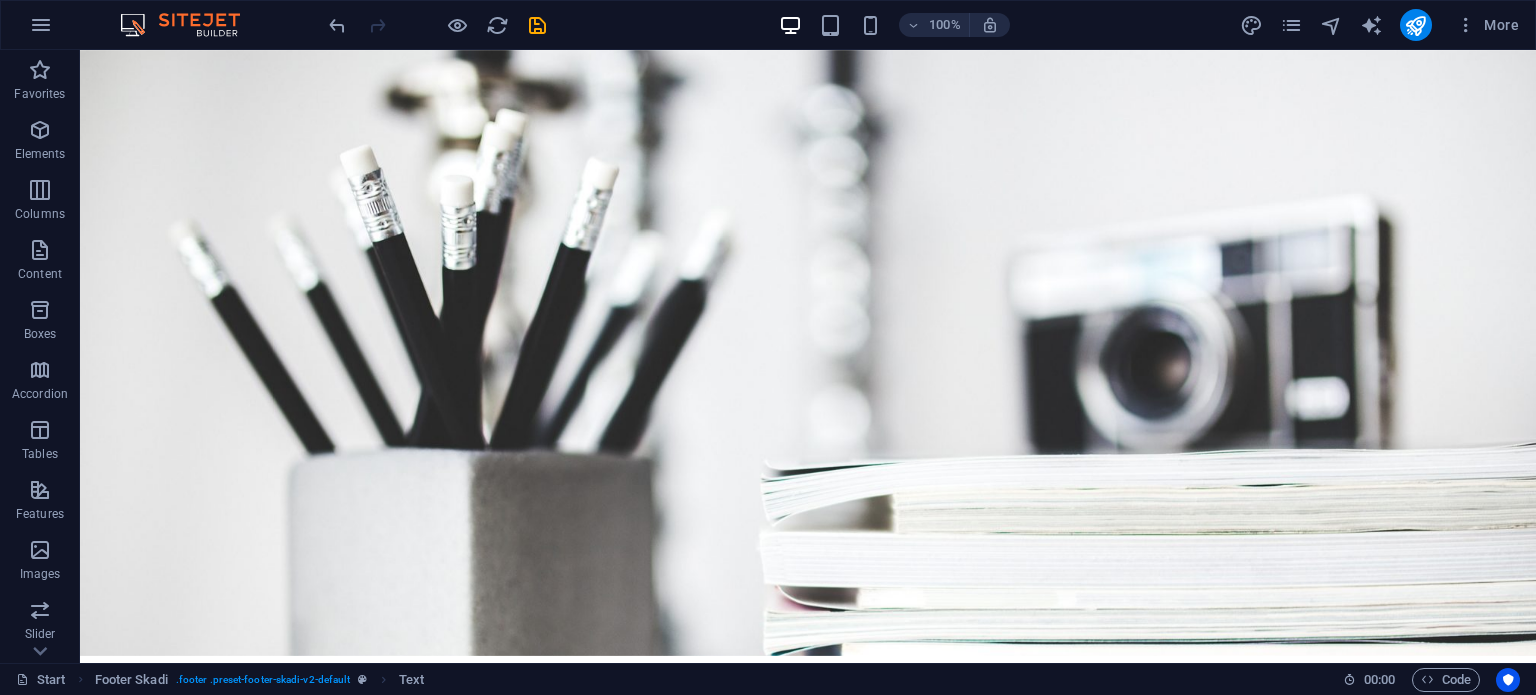 scroll, scrollTop: 0, scrollLeft: 0, axis: both 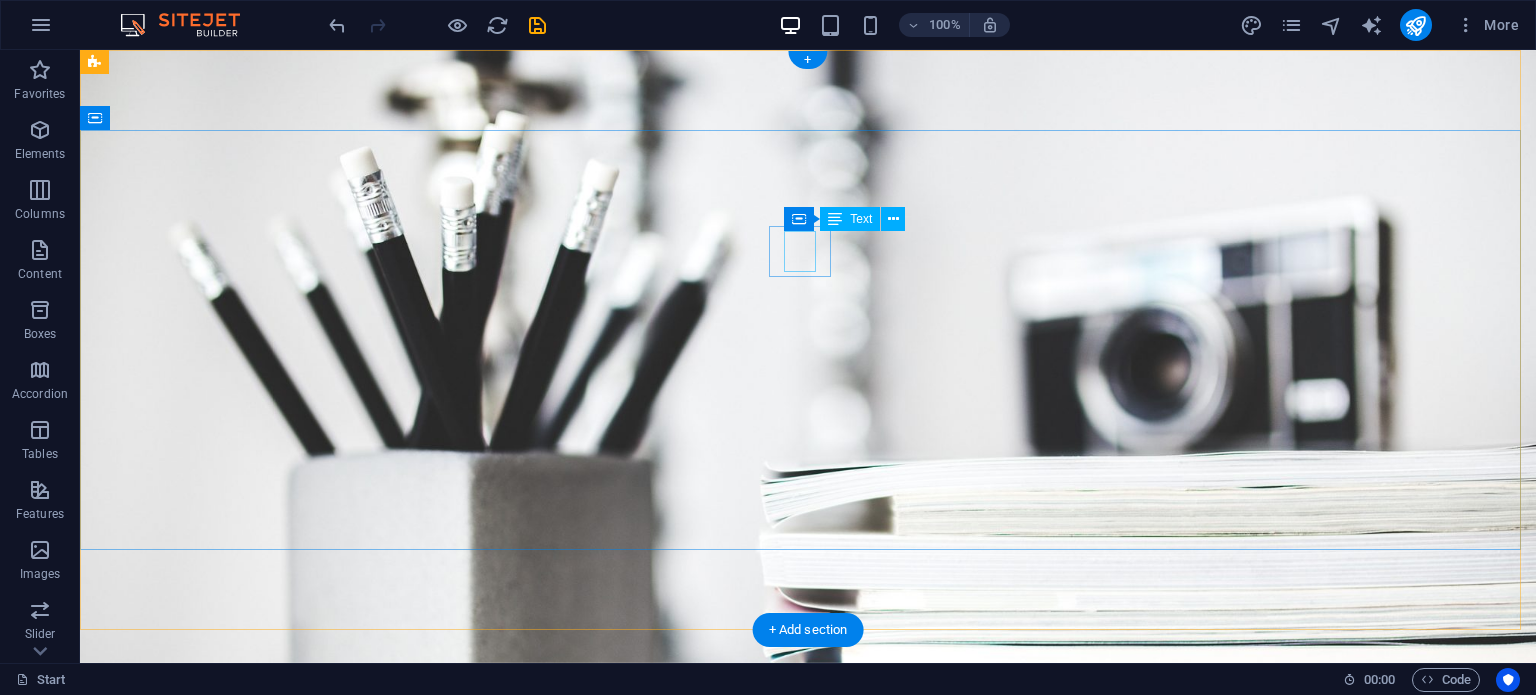 click on "I'm" at bounding box center (808, 857) 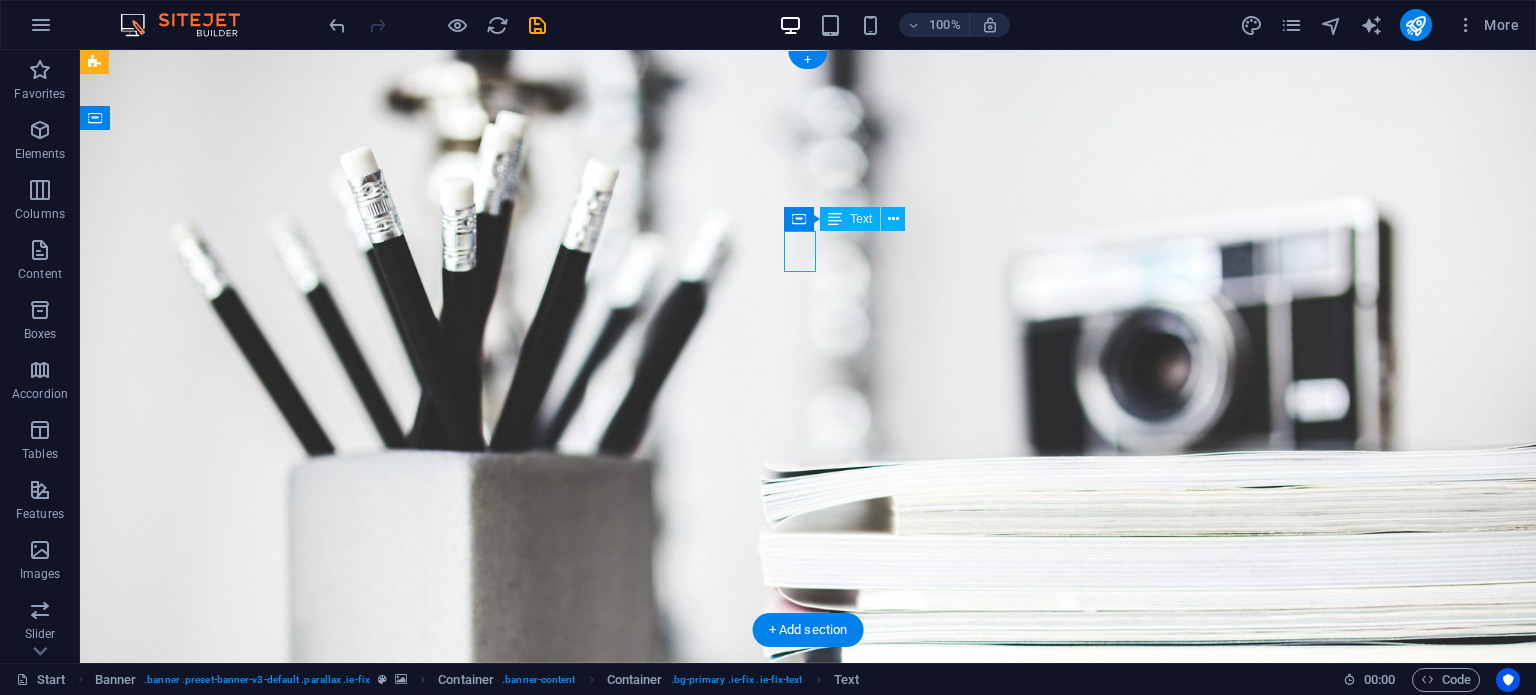 click on "I'm" at bounding box center (808, 857) 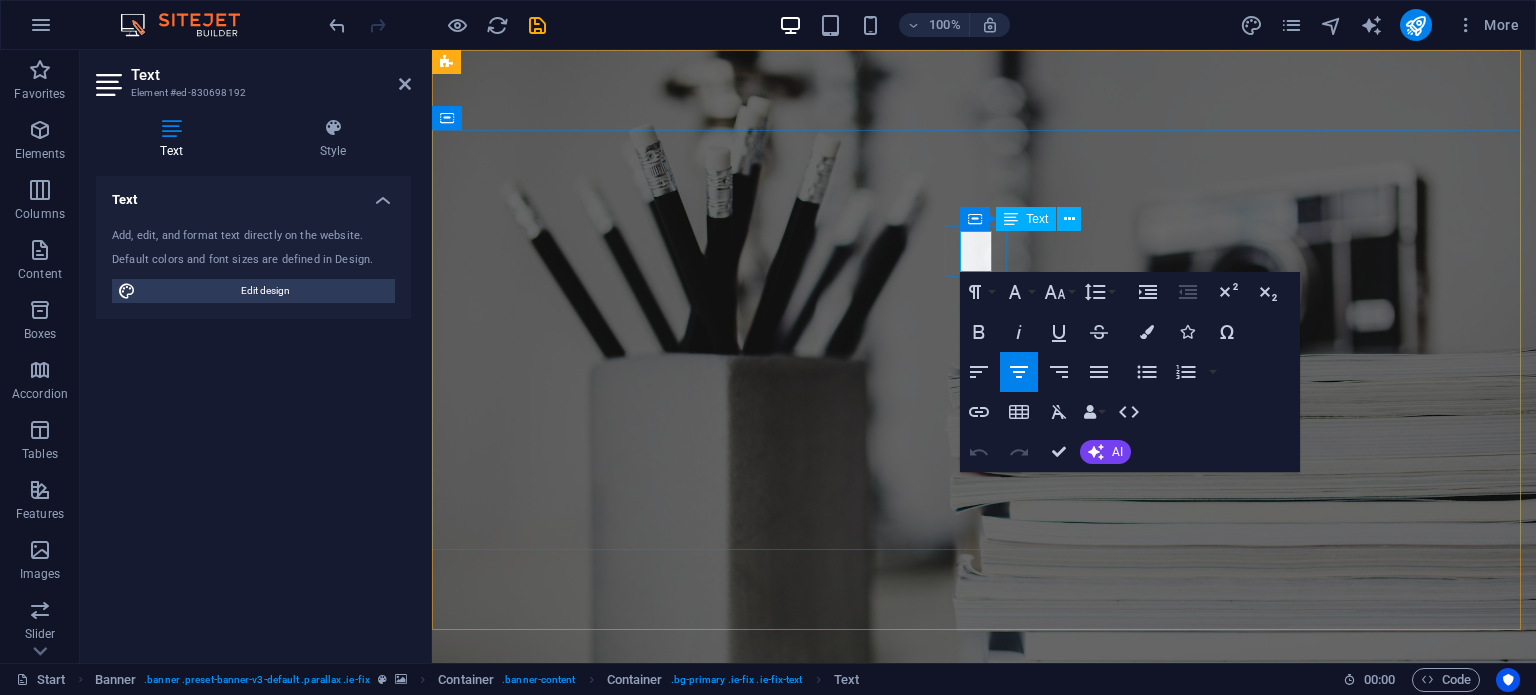 click on "I'm" at bounding box center [984, 857] 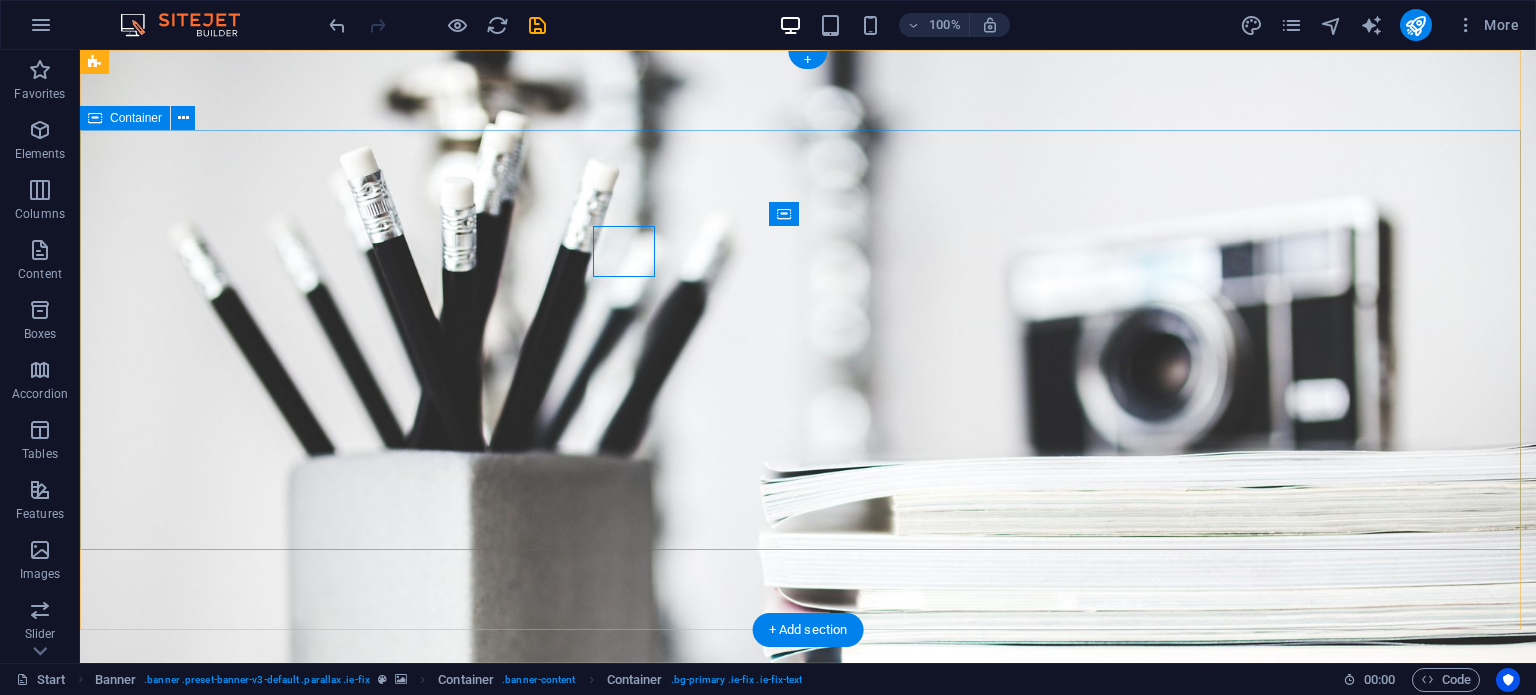 click on "I'm    Skript DEVELOPER Developer SKRIPT DEVELOPER" at bounding box center (808, 946) 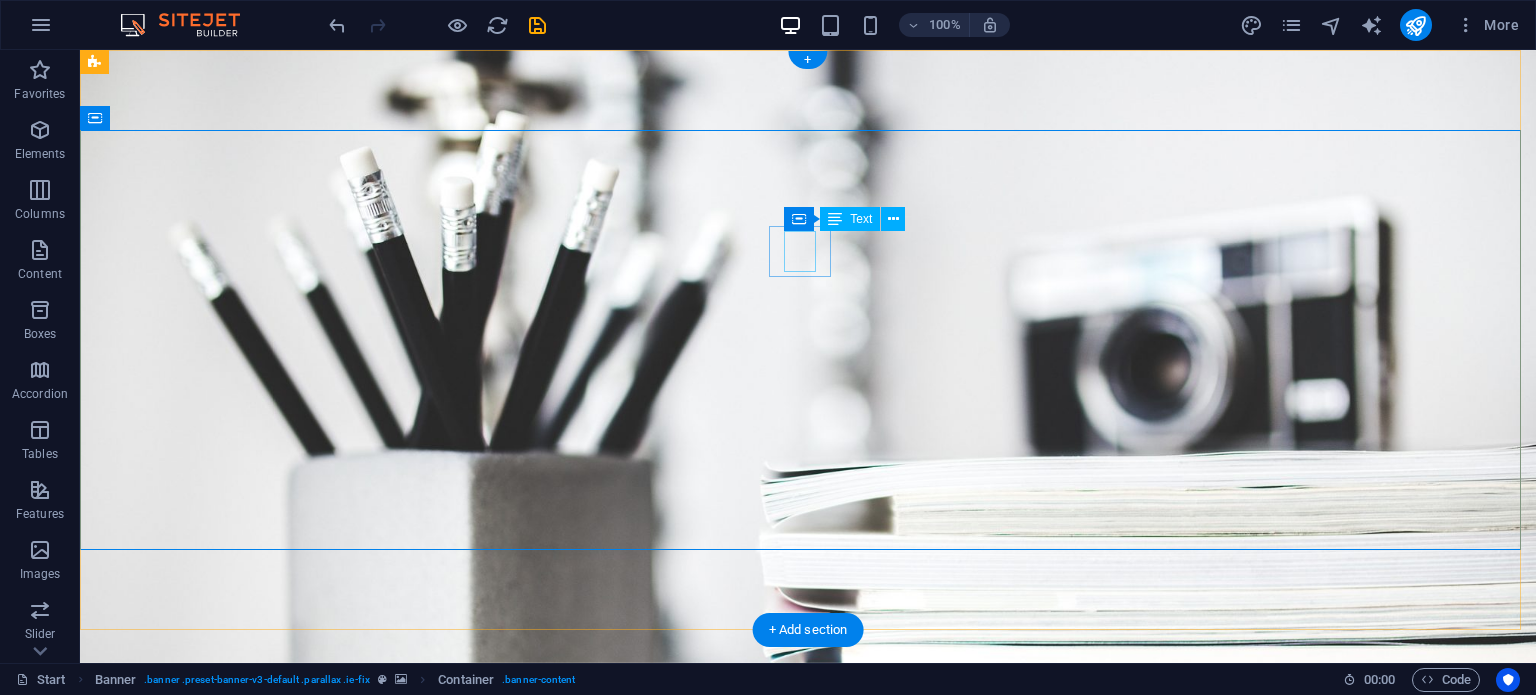 click on "I'm" at bounding box center [808, 857] 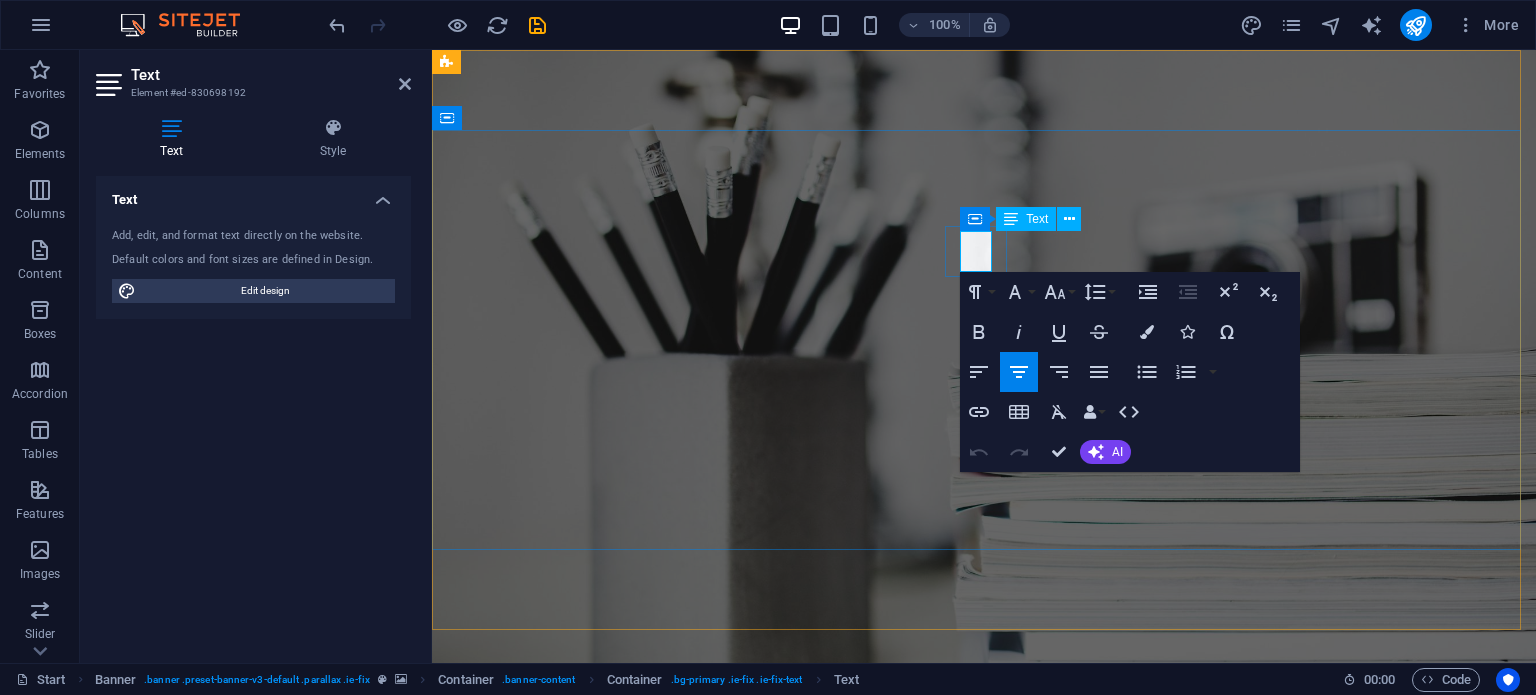 click on "I'm" at bounding box center [984, 856] 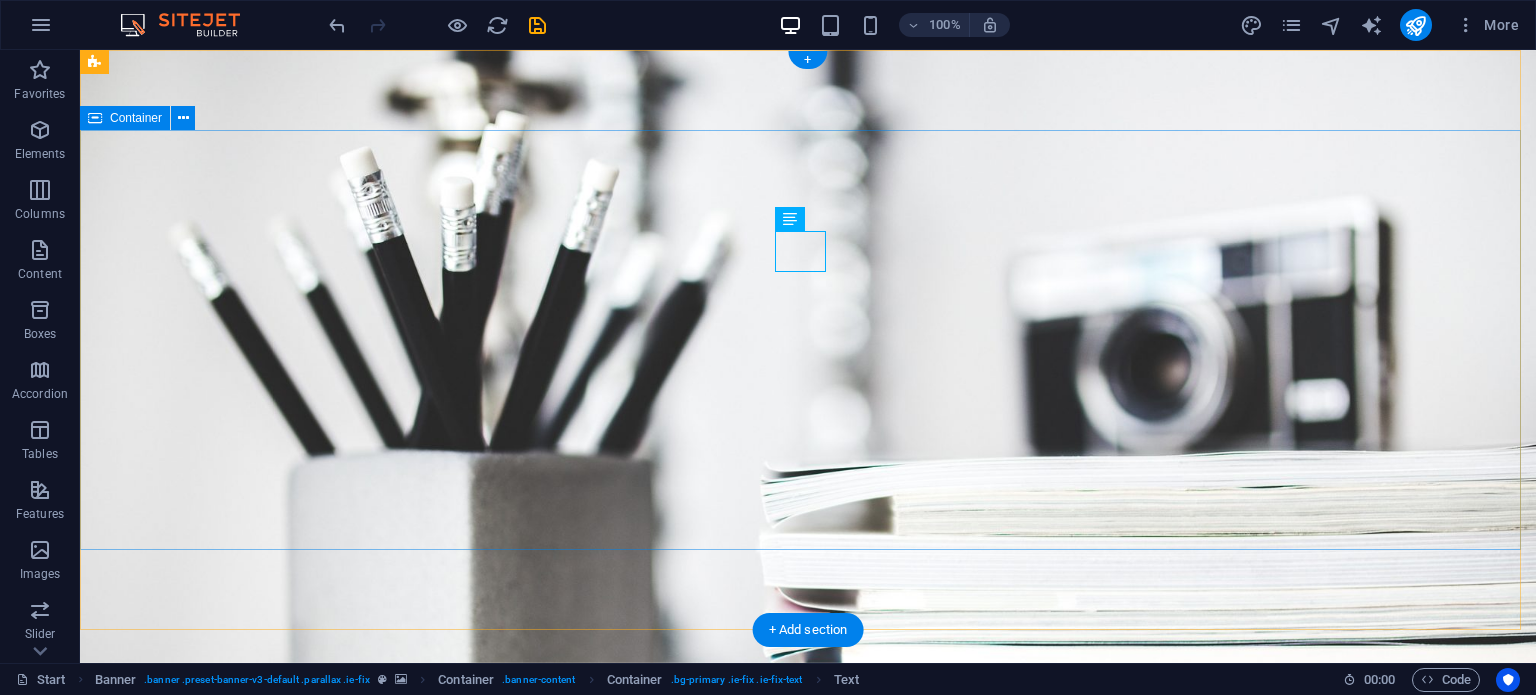 click on "I'm a   Skript DEVELOPER Developer SKRIPT DEVELOPER" at bounding box center [808, 946] 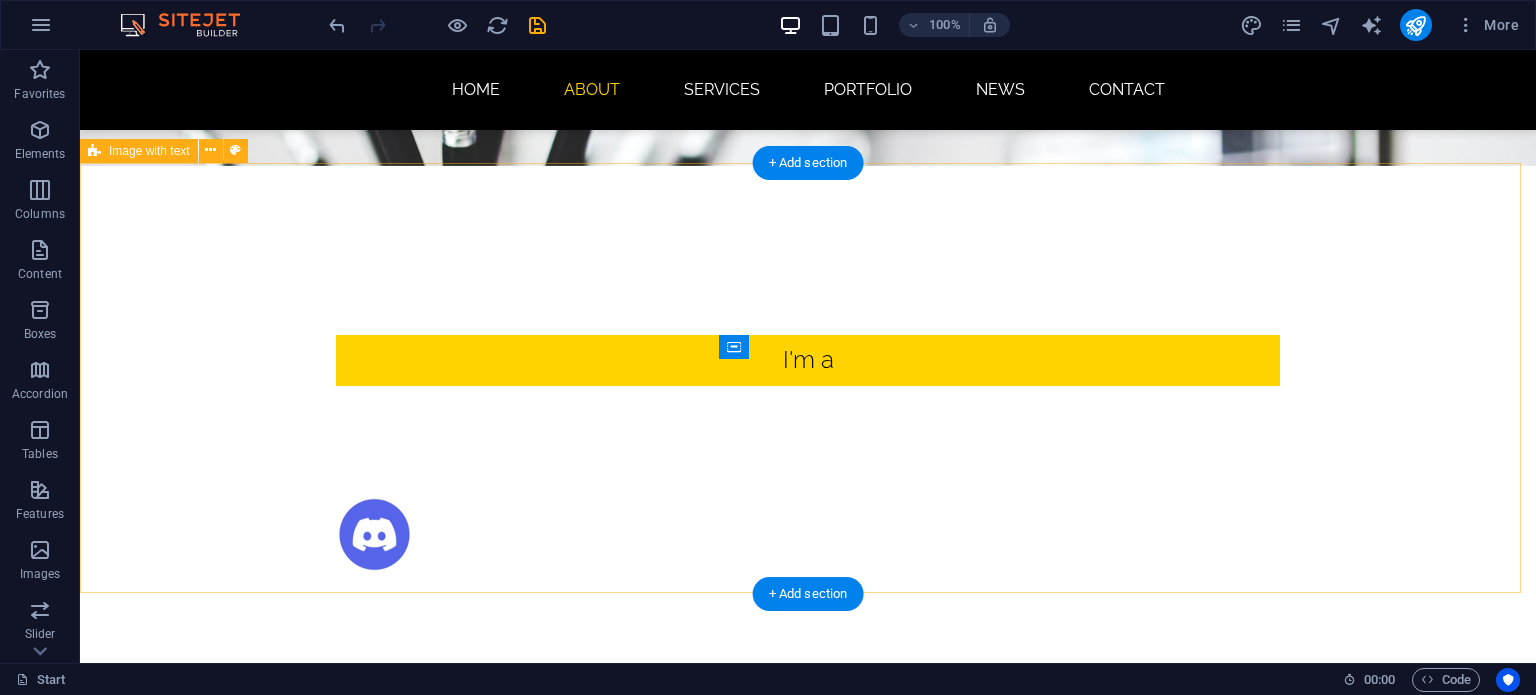 scroll, scrollTop: 533, scrollLeft: 0, axis: vertical 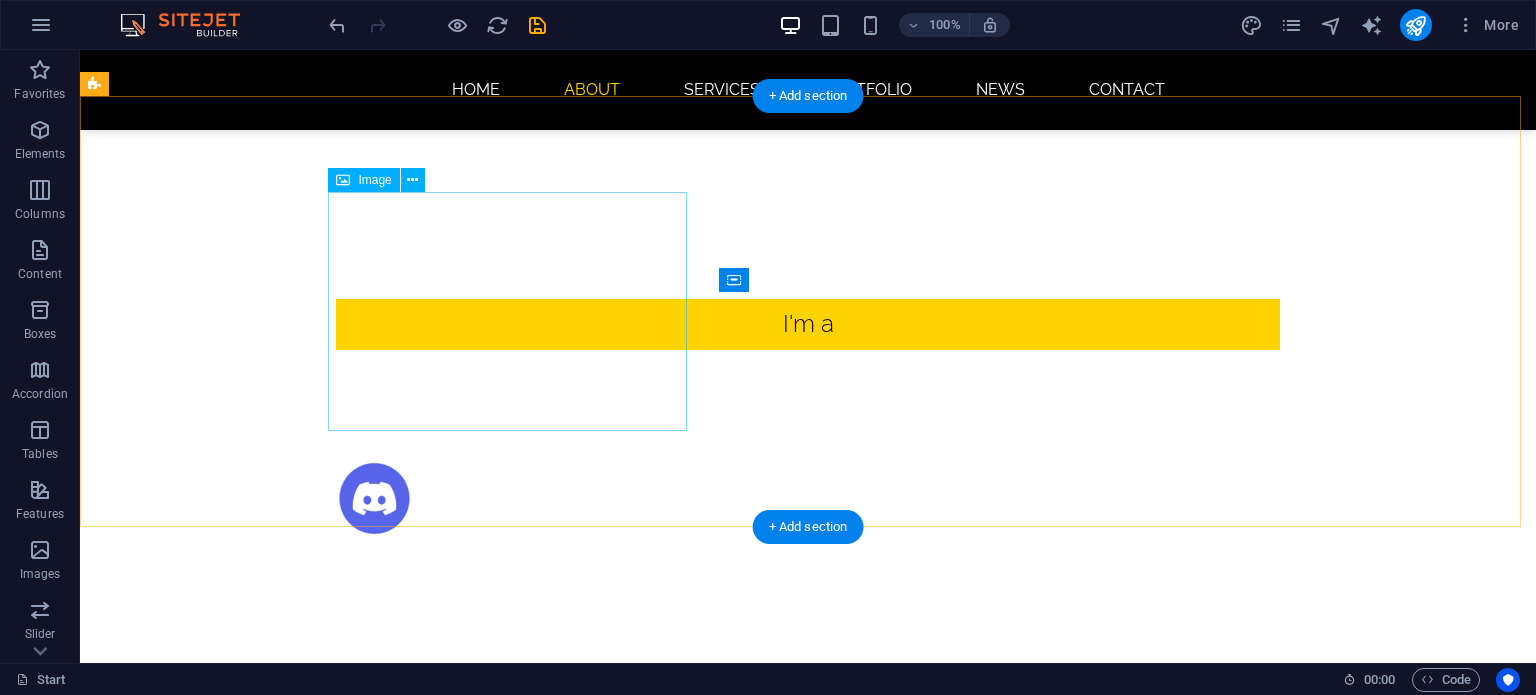 drag, startPoint x: 588, startPoint y: 298, endPoint x: 660, endPoint y: 440, distance: 159.21056 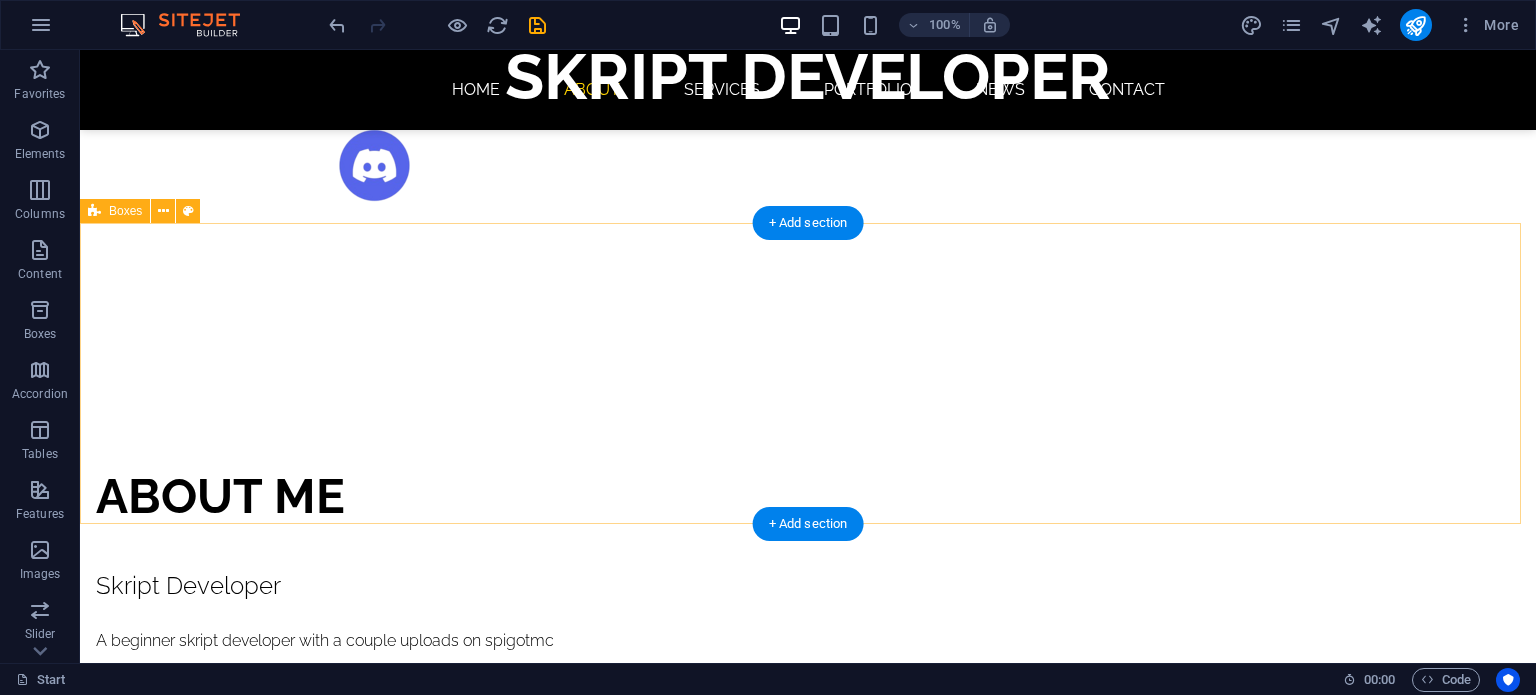 scroll, scrollTop: 800, scrollLeft: 0, axis: vertical 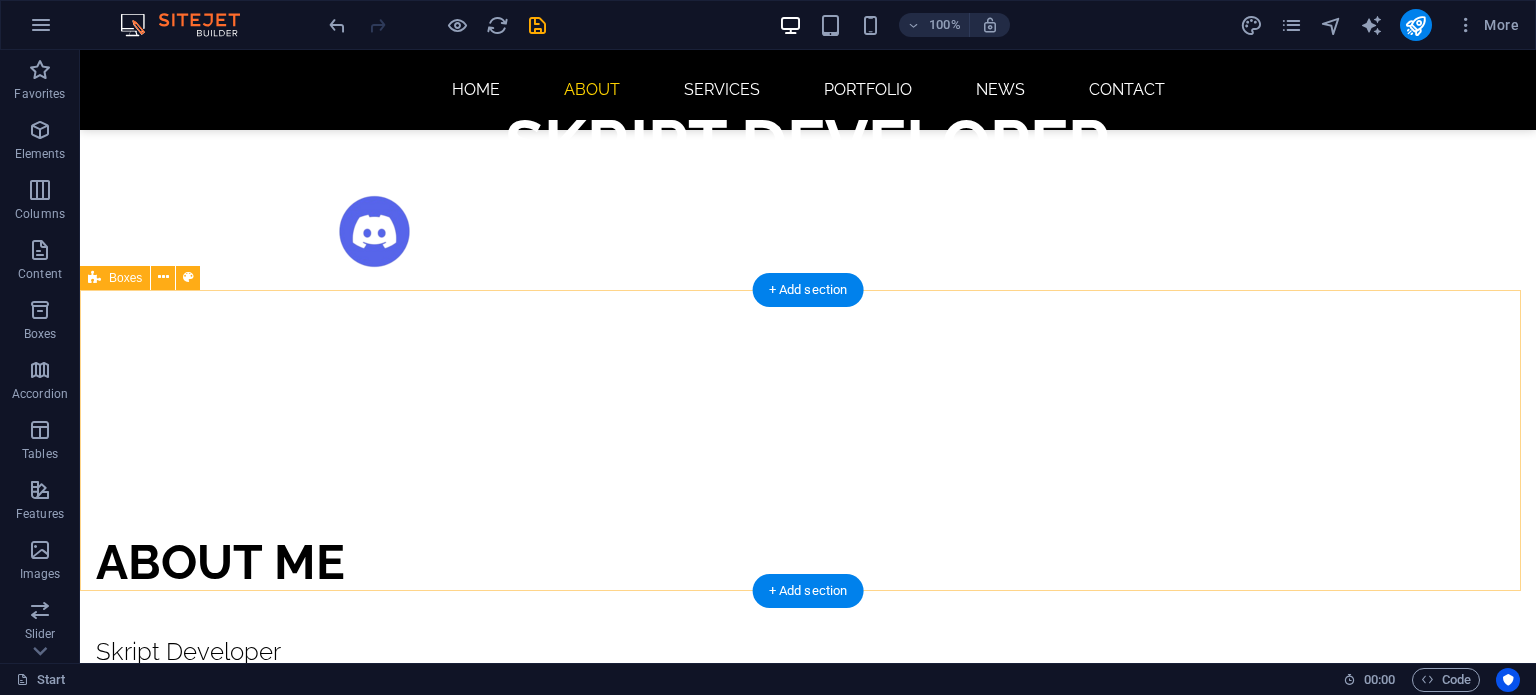 click on "Drop content here or  Add elements  Paste clipboard" at bounding box center [808, 1047] 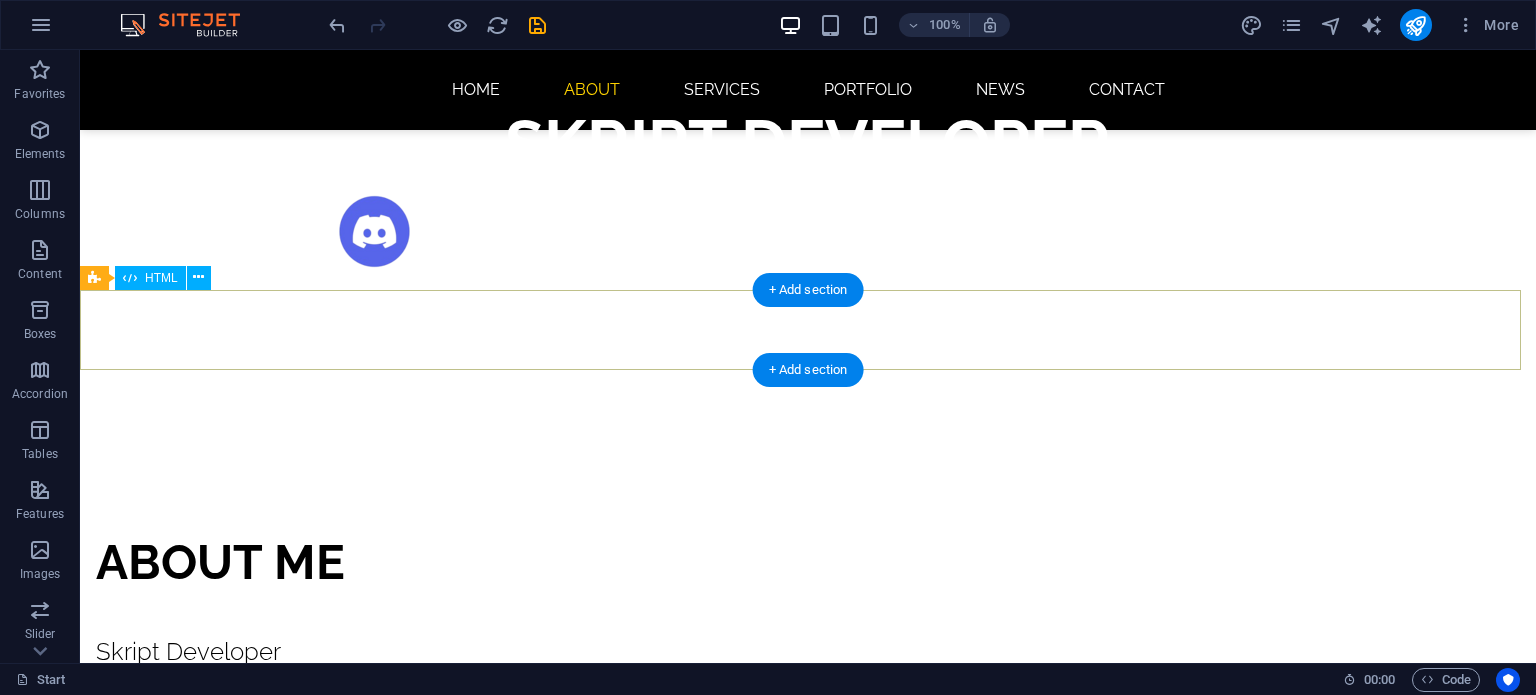 click at bounding box center (808, 936) 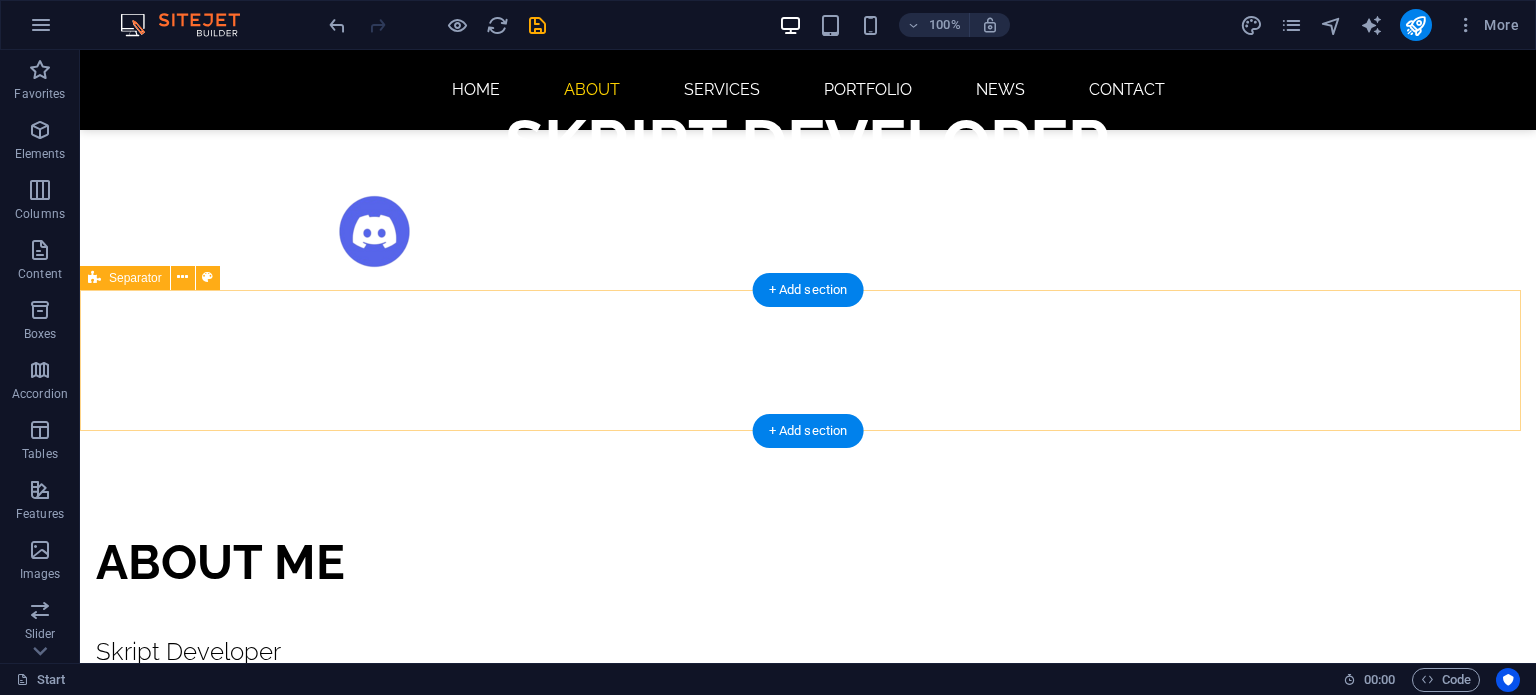 click on "Drop content here or  Add elements  Paste clipboard" at bounding box center [808, 967] 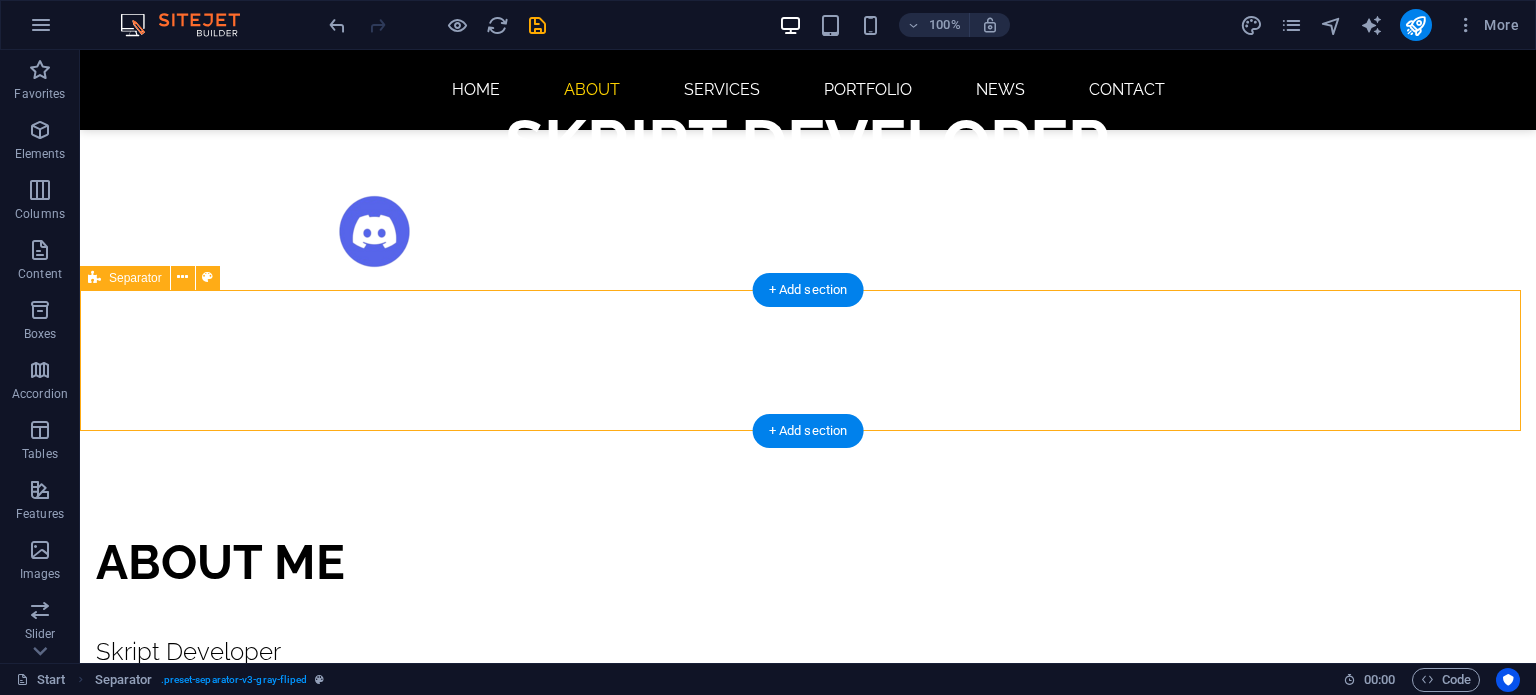 click on "Drop content here or  Add elements  Paste clipboard" at bounding box center [808, 967] 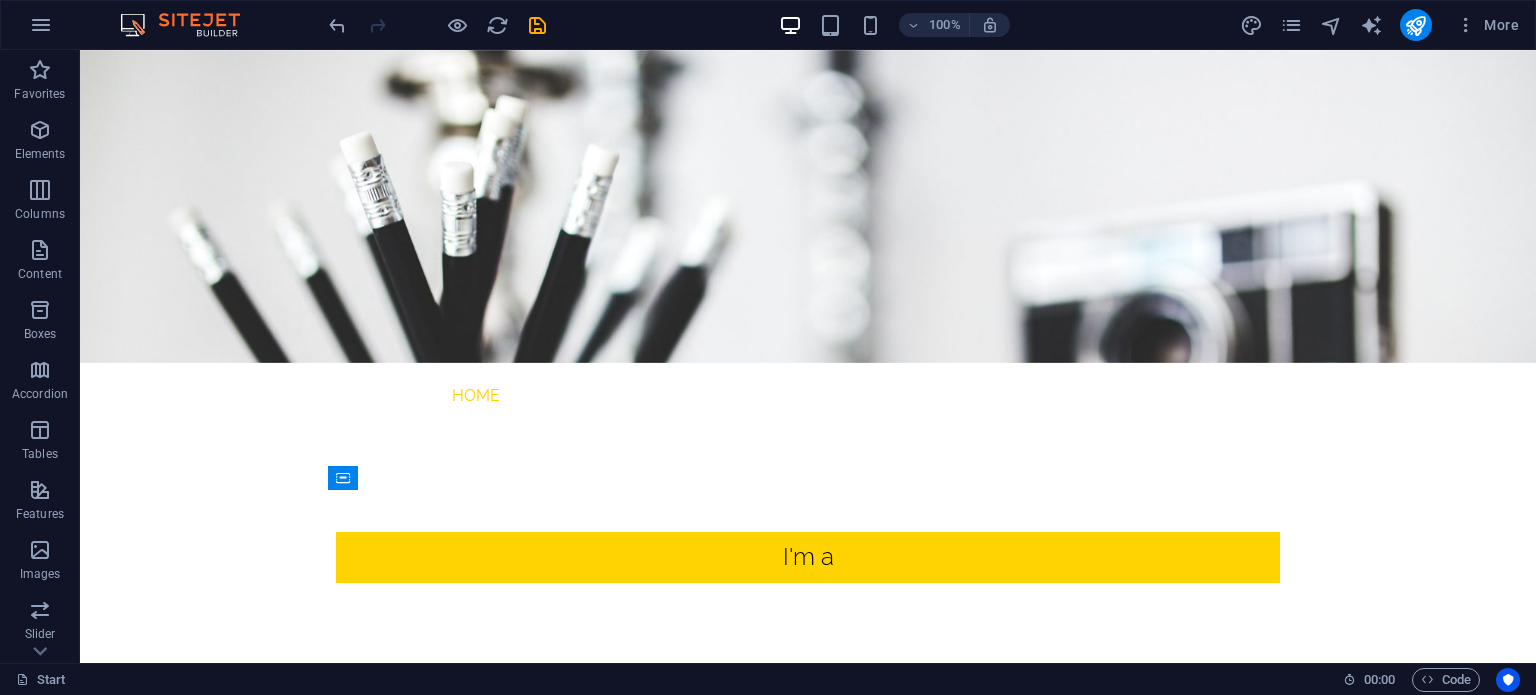 scroll, scrollTop: 0, scrollLeft: 0, axis: both 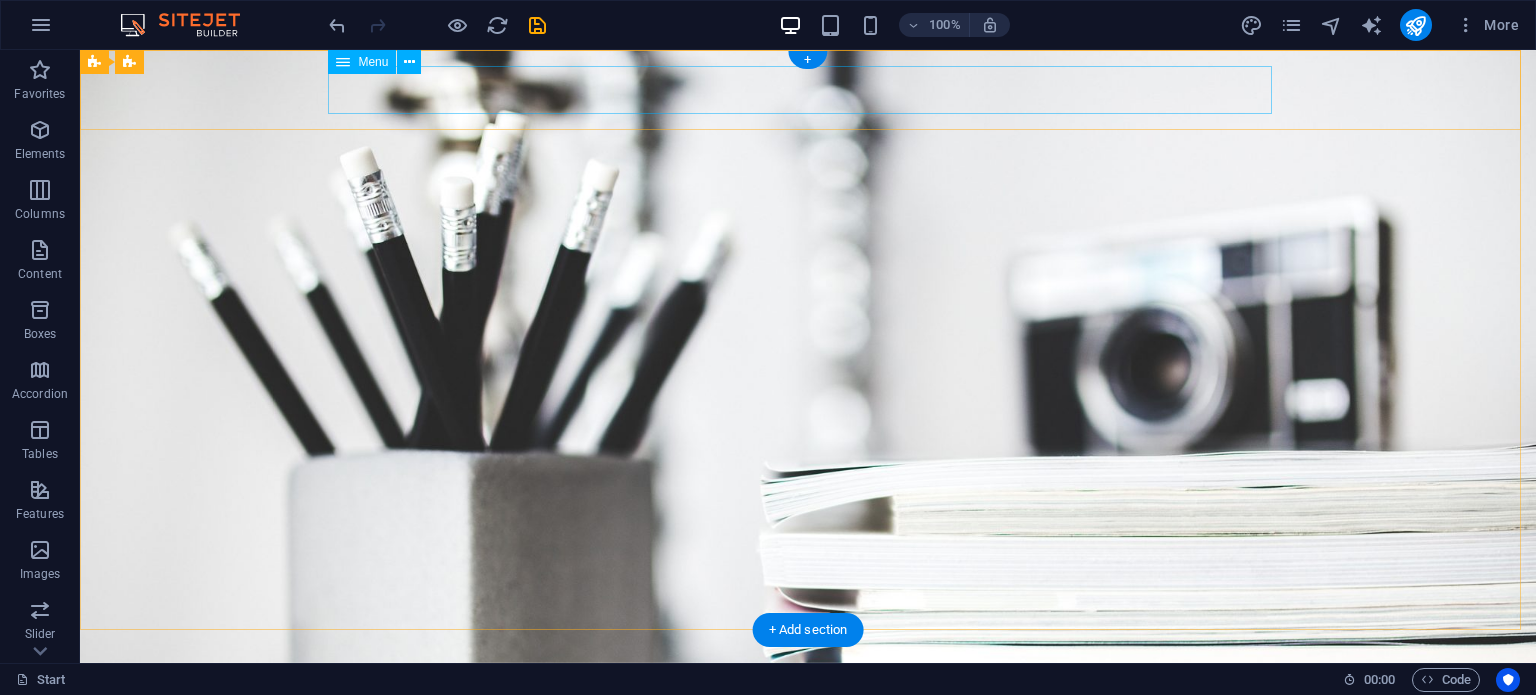 click on "Home About Services Portfolio News Contact" at bounding box center [808, 696] 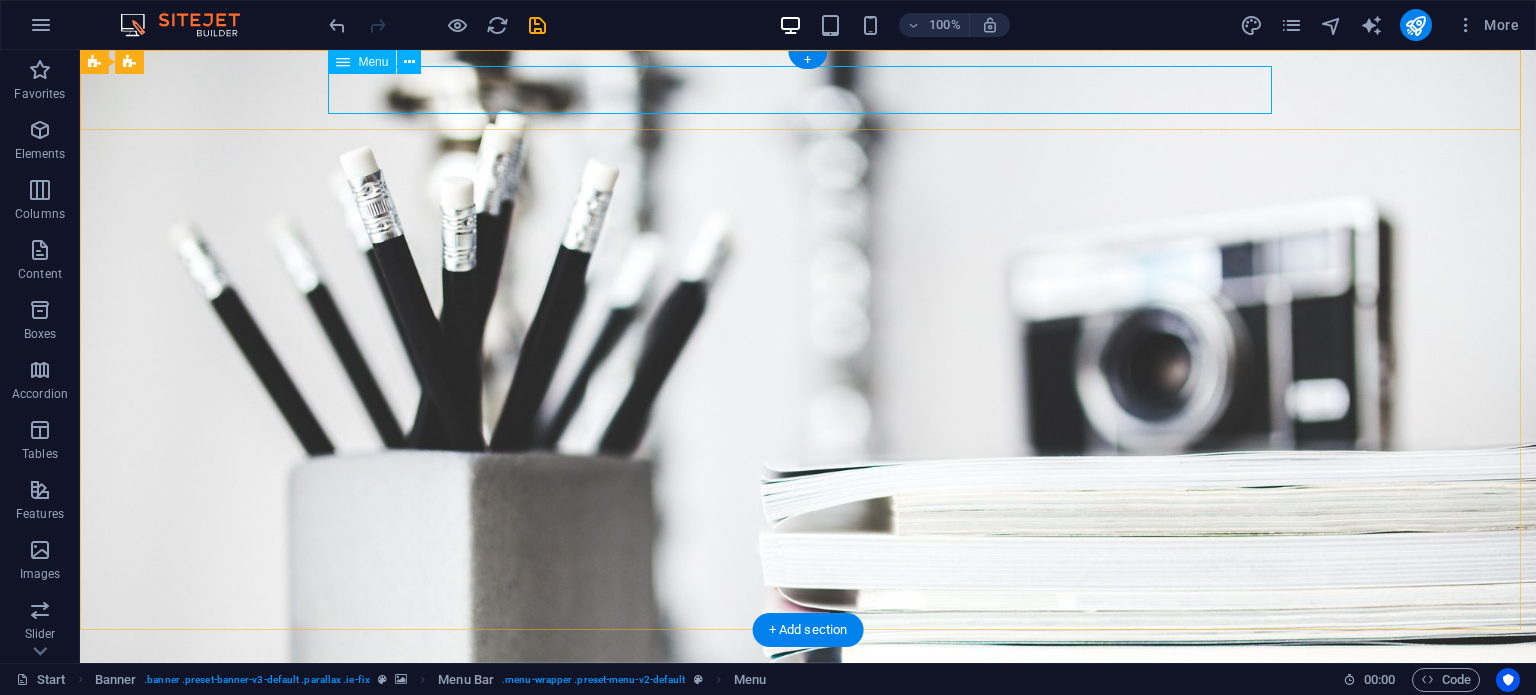 click on "Home About Services Portfolio News Contact" at bounding box center [808, 696] 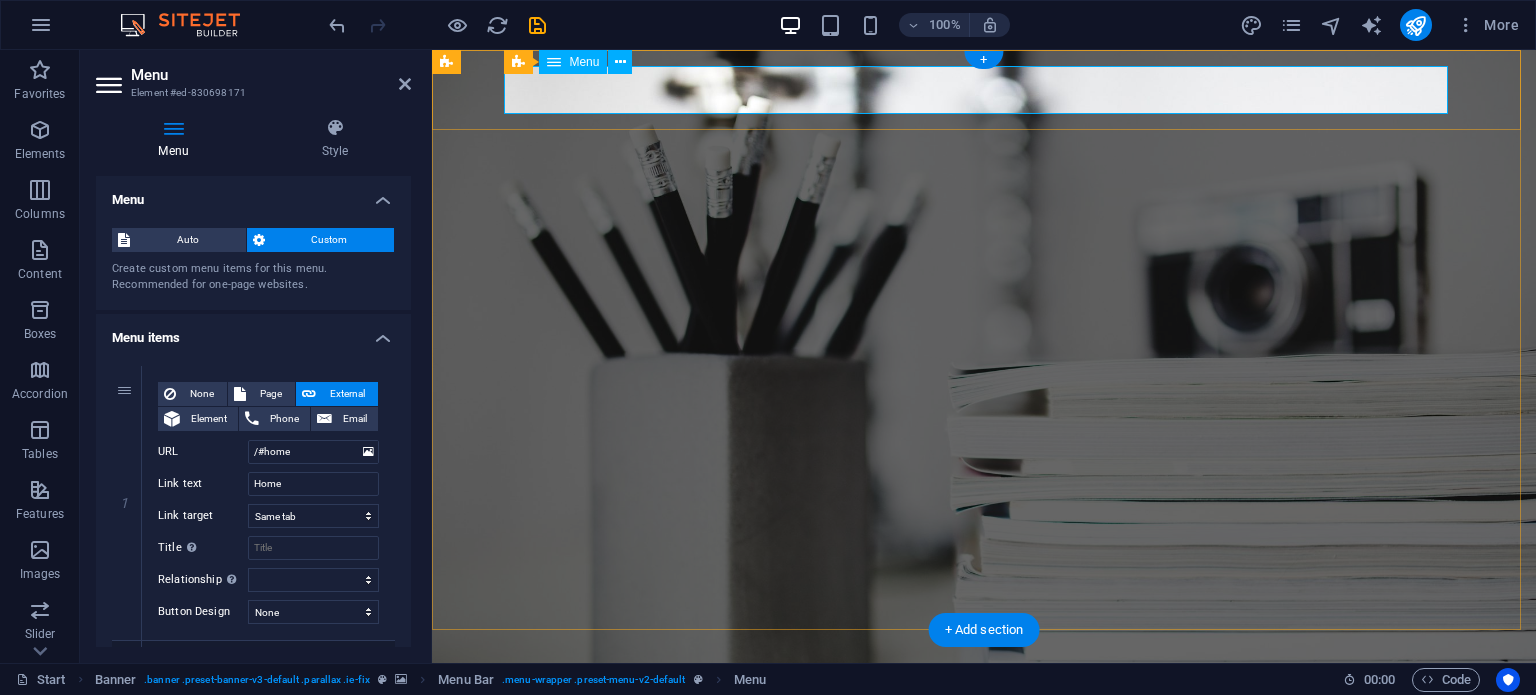 click on "Home About Services Portfolio News Contact" at bounding box center [984, 696] 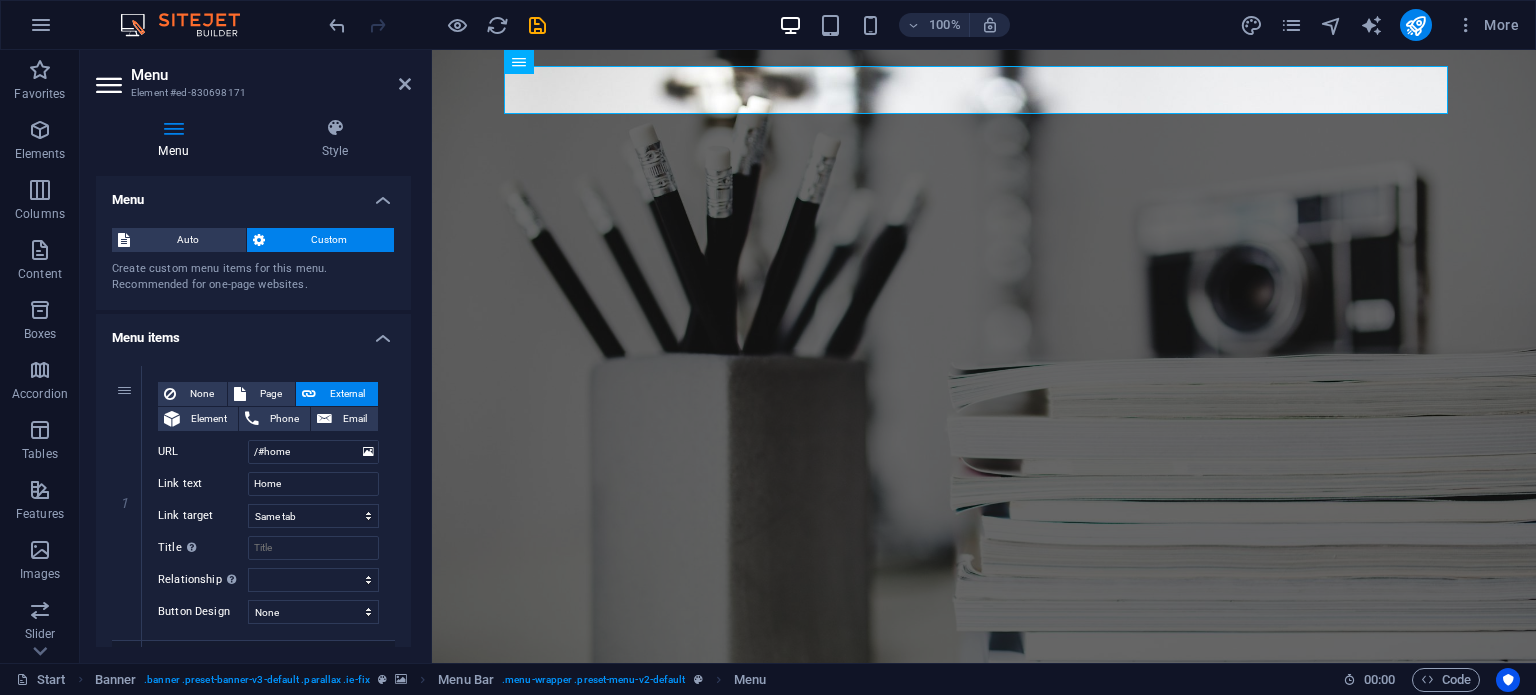 drag, startPoint x: 405, startPoint y: 248, endPoint x: 393, endPoint y: 386, distance: 138.52075 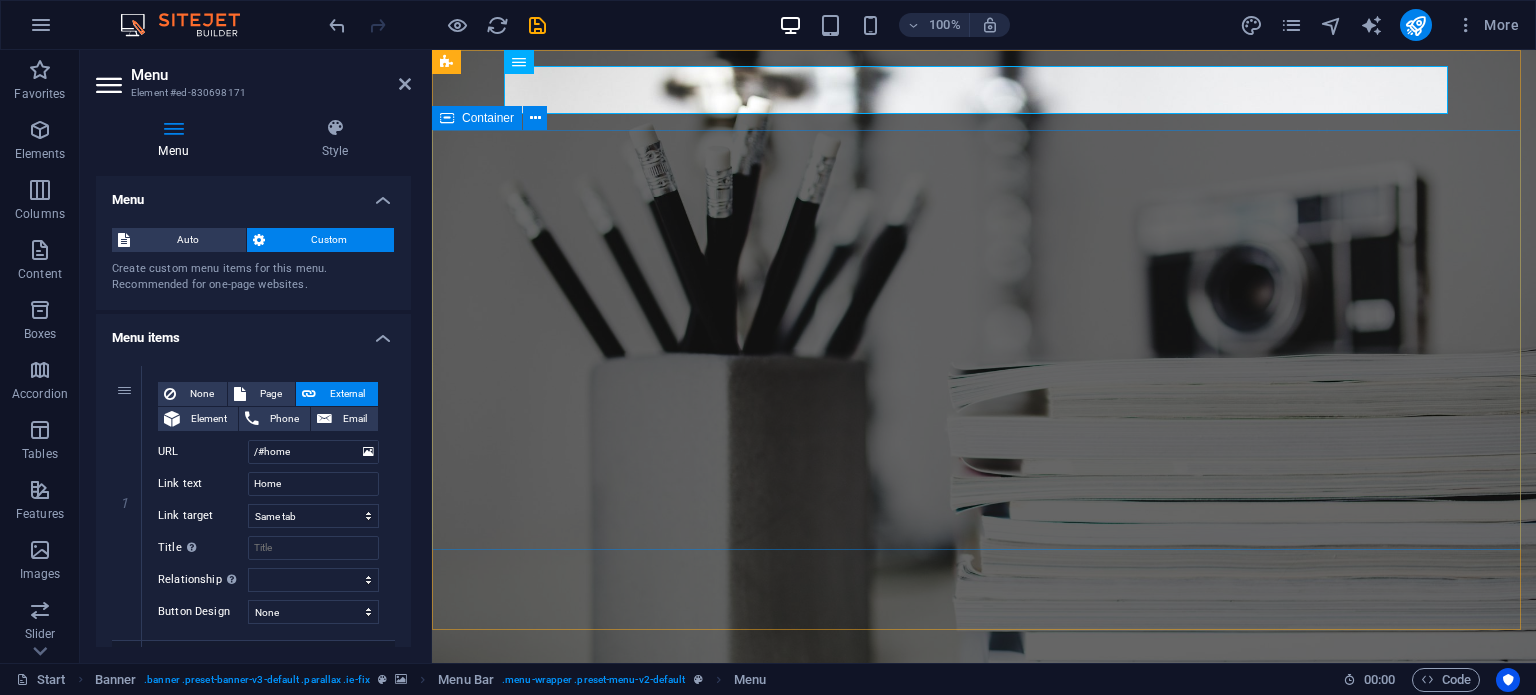 click on "I'm a   Skript DEVELOPER Developer SKRIPT DEVELOPER" at bounding box center [984, 946] 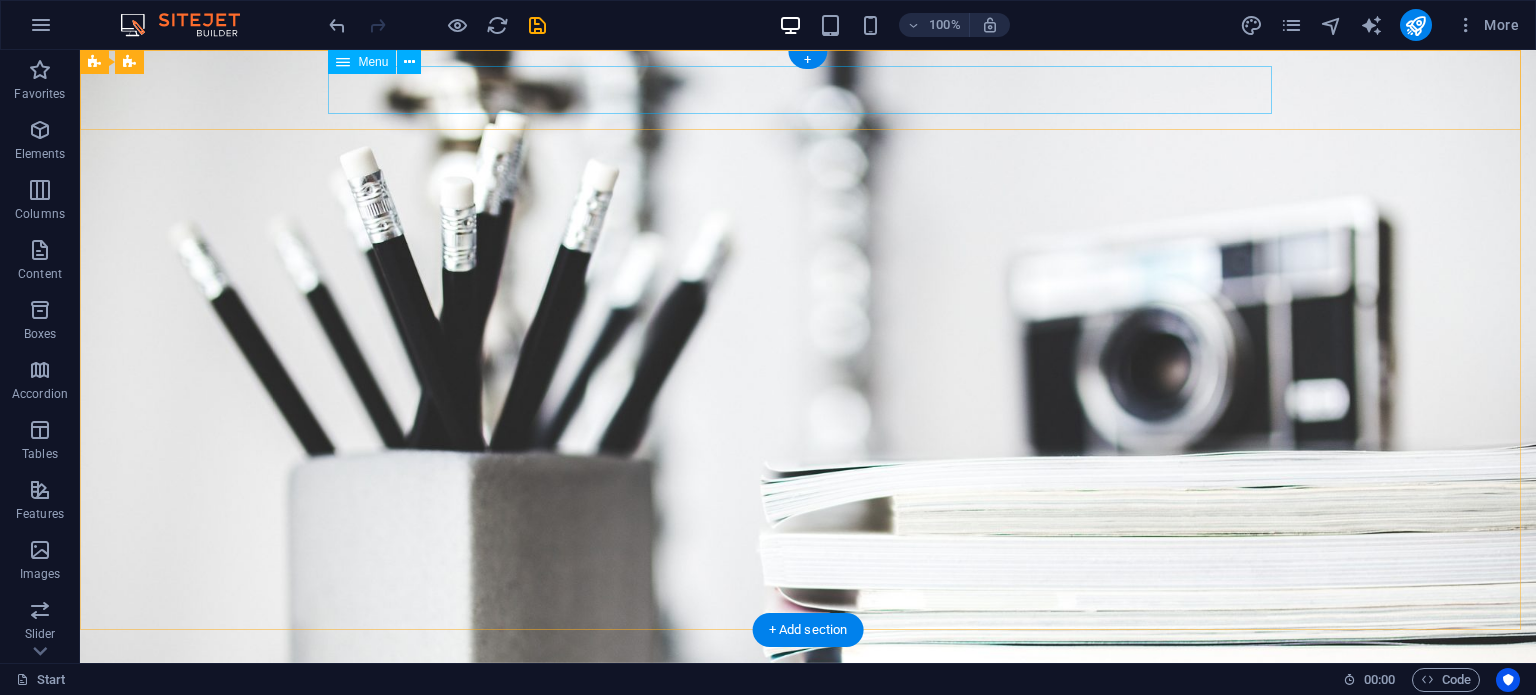 click on "Home About Services Portfolio News Contact" at bounding box center (808, 696) 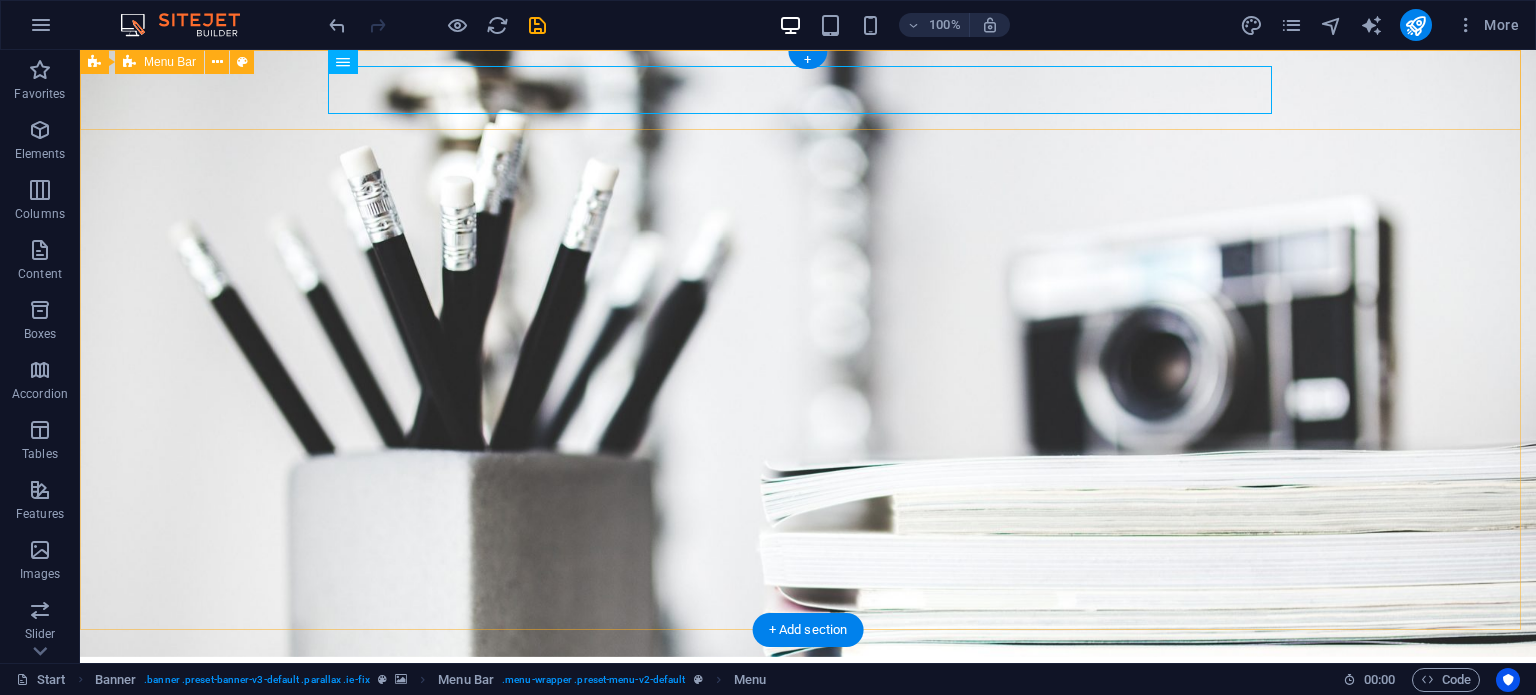 scroll, scrollTop: 0, scrollLeft: 0, axis: both 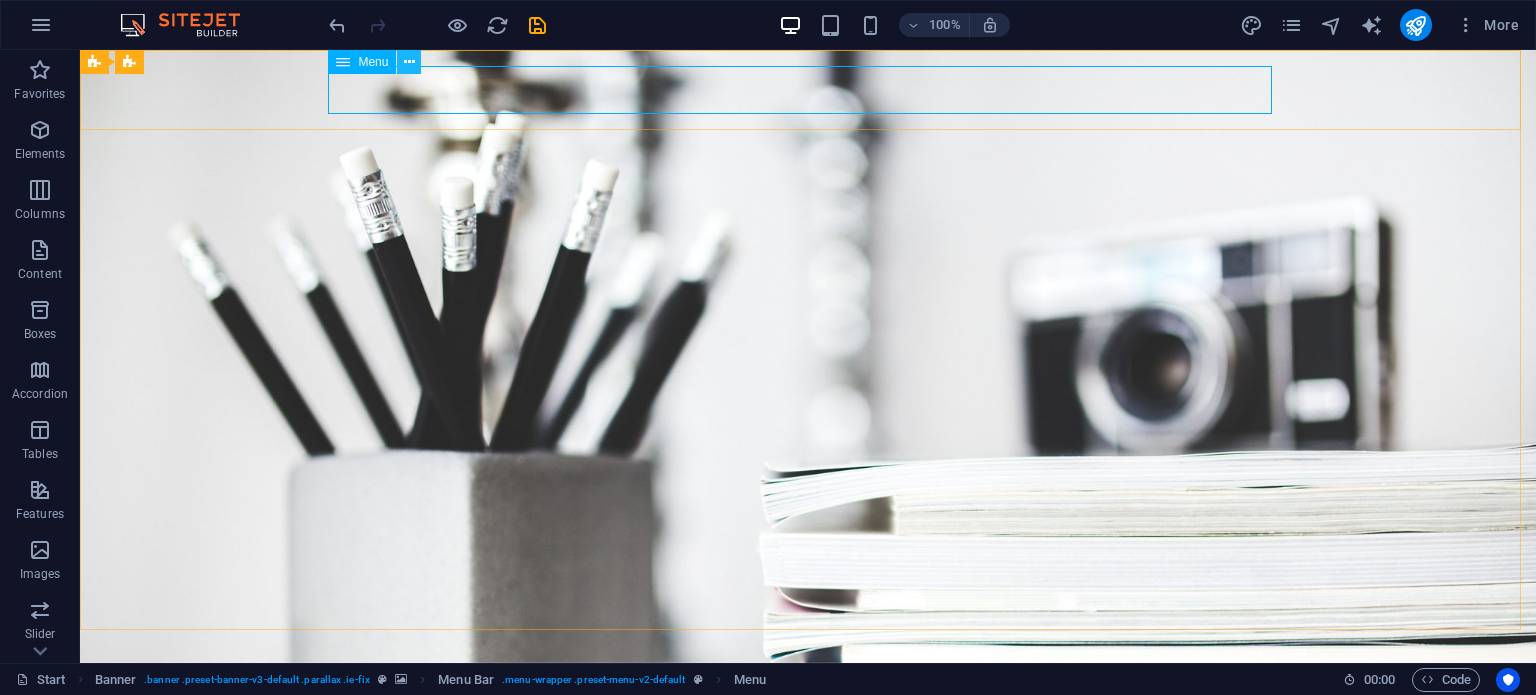 click at bounding box center [409, 62] 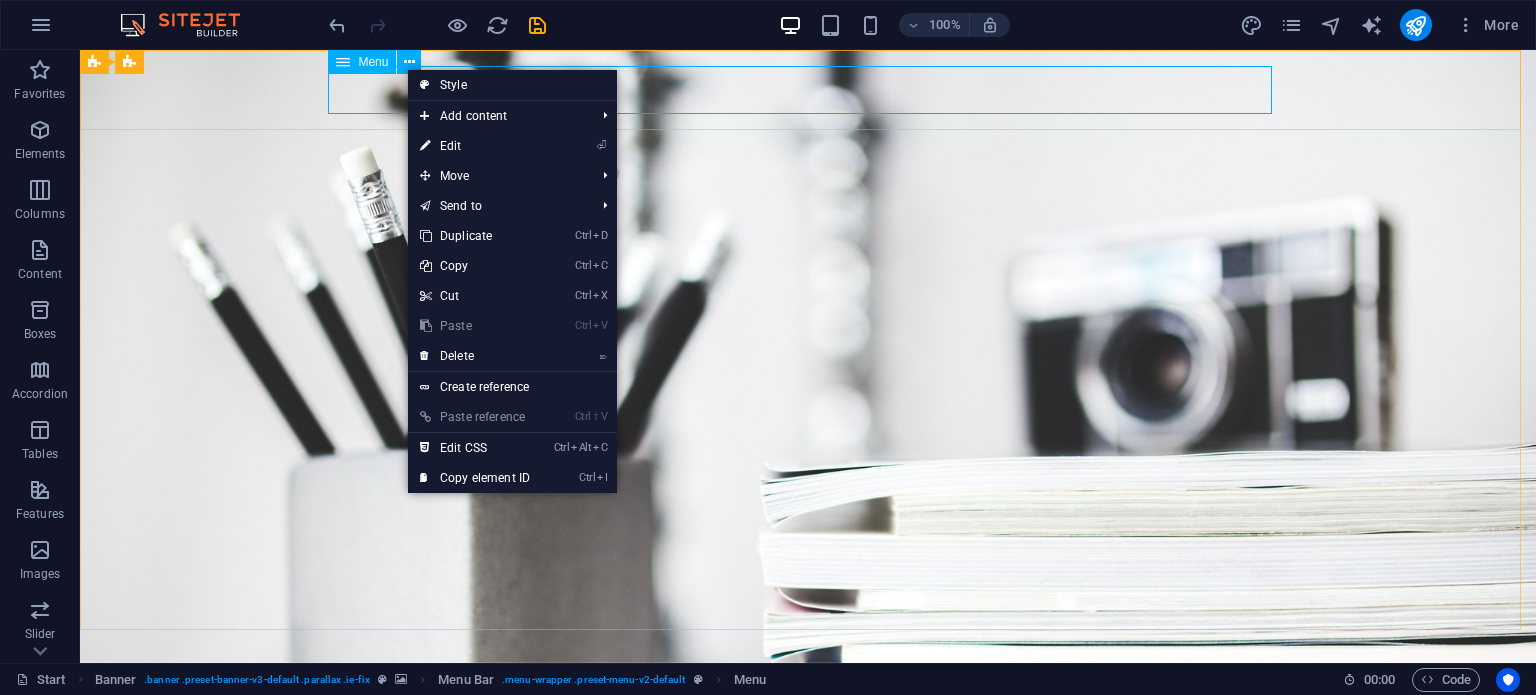 click on "Menu" at bounding box center [373, 62] 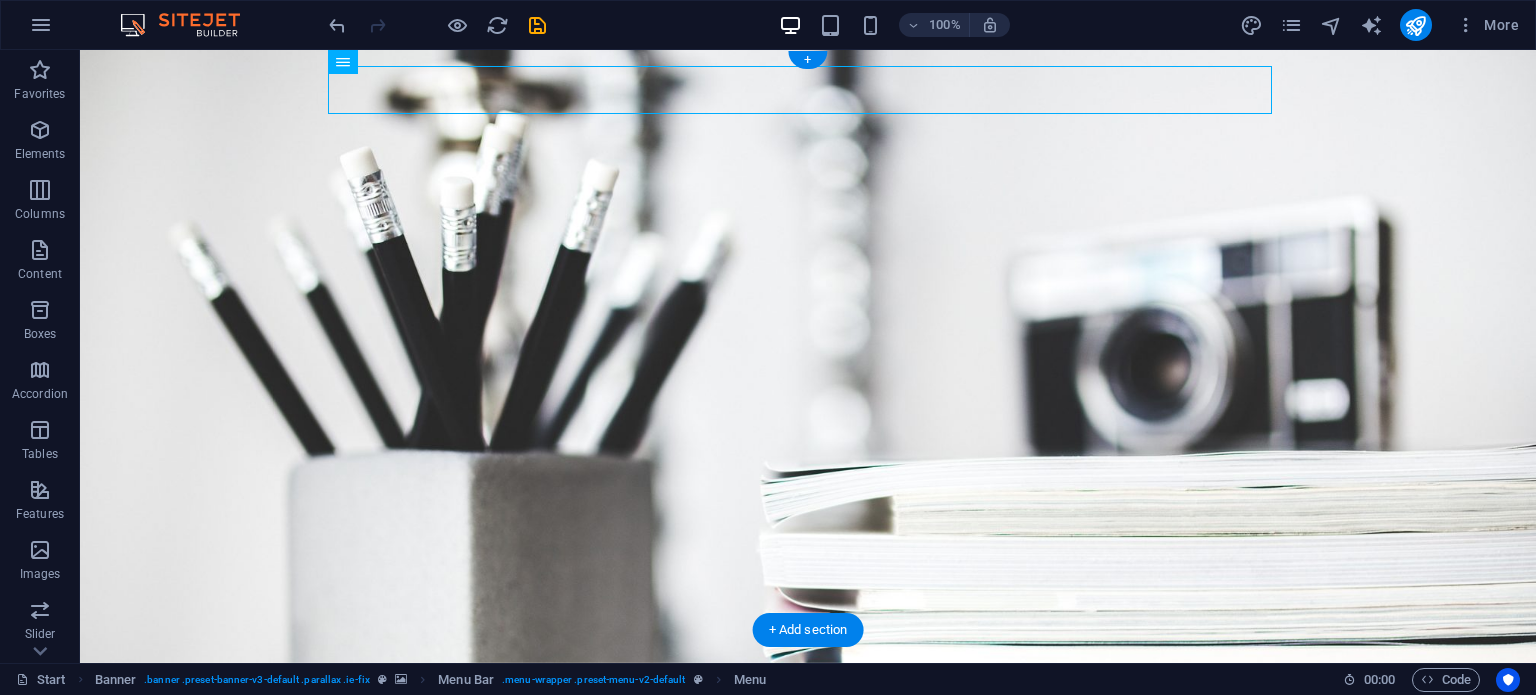 drag, startPoint x: 427, startPoint y: 109, endPoint x: 363, endPoint y: 87, distance: 67.6757 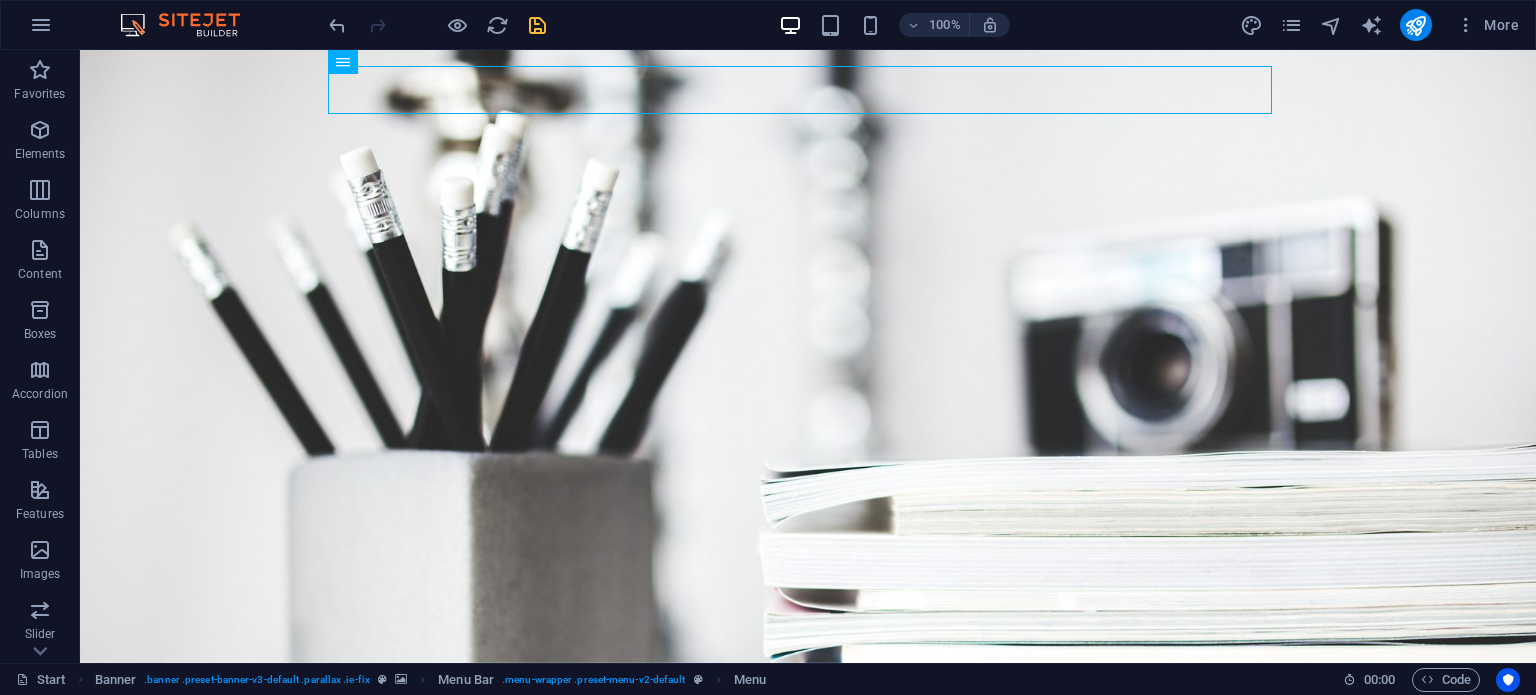 click at bounding box center [537, 25] 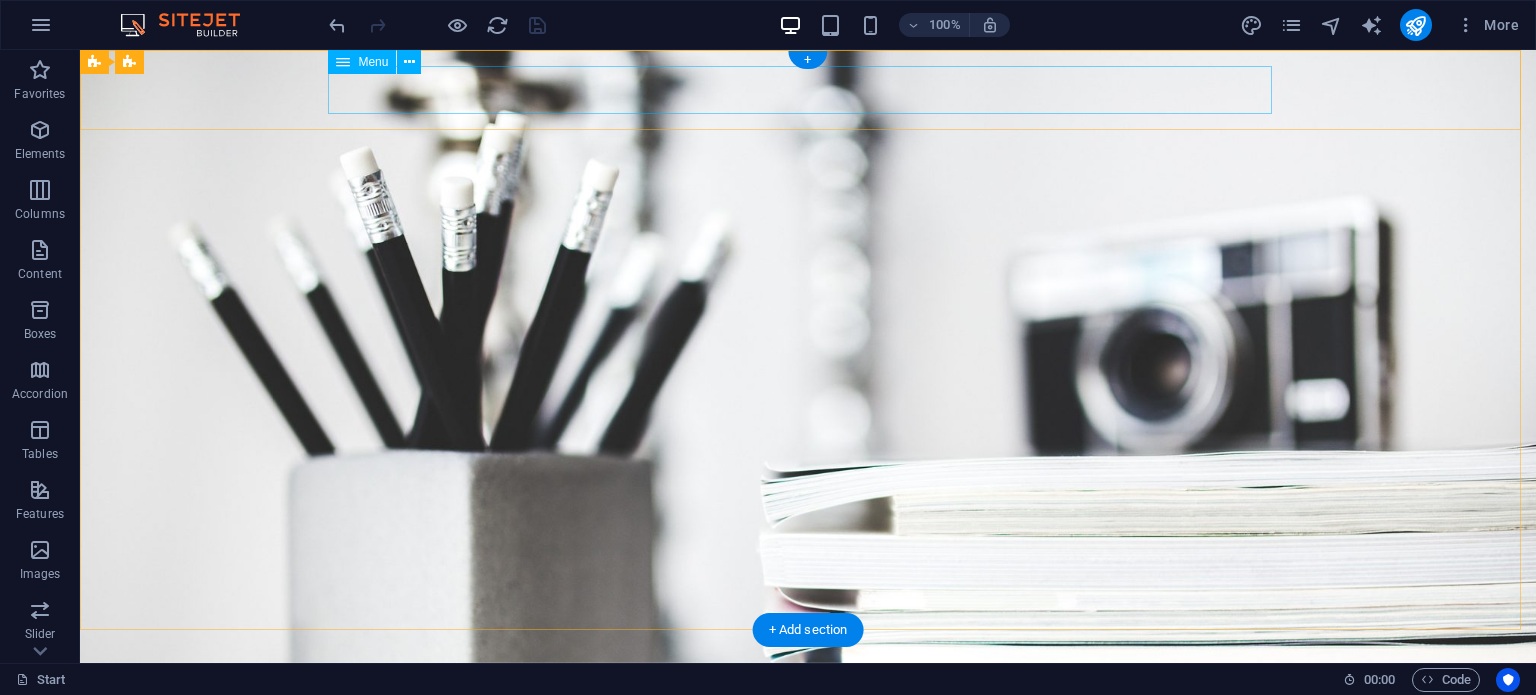 click on "Home About Services Portfolio News Contact" at bounding box center [808, 696] 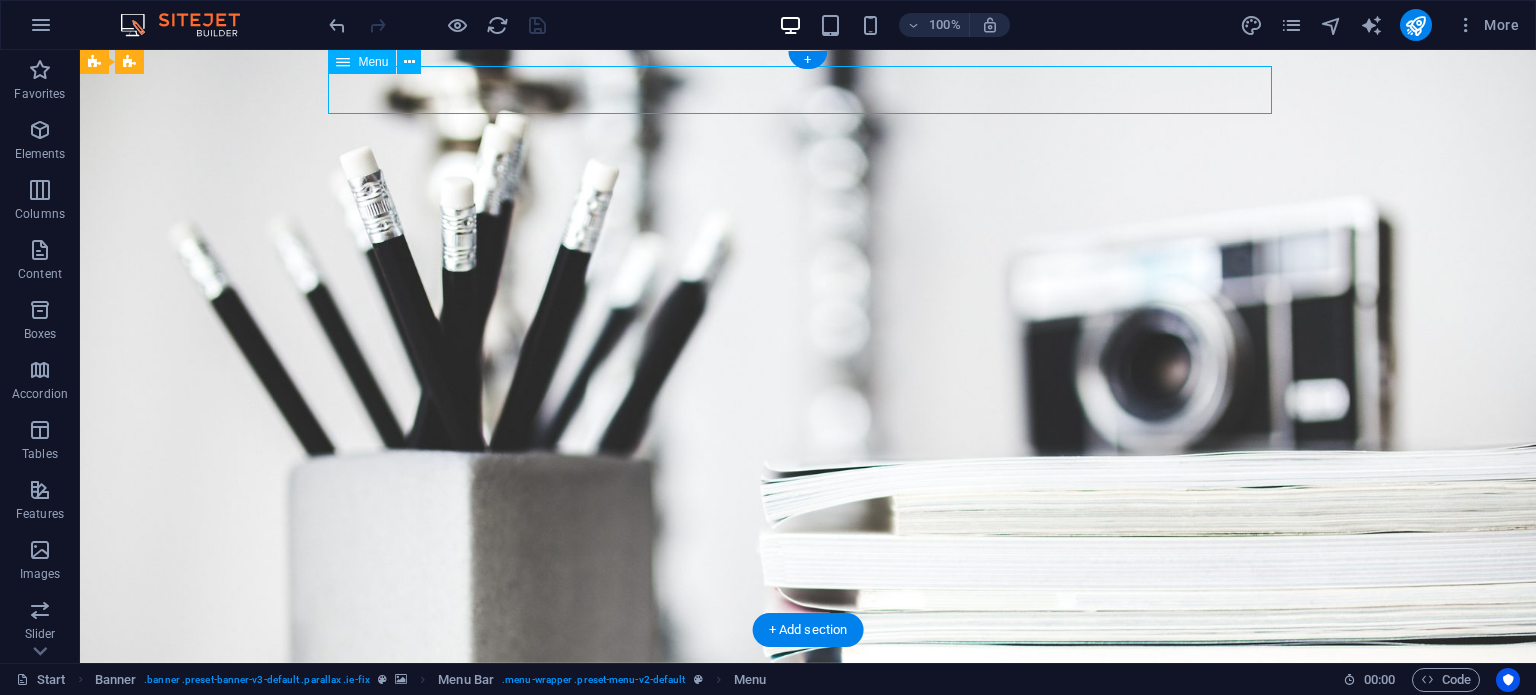 click on "Home About Services Portfolio News Contact" at bounding box center (808, 696) 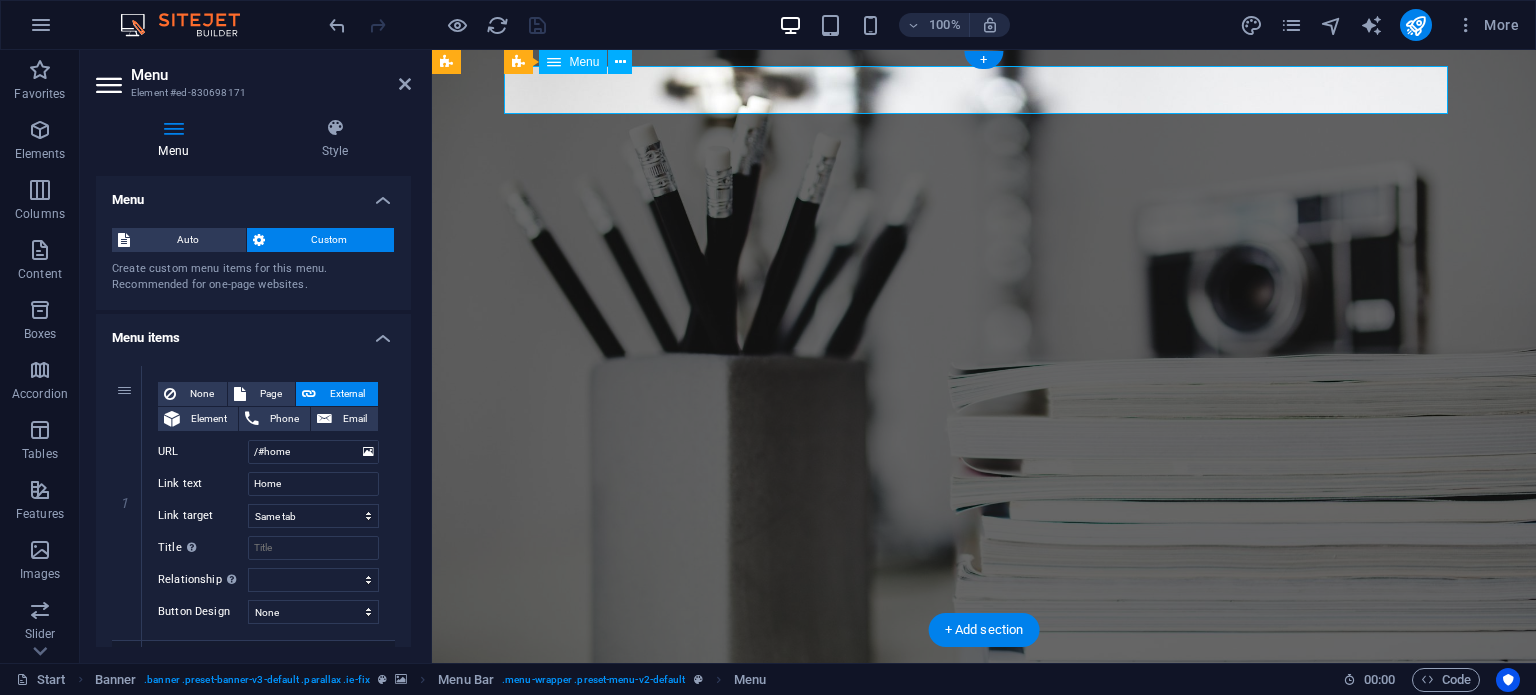 click on "Home About Services Portfolio News Contact" at bounding box center (984, 696) 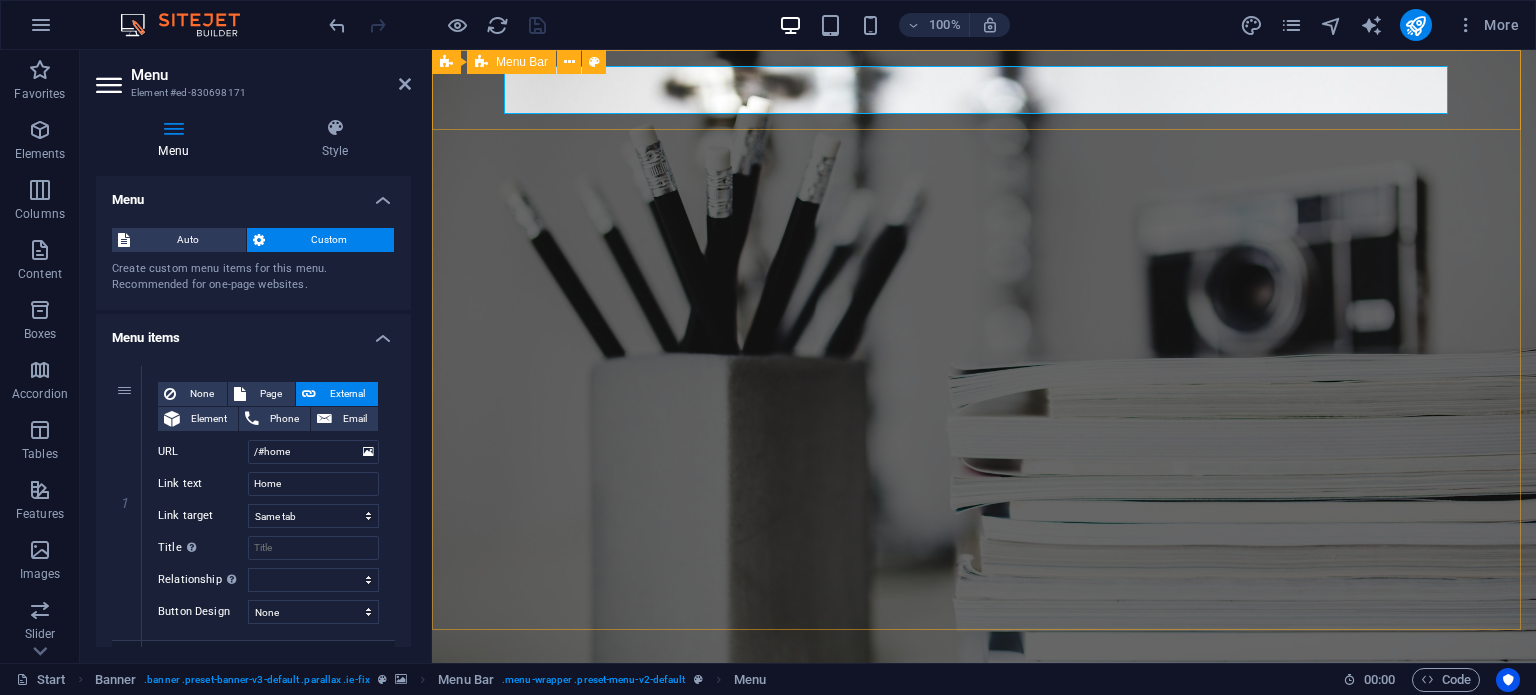 click on "Home About Services Portfolio News Contact" at bounding box center [984, 696] 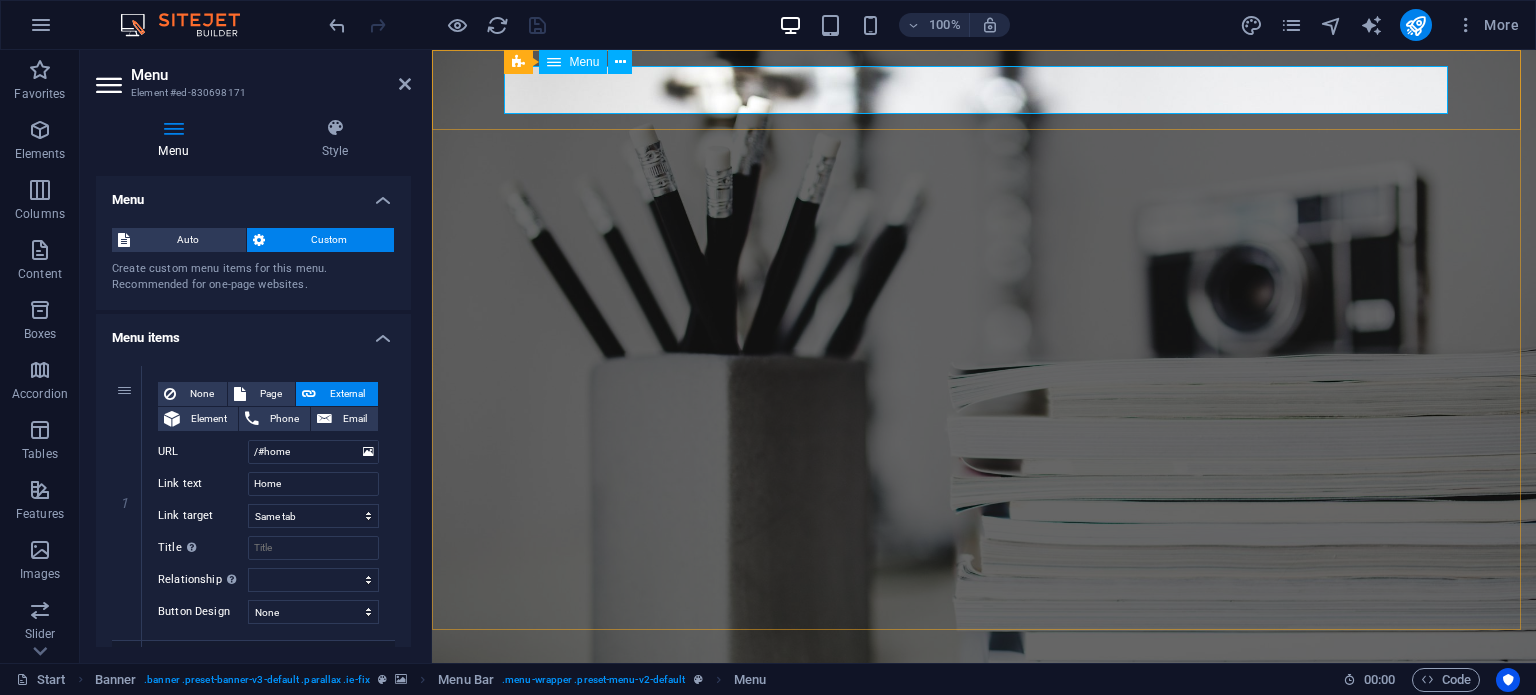 click on "Home About Services Portfolio News Contact" at bounding box center [984, 696] 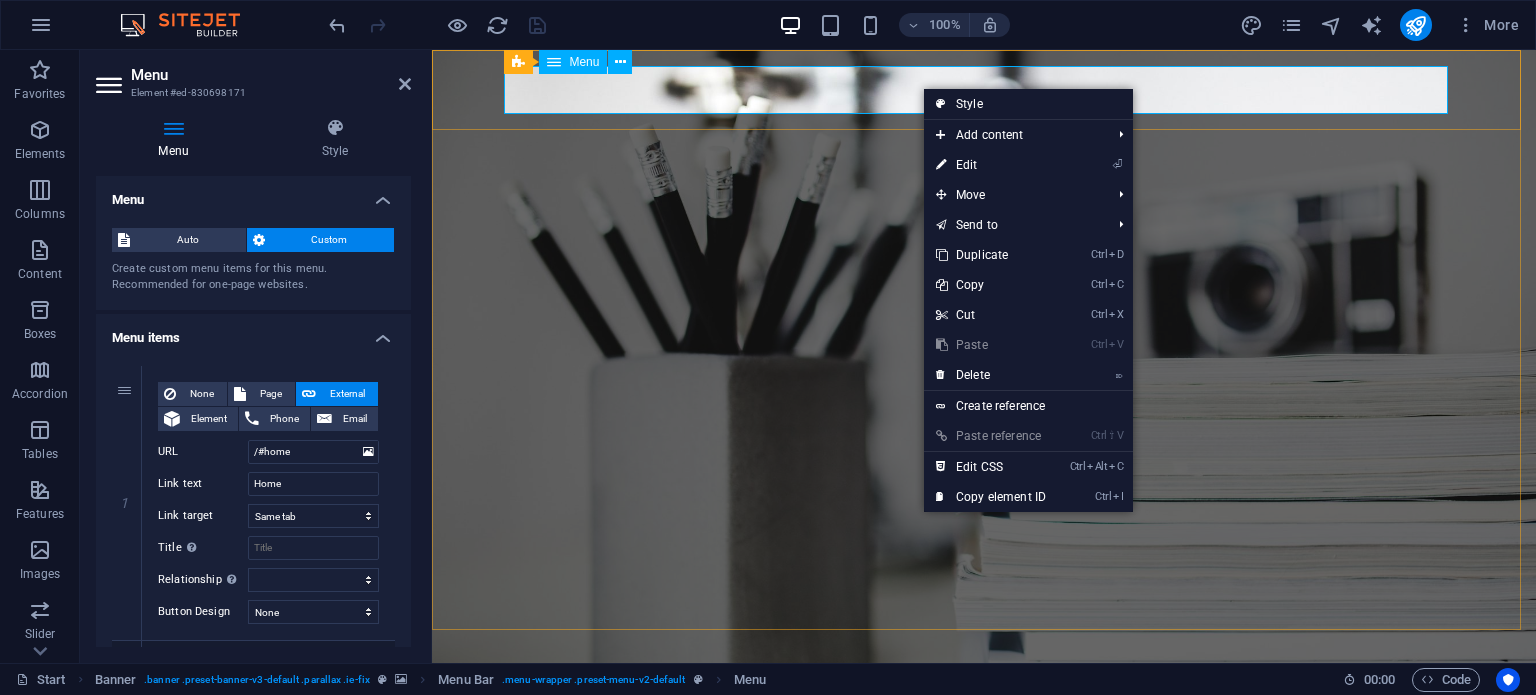click on "Home About Services Portfolio News Contact" at bounding box center [984, 696] 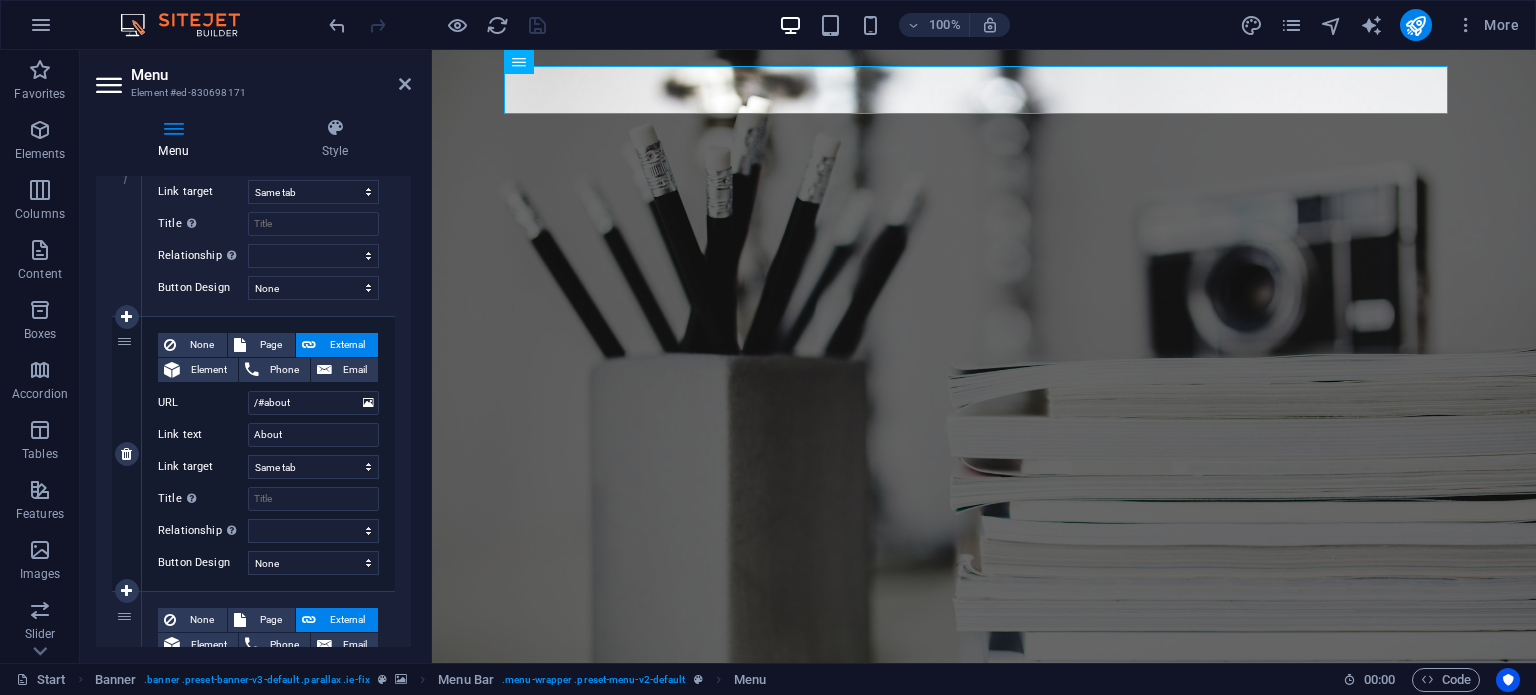 scroll, scrollTop: 333, scrollLeft: 0, axis: vertical 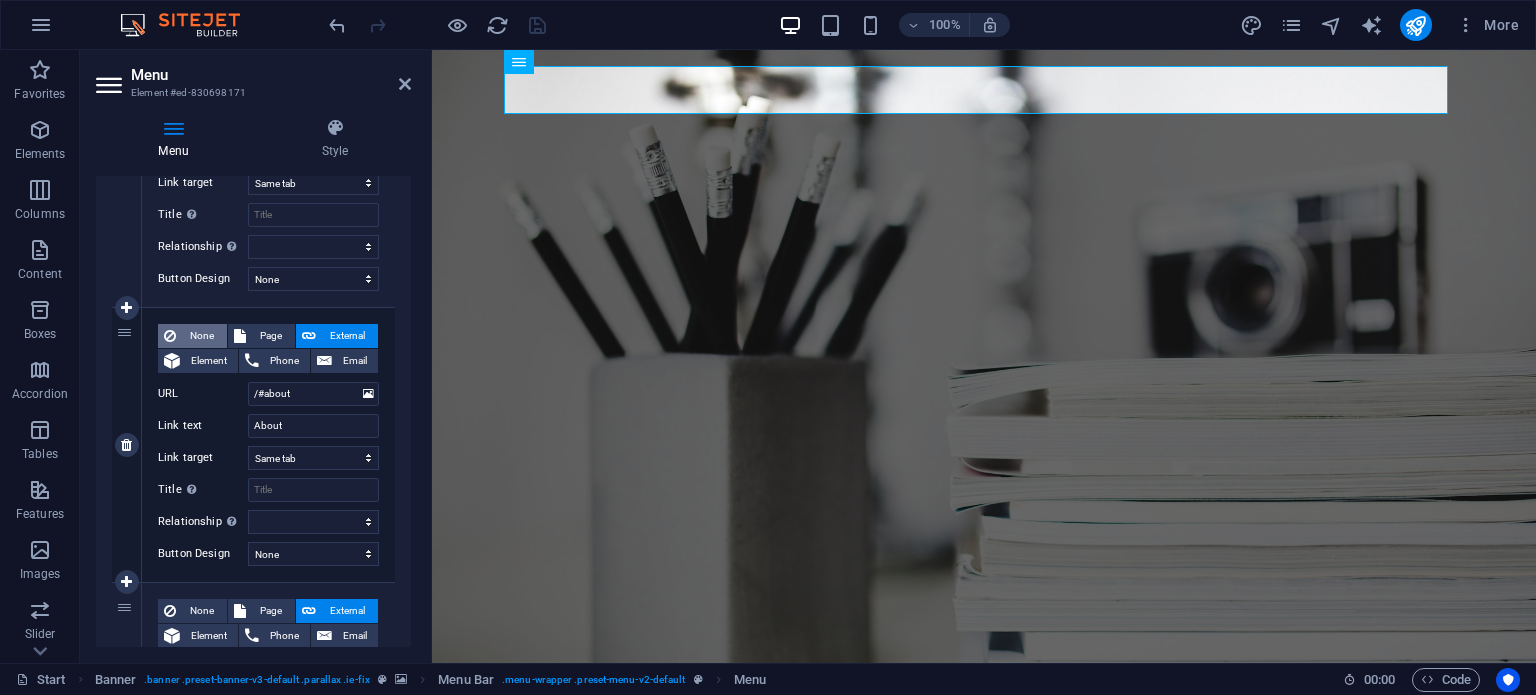 click on "None" at bounding box center (201, 336) 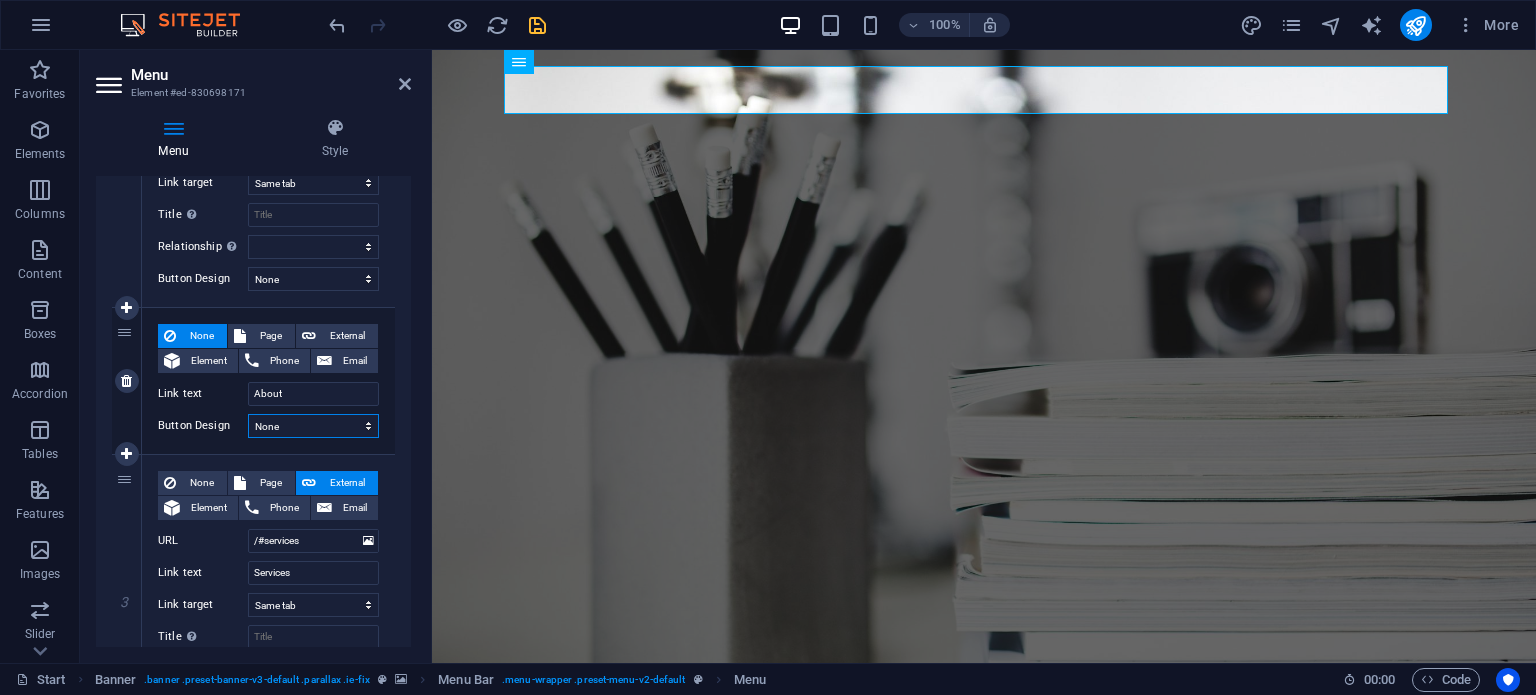 click on "None Default Primary Secondary" at bounding box center [313, 426] 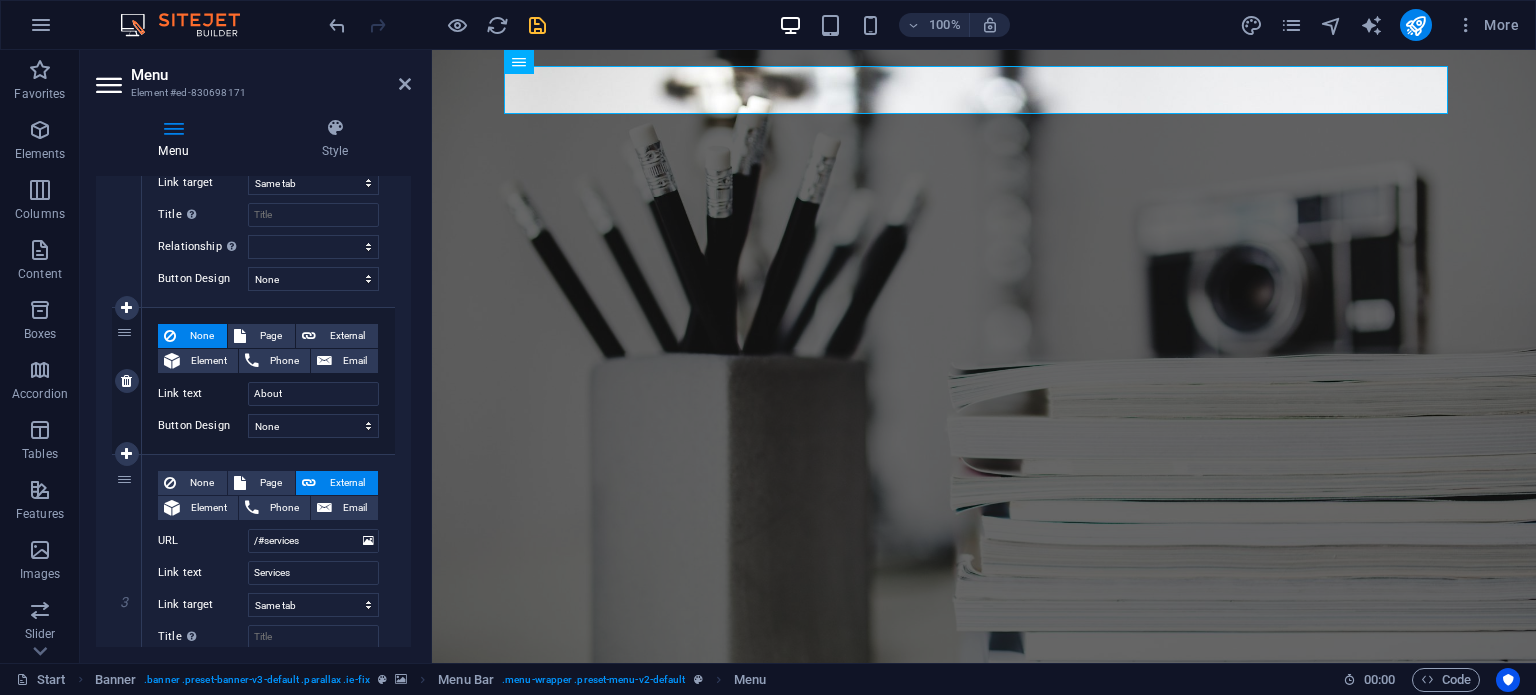 click on "None Page External Element Phone Email Page Start Subpage Legal Notice Privacy Element
URL /#about Phone Email Link text About Link target New tab Same tab Overlay Title Additional link description, should not be the same as the link text. The title is most often shown as a tooltip text when the mouse moves over the element. Leave empty if uncertain. Relationship Sets the  relationship of this link to the link target . For example, the value "nofollow" instructs search engines not to follow the link. Can be left empty. alternate author bookmark external help license next nofollow noreferrer noopener prev search tag Button Design None Default Primary Secondary" at bounding box center [268, 381] 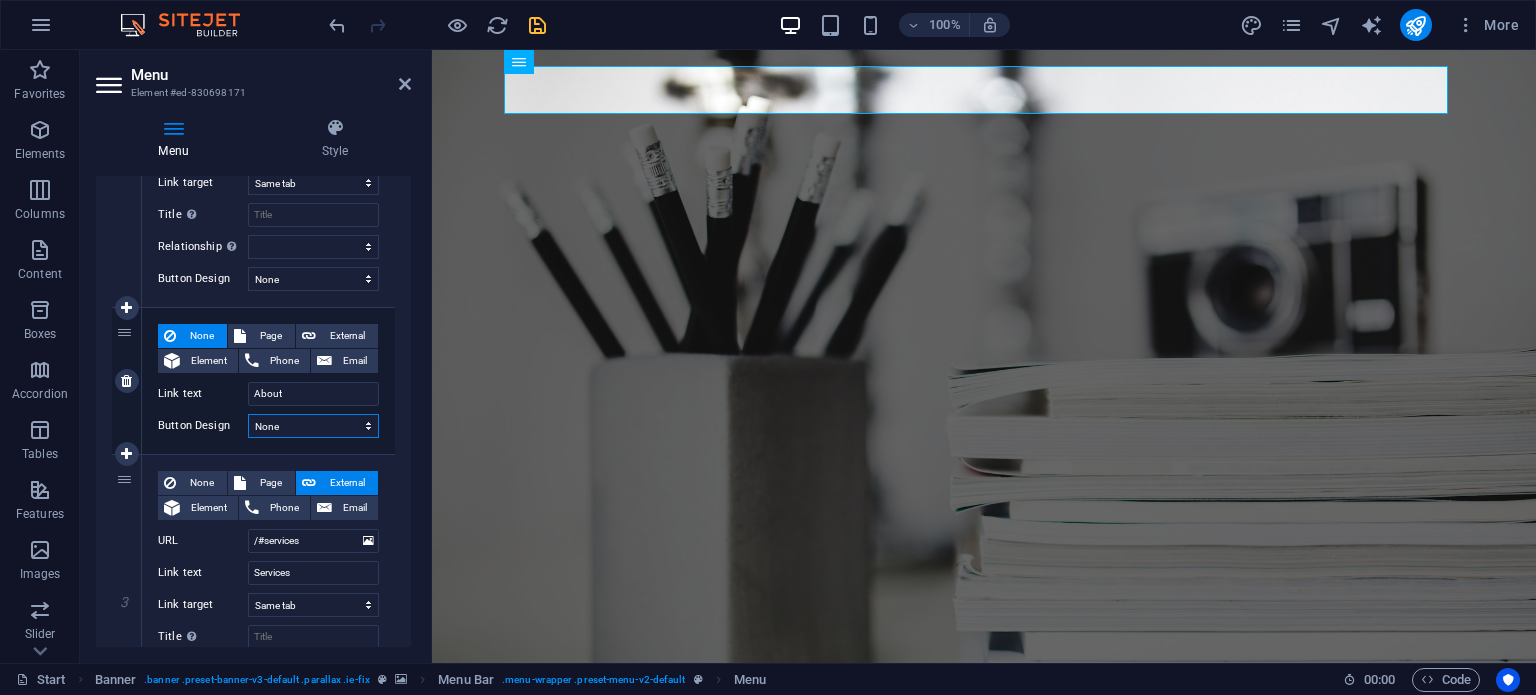 click on "None Default Primary Secondary" at bounding box center (313, 426) 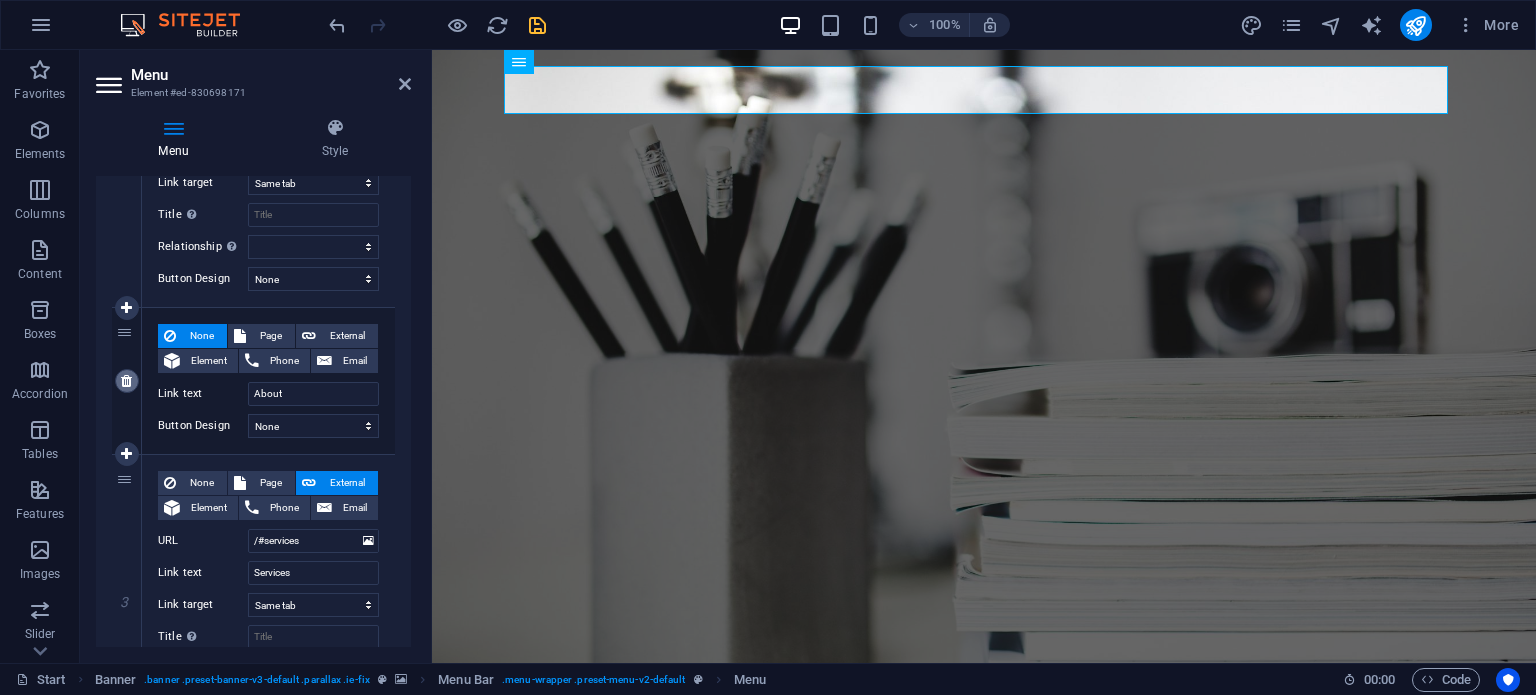 click at bounding box center (126, 381) 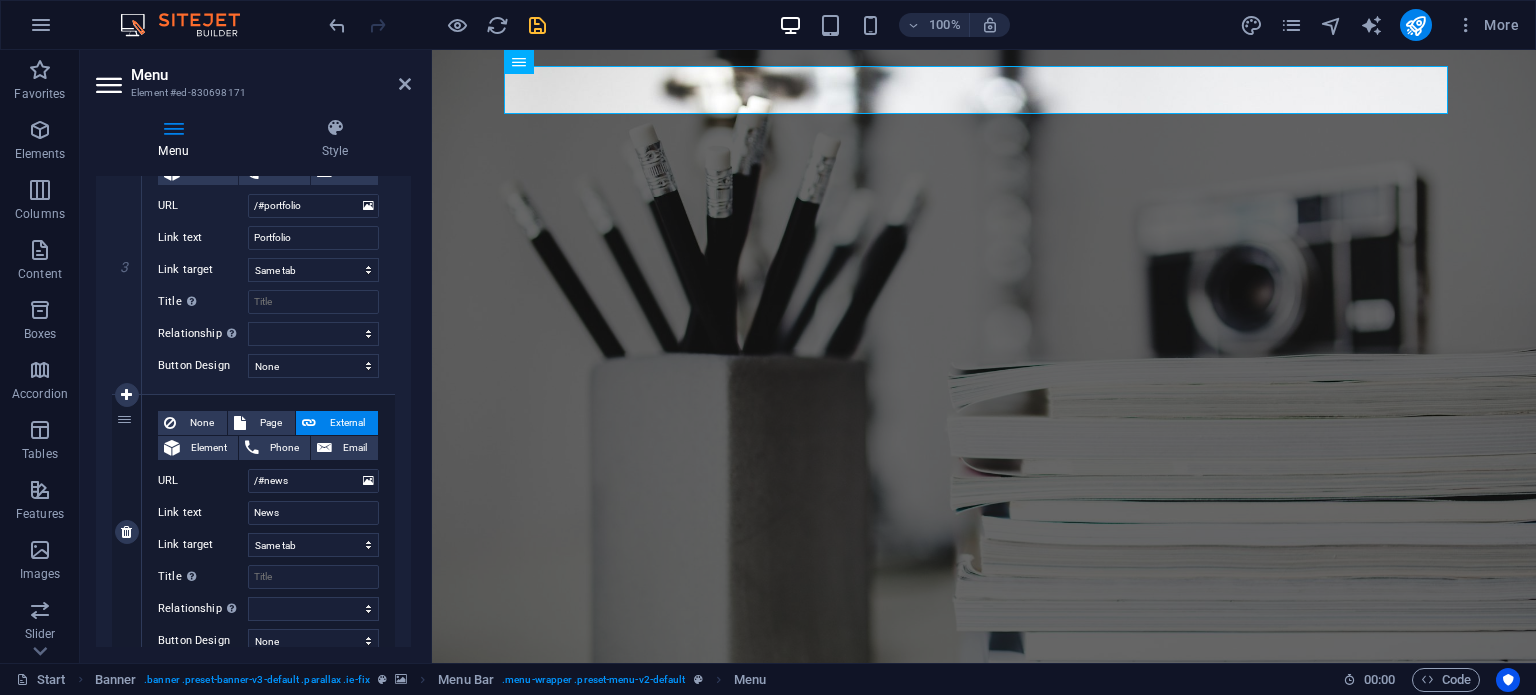 scroll, scrollTop: 800, scrollLeft: 0, axis: vertical 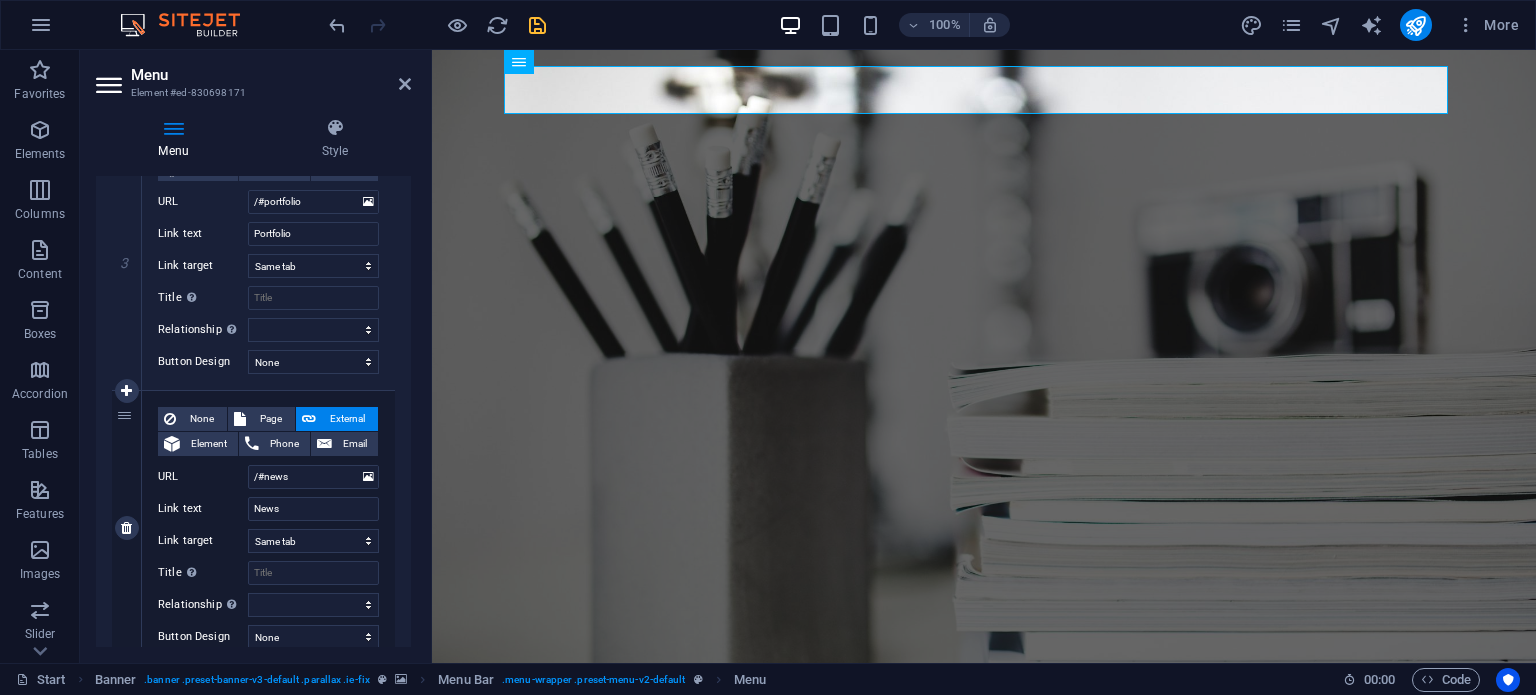 click on "4" at bounding box center [127, 528] 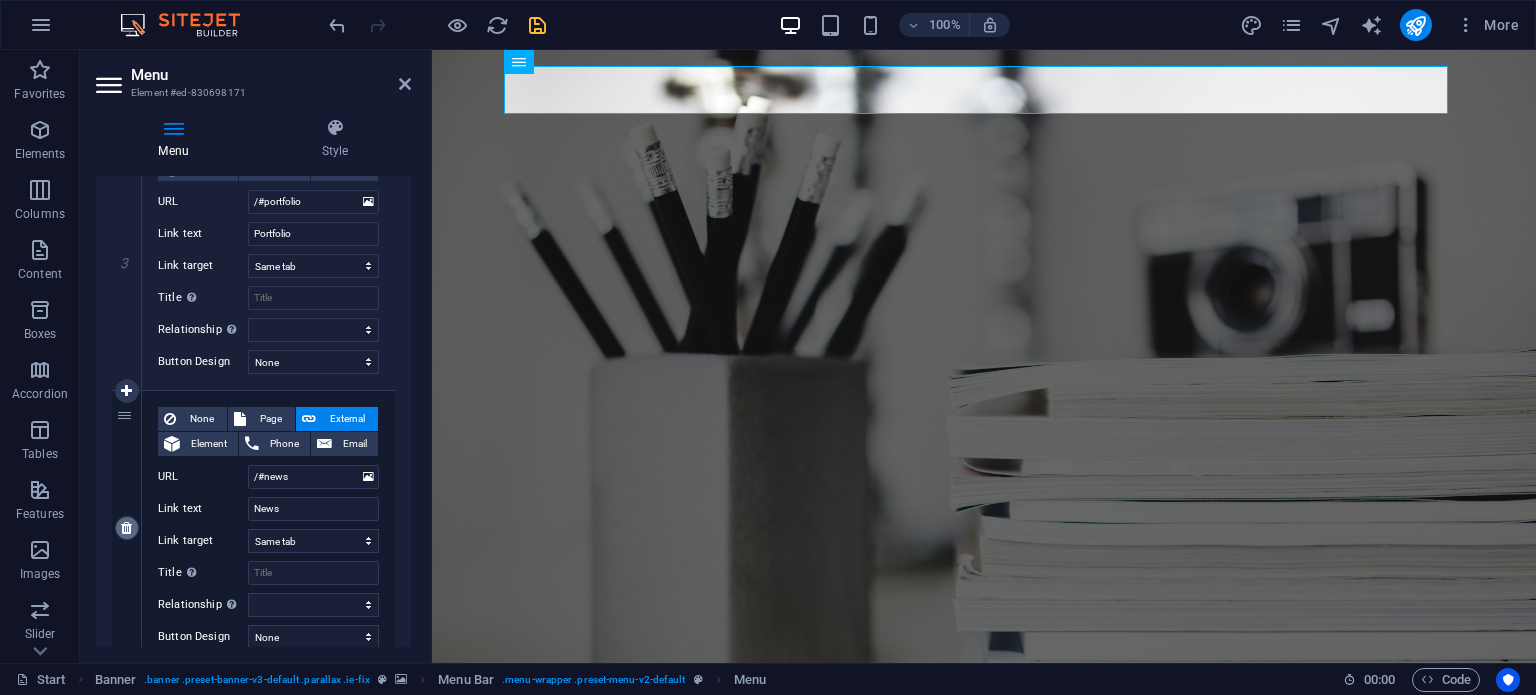 click at bounding box center (126, 528) 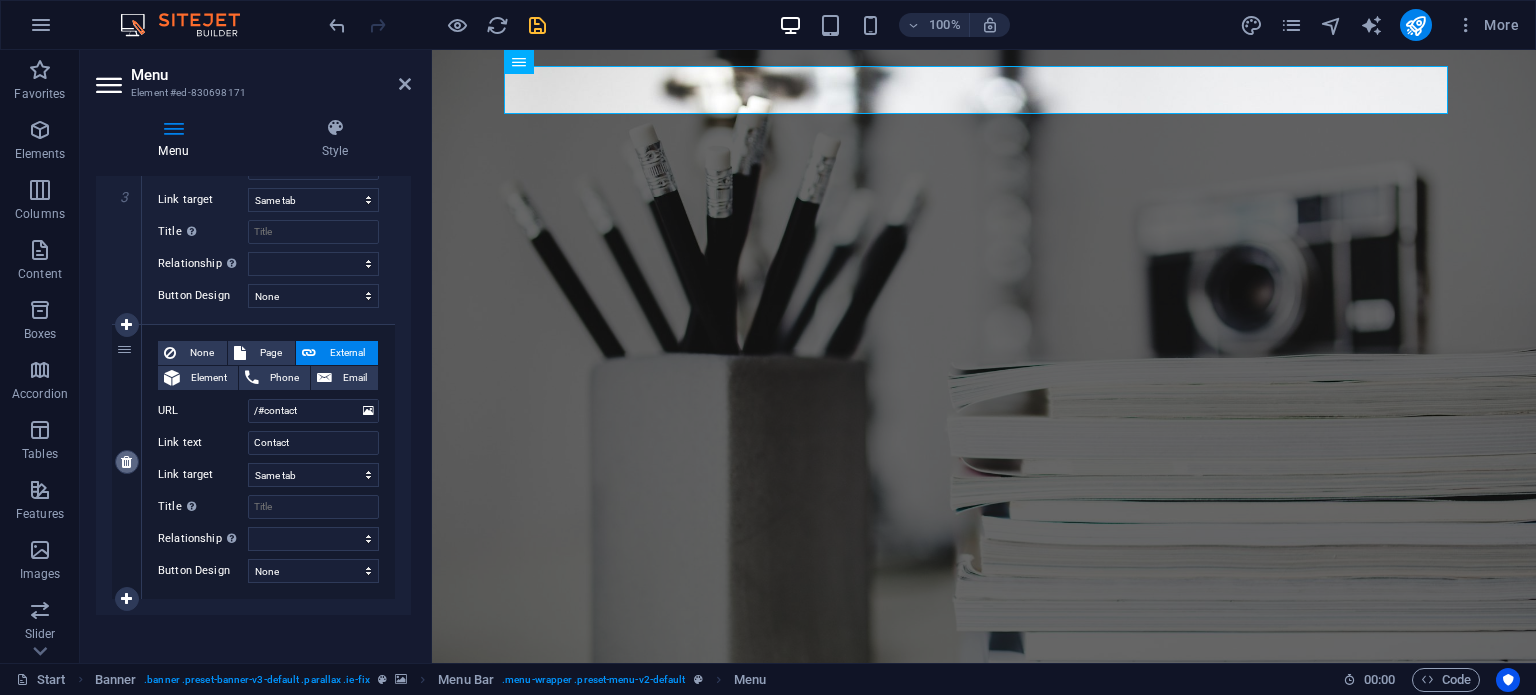 click at bounding box center (126, 462) 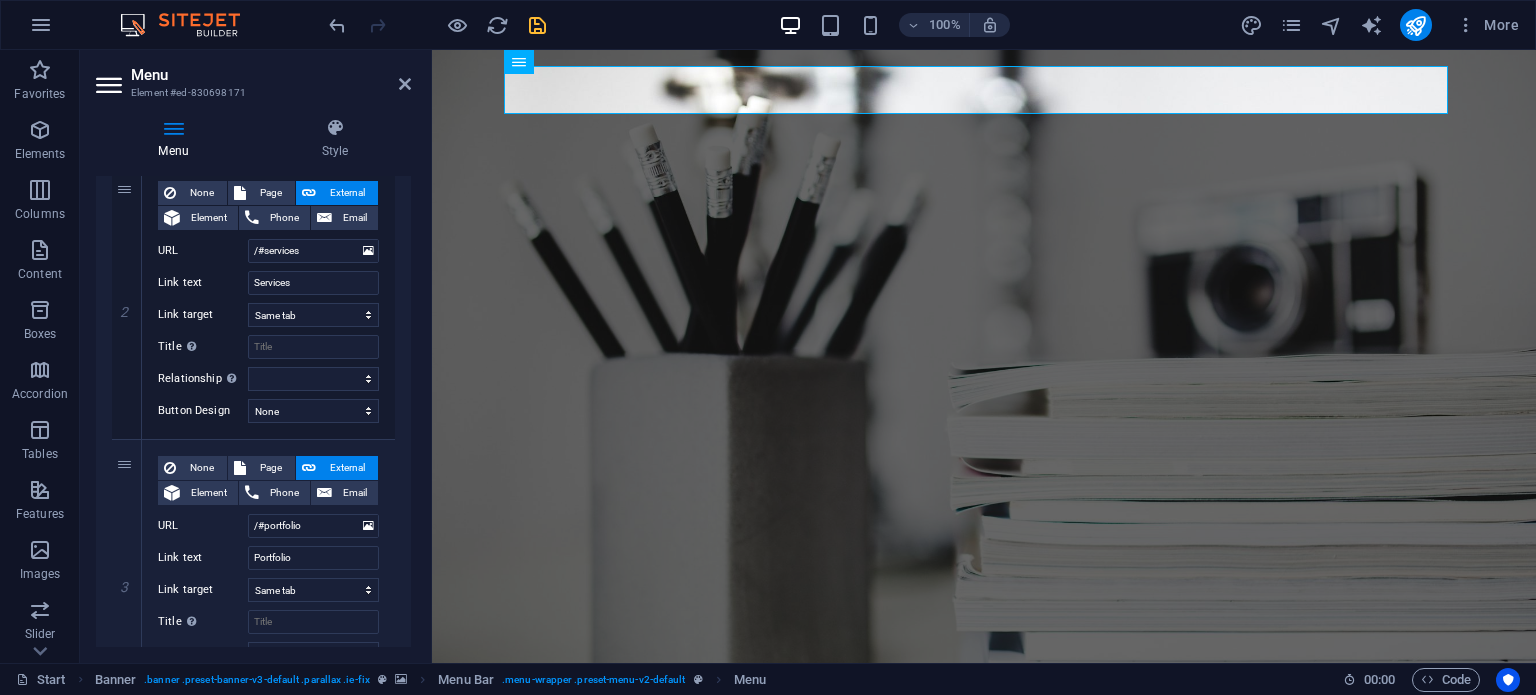 scroll, scrollTop: 273, scrollLeft: 0, axis: vertical 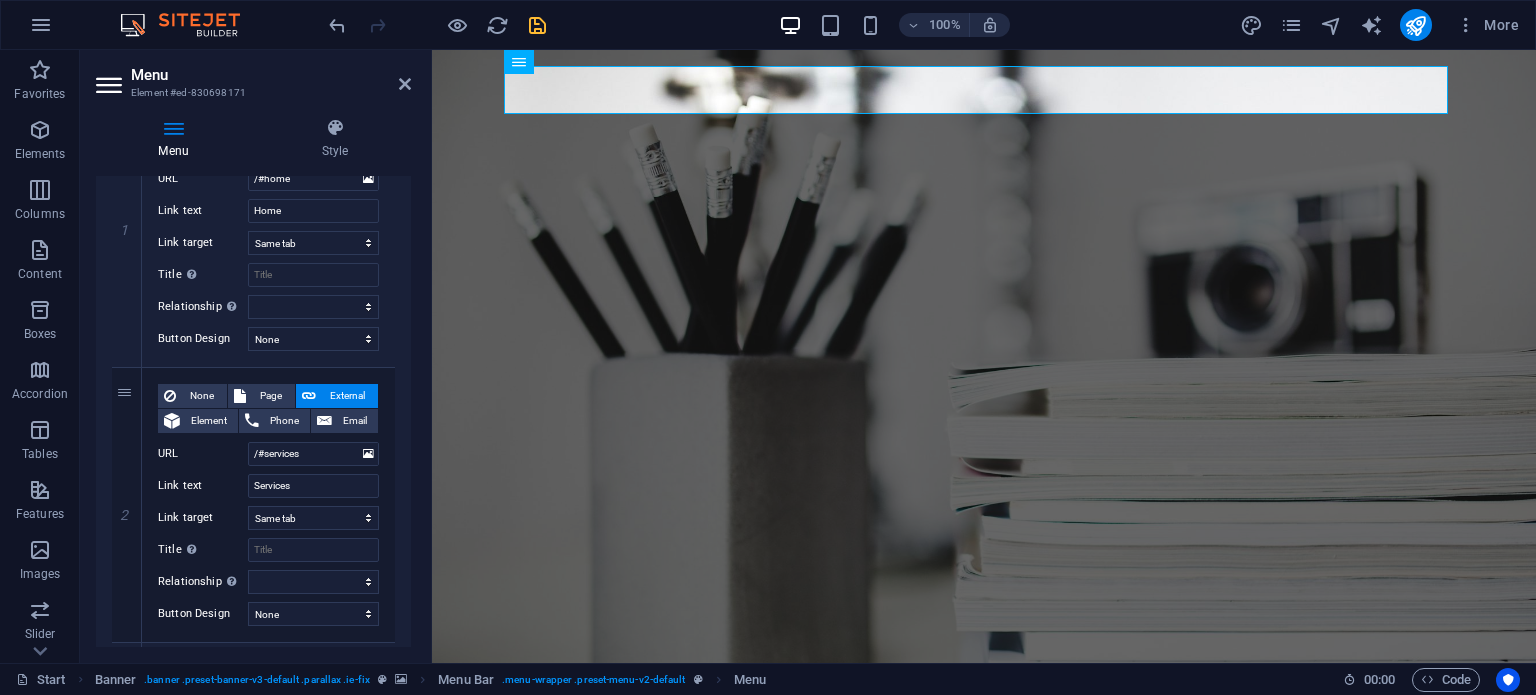 click on "I'm a   Skript DEVELOPER Developer SKRIPT DEVELOPER" at bounding box center (984, 946) 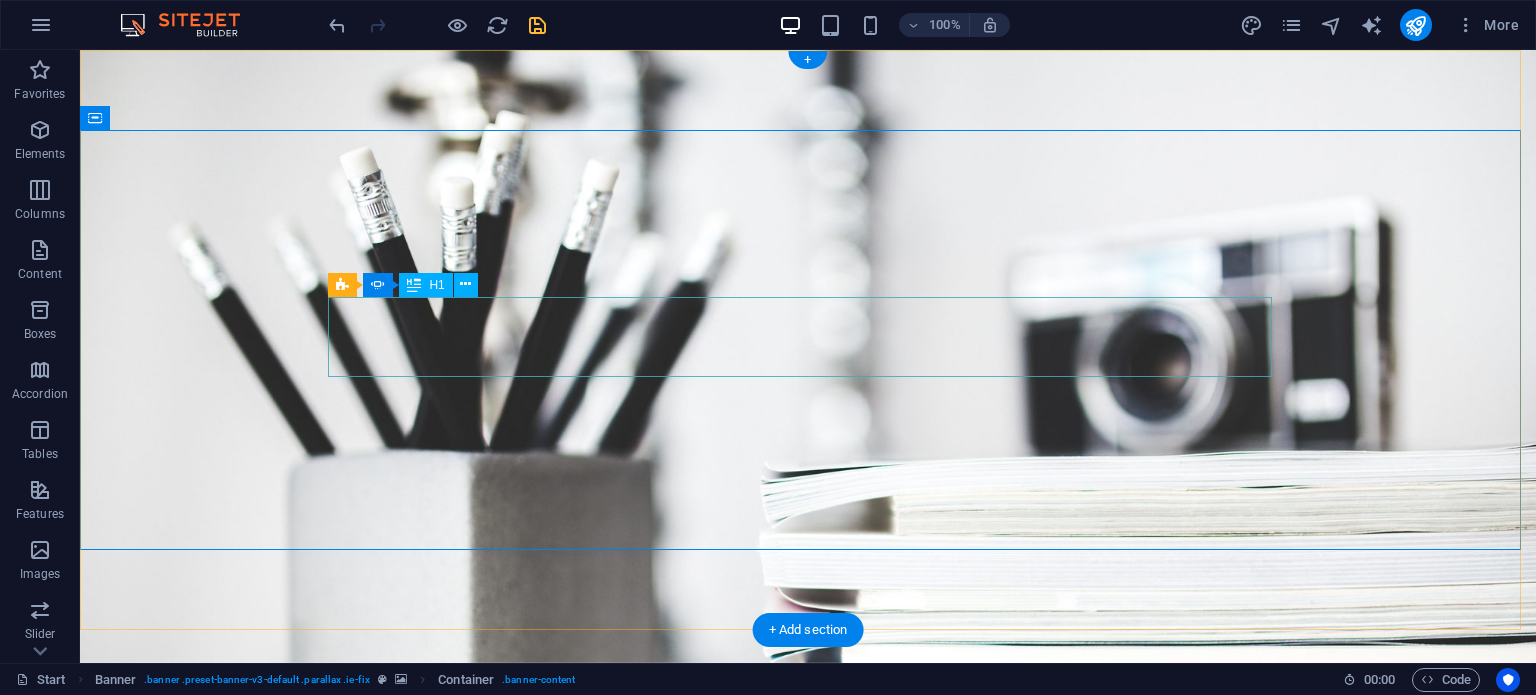 click on "Developer" at bounding box center (-136, 1023) 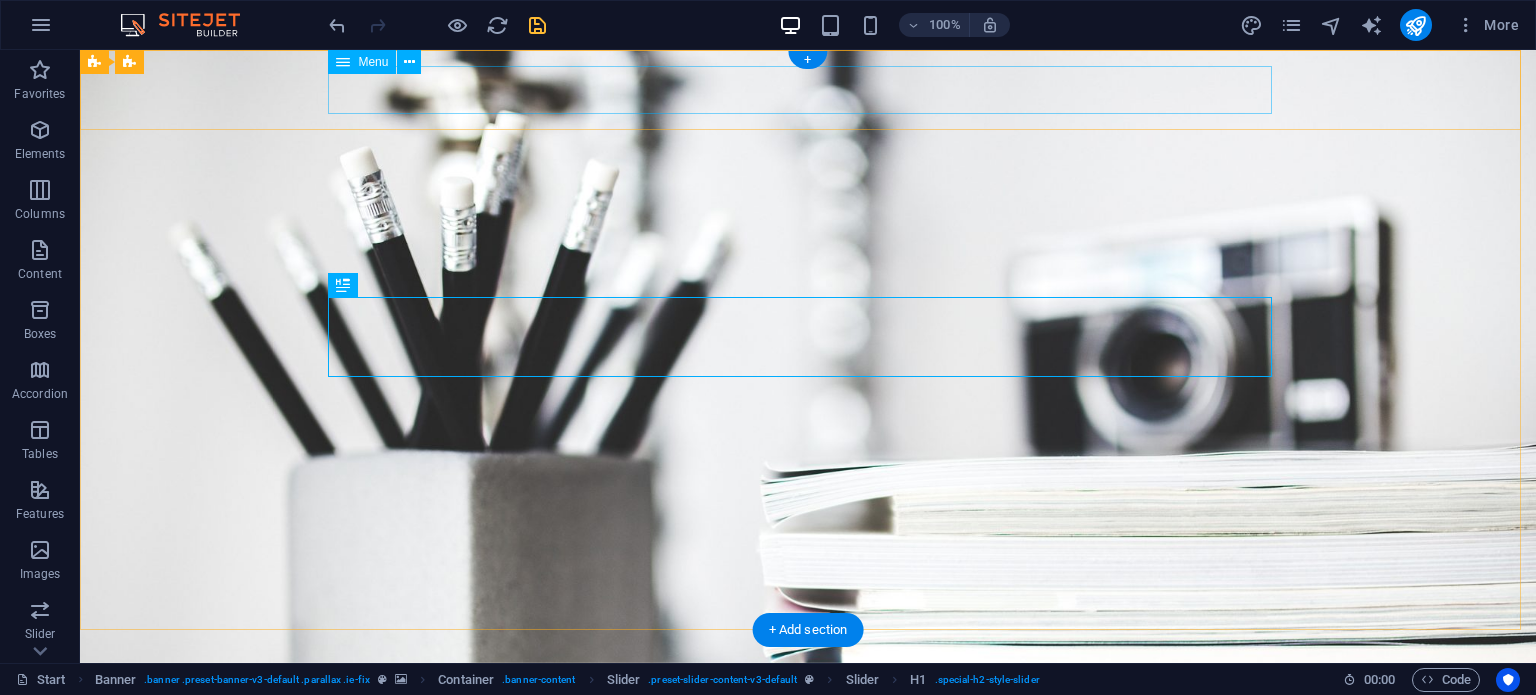 click on "Home Services Portfolio" at bounding box center [808, 696] 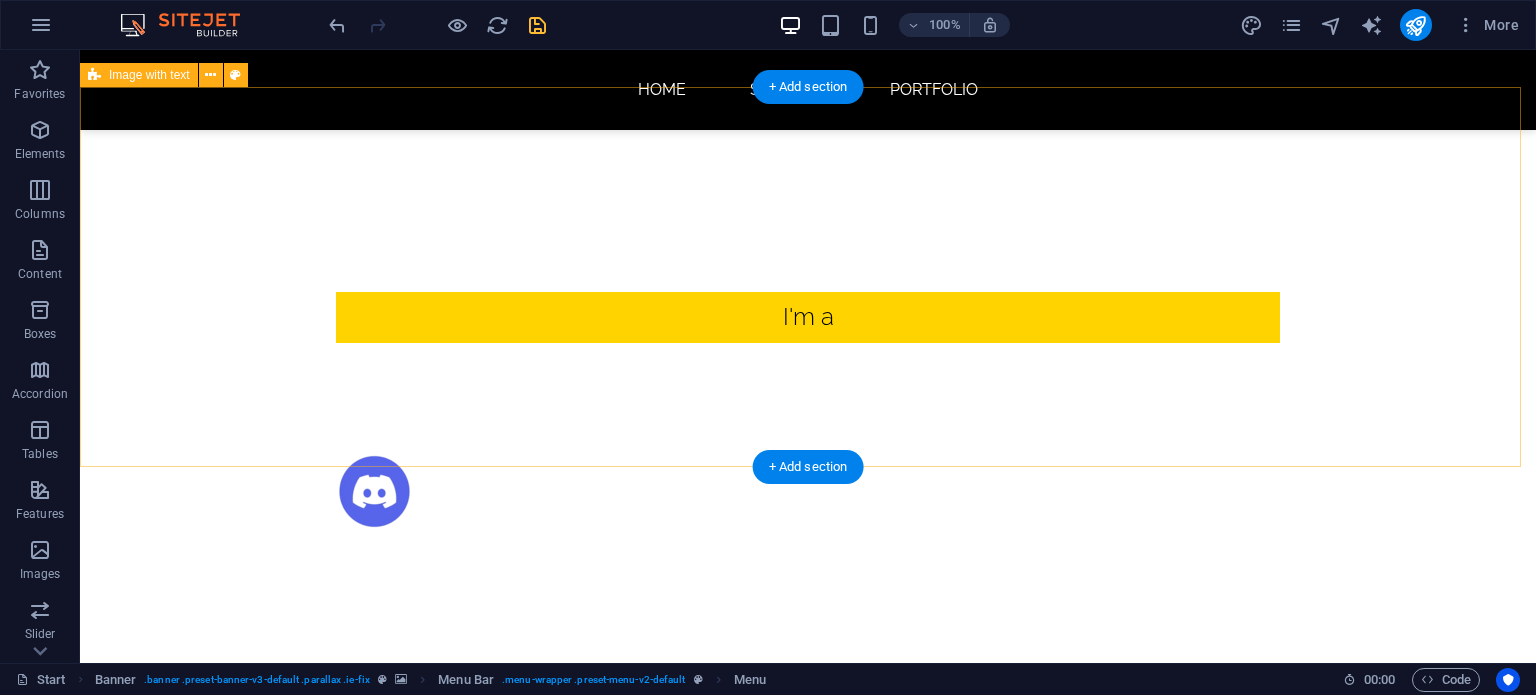 scroll, scrollTop: 542, scrollLeft: 0, axis: vertical 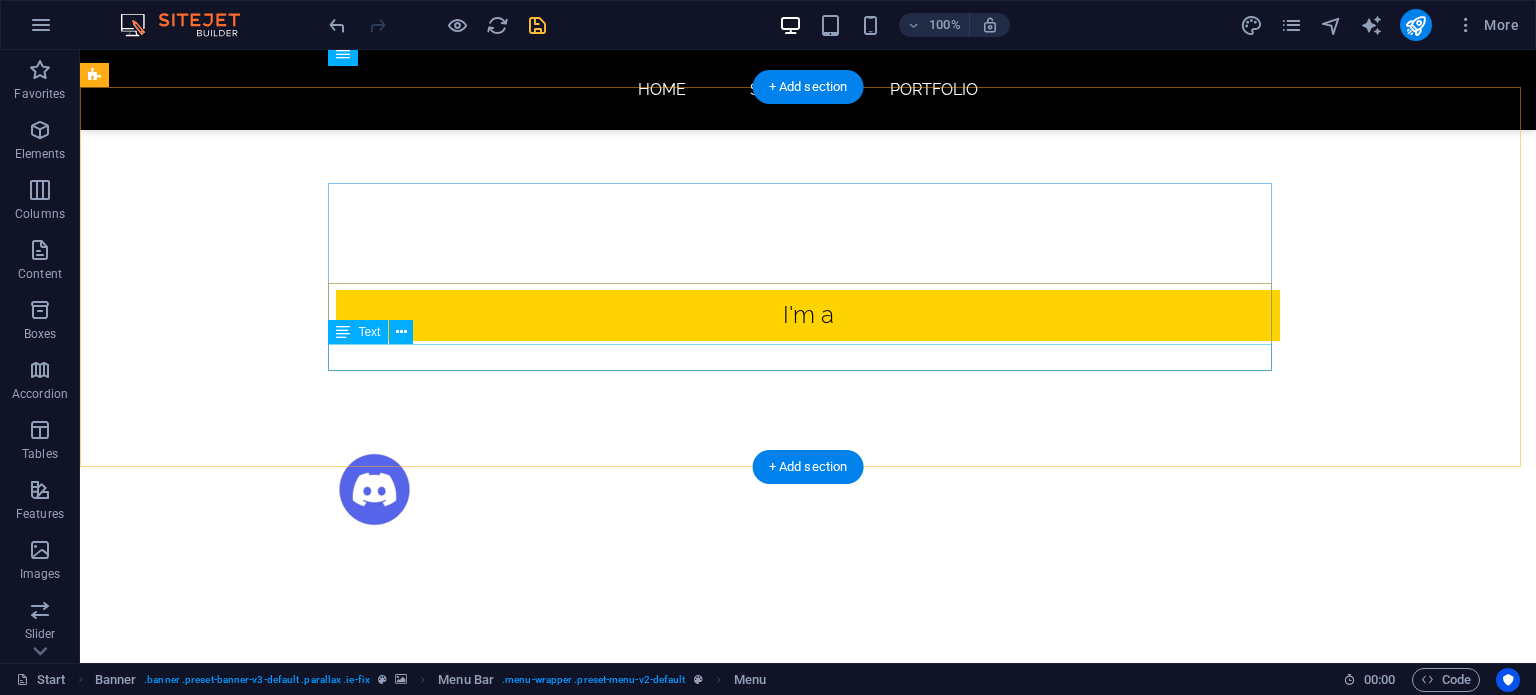 click on "A beginner skript developer with a couple uploads on spigotmc" at bounding box center (568, 964) 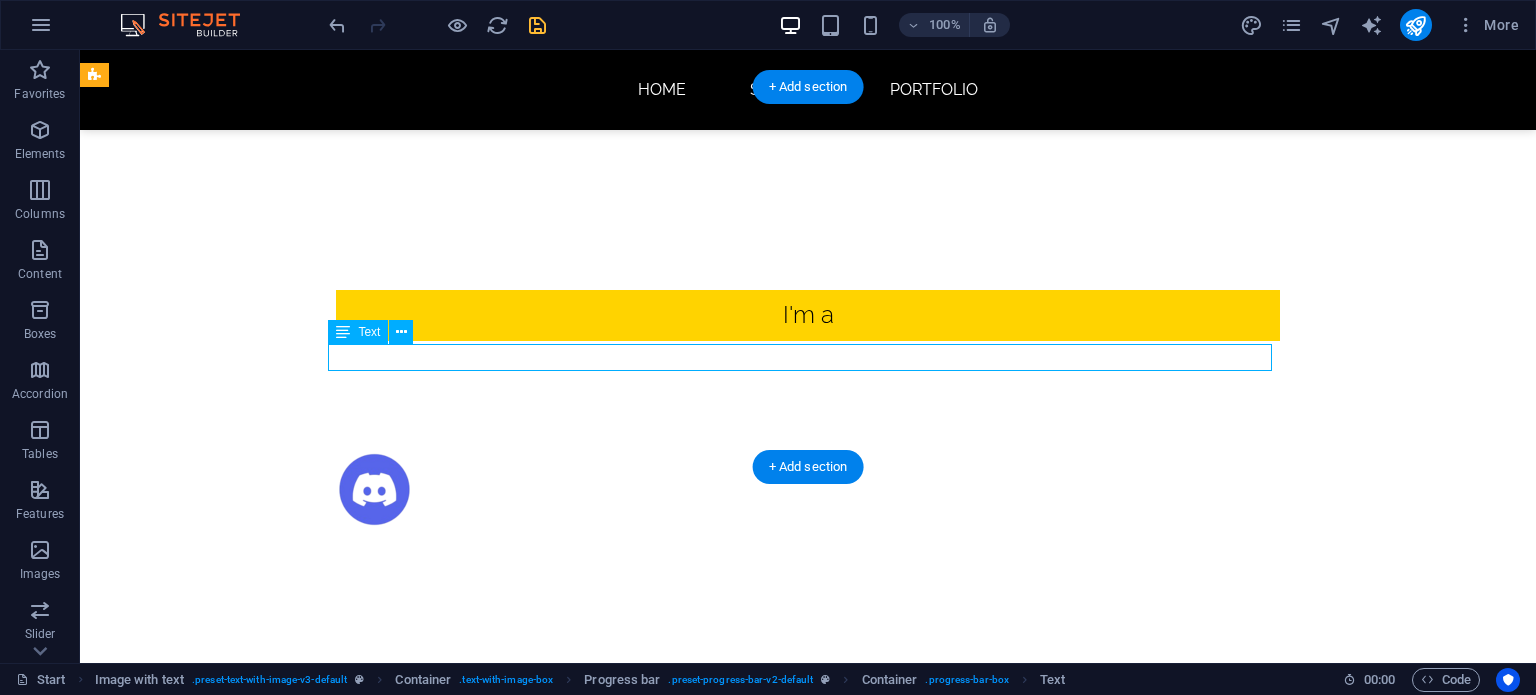 click on "A beginner skript developer with a couple uploads on spigotmc" at bounding box center (568, 964) 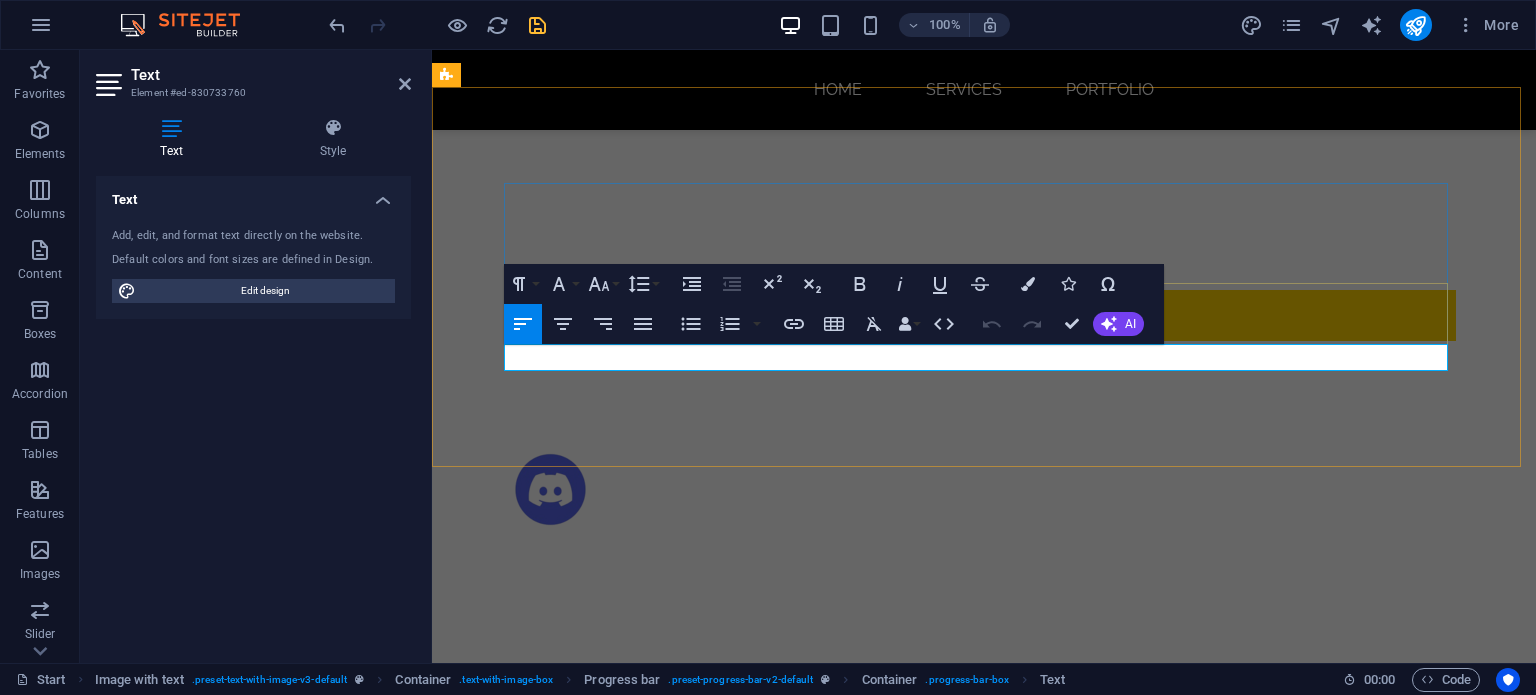 click on "A beginner skript developer with a couple uploads on spigotmc" at bounding box center [920, 964] 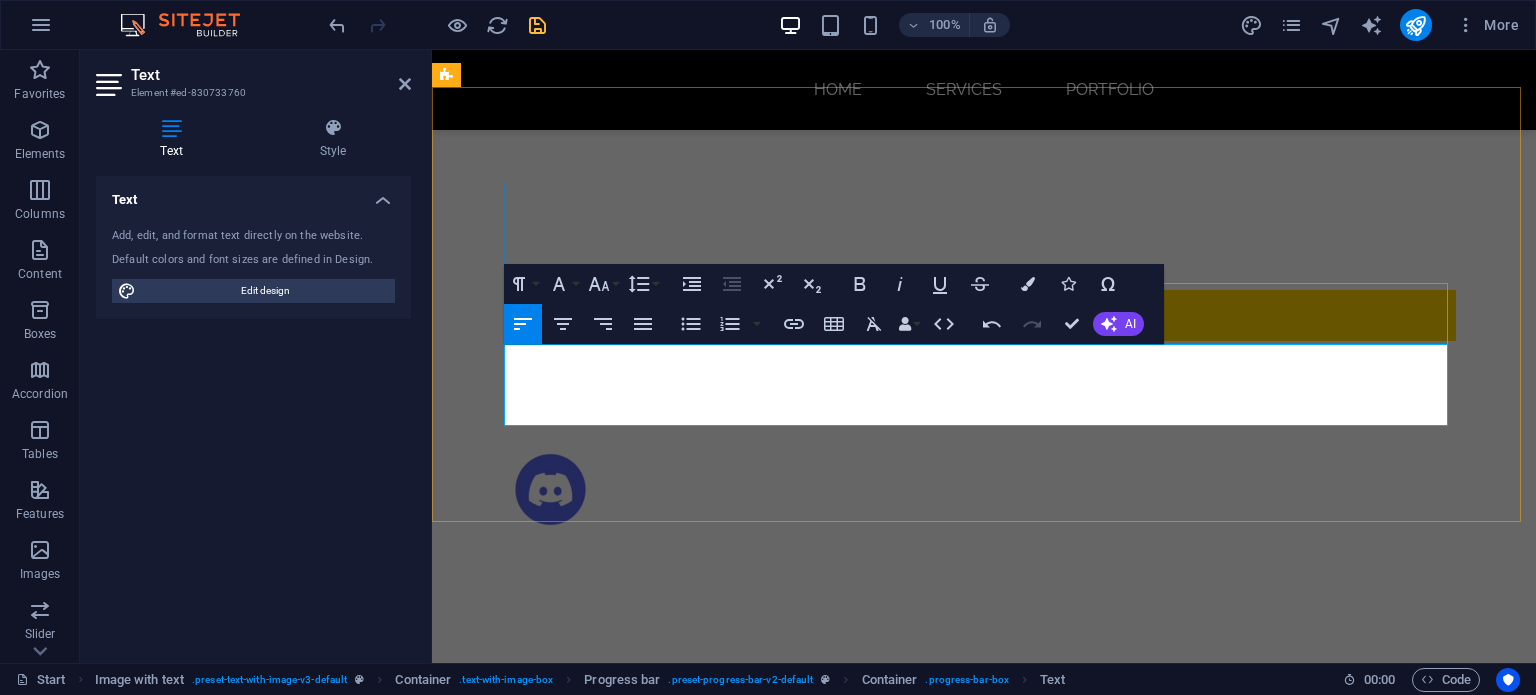 click on "You can check out my uploads at" at bounding box center [920, 1018] 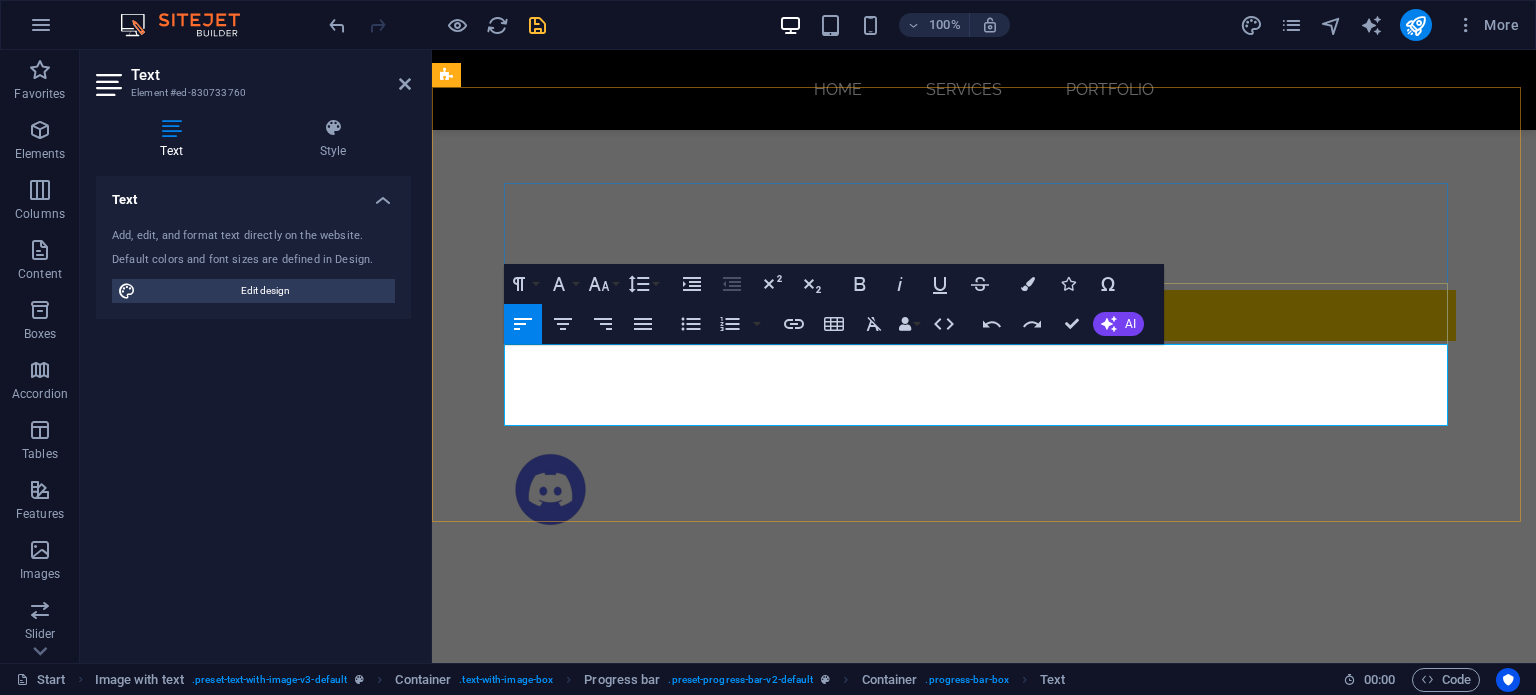 click at bounding box center [920, 991] 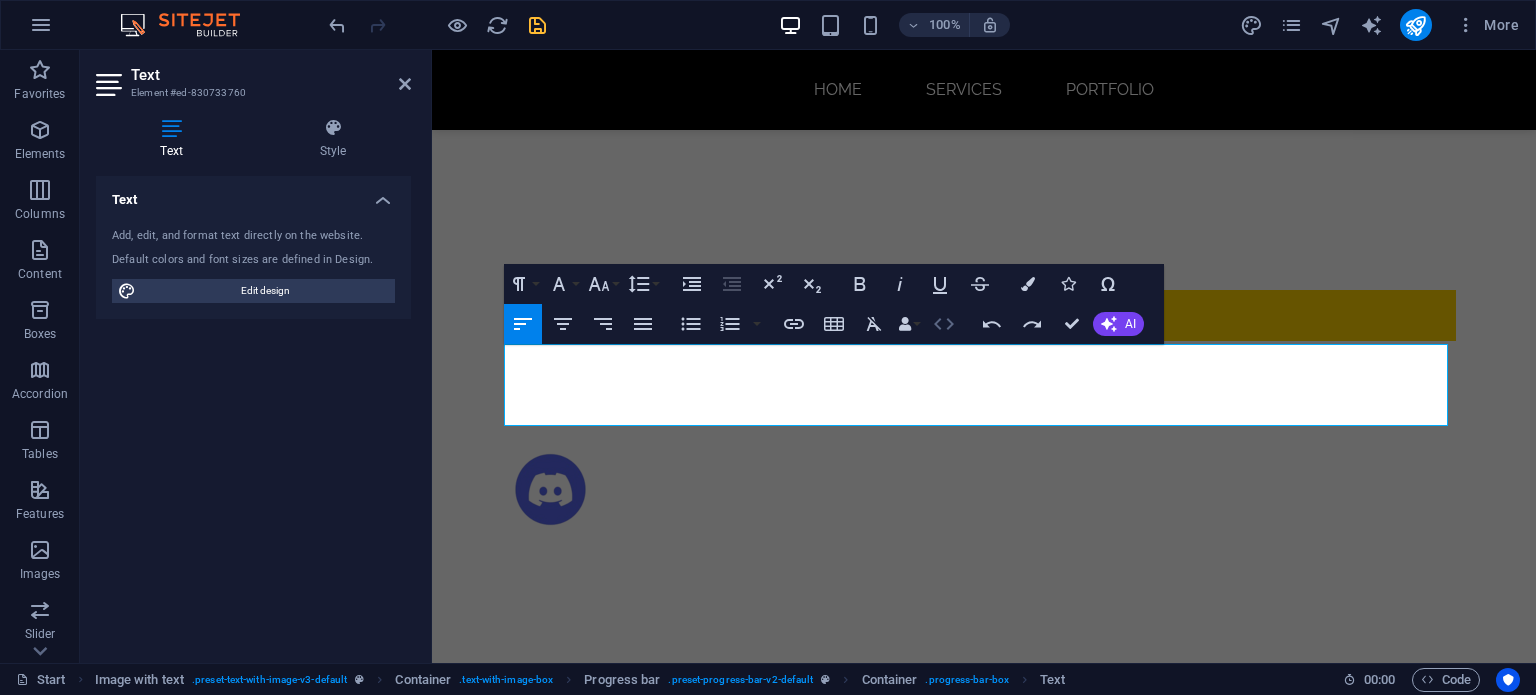 click 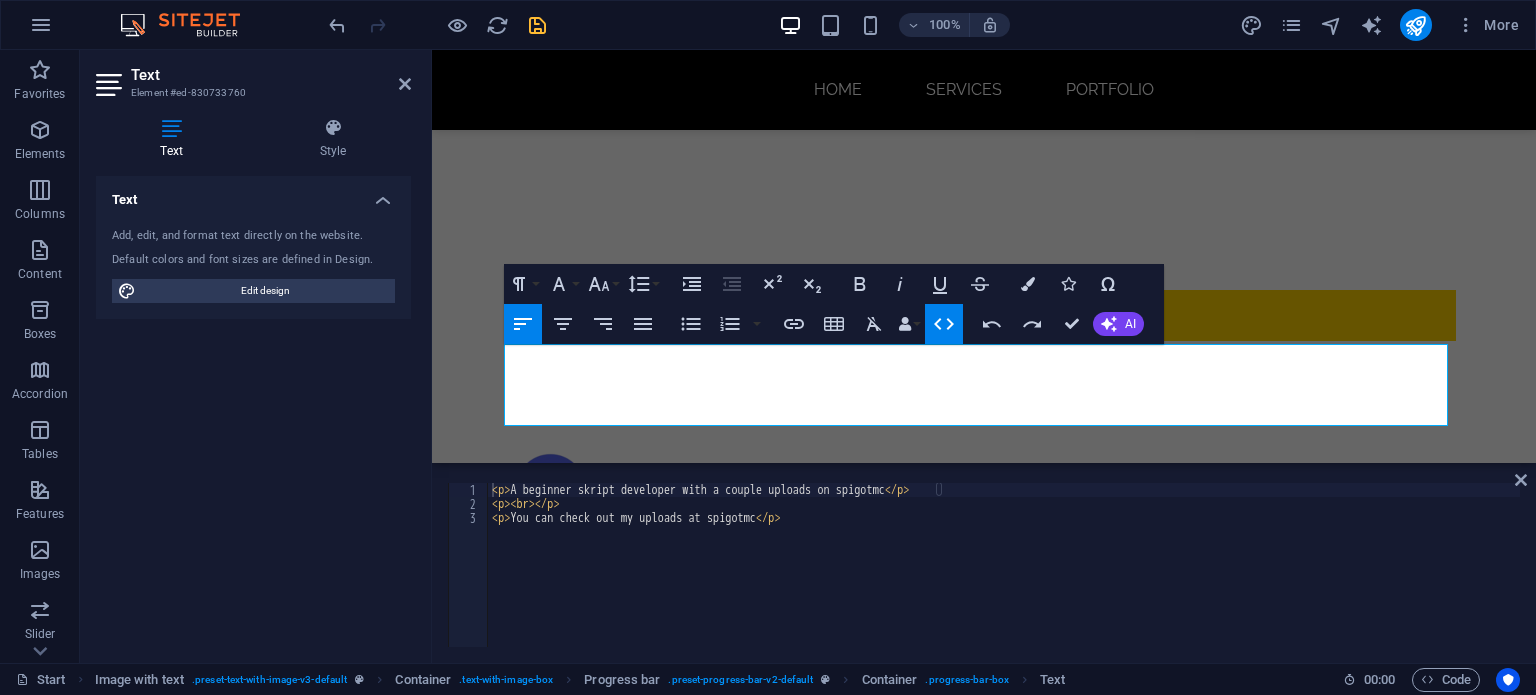 click 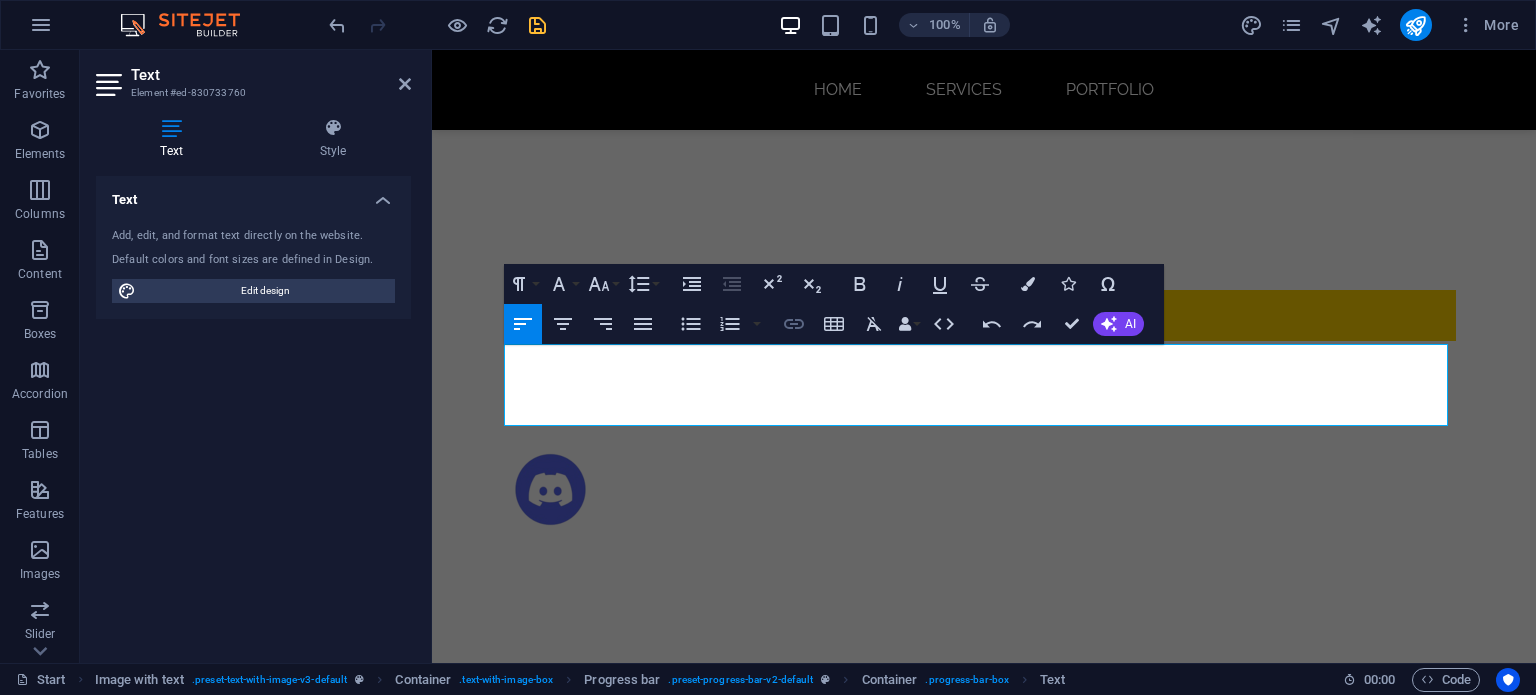 click on "Insert Link" at bounding box center (794, 324) 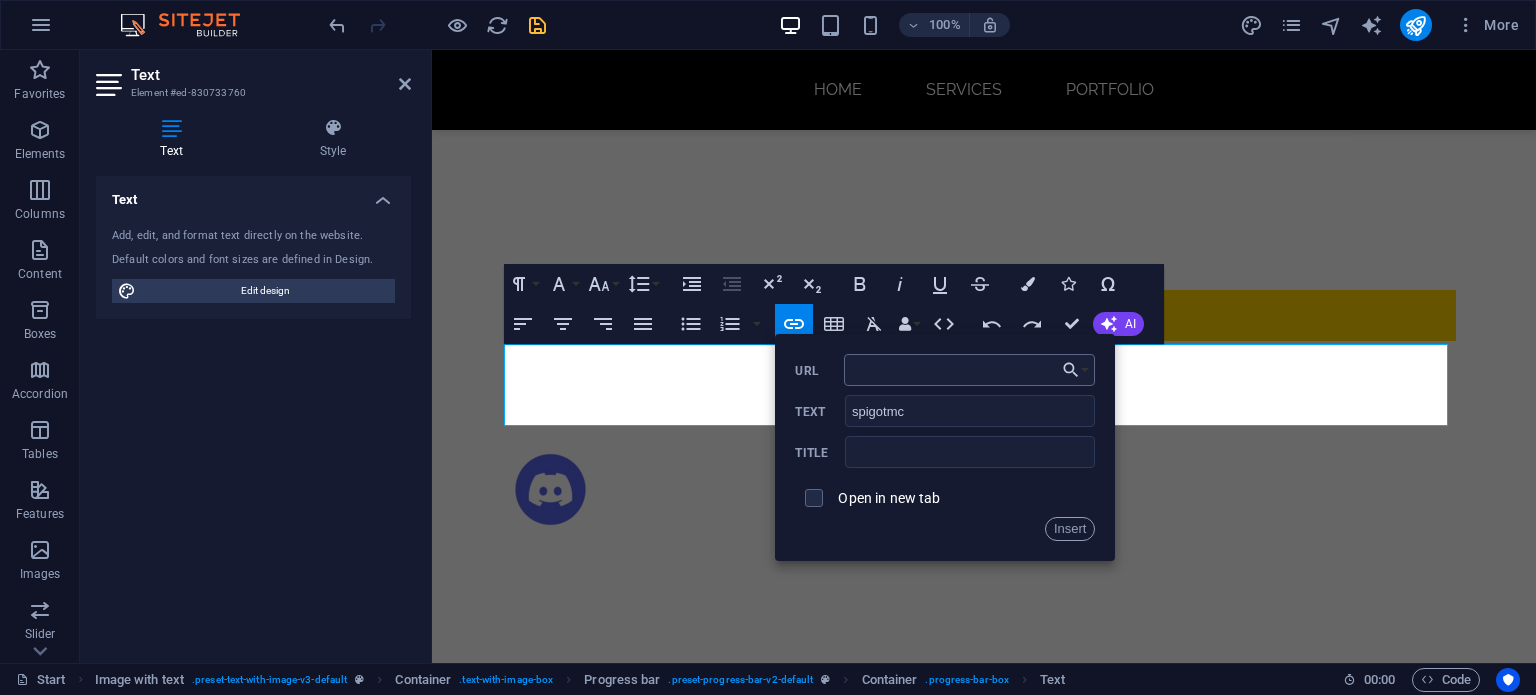 click on "URL" at bounding box center (970, 370) 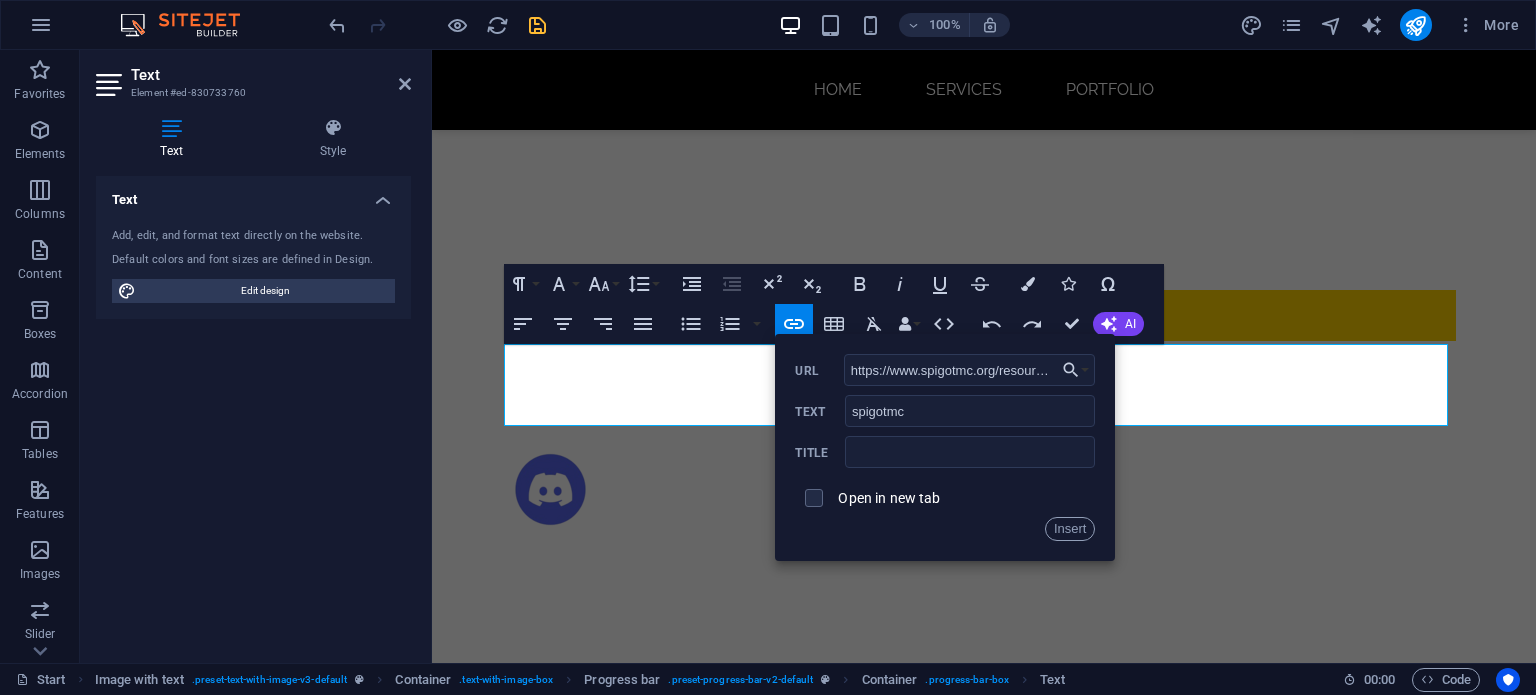 scroll, scrollTop: 0, scrollLeft: 152, axis: horizontal 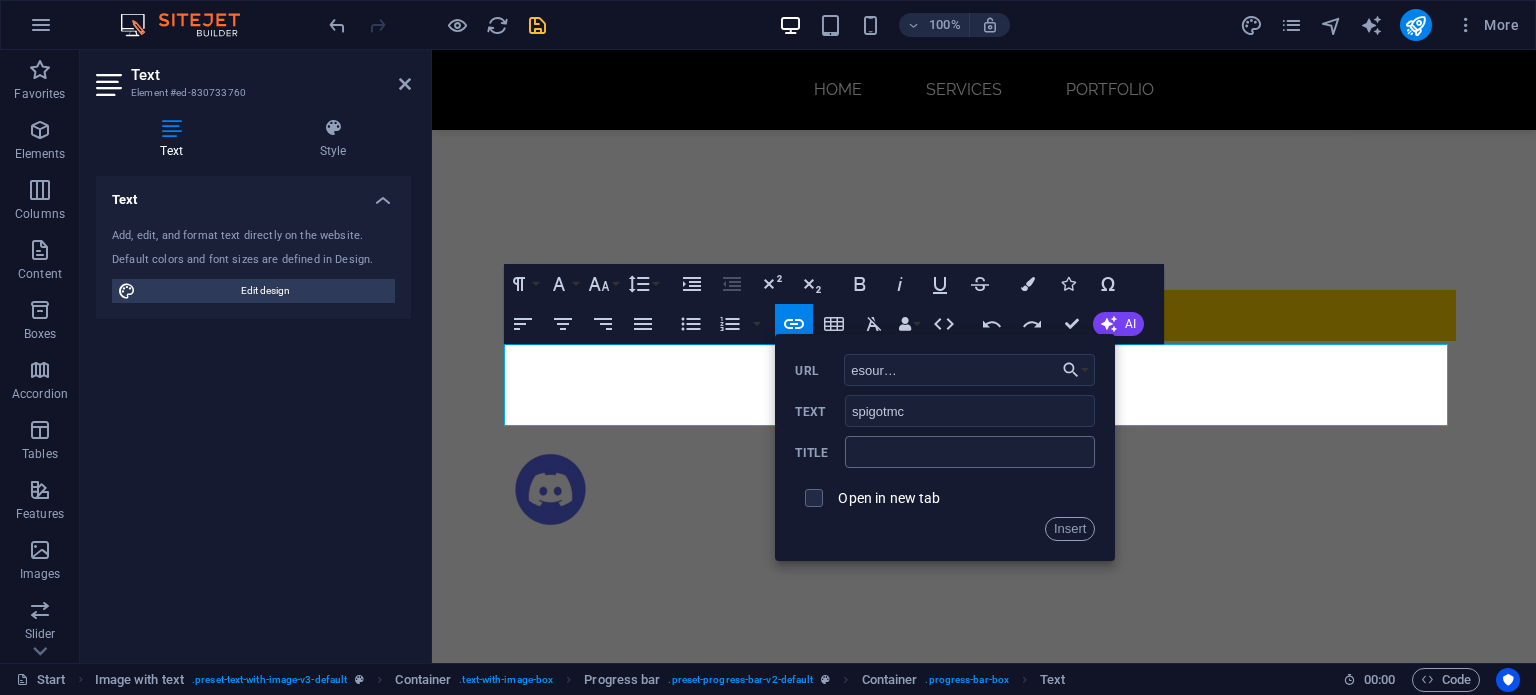 type on "https://www.spigotmc.org/resources/authors/natisan.2304763/" 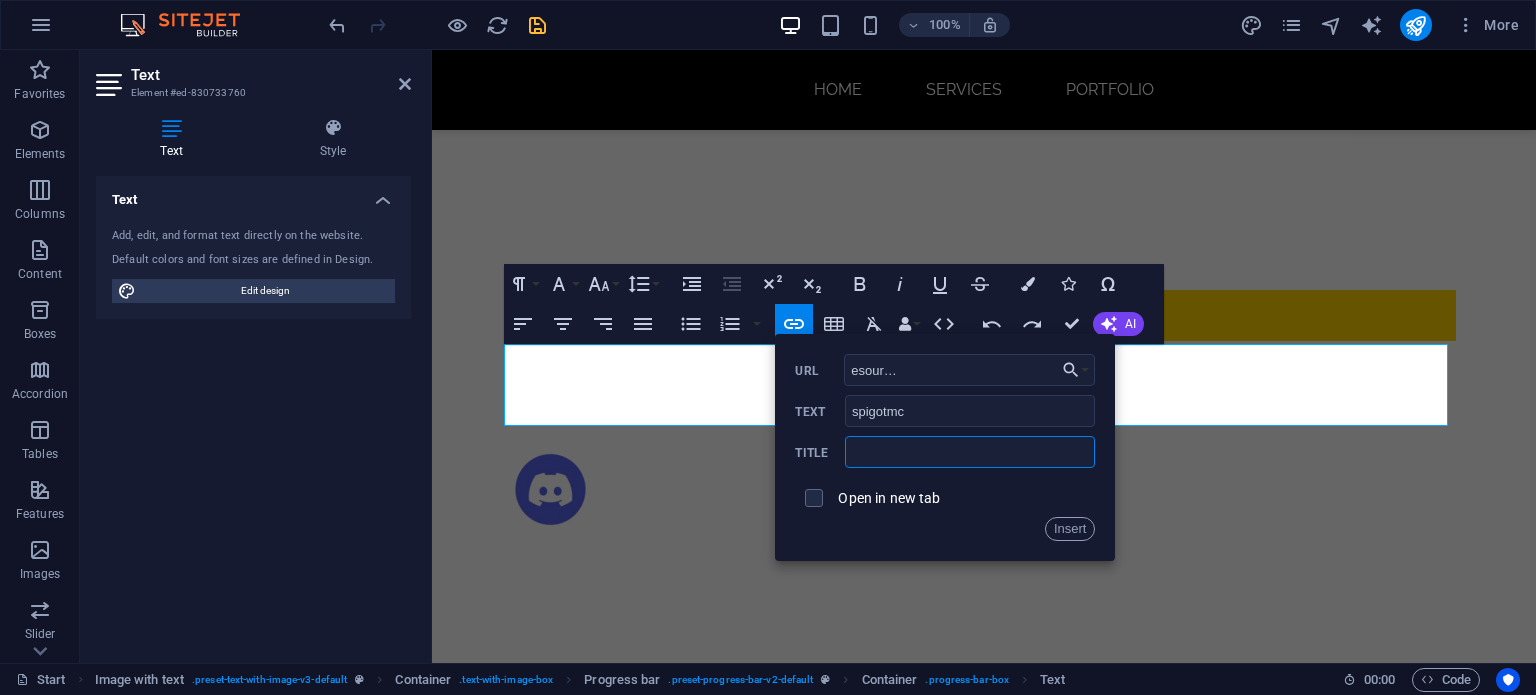 click at bounding box center [970, 452] 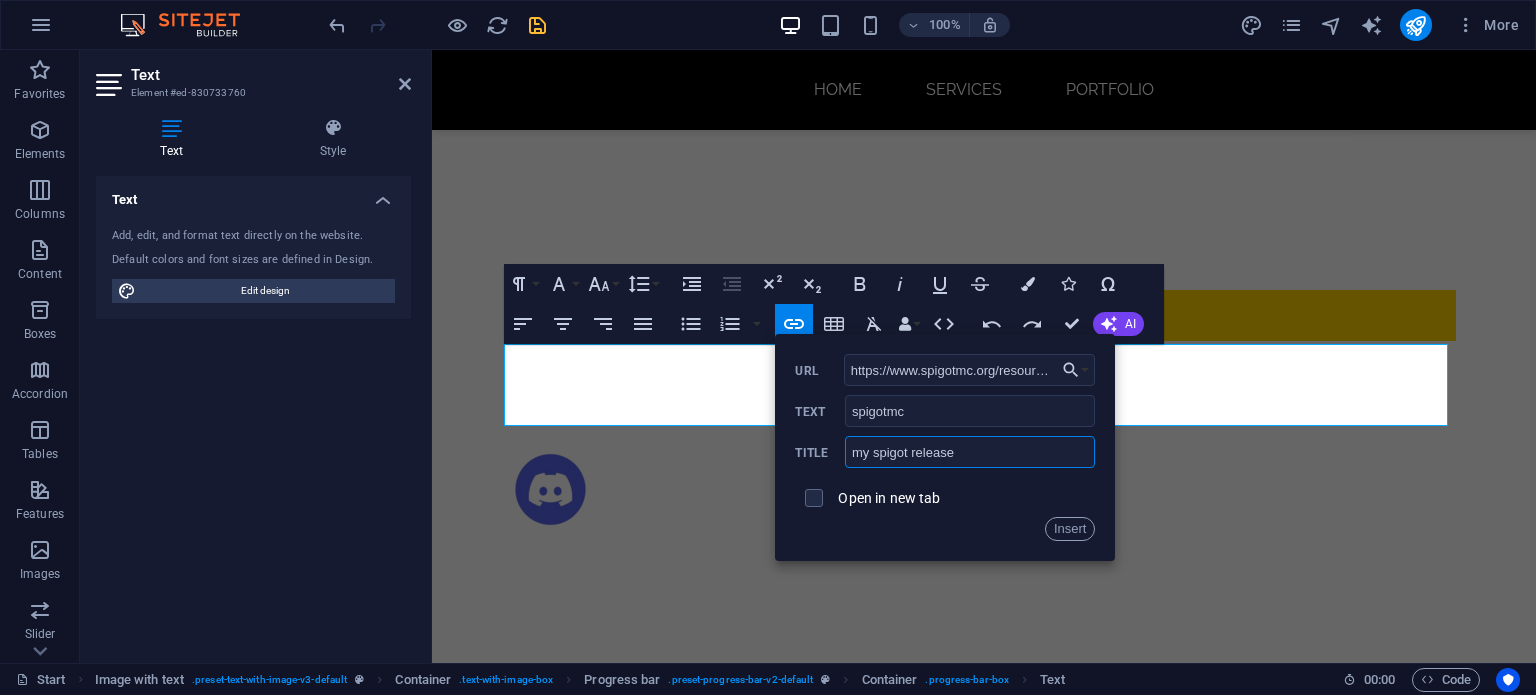 type on "my spigot releases" 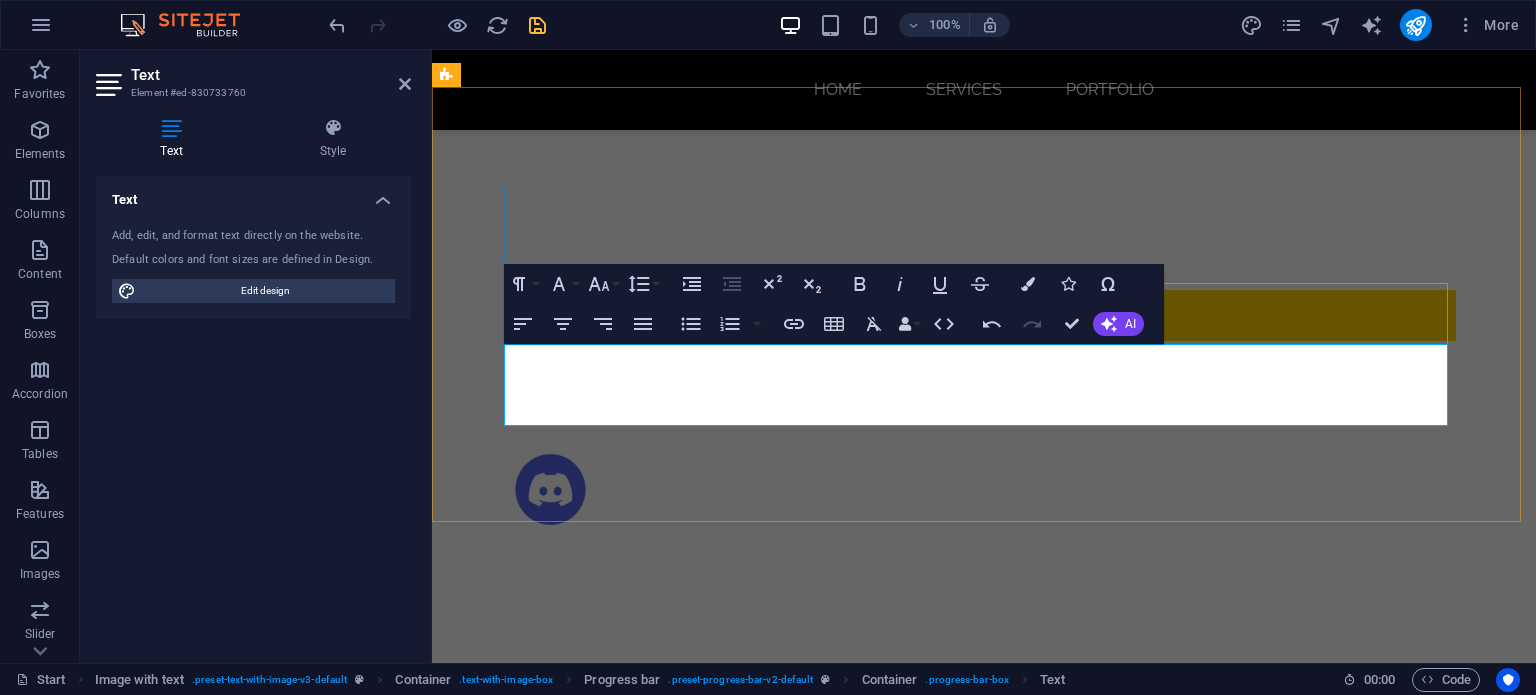 click on "You can check out my uploads at  spigotmc" at bounding box center [920, 1018] 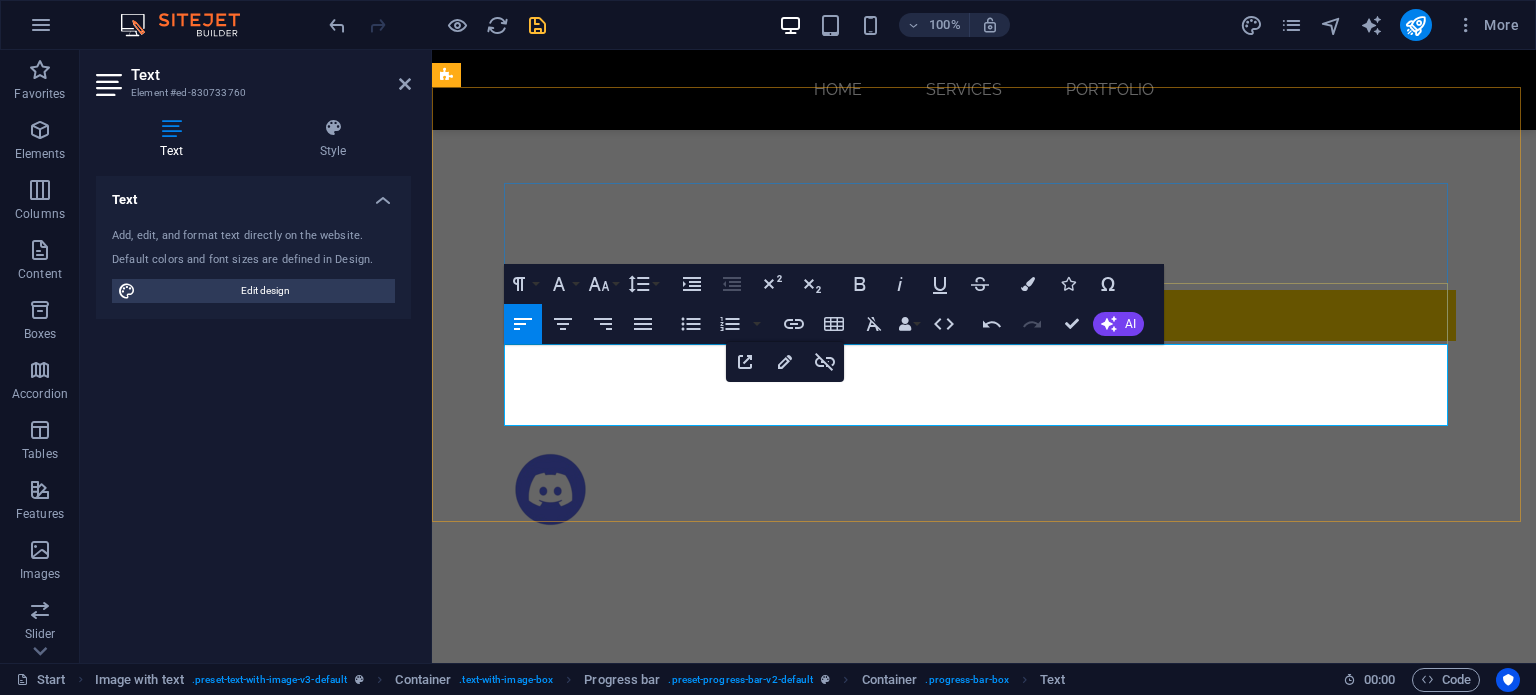 drag, startPoint x: 788, startPoint y: 414, endPoint x: 755, endPoint y: 410, distance: 33.24154 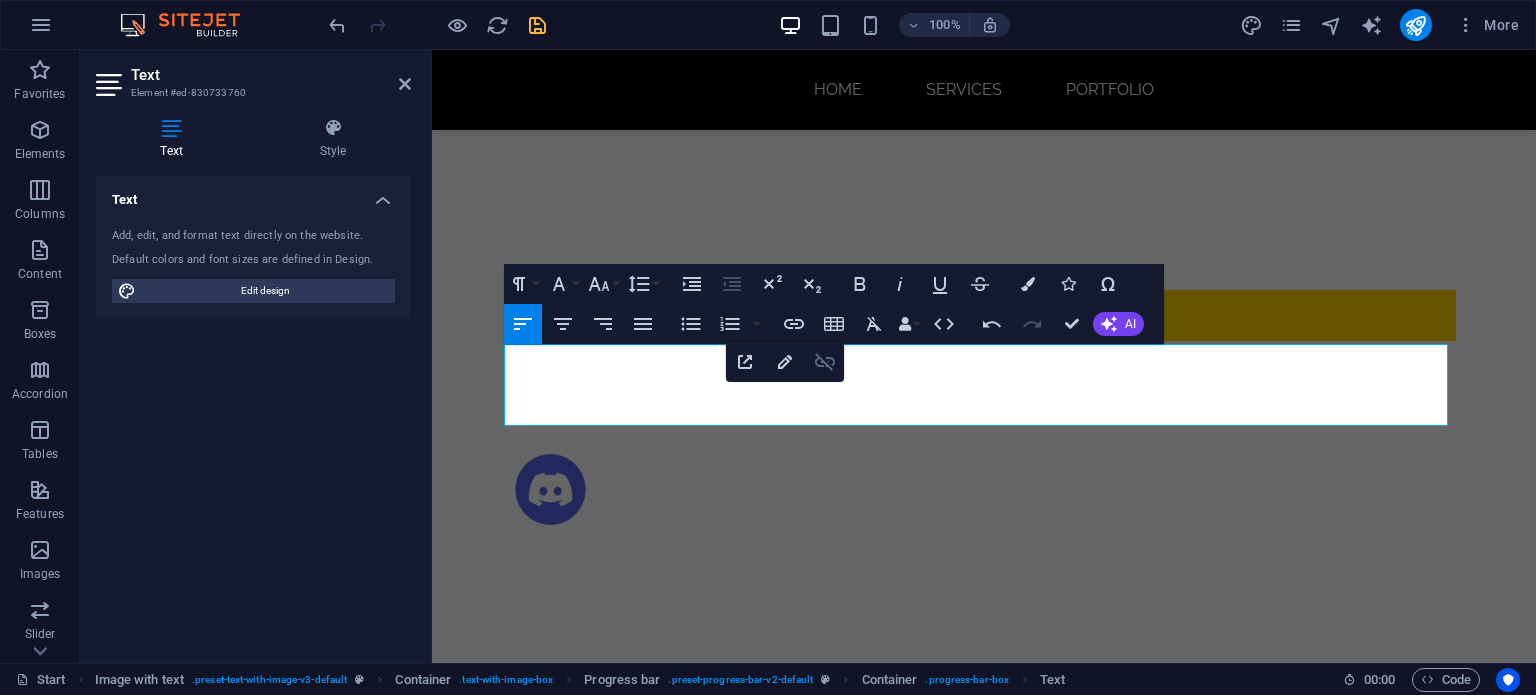 click 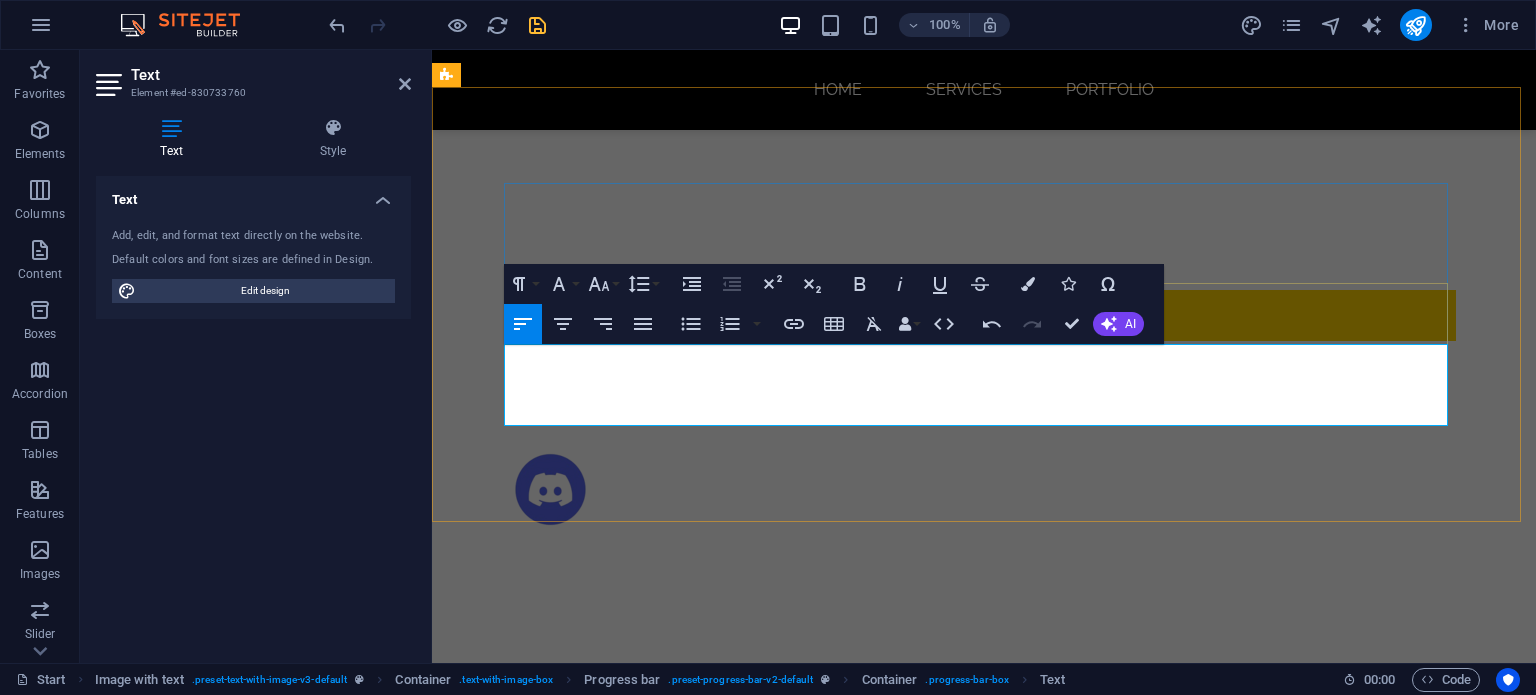 click on "pigotmc" at bounding box center (732, 1018) 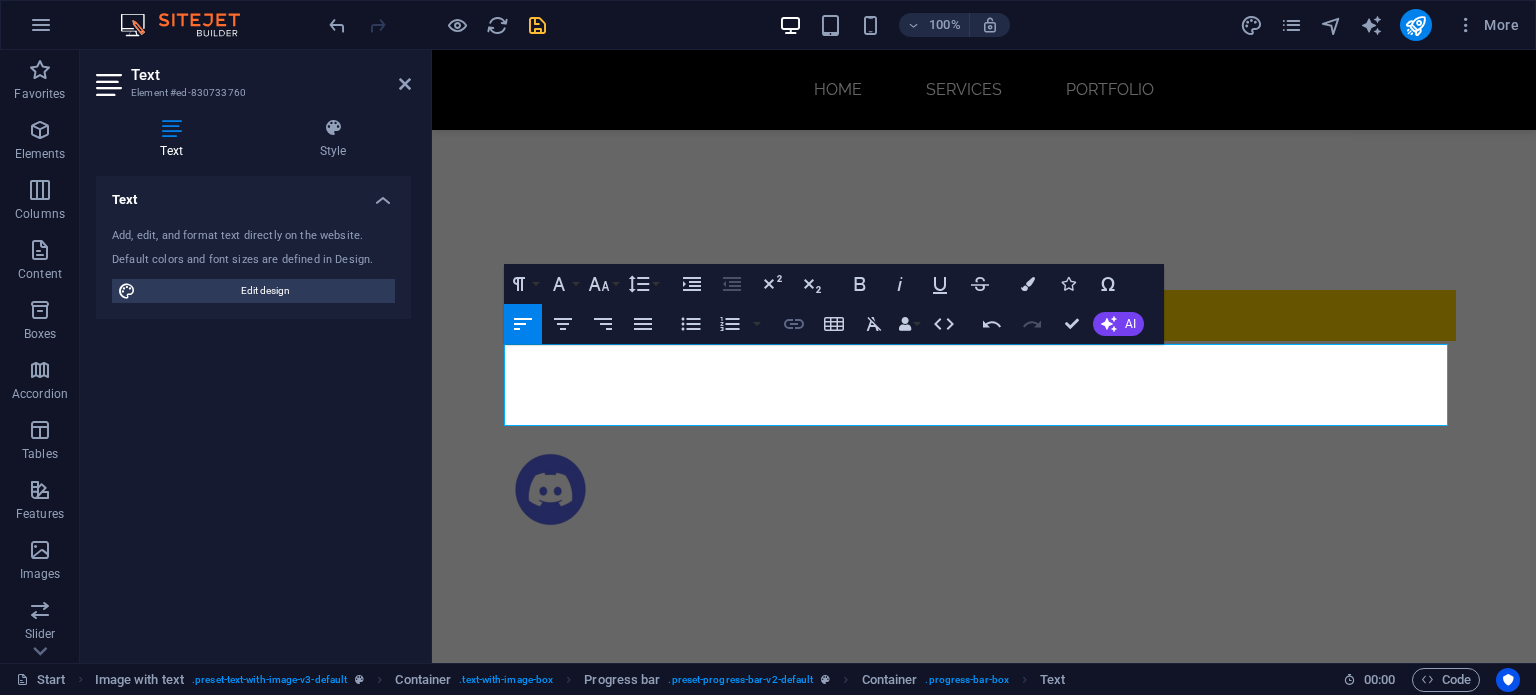 type 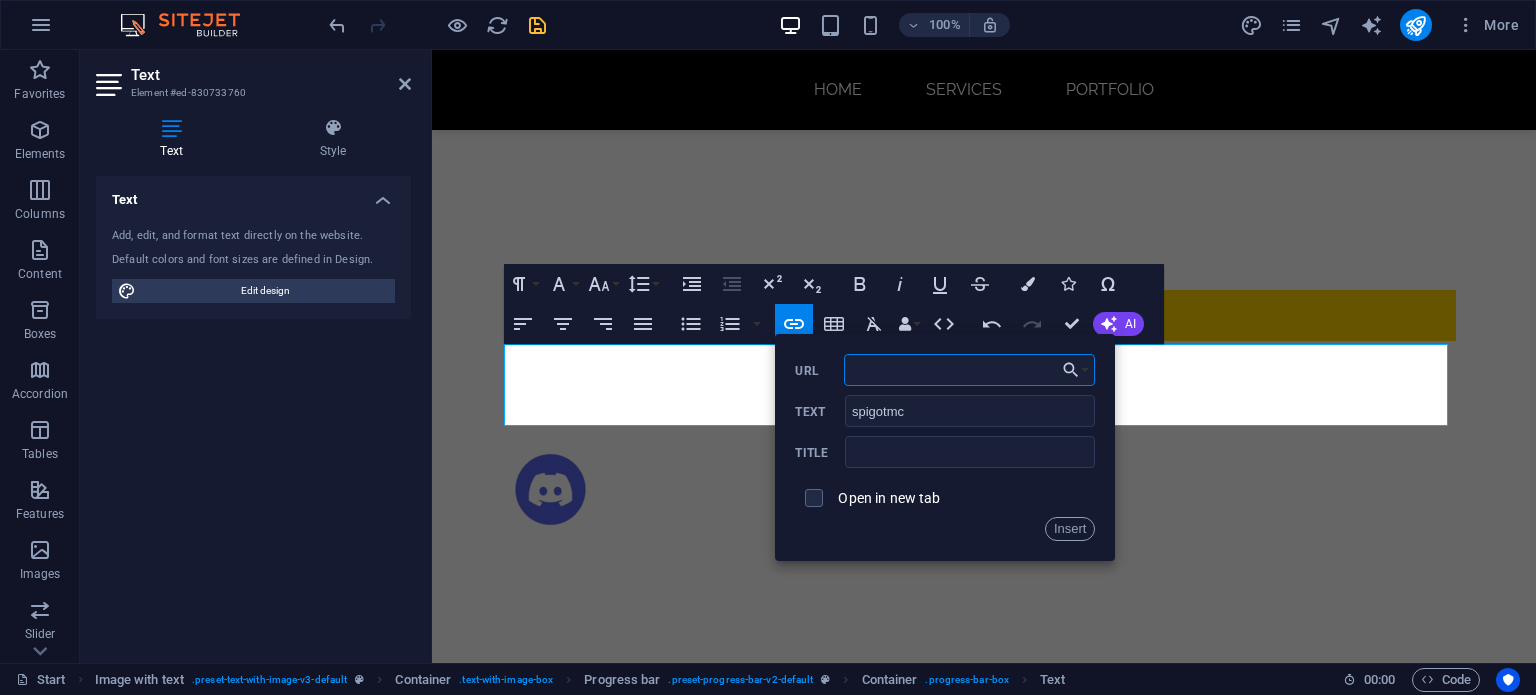 click on "URL" at bounding box center (970, 370) 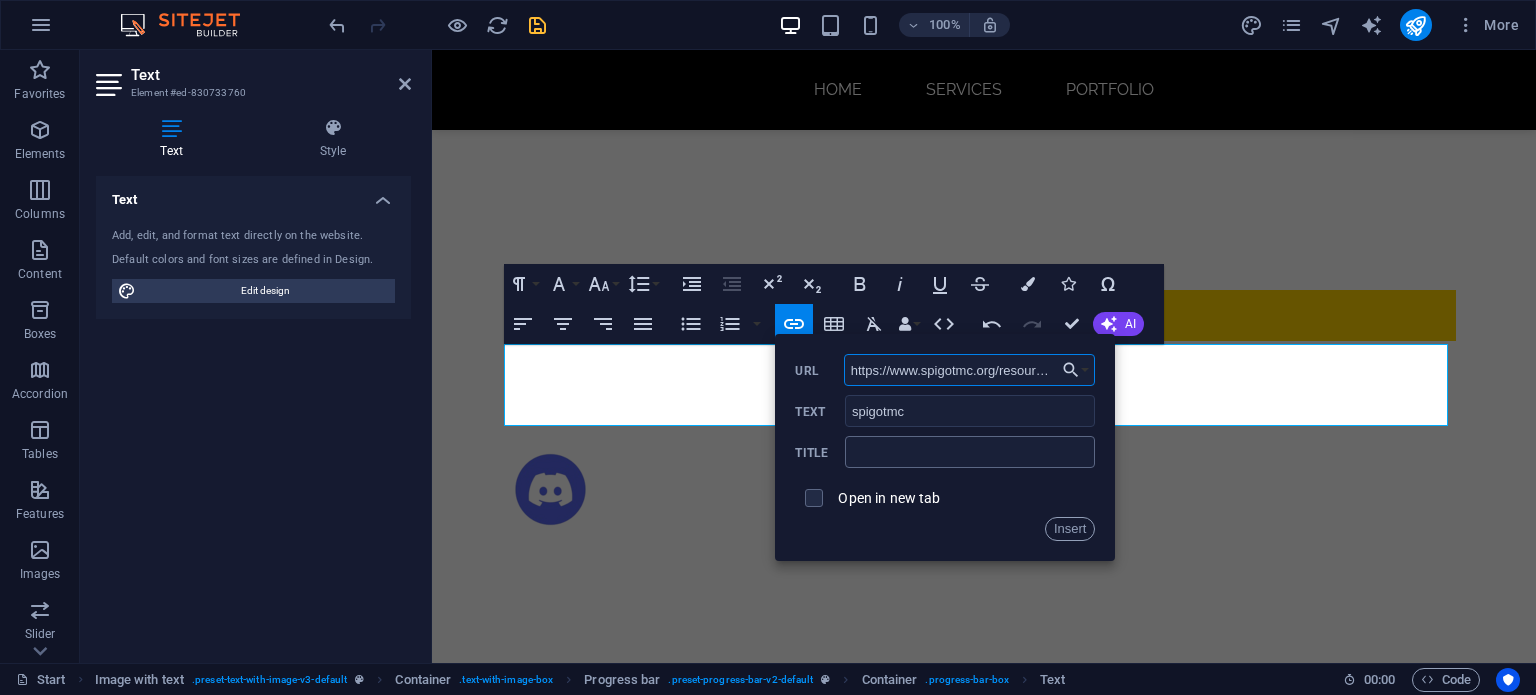 scroll, scrollTop: 0, scrollLeft: 152, axis: horizontal 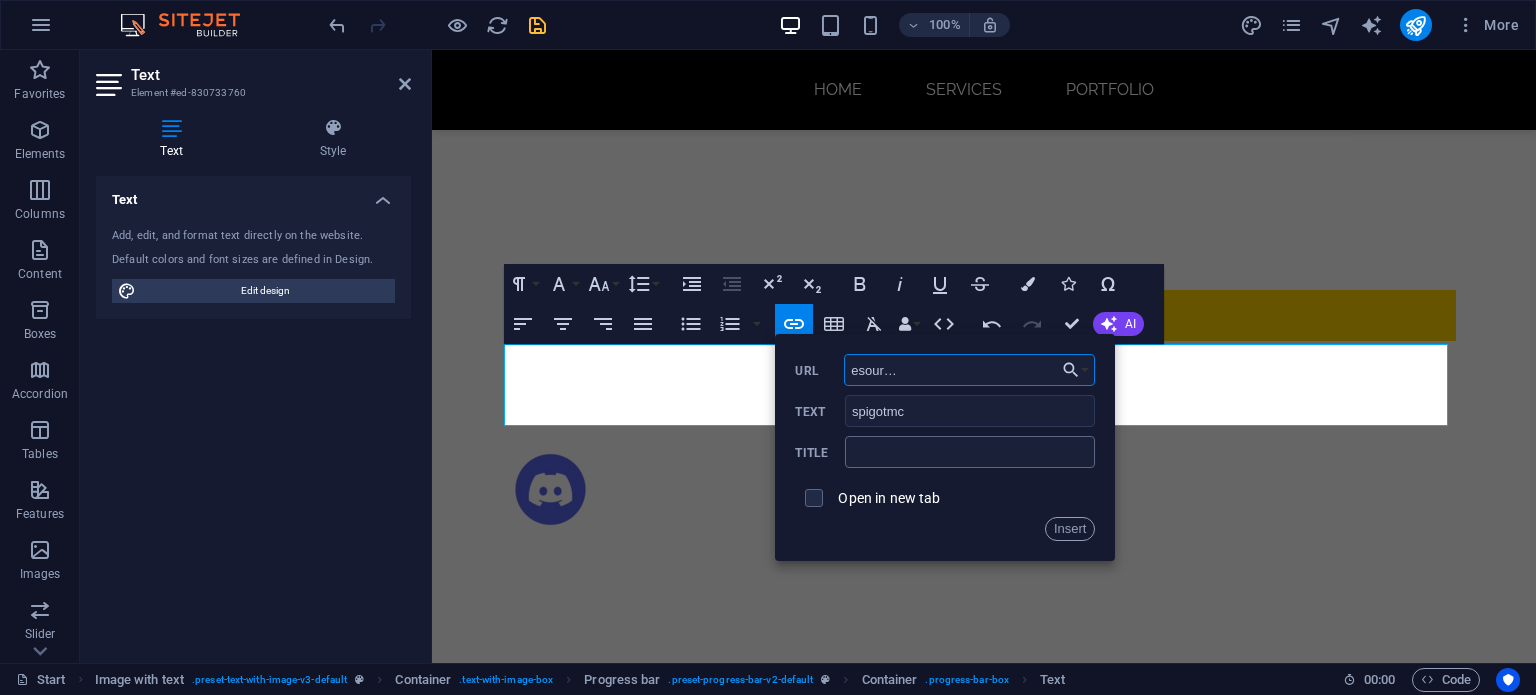 type on "https://www.spigotmc.org/resources/authors/natisan.2304763/" 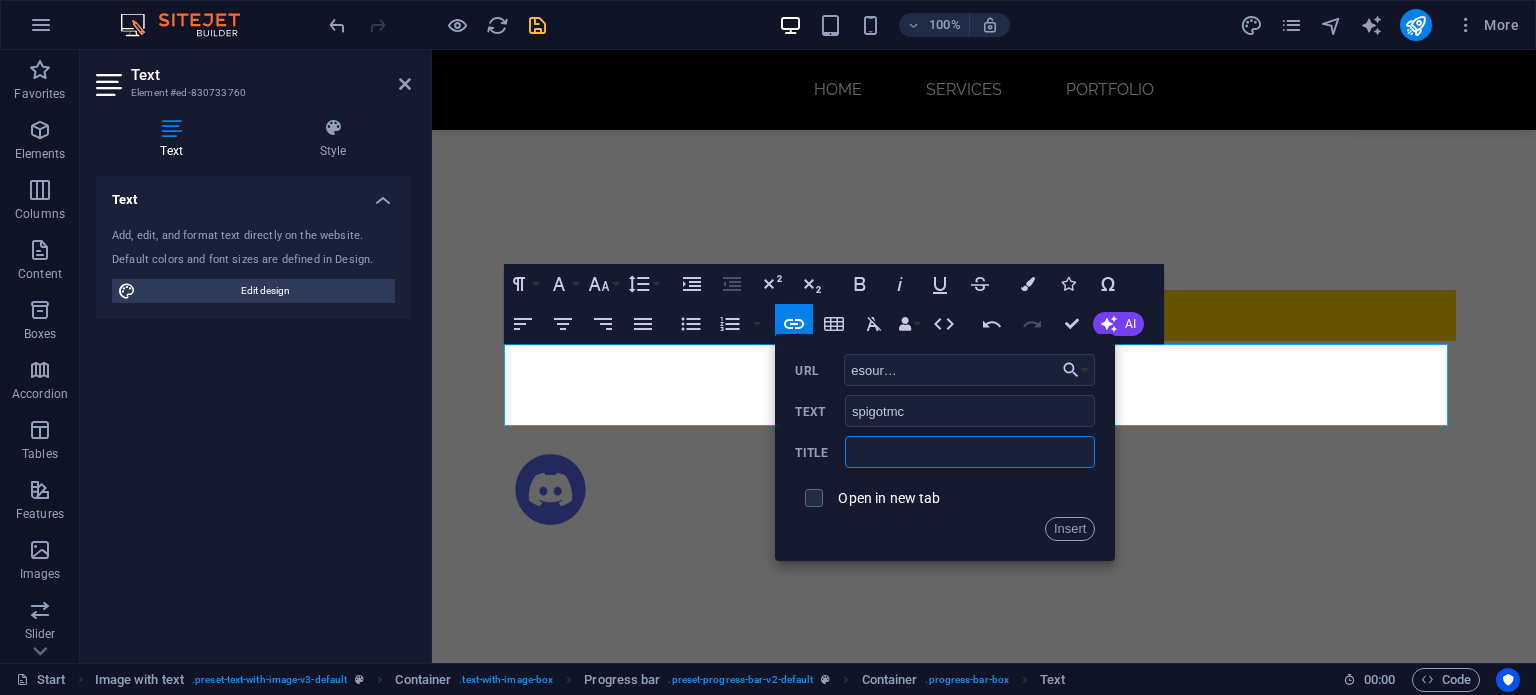 click at bounding box center [970, 452] 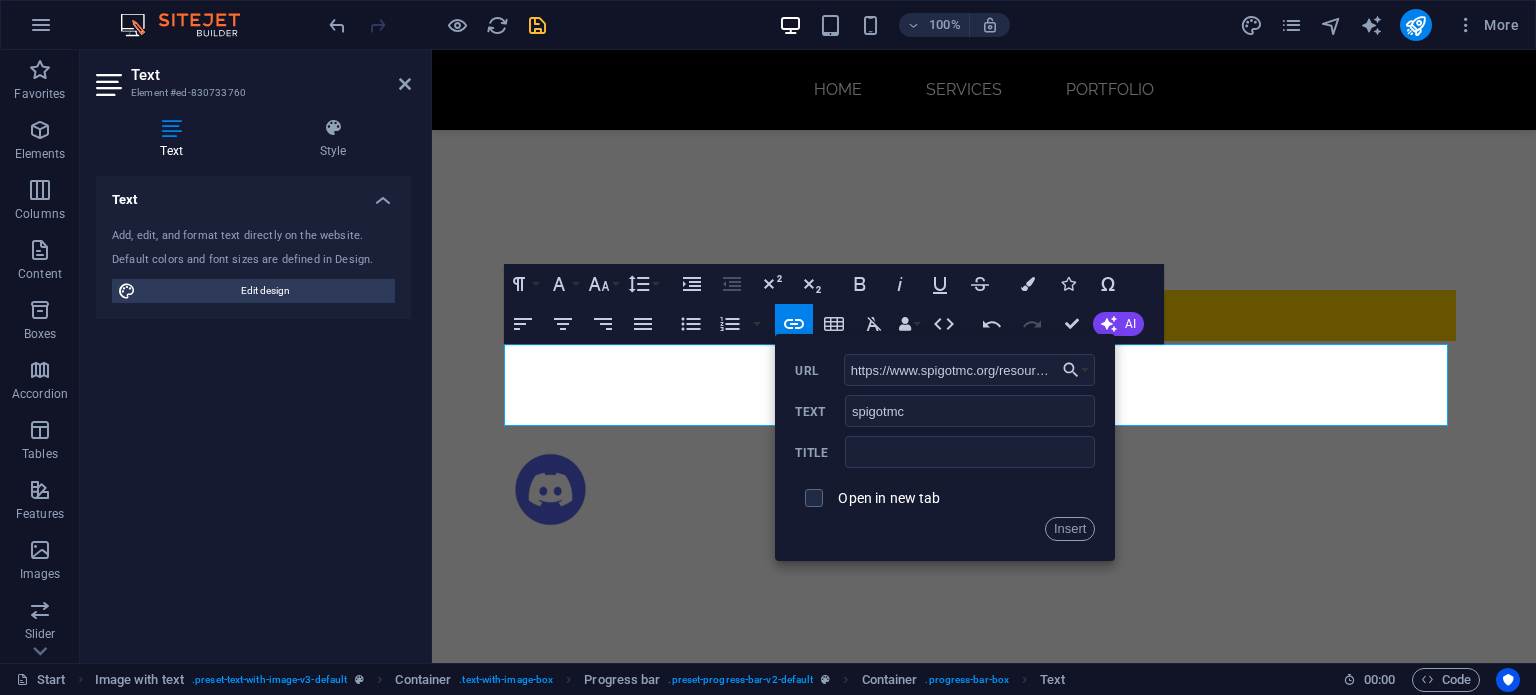 click at bounding box center (814, 498) 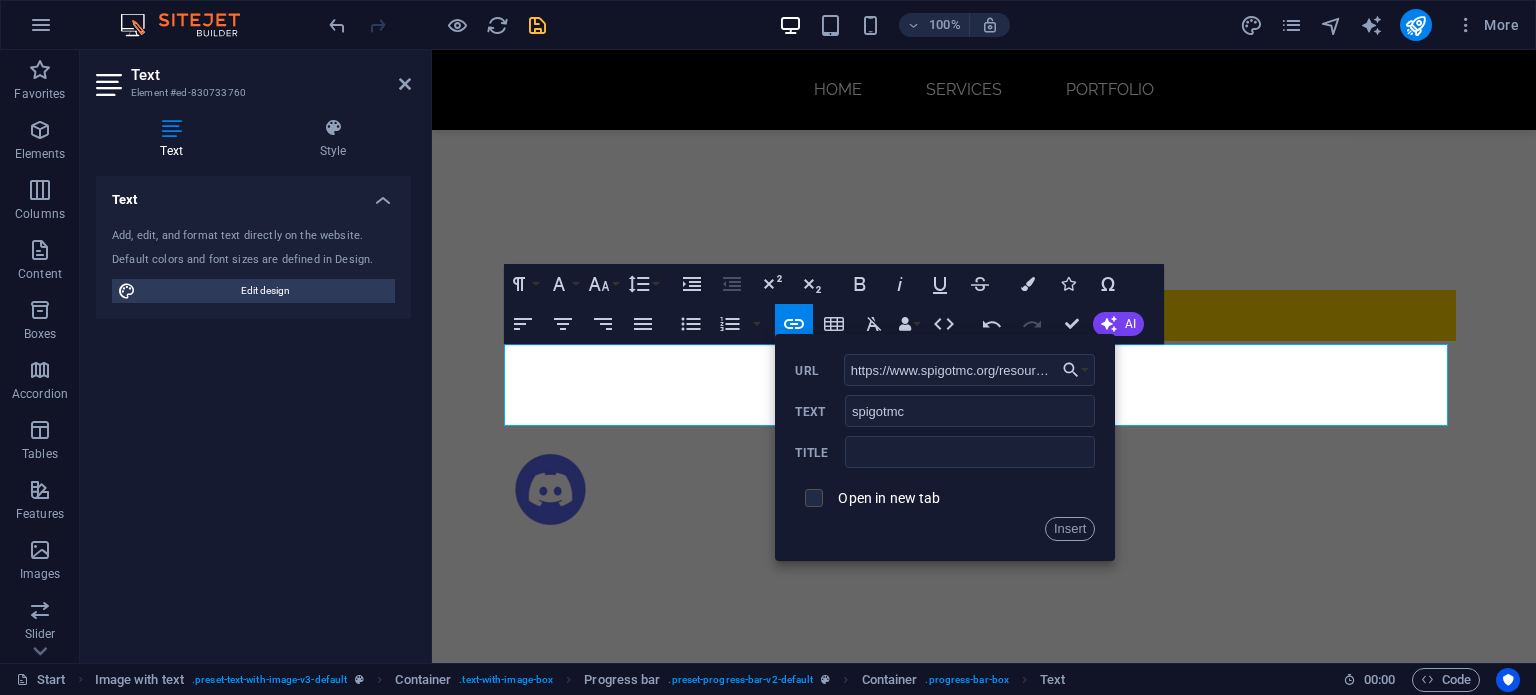 click at bounding box center (811, 495) 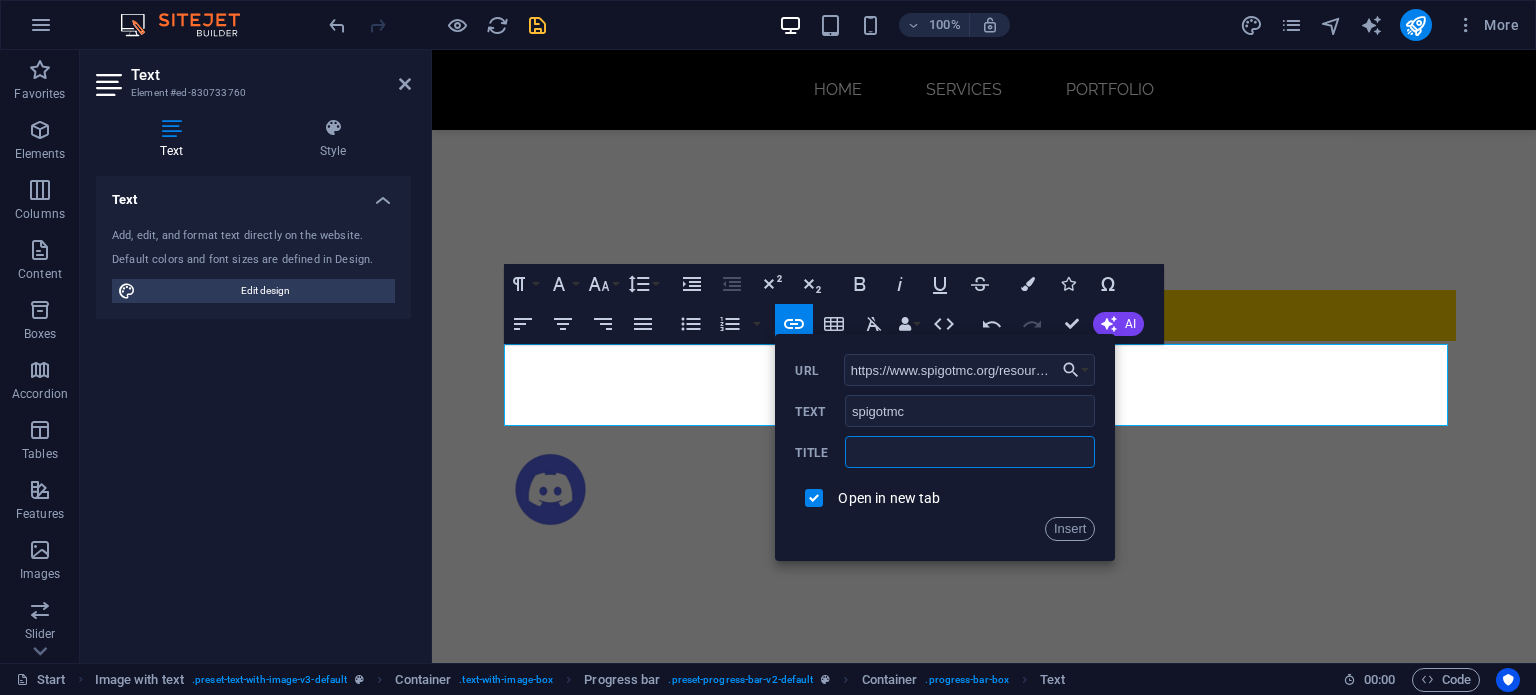 click at bounding box center (970, 452) 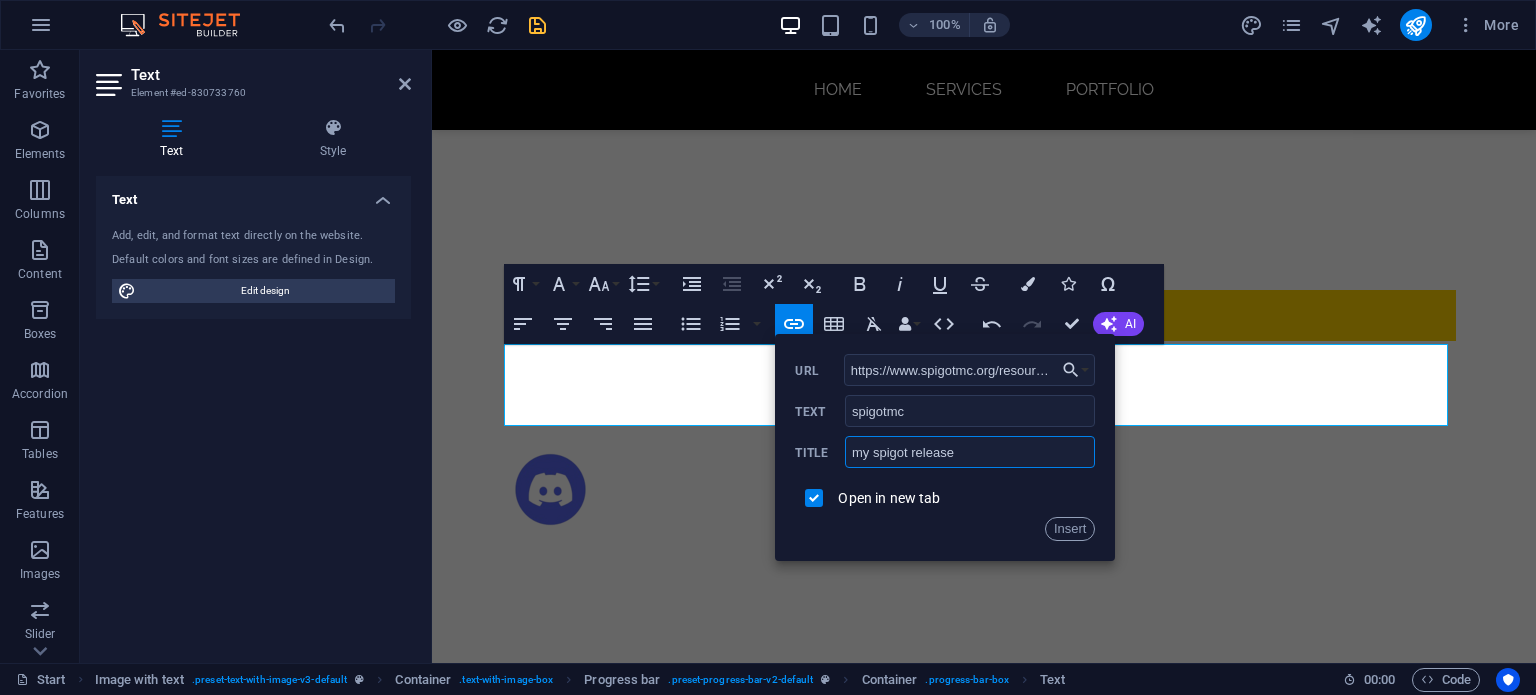 type on "my spigot releases" 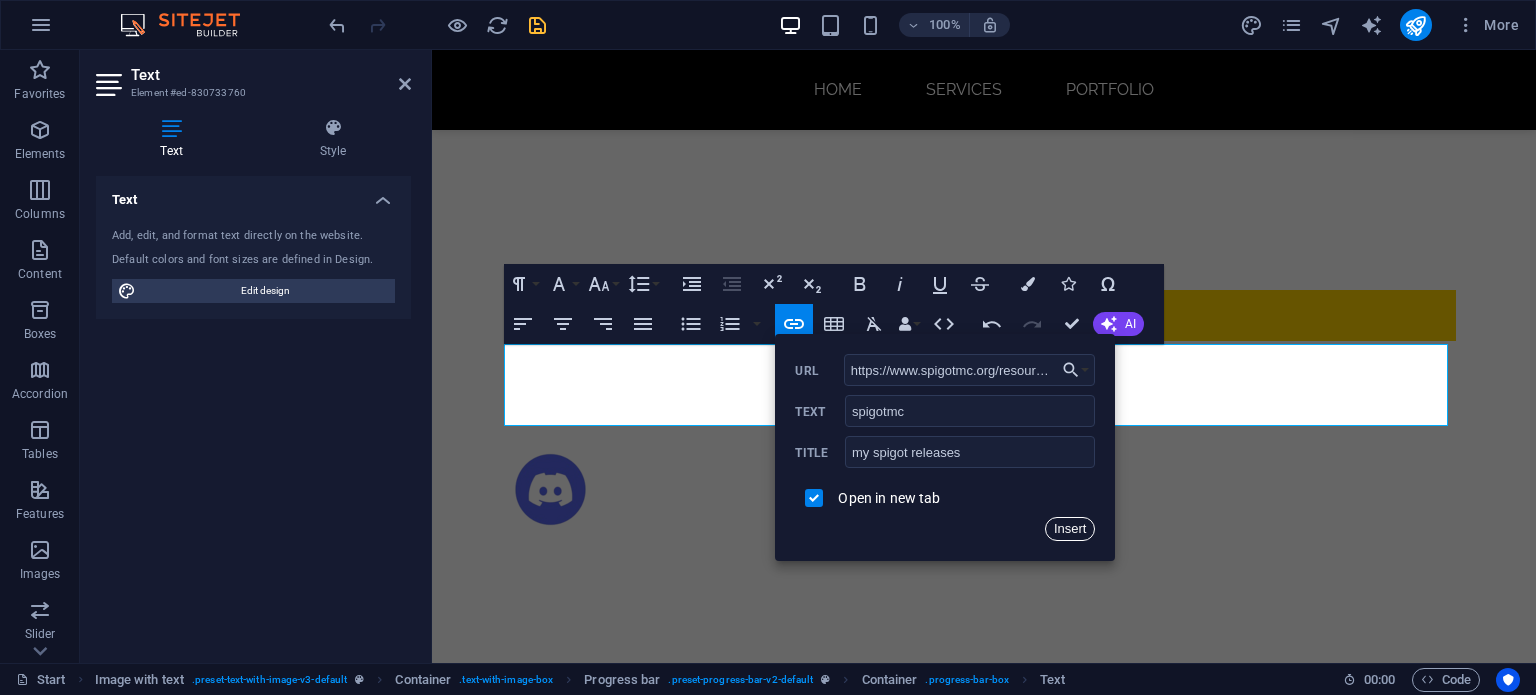 click on "Insert" at bounding box center [1070, 529] 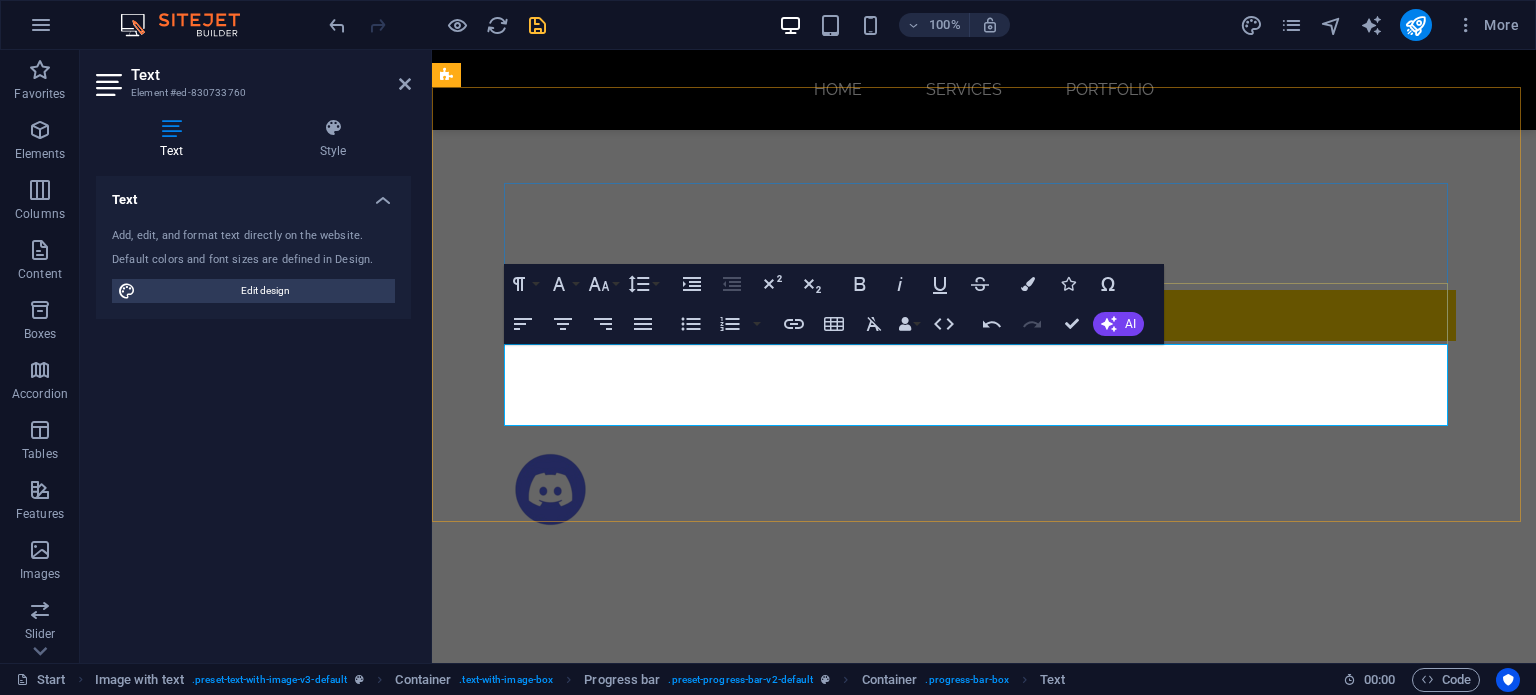 click on "You can check out my uploads at  s pigotmc" at bounding box center [920, 1018] 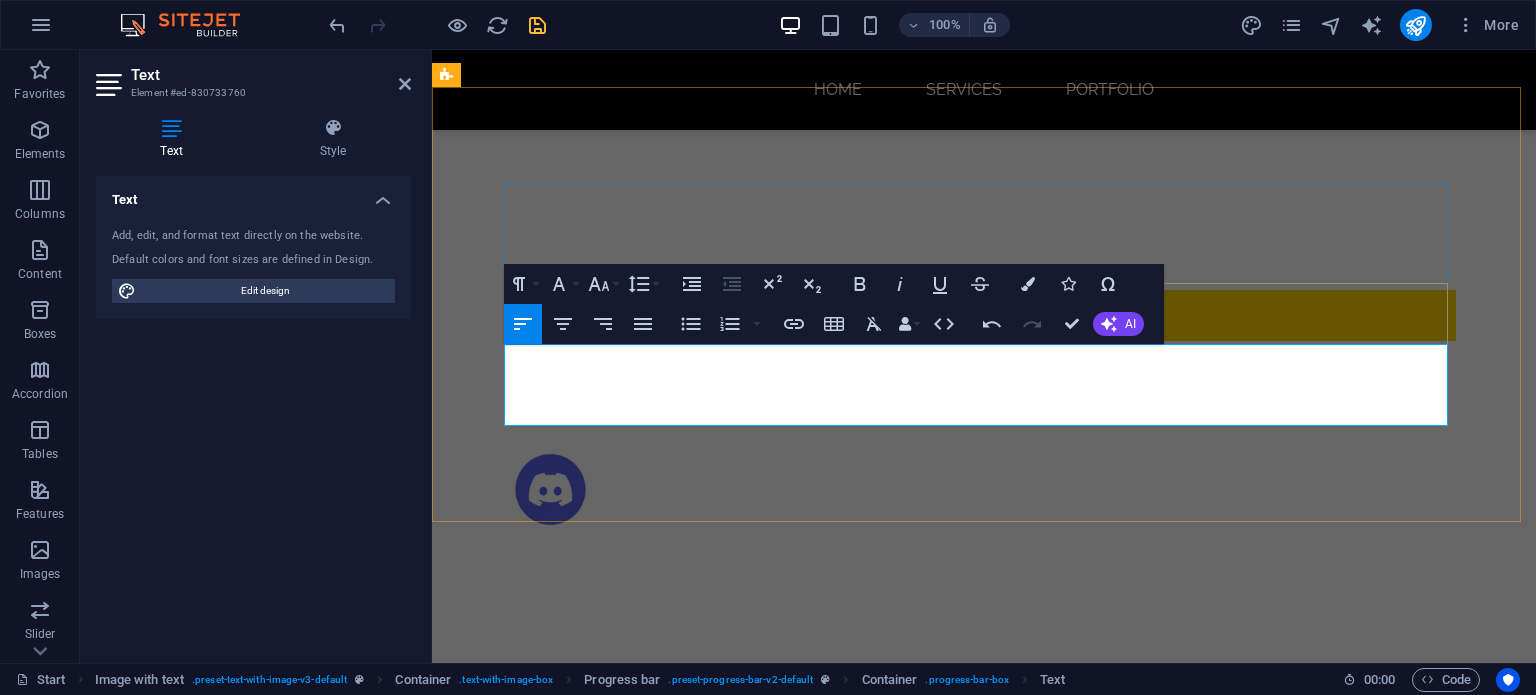click on "pigotmc" at bounding box center [728, 1018] 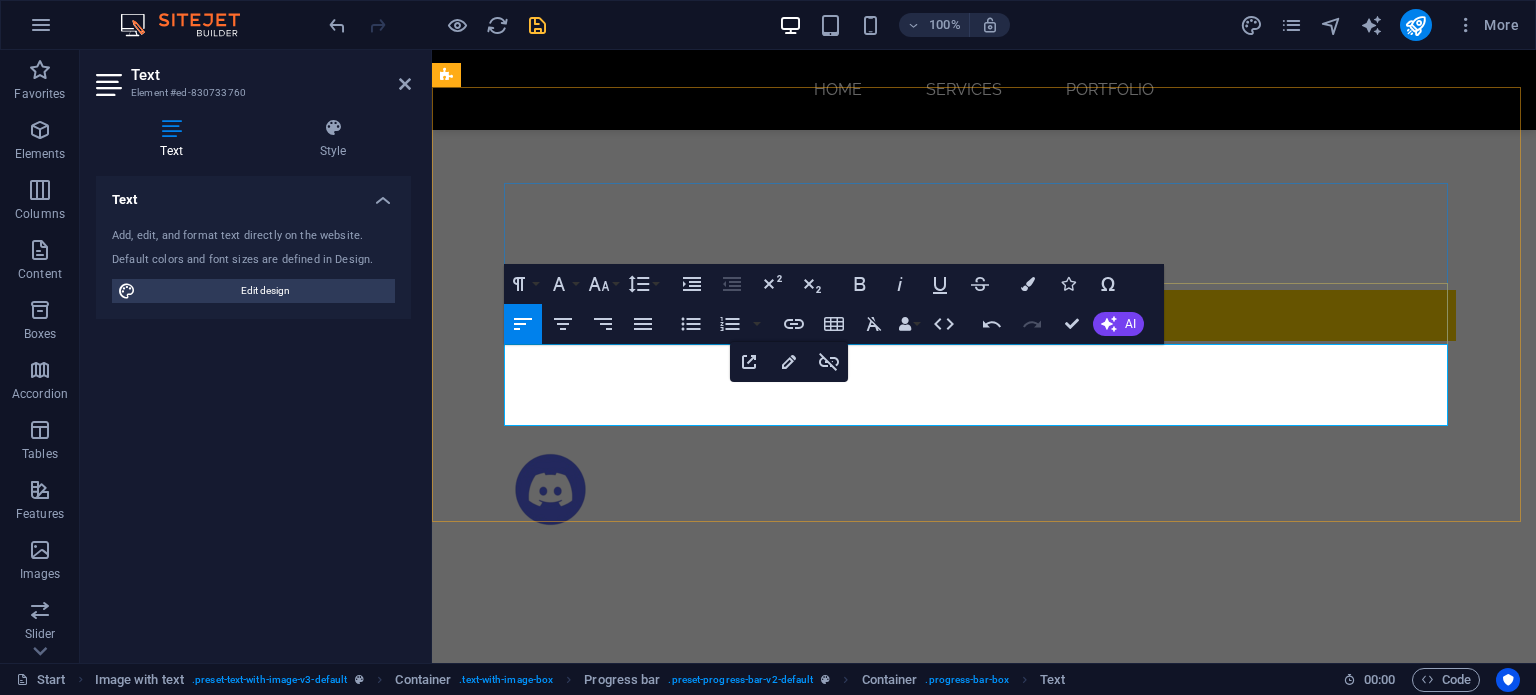 click on "pigotmc" at bounding box center [728, 1018] 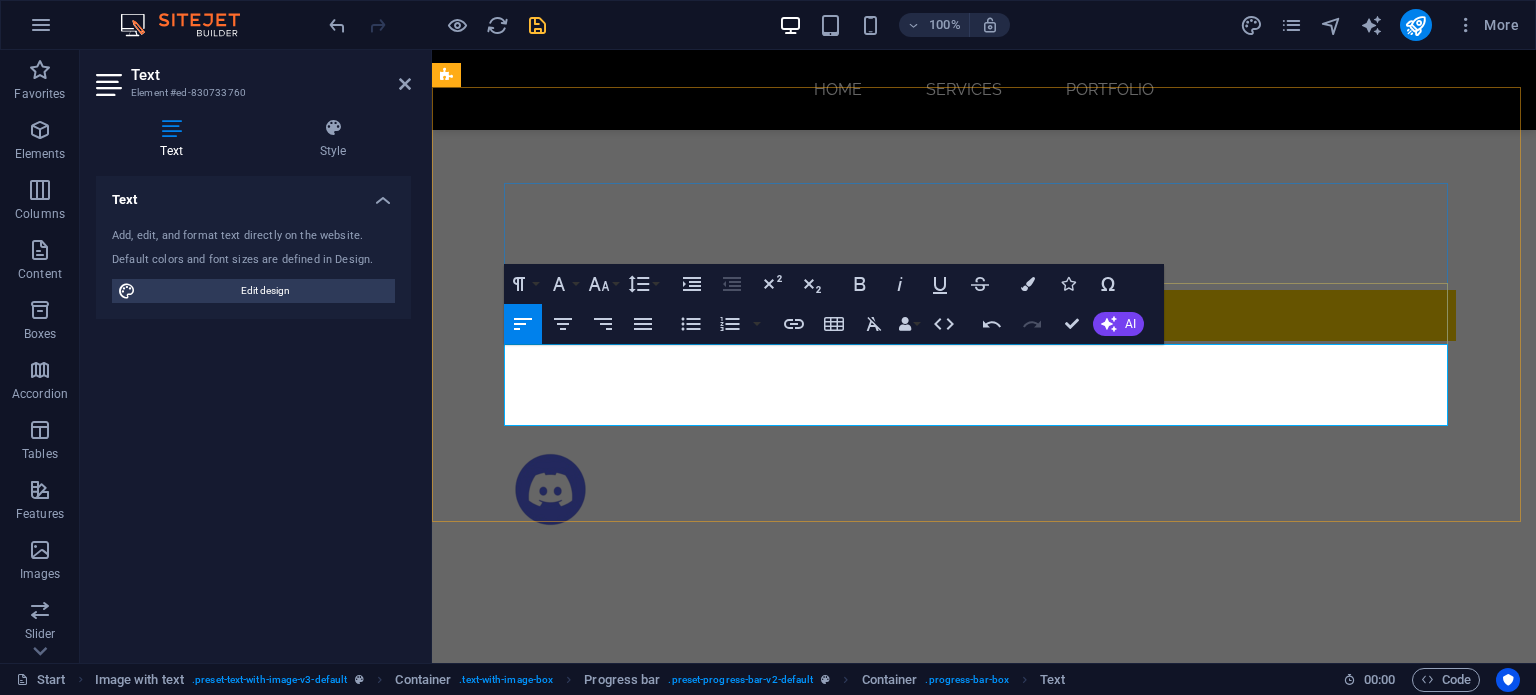 click on "pigotmc" at bounding box center (728, 1018) 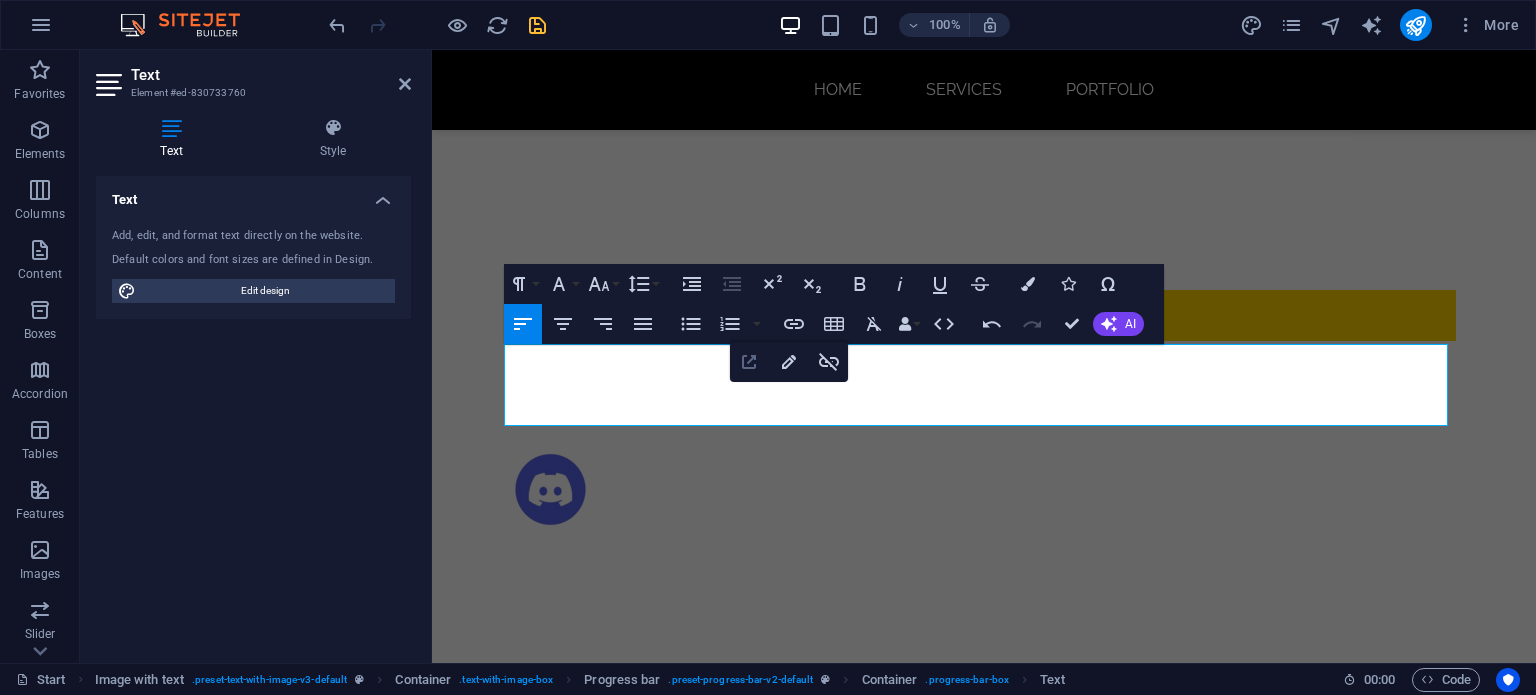 click 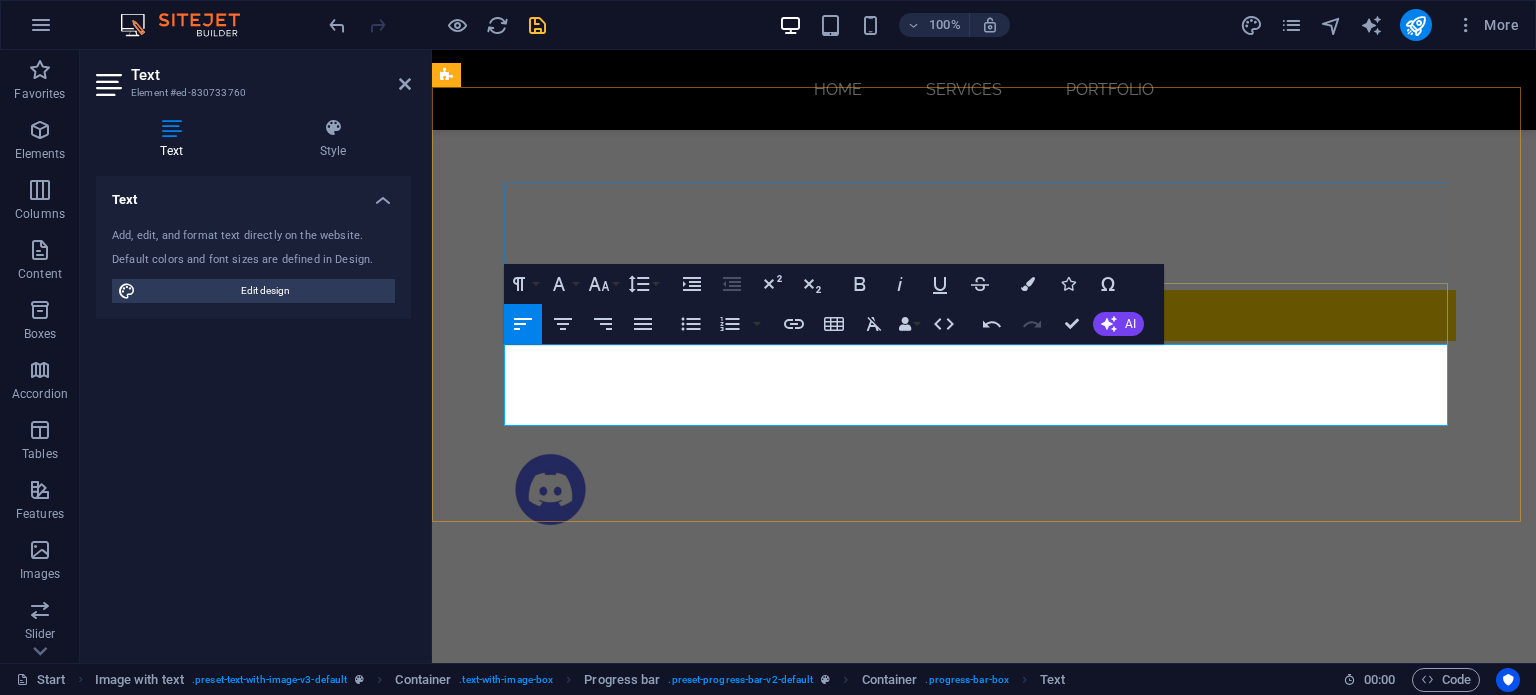 click on "You can check out my uploads at  s pigotmc" at bounding box center [920, 1018] 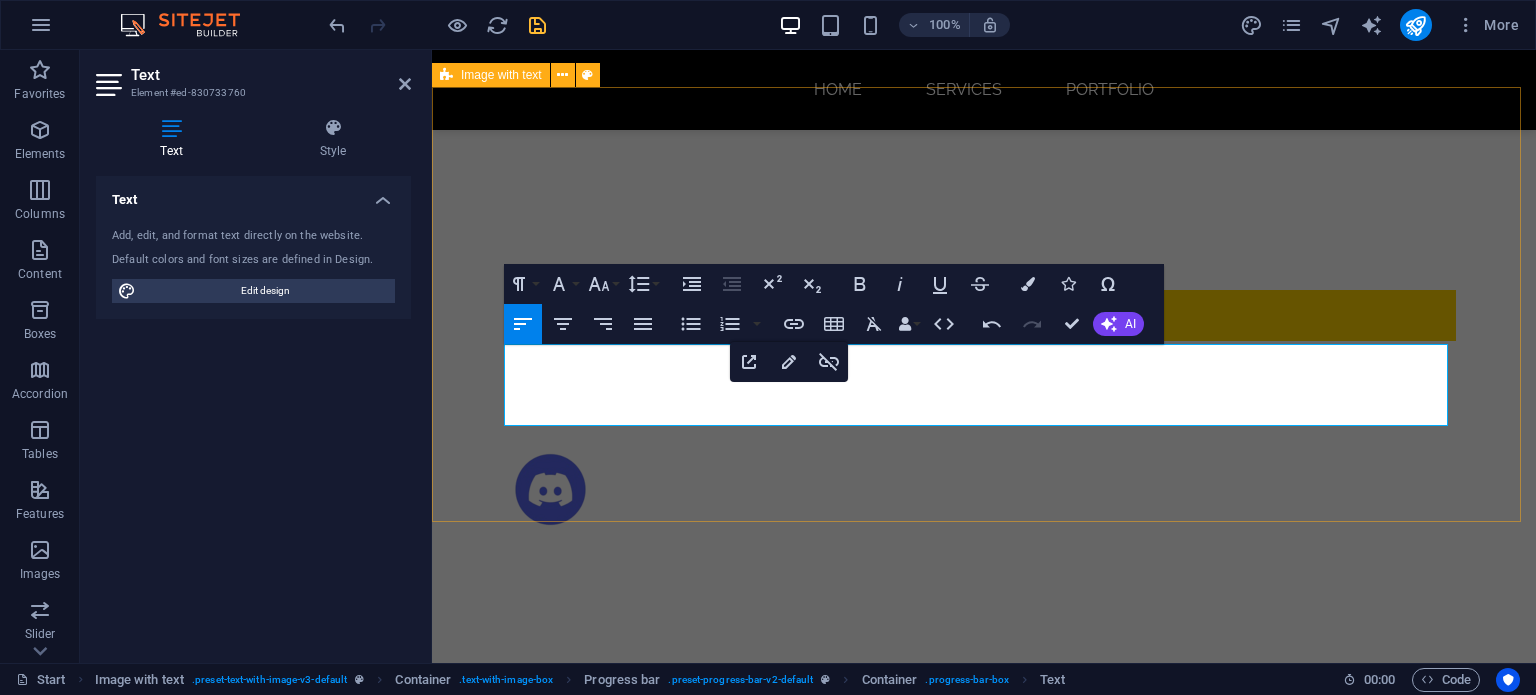 click on "About me Skript Developer A beginner skript developer with a couple uploads on spigotmc You can check out my uploads at  s pigotmc https://www.spigotmc.org/resources/authors/natisan.2304763/" at bounding box center (984, 911) 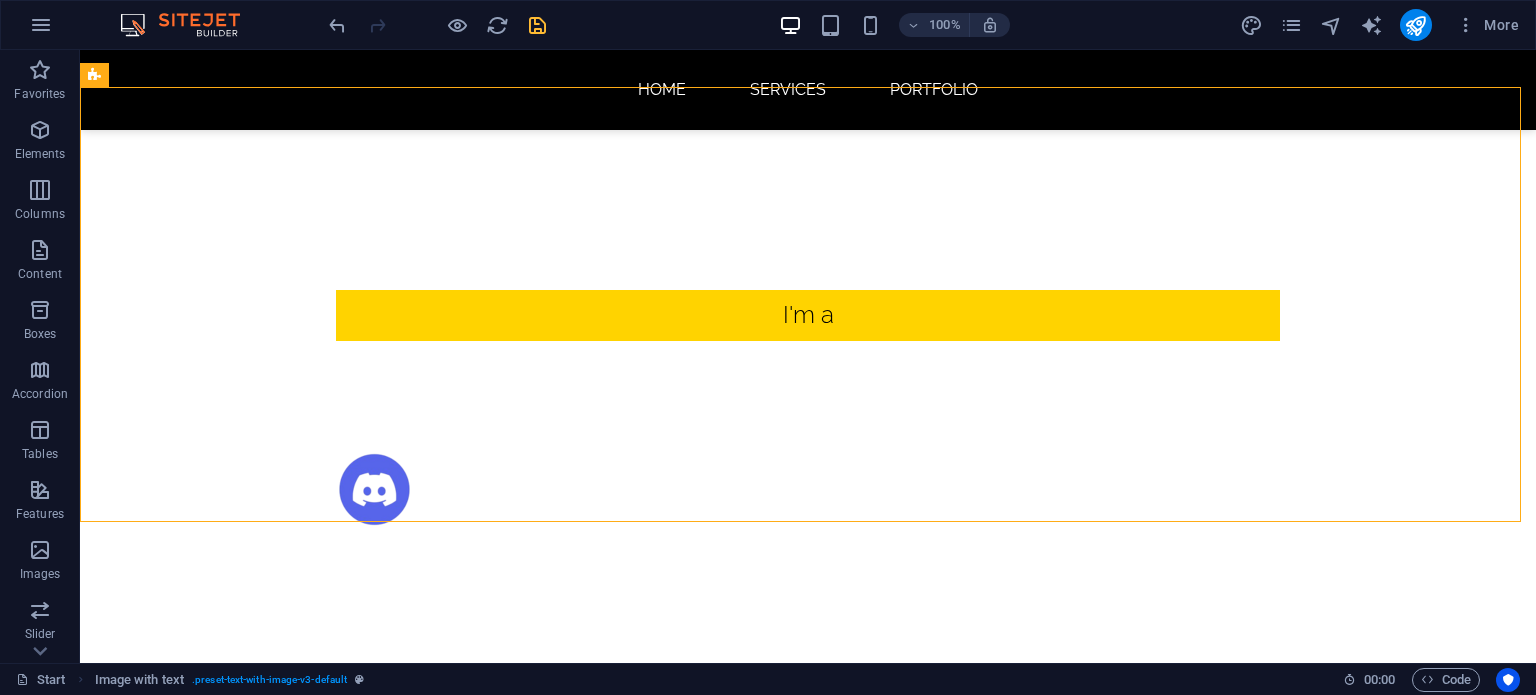 click at bounding box center [537, 25] 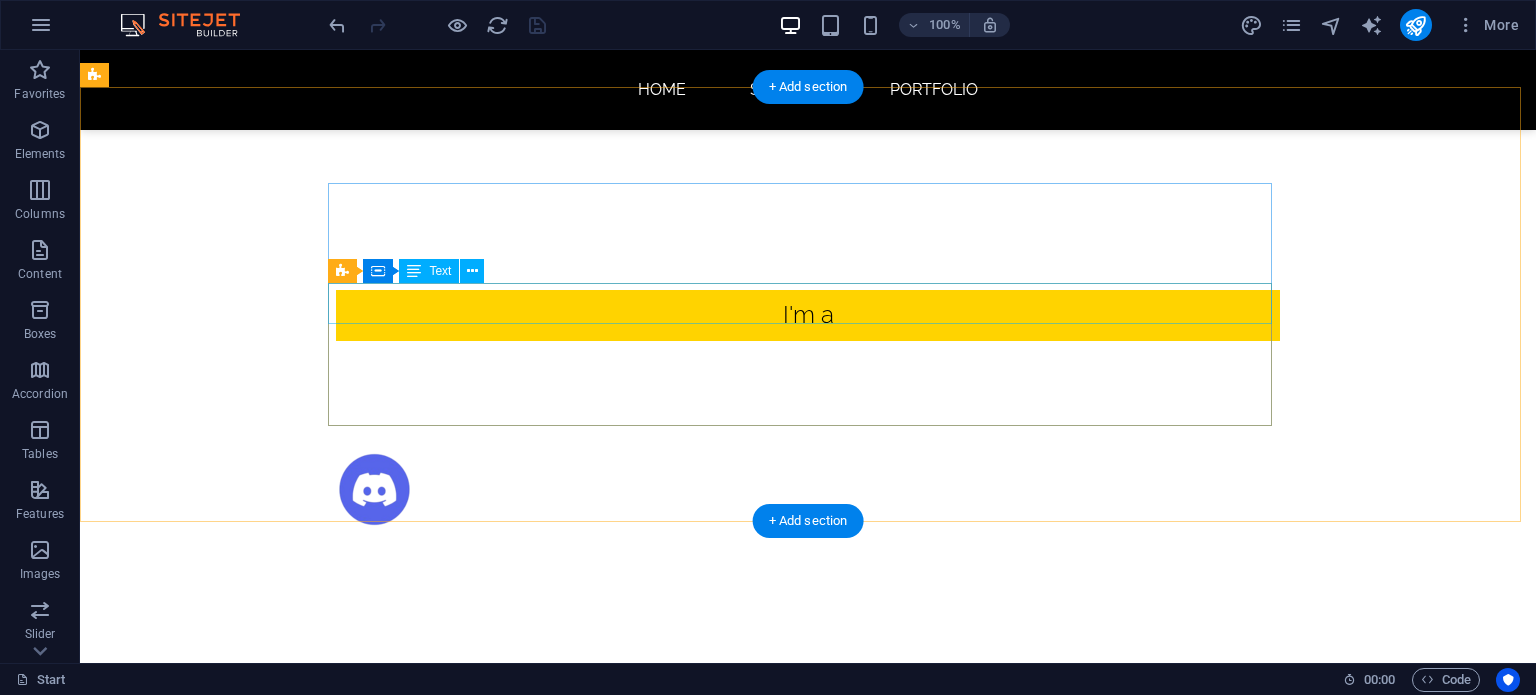 click on "Skript Developer" at bounding box center (568, 910) 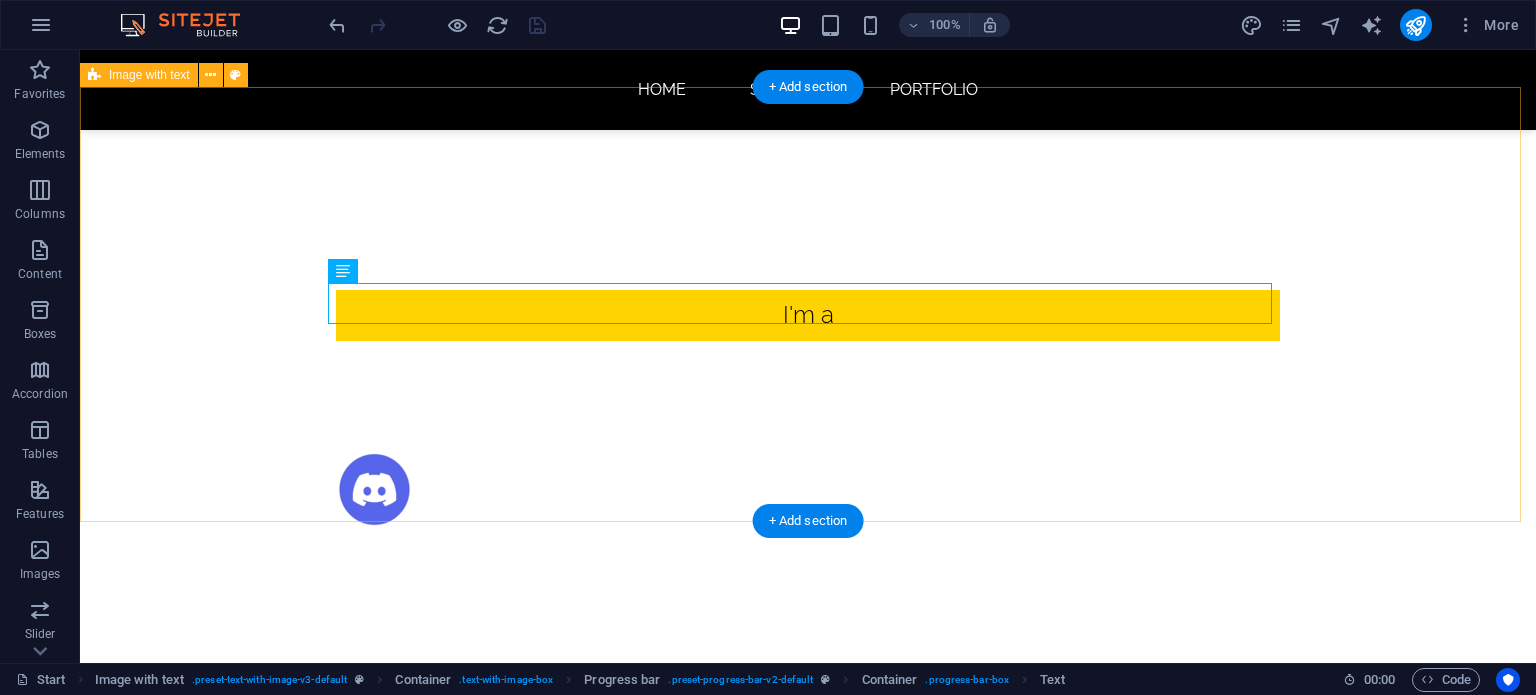 click on "About me Skript Developer A beginner skript developer with a couple uploads on spigotmc You can check out my uploads at  s pigotmc" at bounding box center [808, 911] 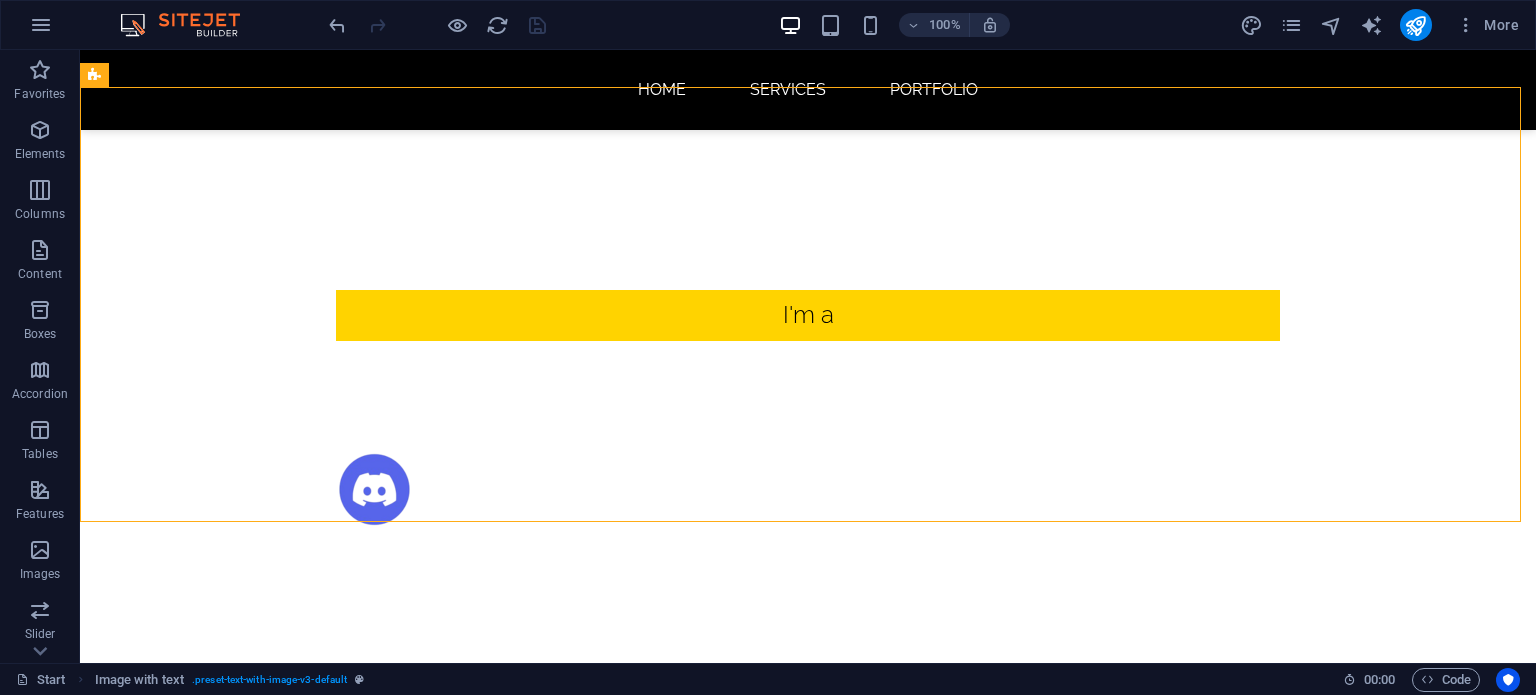 click at bounding box center (437, 25) 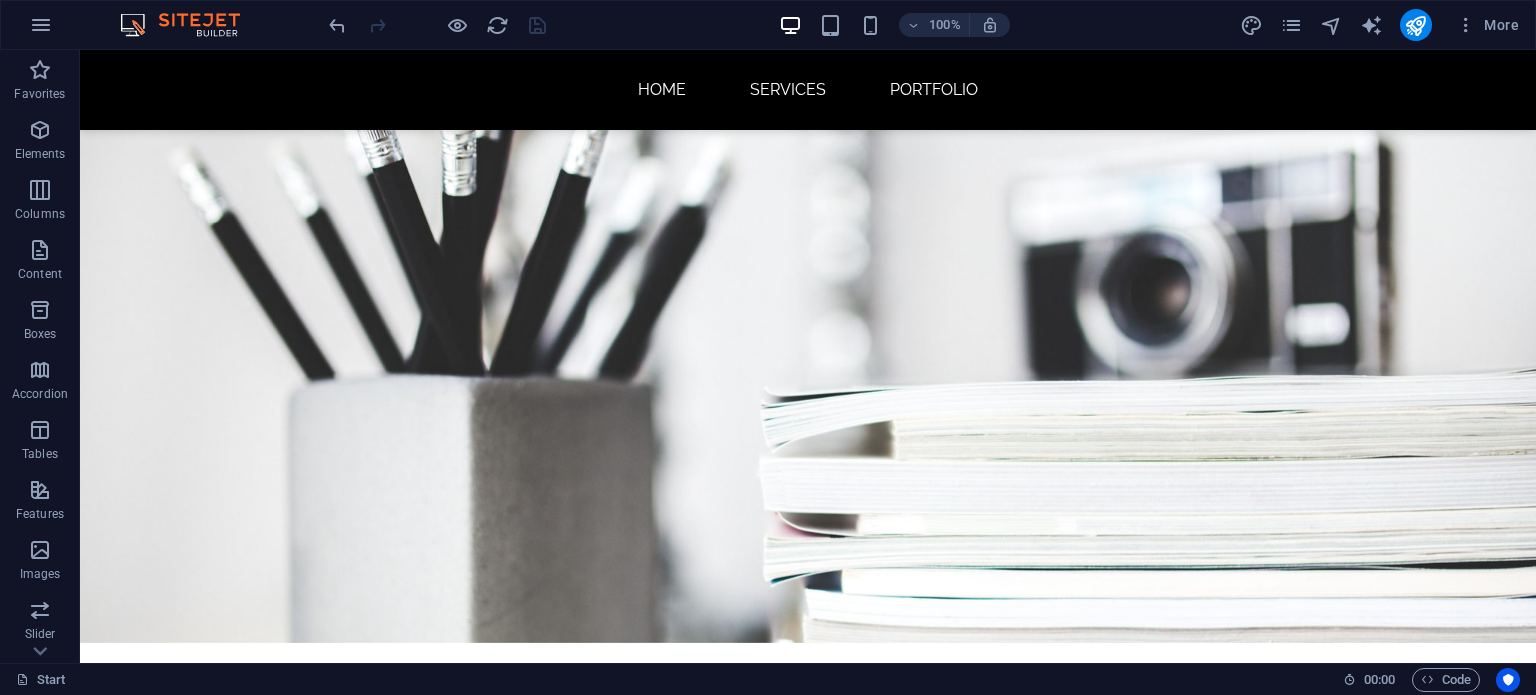 scroll, scrollTop: 0, scrollLeft: 0, axis: both 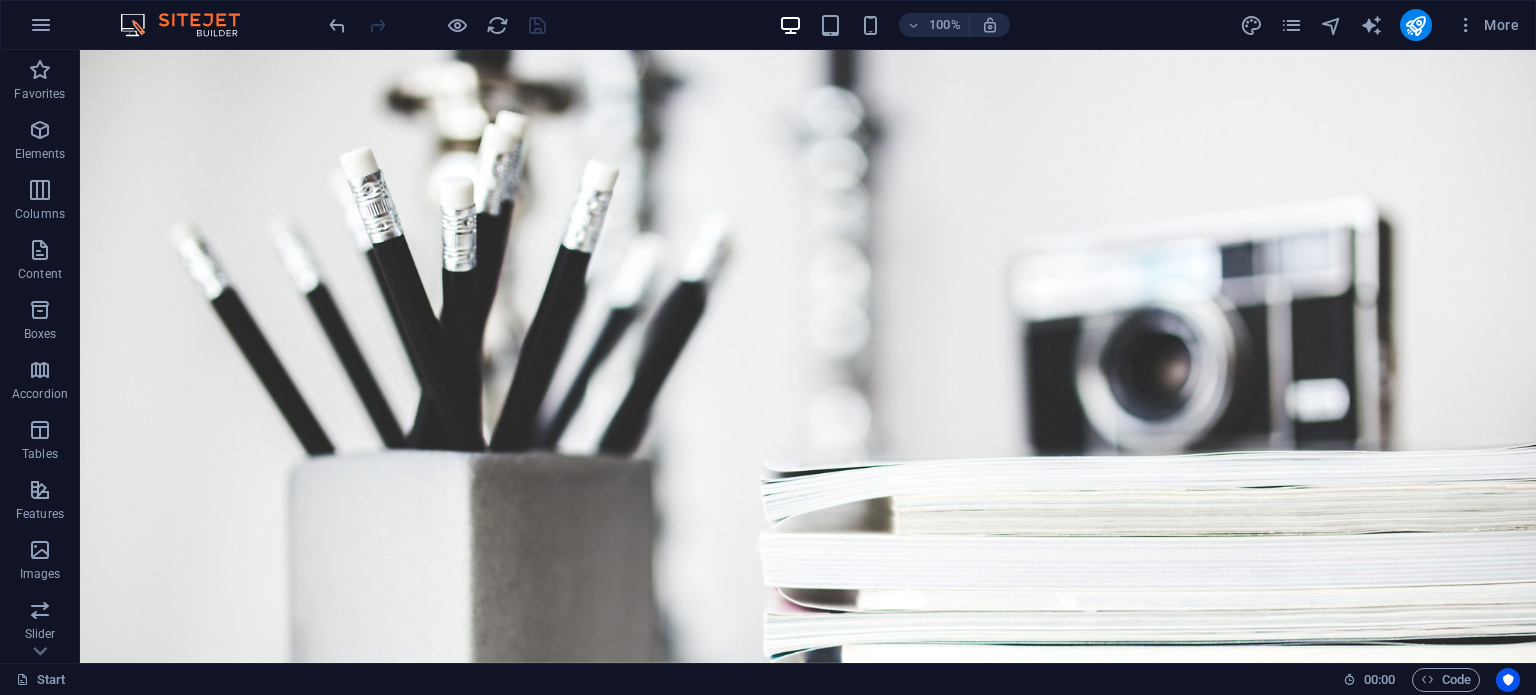 click at bounding box center (437, 25) 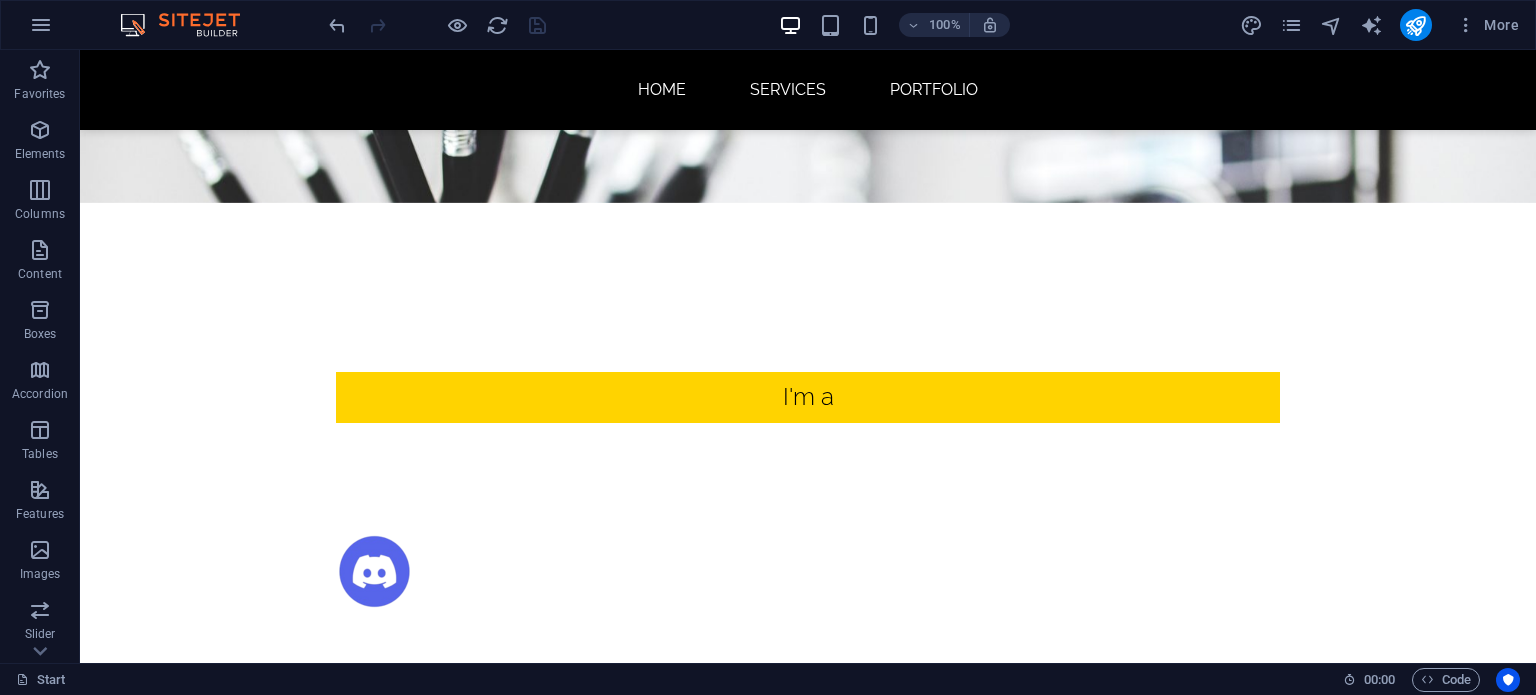 scroll, scrollTop: 452, scrollLeft: 0, axis: vertical 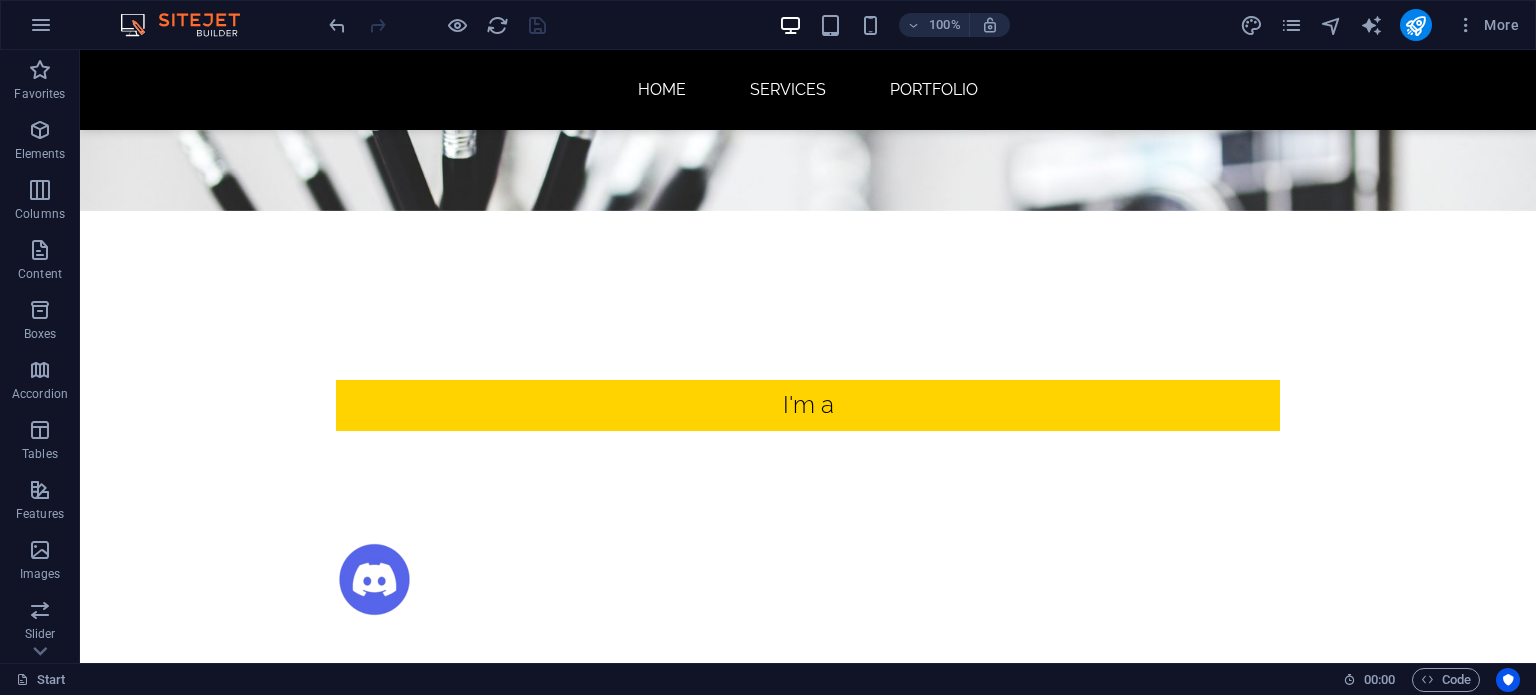 click at bounding box center [437, 25] 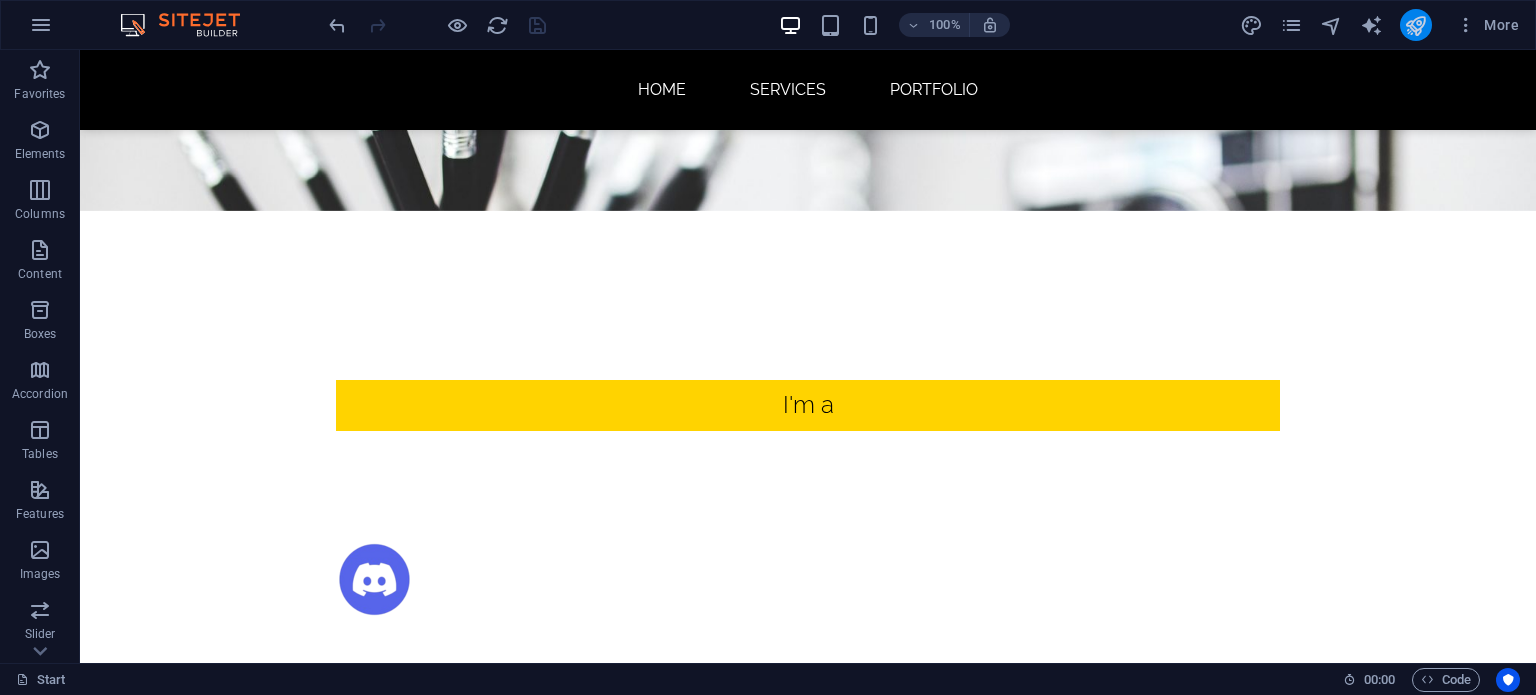 click at bounding box center [1415, 25] 